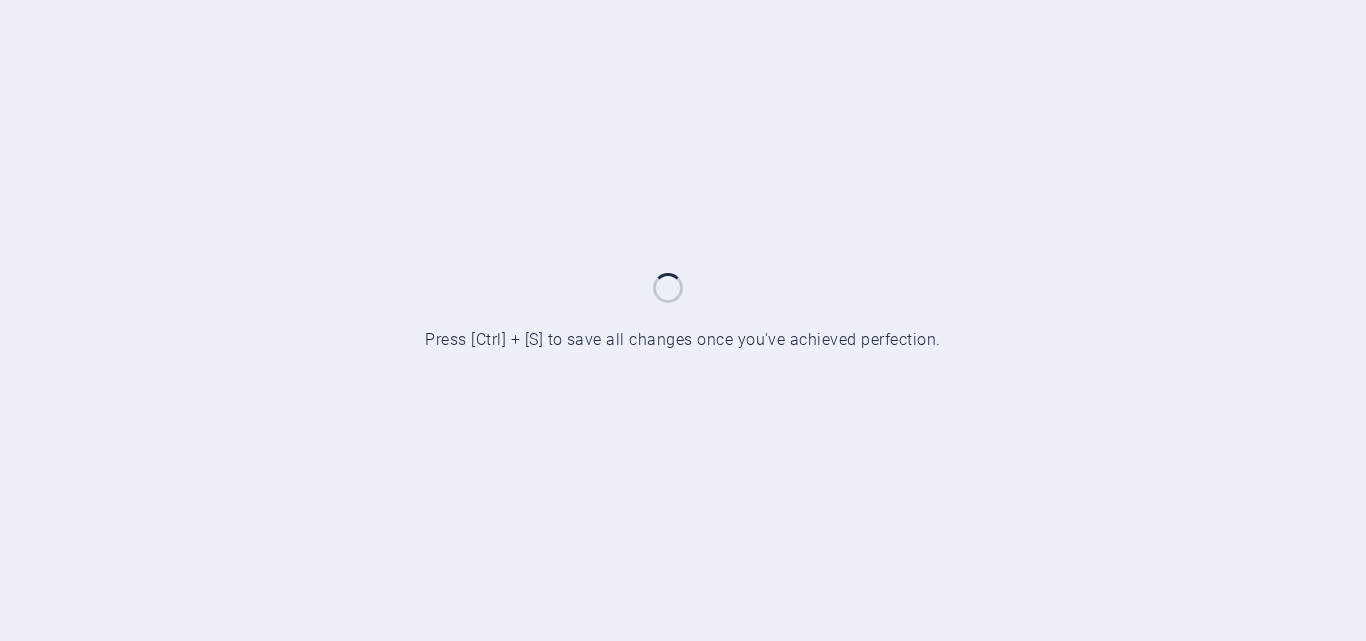 scroll, scrollTop: 0, scrollLeft: 0, axis: both 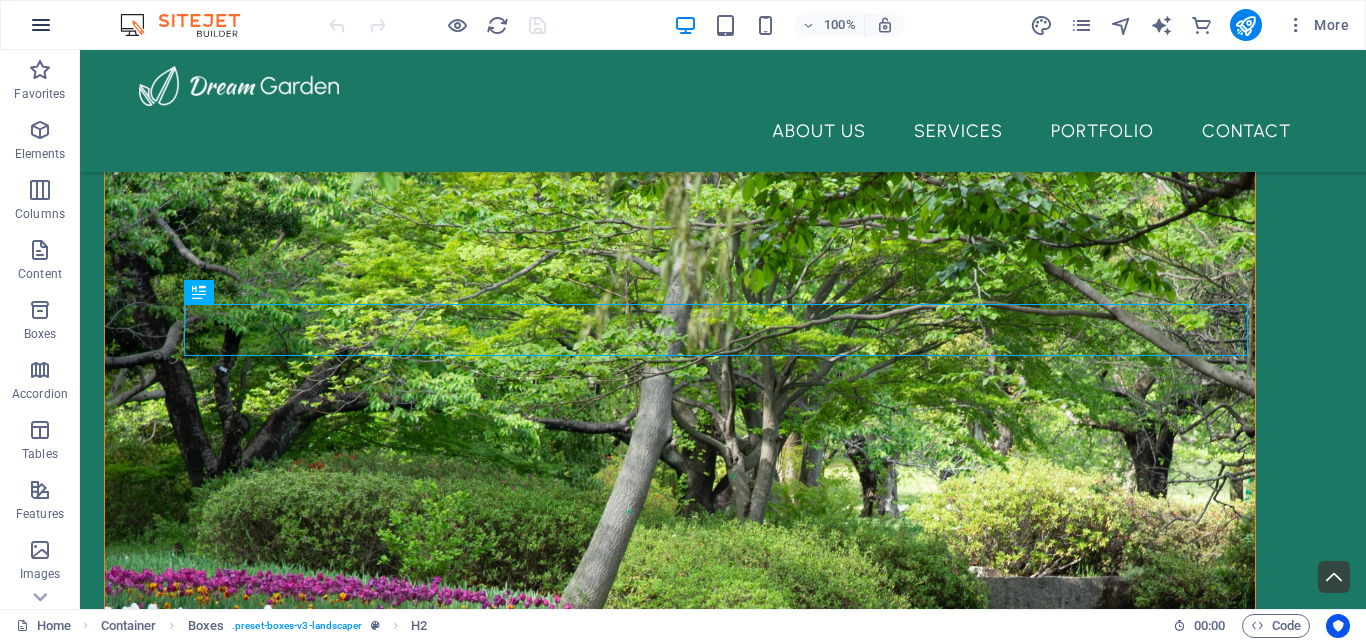 click at bounding box center [41, 25] 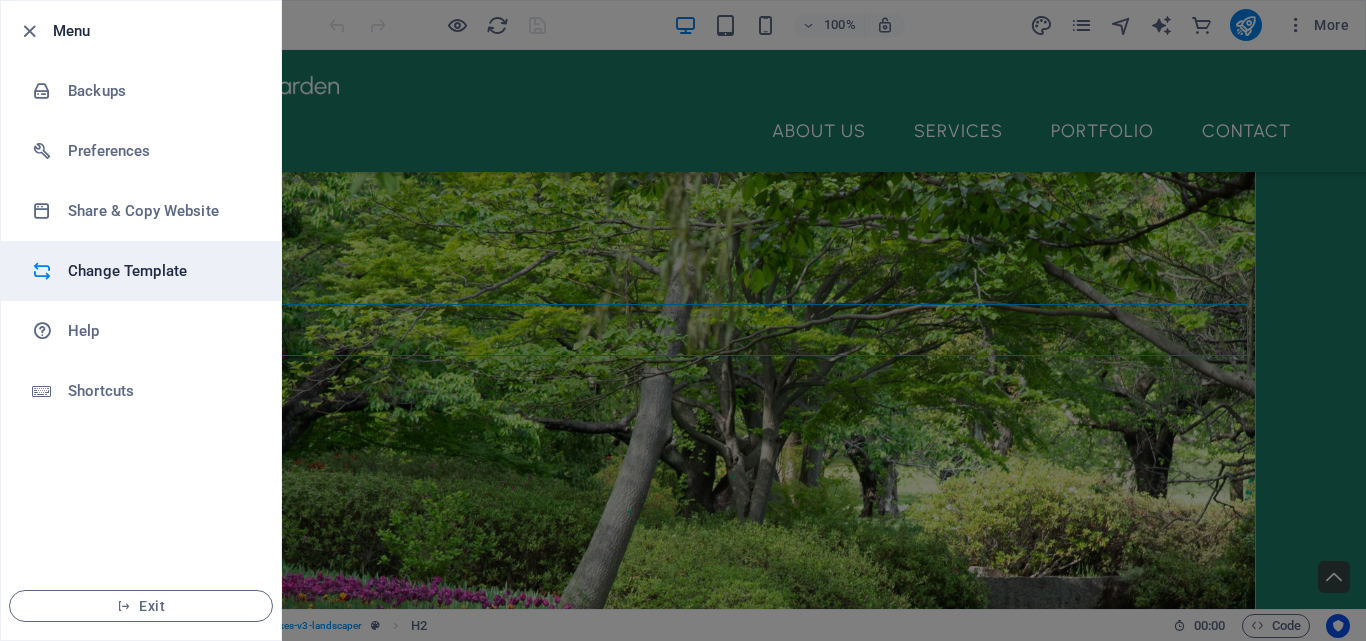 click on "Change Template" at bounding box center (160, 271) 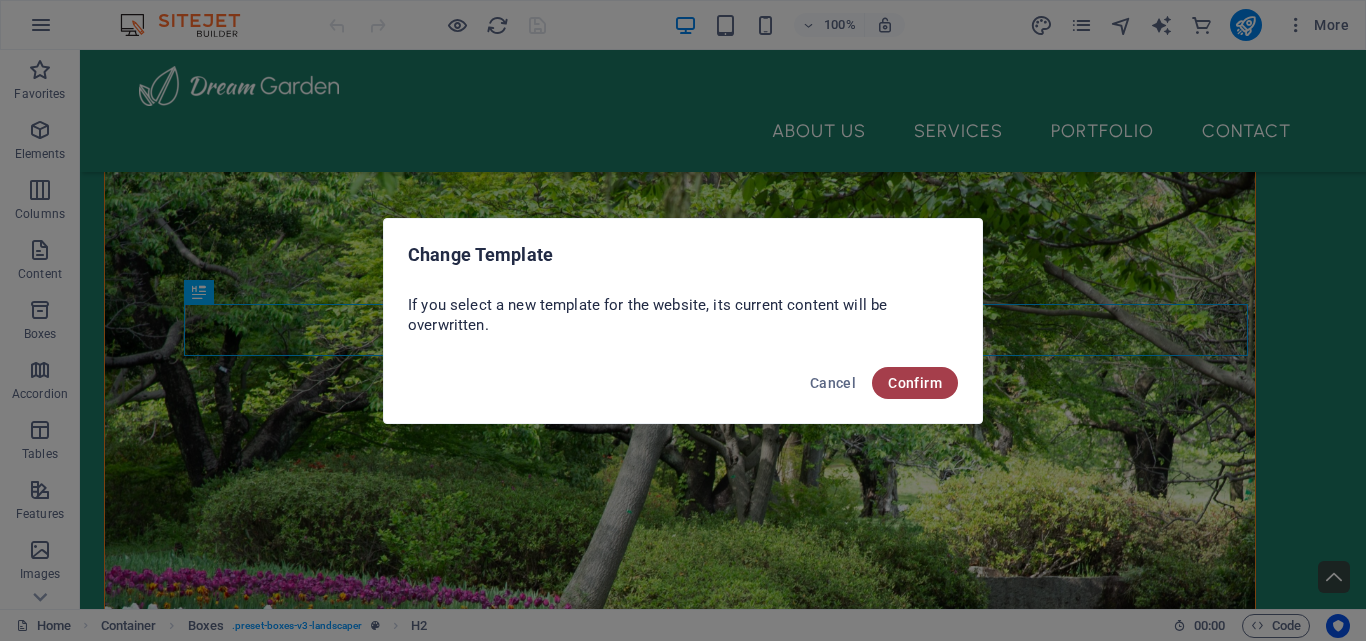 click on "Confirm" at bounding box center [915, 383] 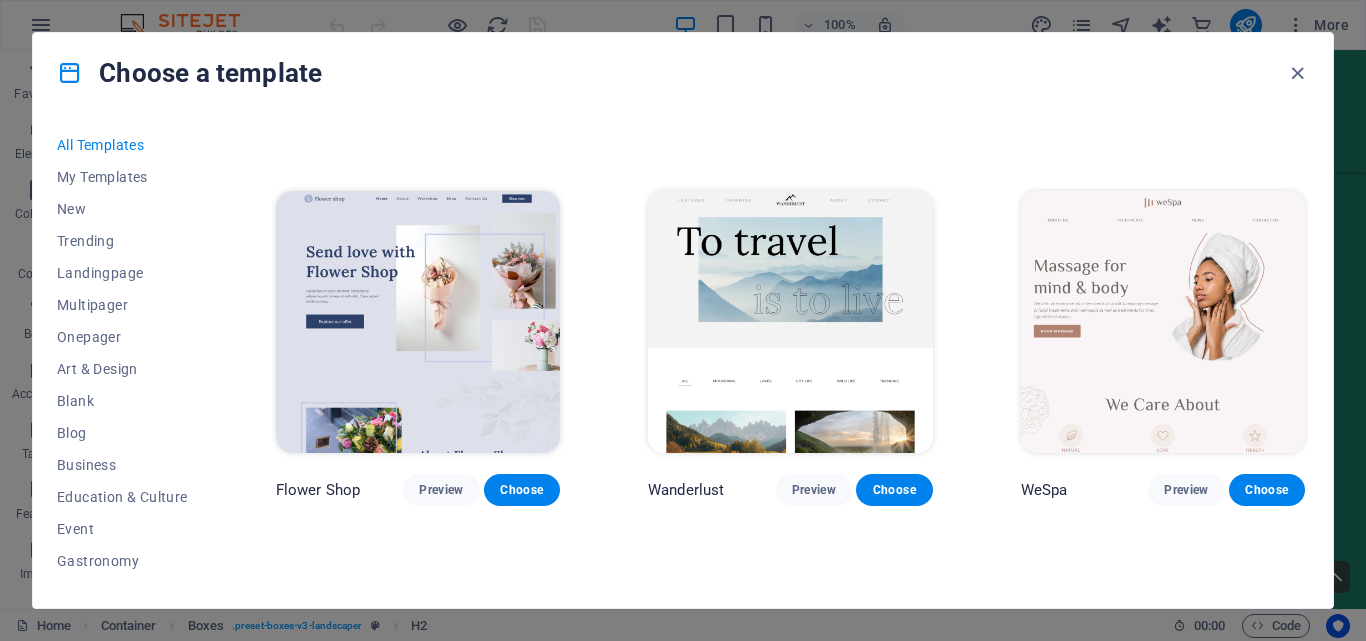 scroll, scrollTop: 4746, scrollLeft: 0, axis: vertical 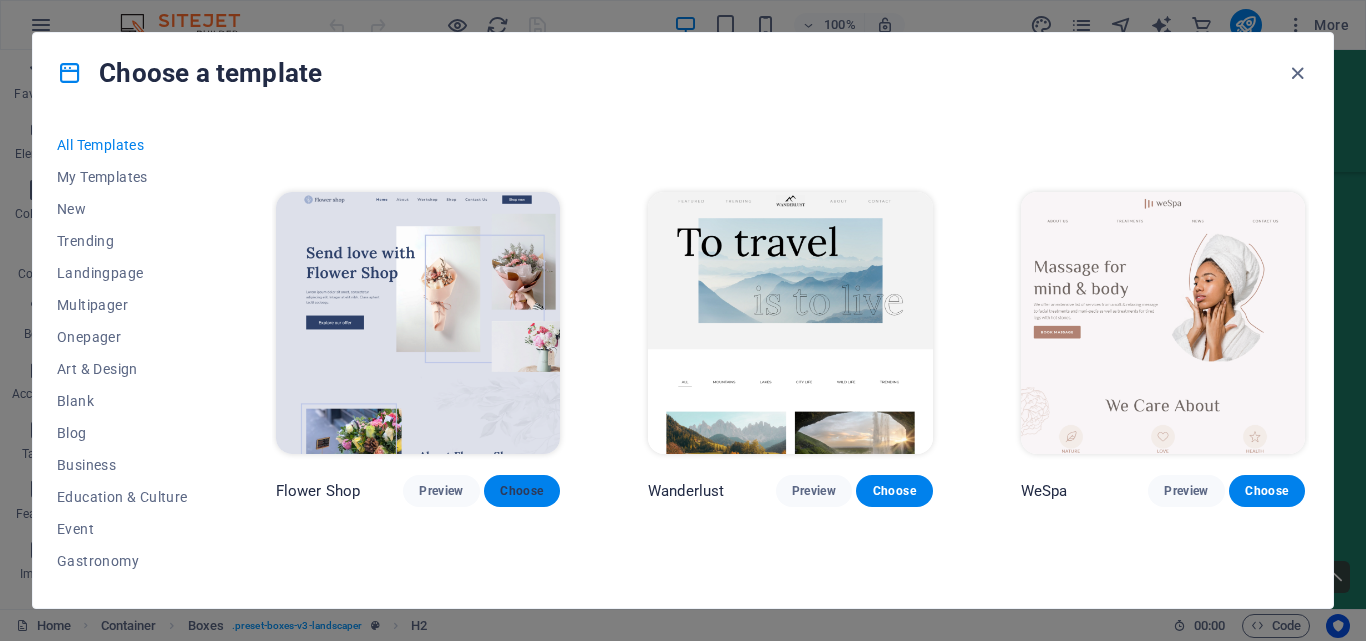 click on "Choose" at bounding box center [522, 491] 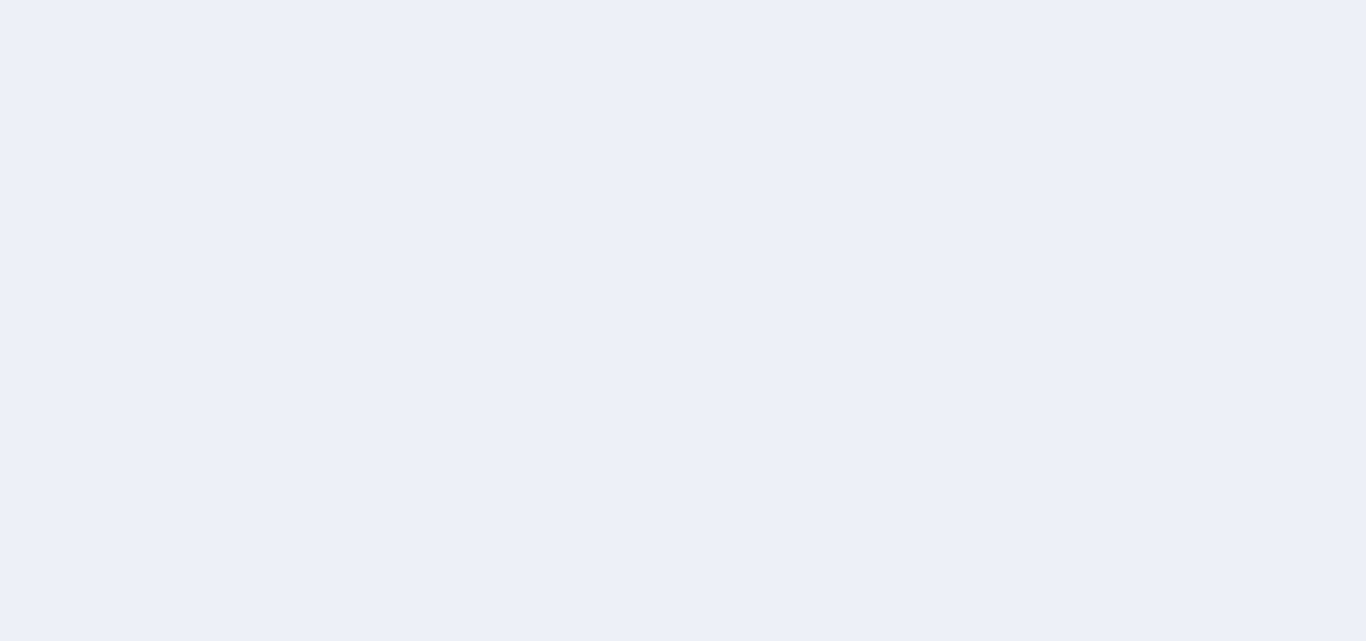 scroll, scrollTop: 0, scrollLeft: 0, axis: both 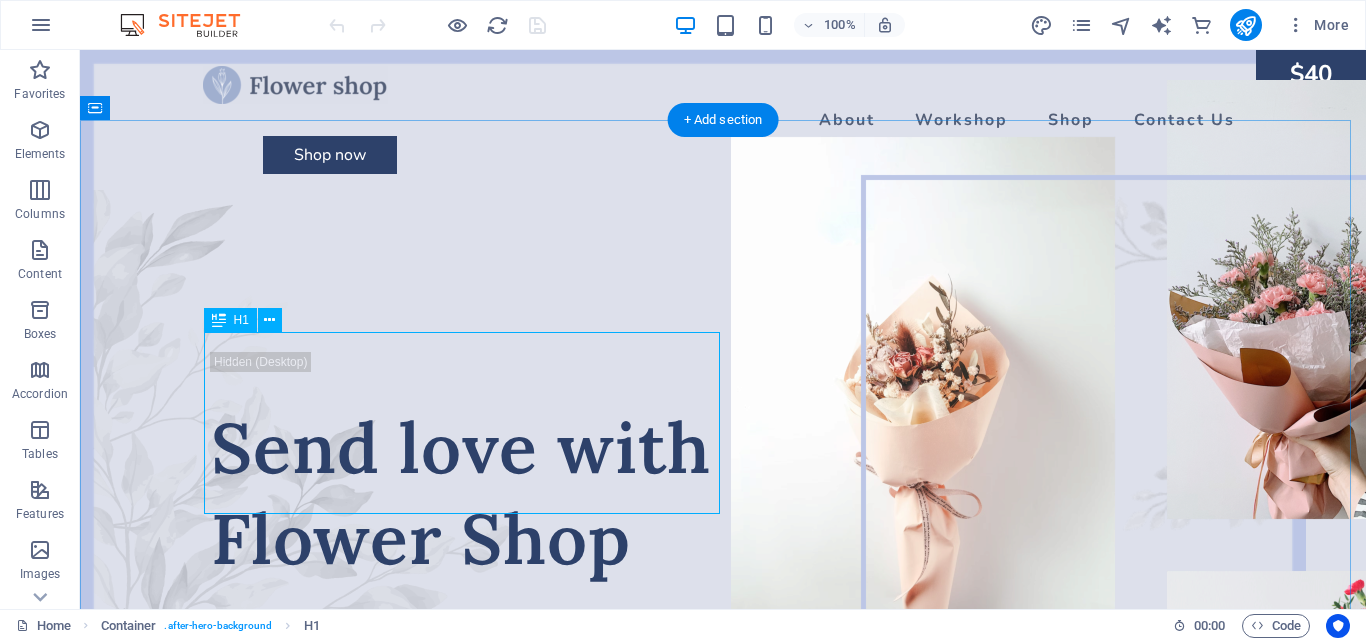 click on "Send love with Flower Shop" at bounding box center (723, 493) 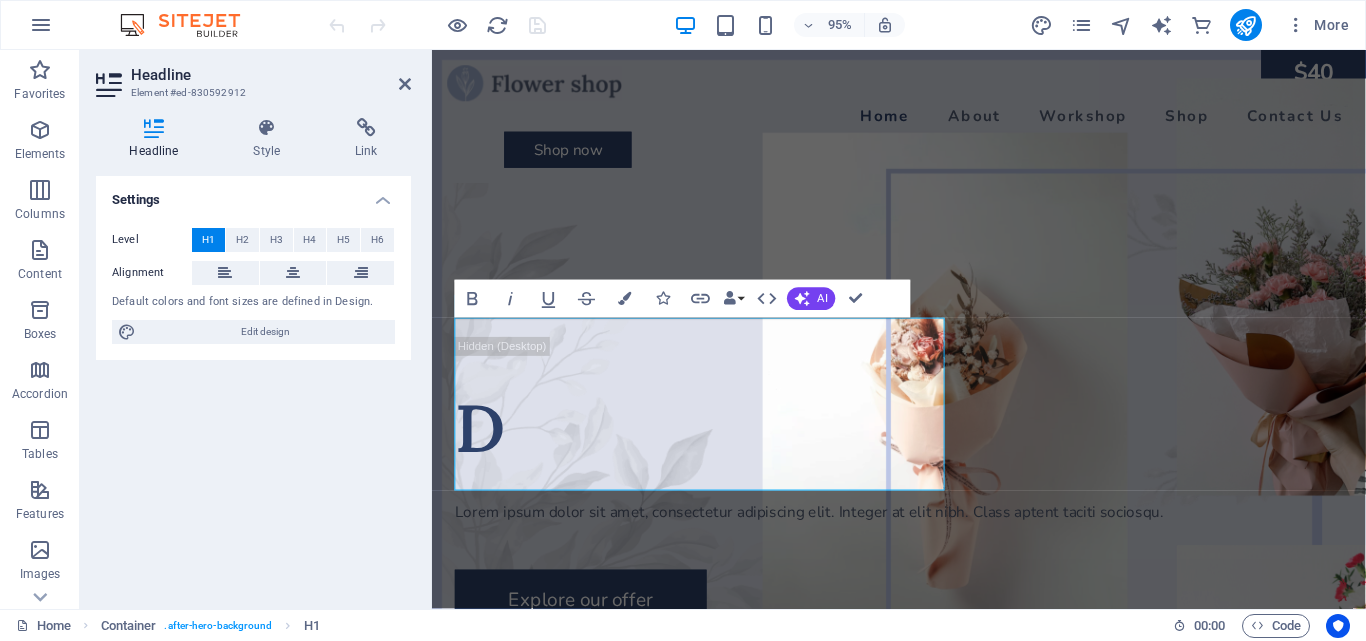 type 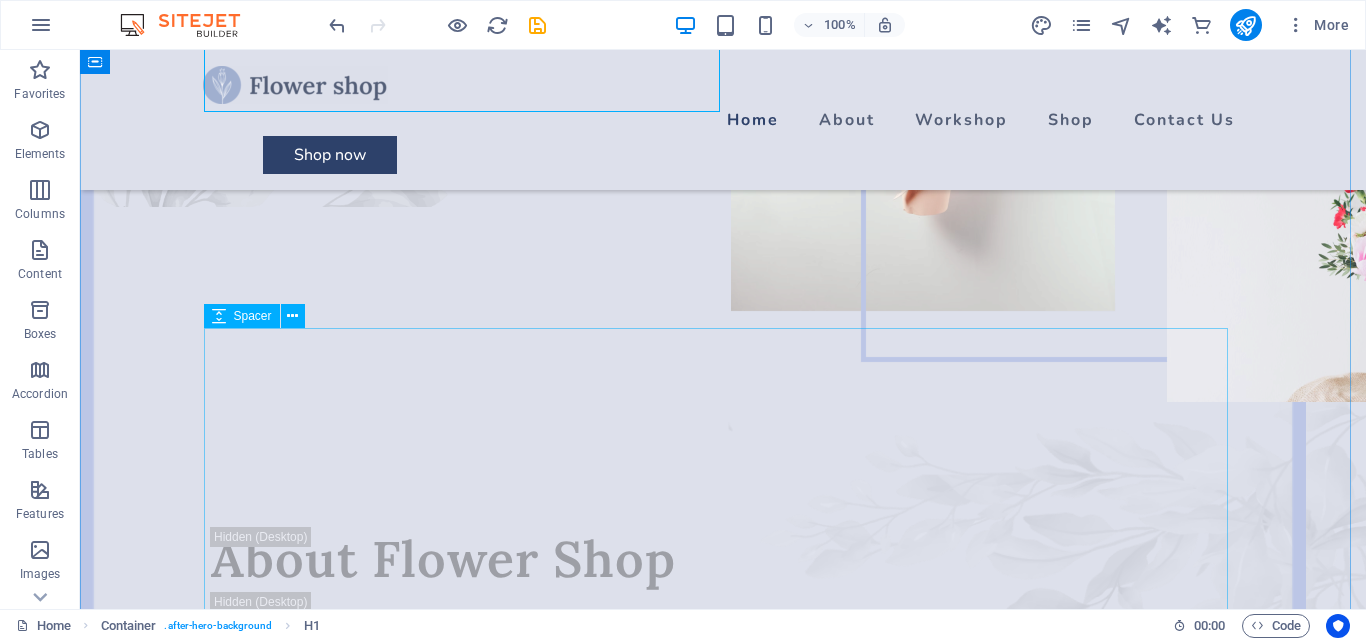 scroll, scrollTop: 0, scrollLeft: 0, axis: both 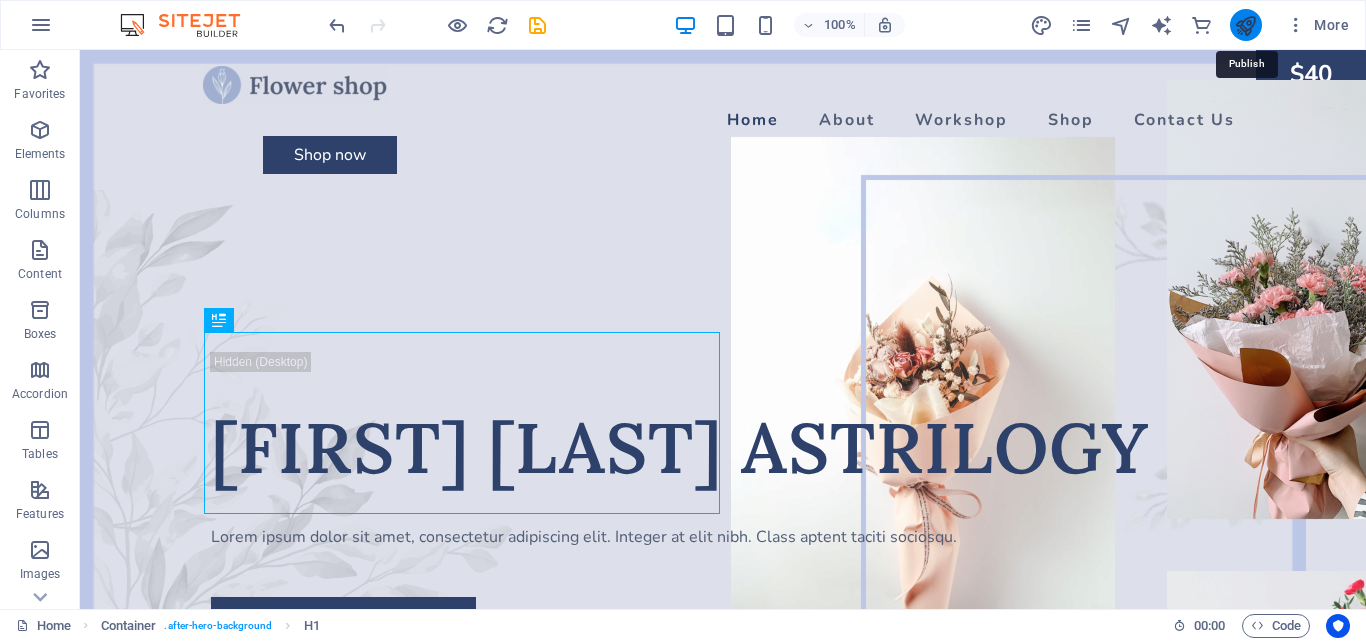 click at bounding box center (1245, 25) 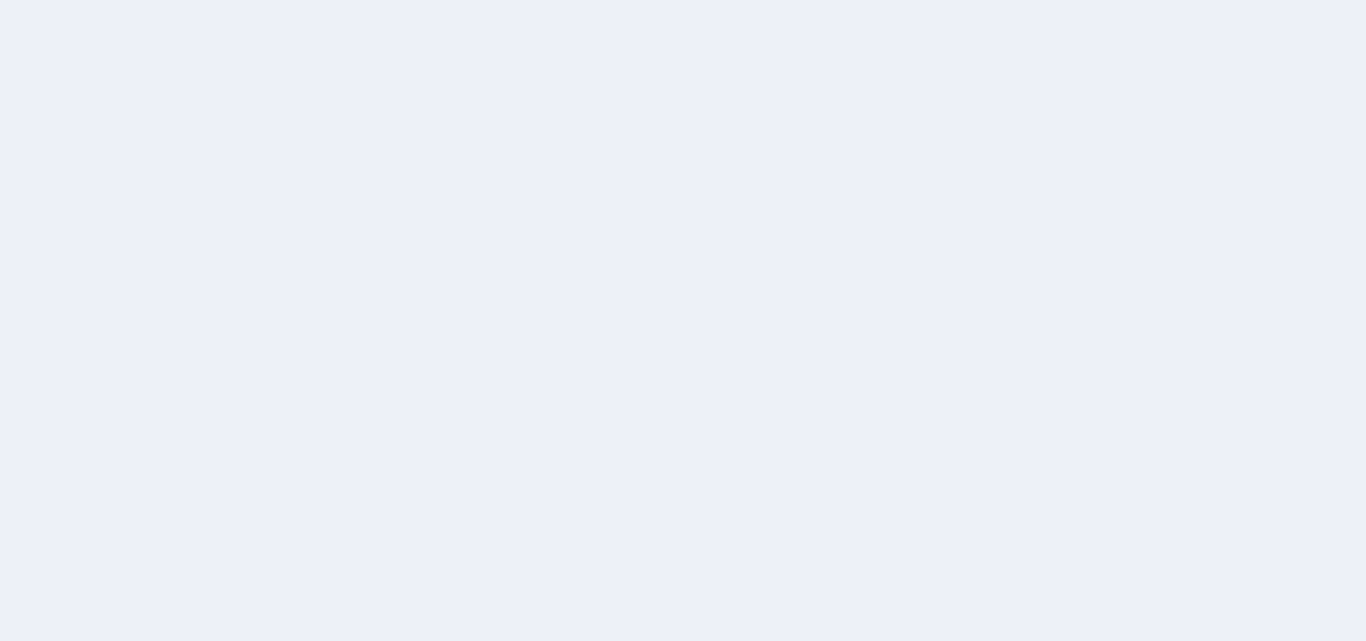 scroll, scrollTop: 0, scrollLeft: 0, axis: both 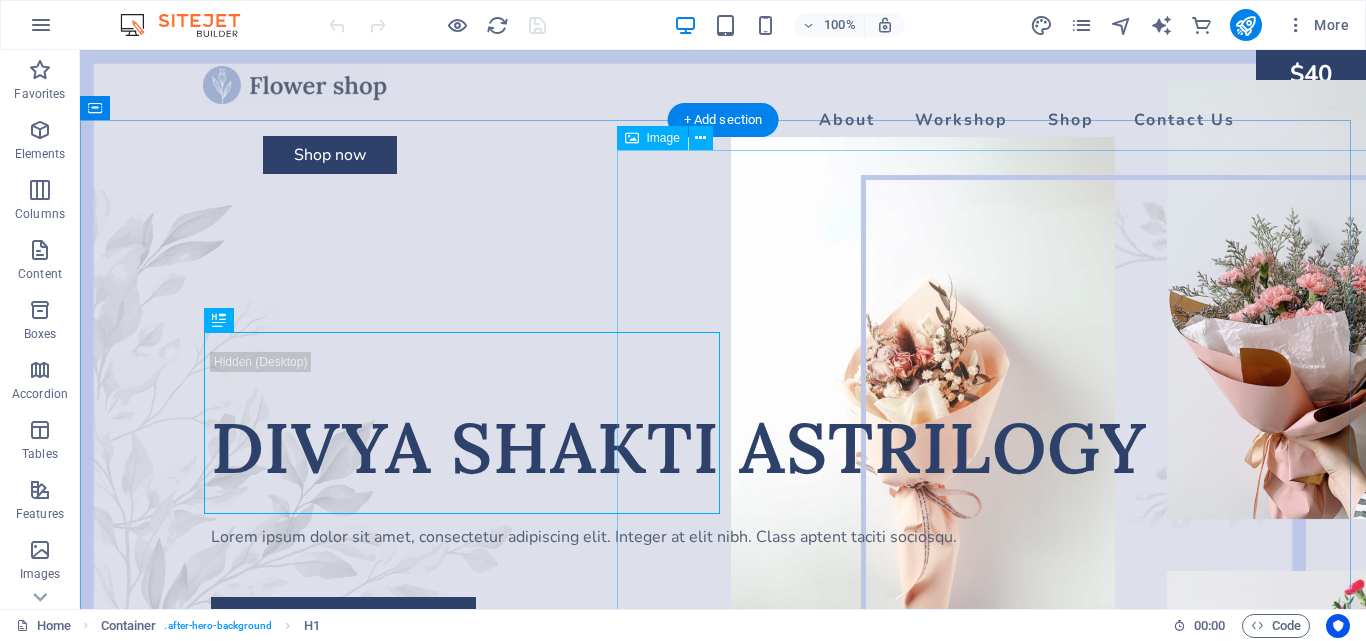 click at bounding box center (1123, 442) 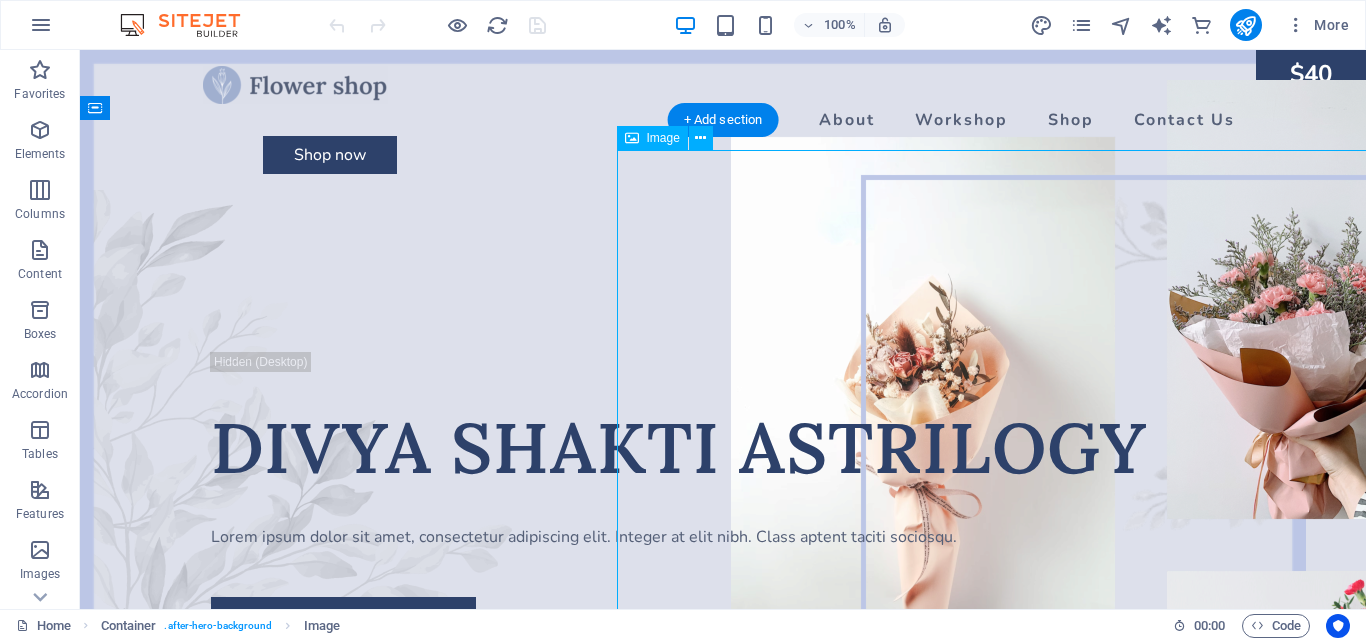 click at bounding box center [1123, 442] 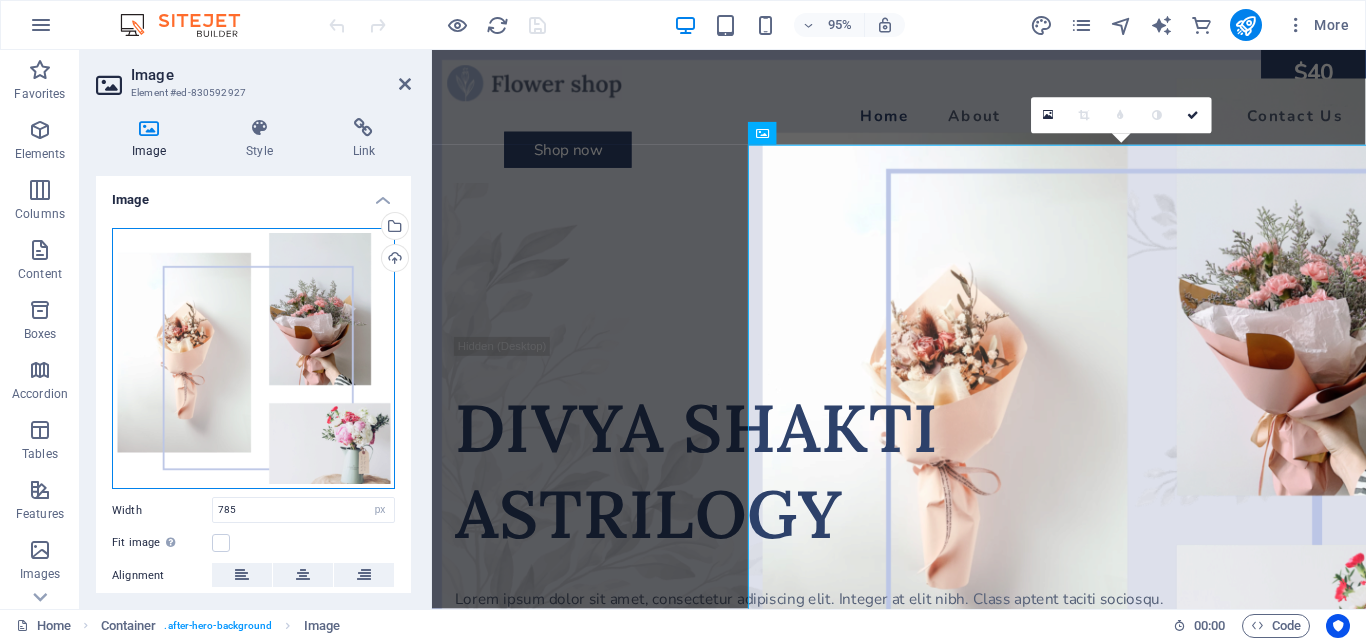 click on "Drag files here, click to choose files or select files from Files or our free stock photos & videos" at bounding box center (253, 359) 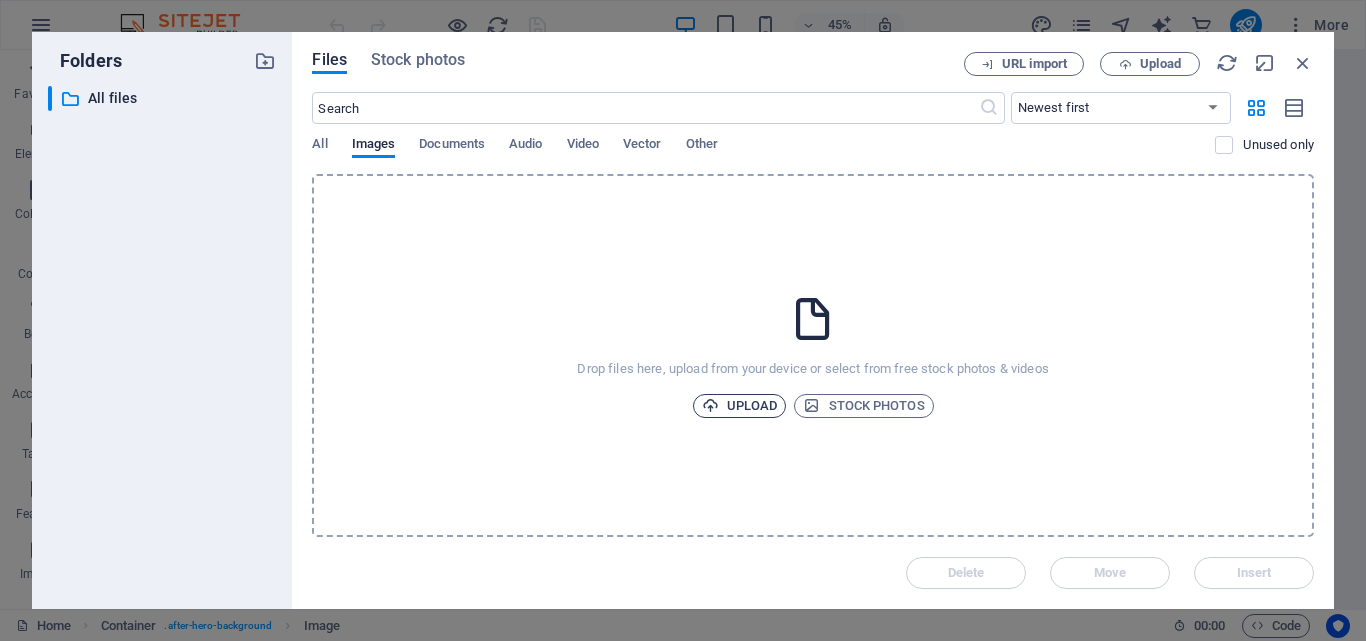 click on "Upload" at bounding box center (740, 406) 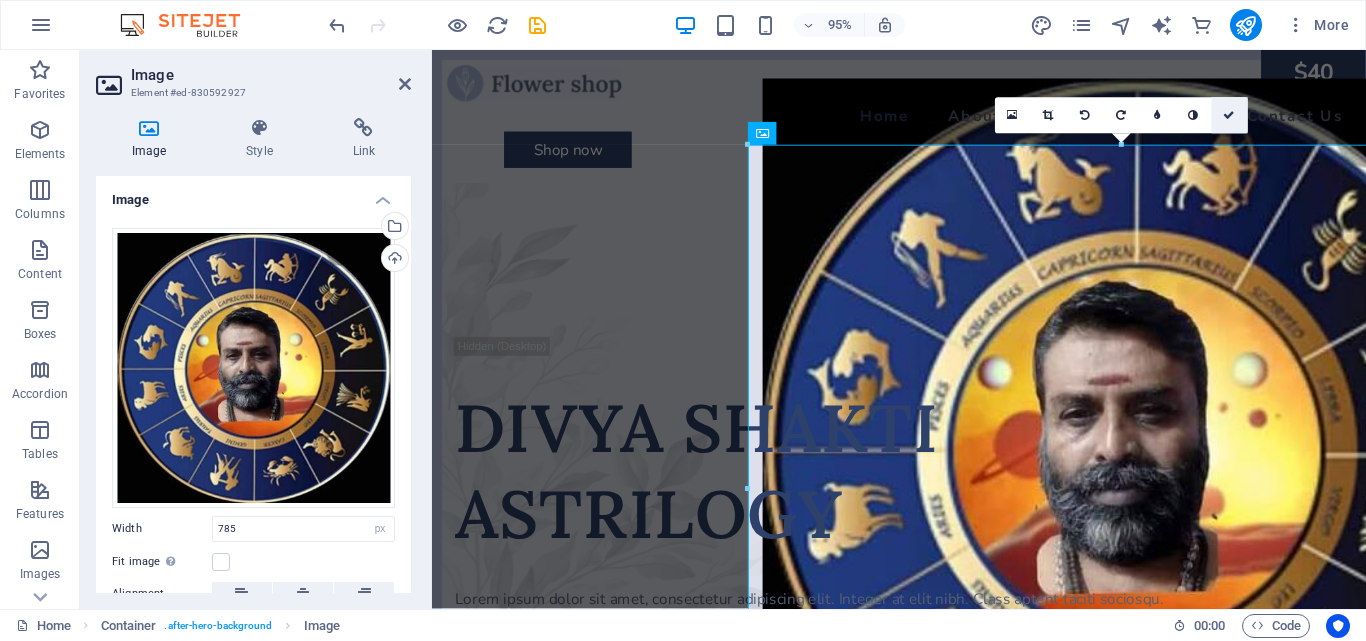 click at bounding box center [1230, 115] 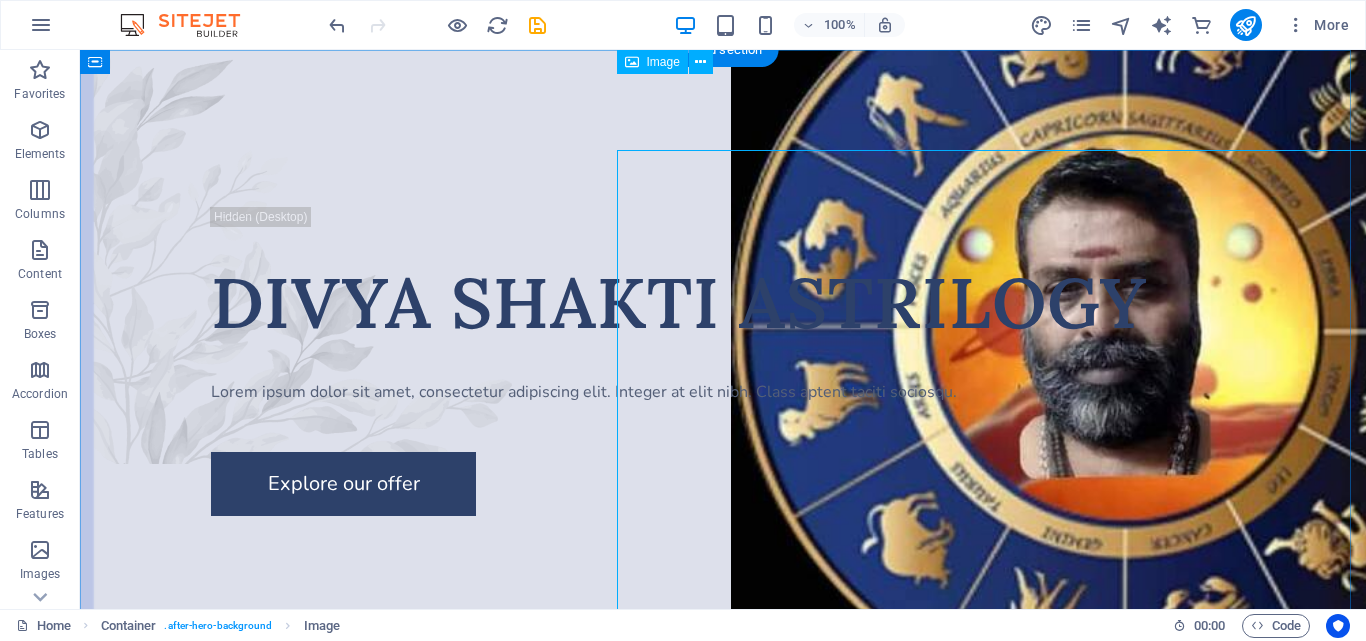 scroll, scrollTop: 0, scrollLeft: 0, axis: both 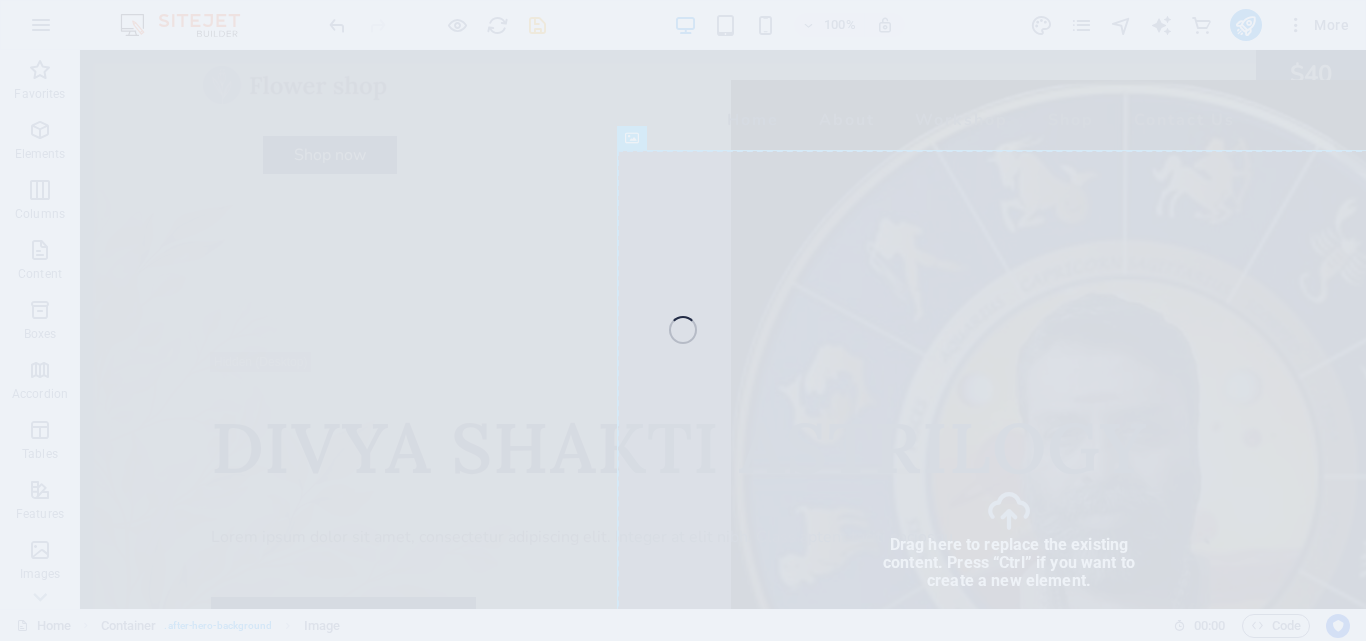 select on "px" 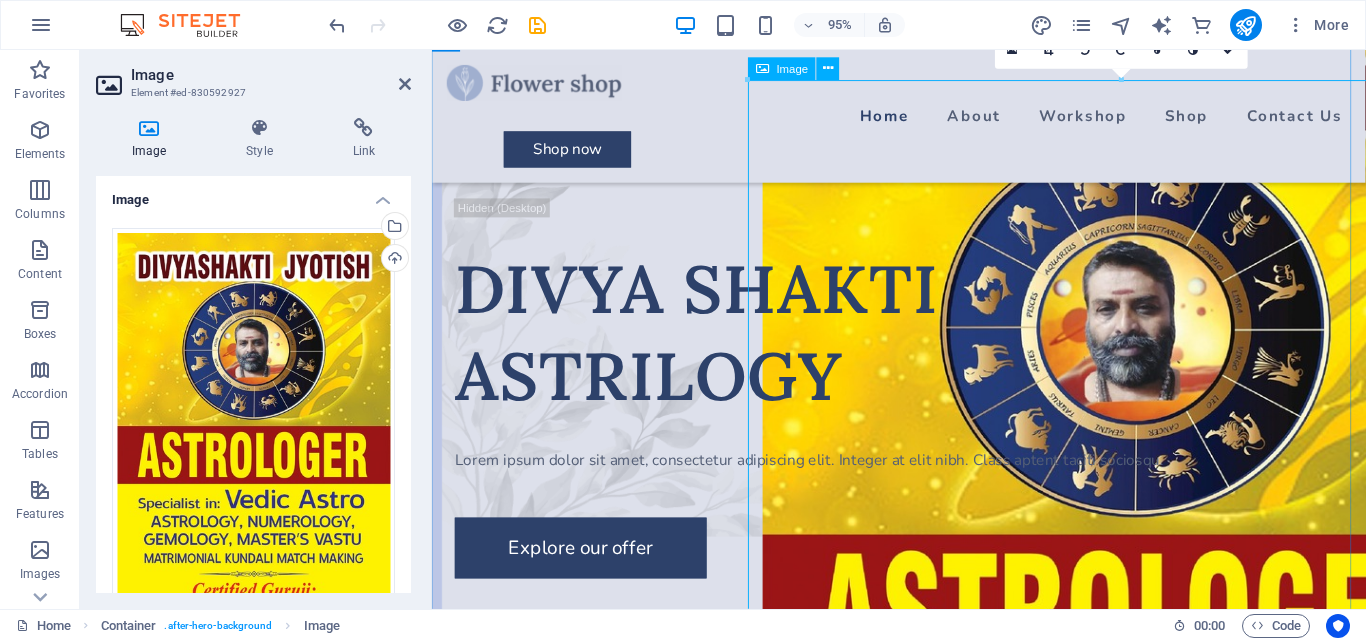 scroll, scrollTop: 68, scrollLeft: 0, axis: vertical 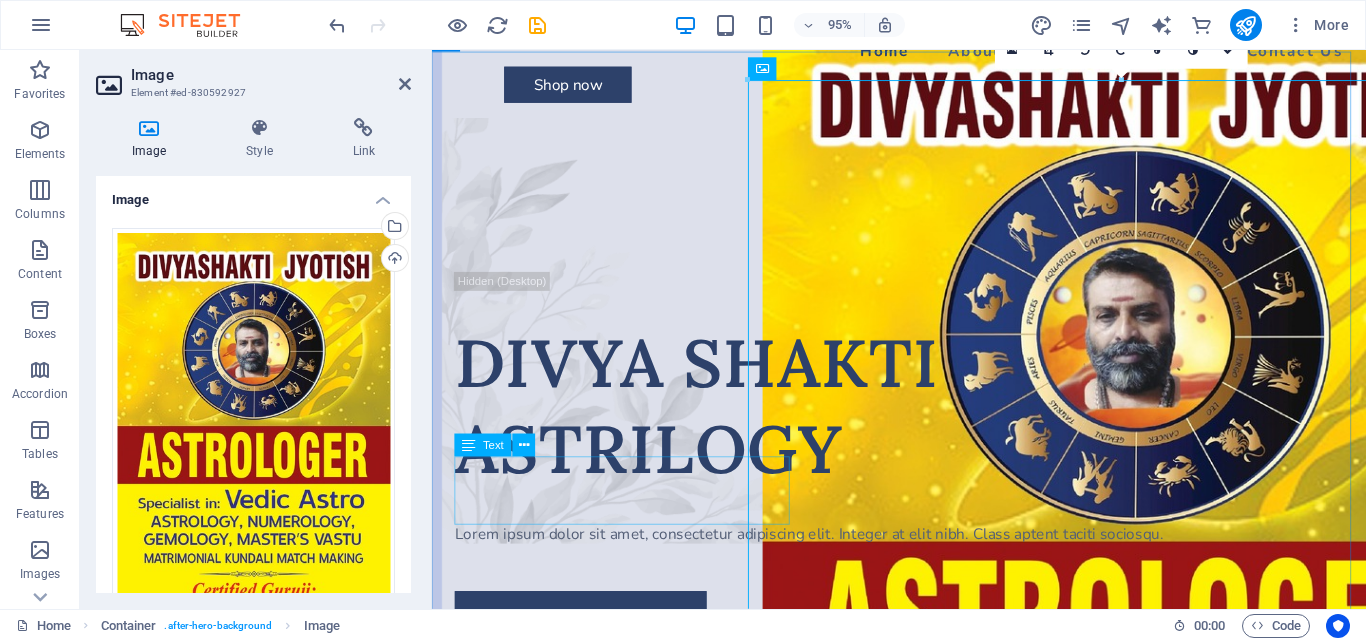 click on "Lorem ipsum dolor sit amet, consectetur adipiscing elit. Integer at elit nibh. Class aptent taciti sociosqu." at bounding box center [923, 560] 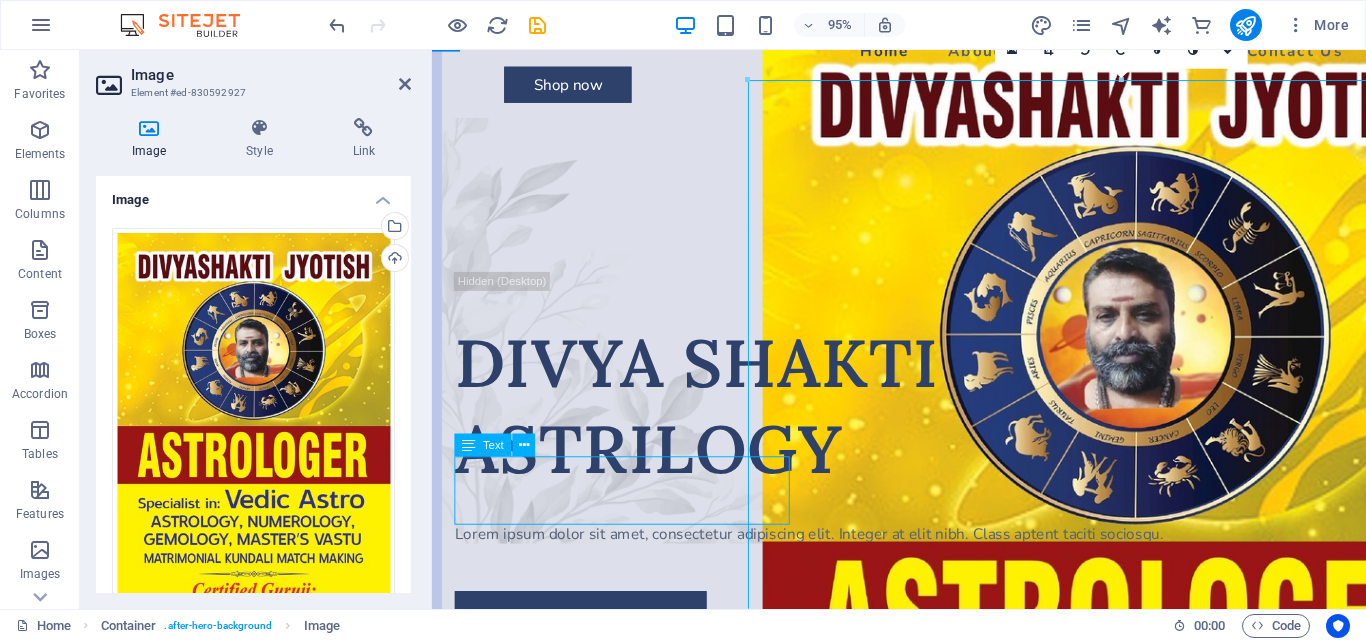 click on "Lorem ipsum dolor sit amet, consectetur adipiscing elit. Integer at elit nibh. Class aptent taciti sociosqu." at bounding box center [923, 560] 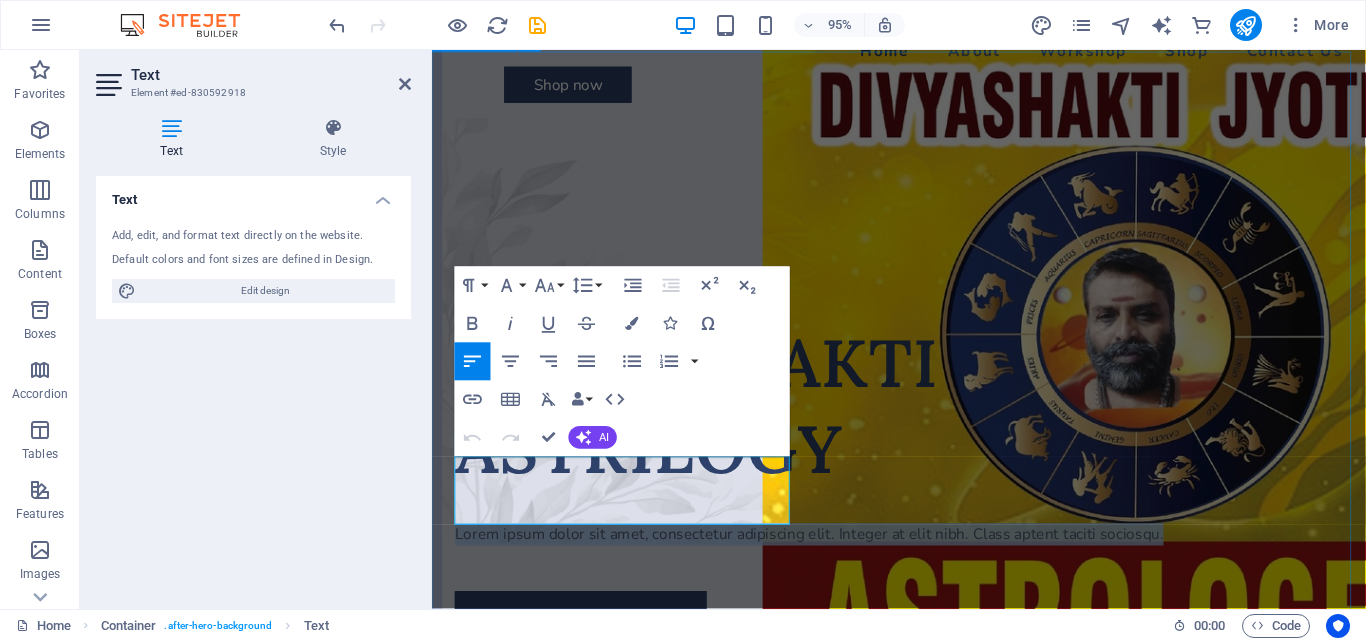 drag, startPoint x: 565, startPoint y: 535, endPoint x: 434, endPoint y: 478, distance: 142.86357 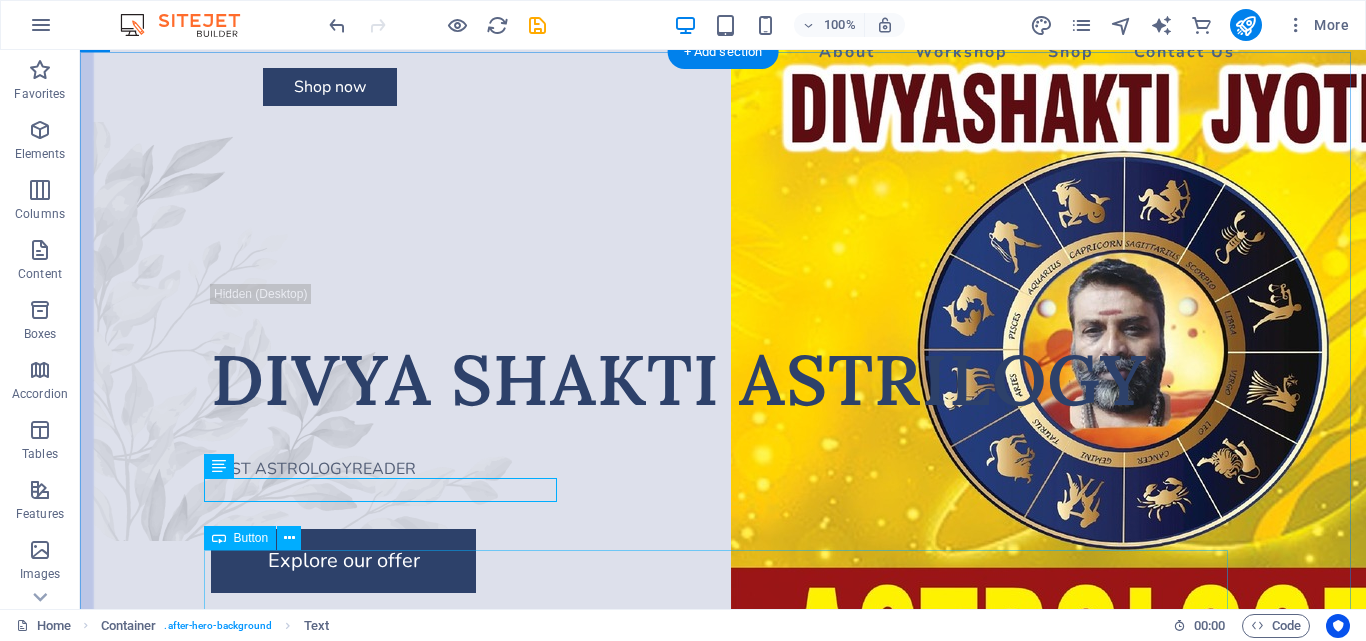 click on "Explore our offer" at bounding box center (723, 561) 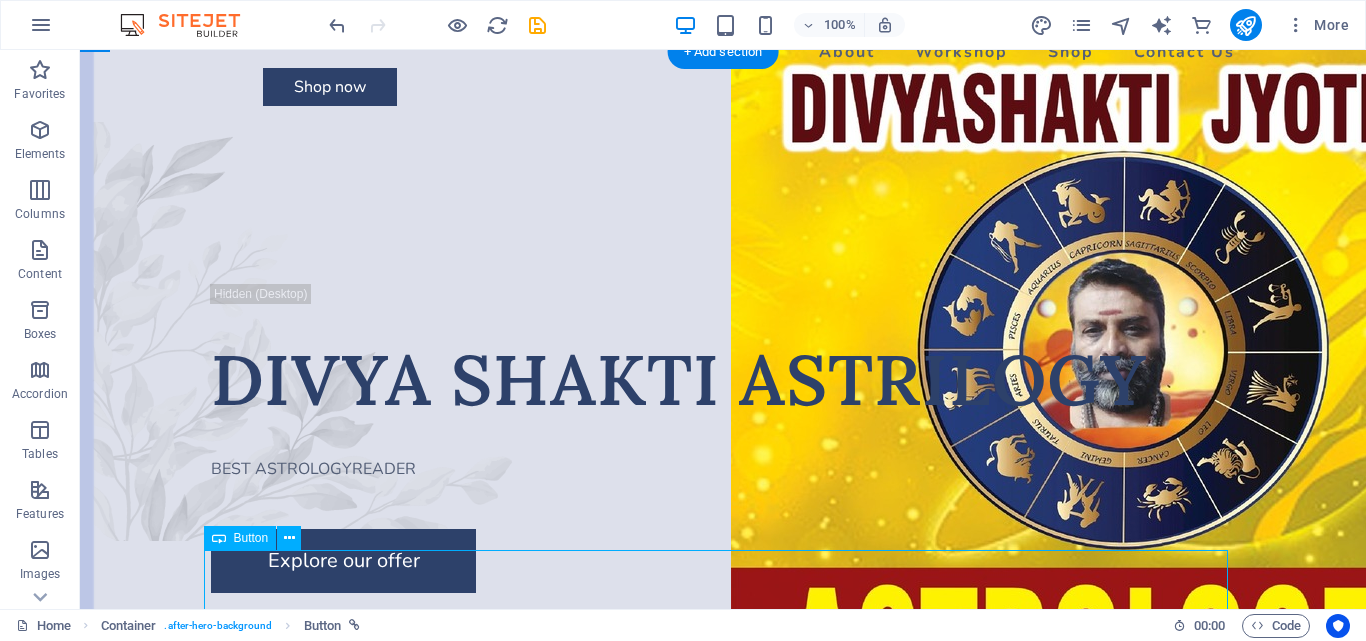 click on "Explore our offer" at bounding box center (723, 561) 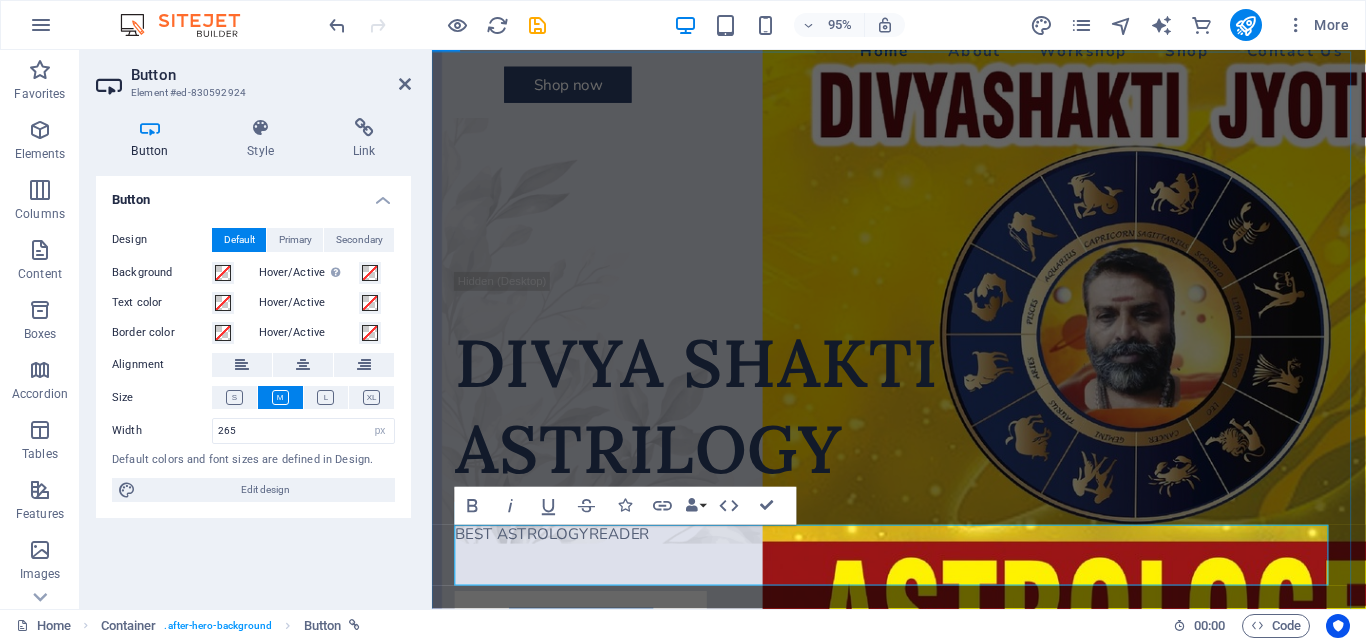 type 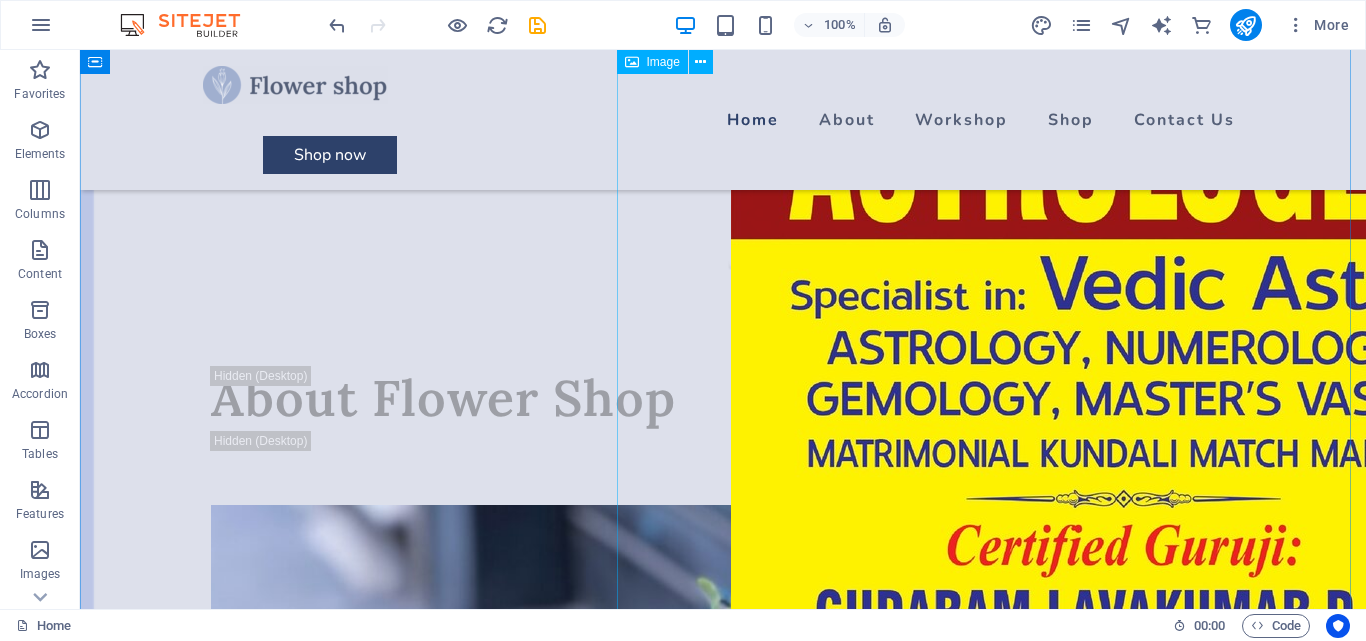 scroll, scrollTop: 562, scrollLeft: 0, axis: vertical 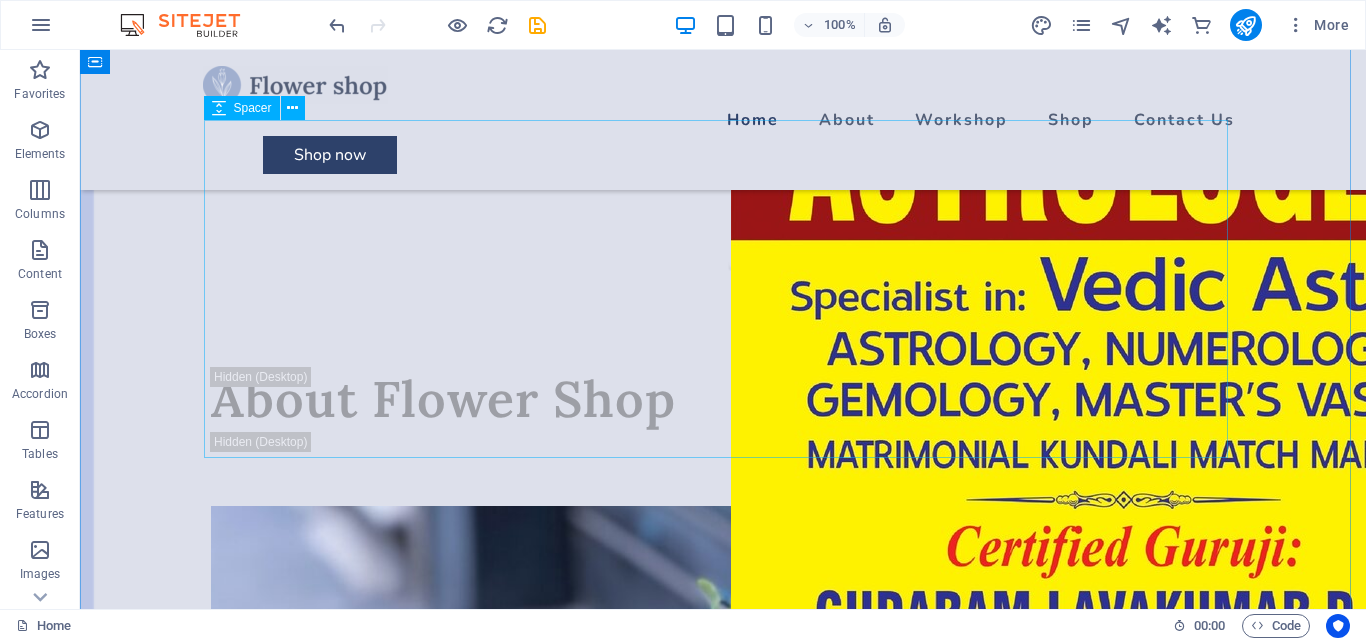 click at bounding box center [723, 198] 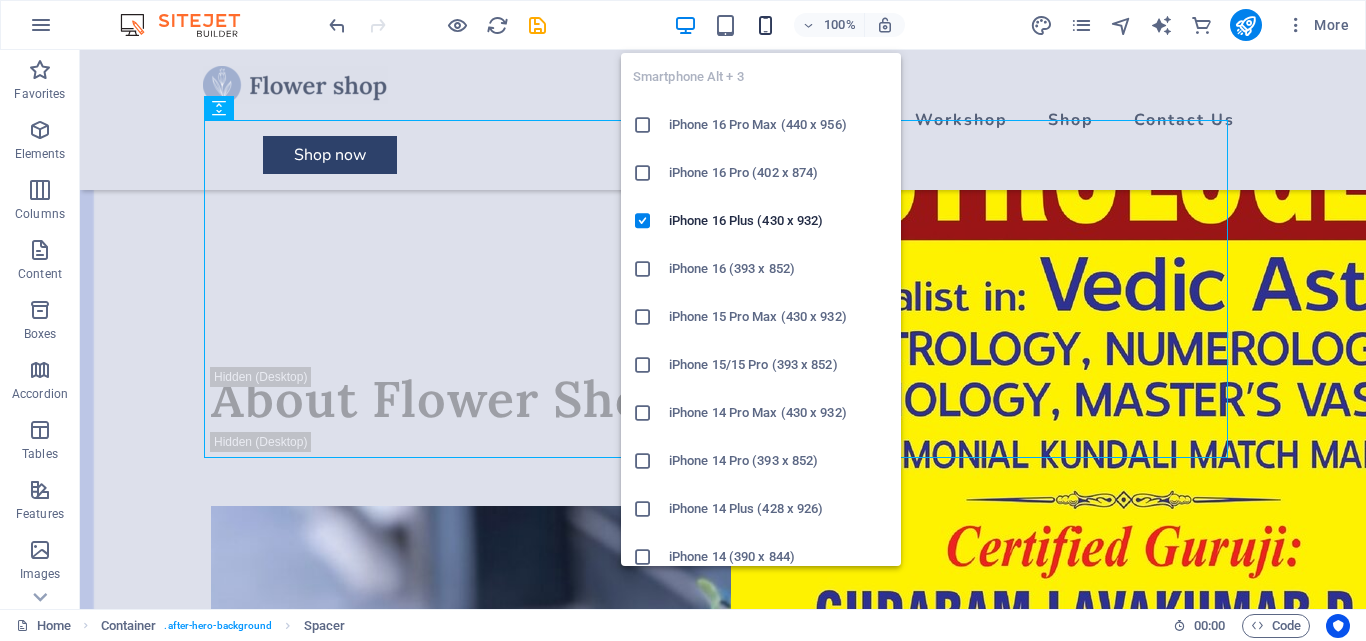 click at bounding box center (765, 25) 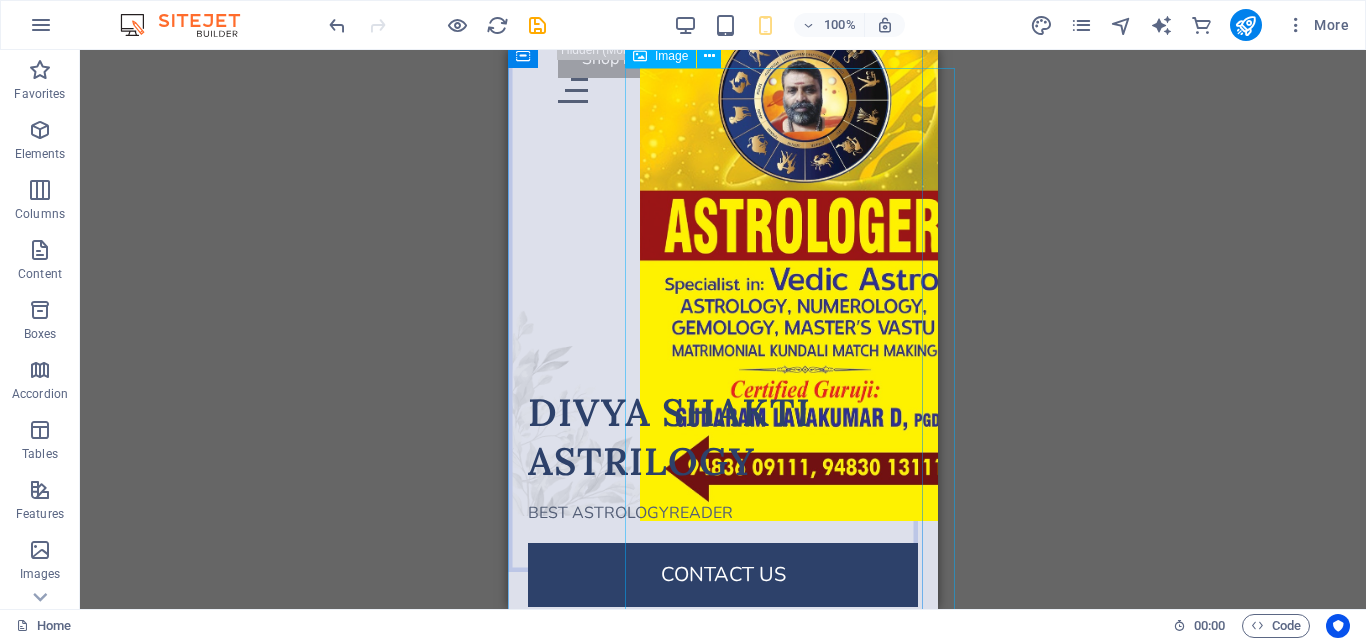 scroll, scrollTop: 90, scrollLeft: 0, axis: vertical 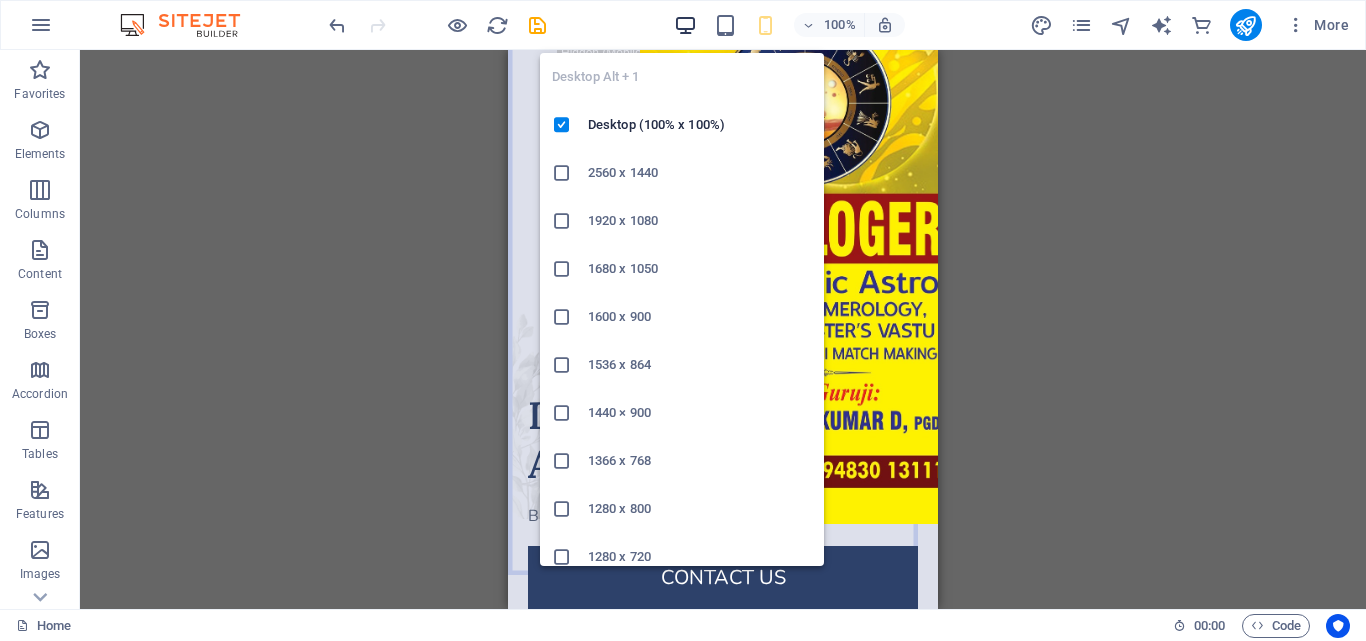 click at bounding box center [685, 25] 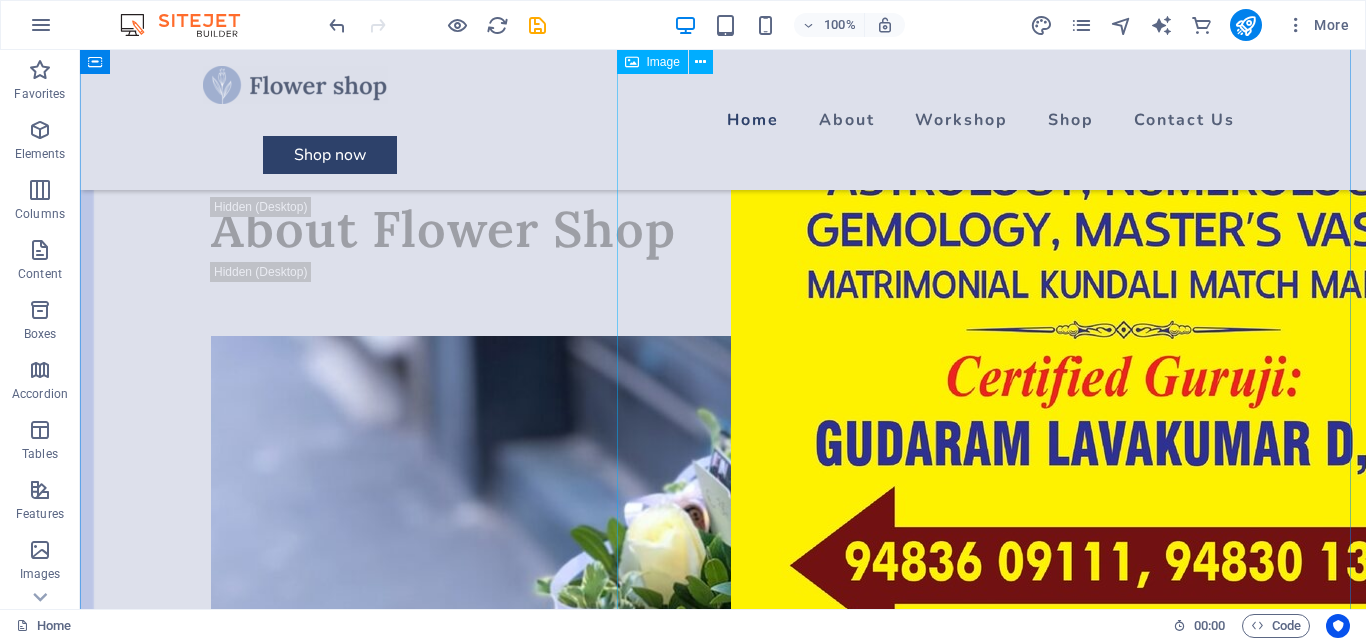 scroll, scrollTop: 746, scrollLeft: 0, axis: vertical 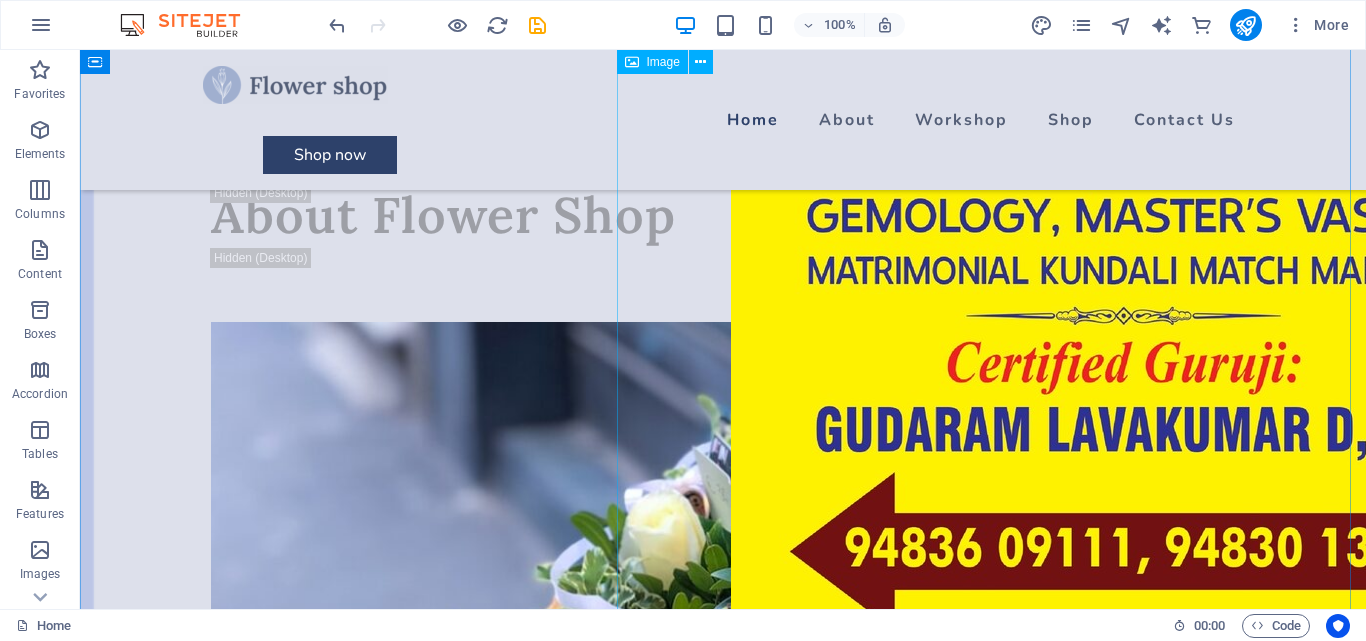 click at bounding box center (1123, 5) 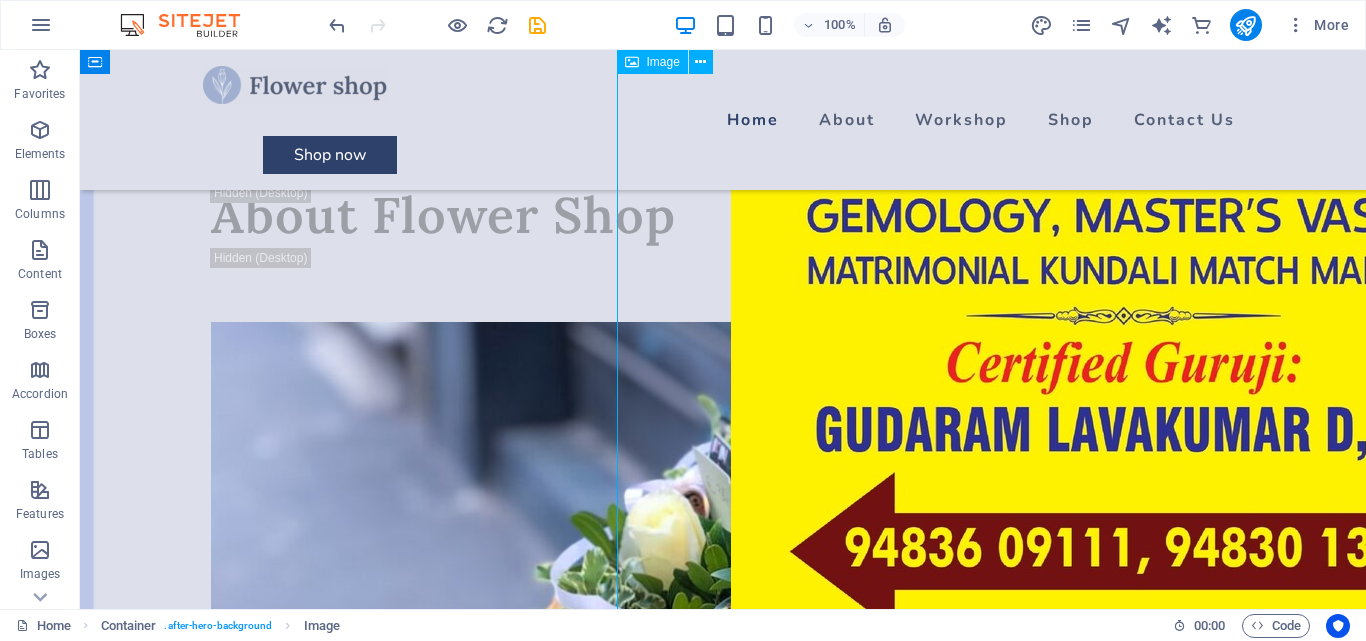click at bounding box center (1123, 5) 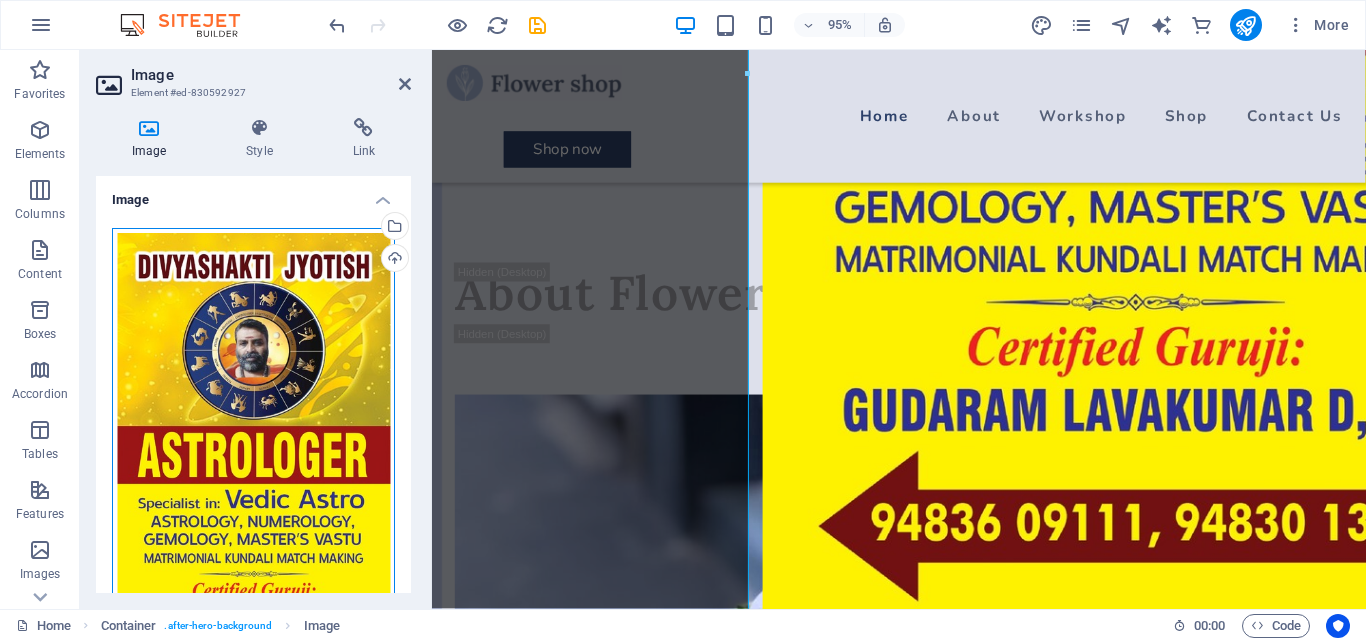 click on "Drag files here, click to choose files or select files from Files or our free stock photos & videos" at bounding box center (253, 466) 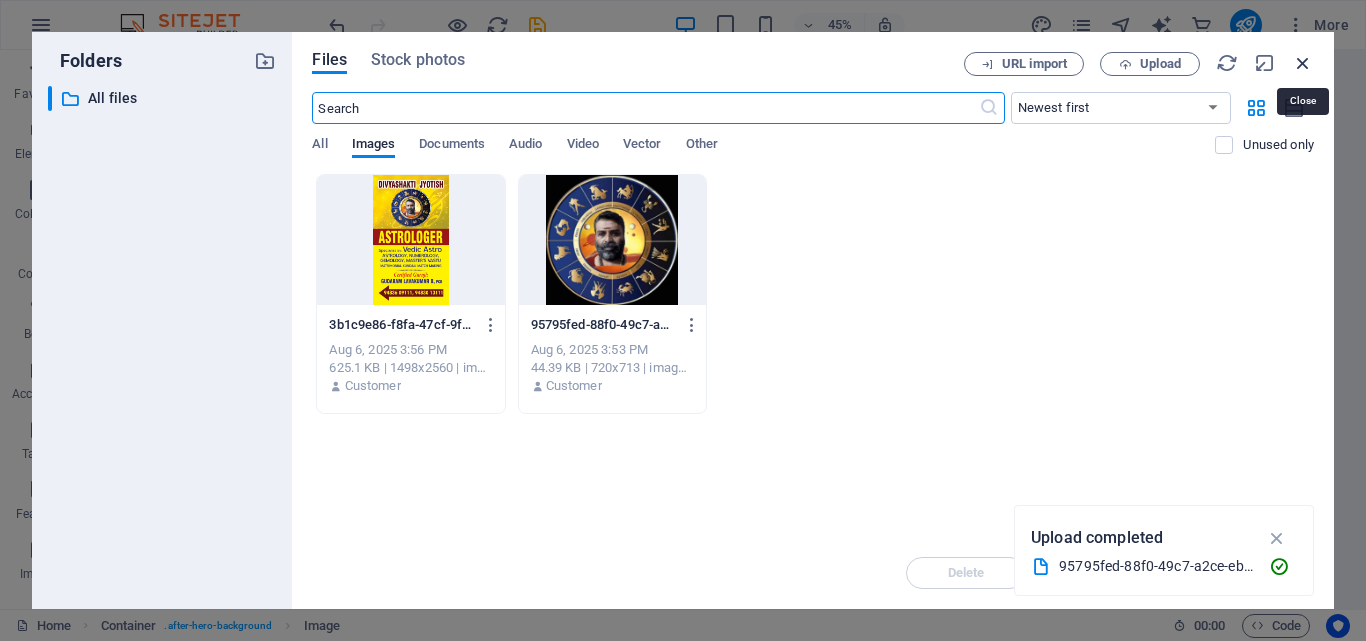 click at bounding box center [1303, 63] 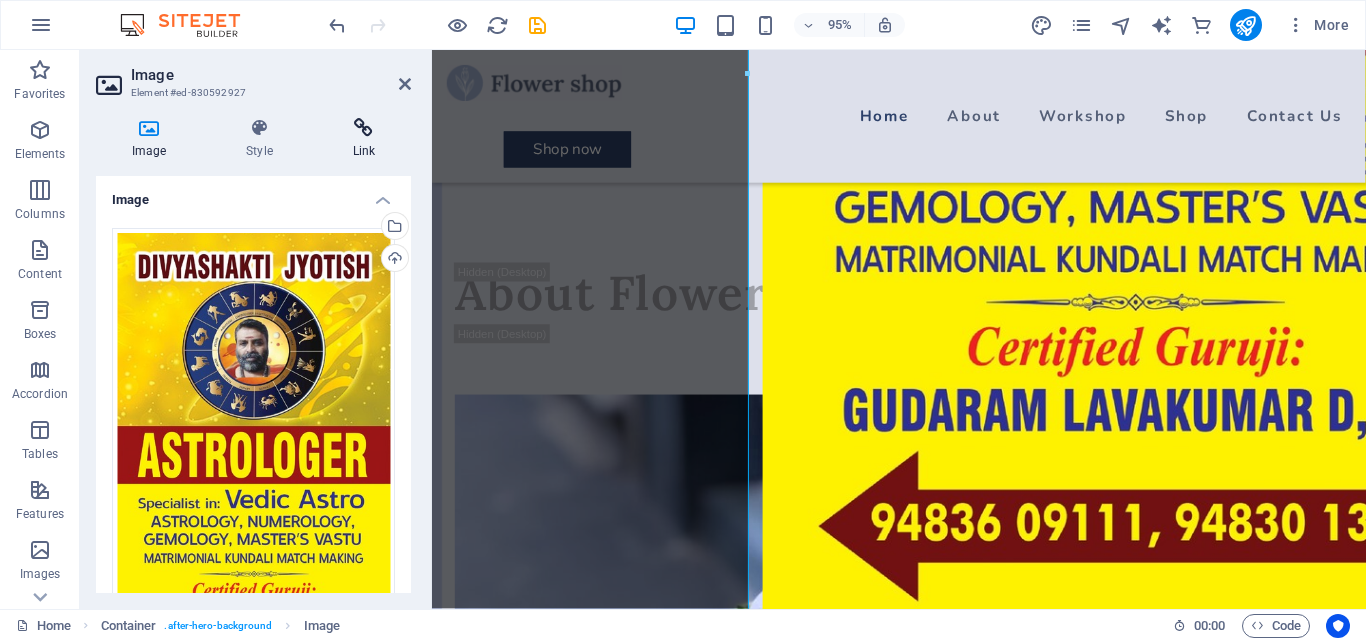 click at bounding box center (364, 128) 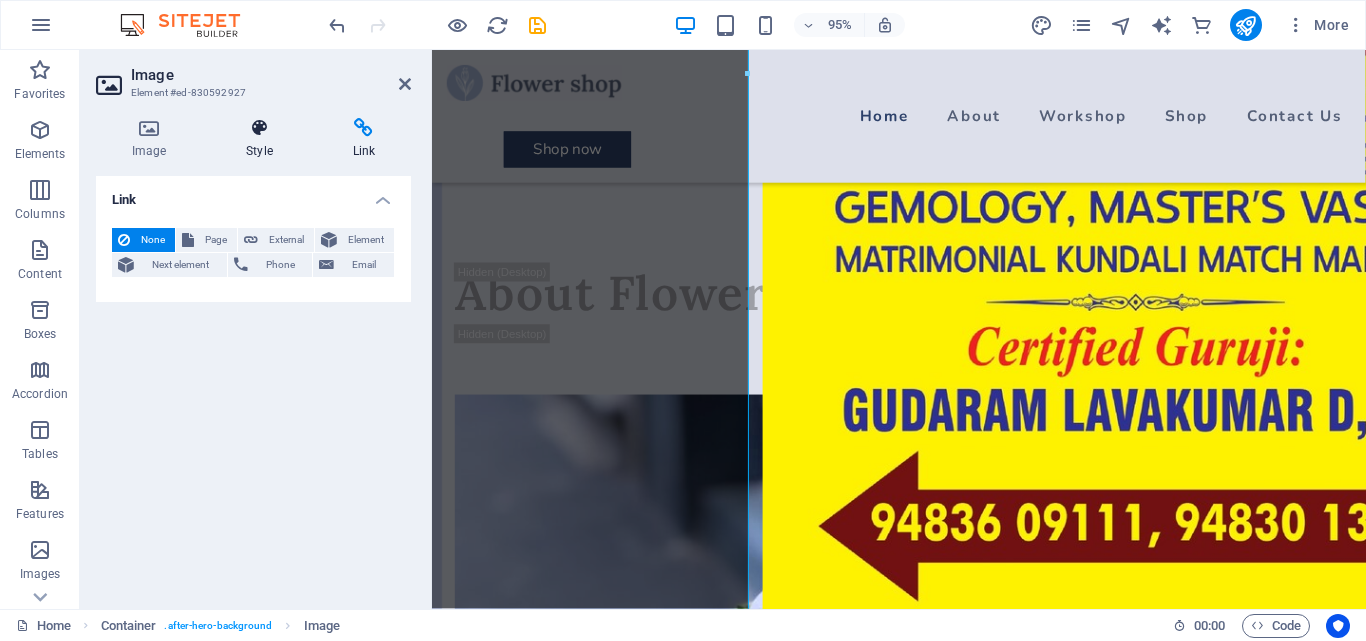 click at bounding box center [259, 128] 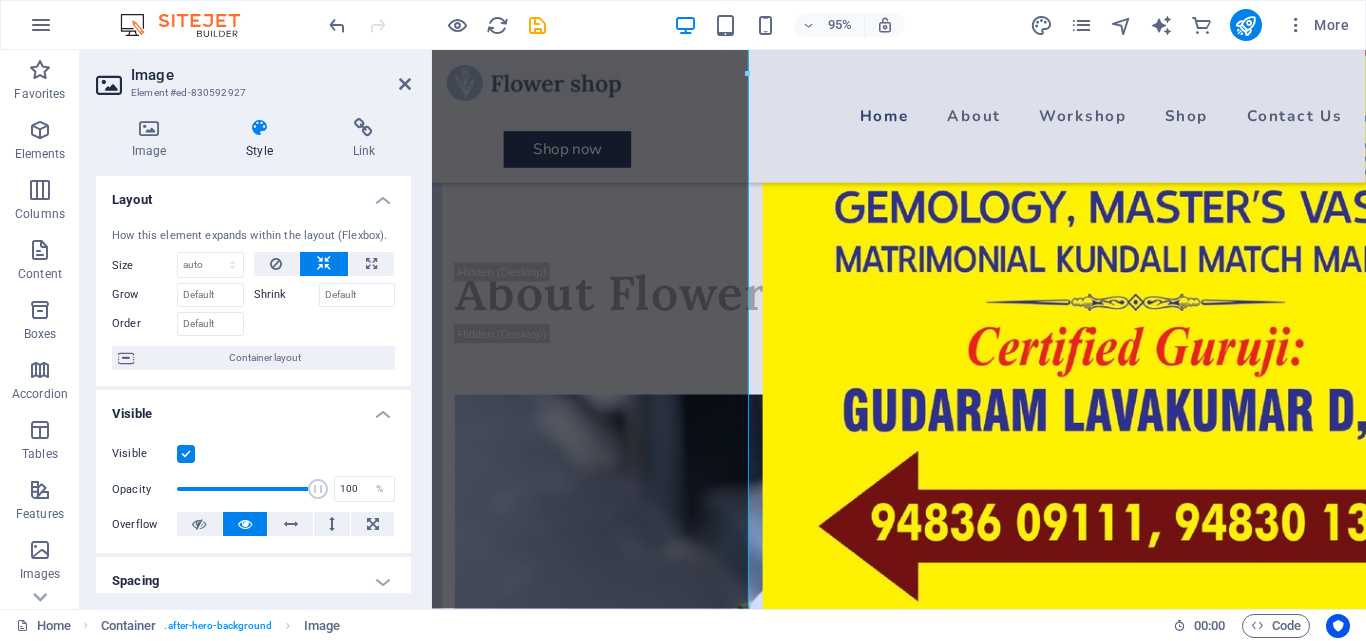 click on "Shrink" at bounding box center (286, 295) 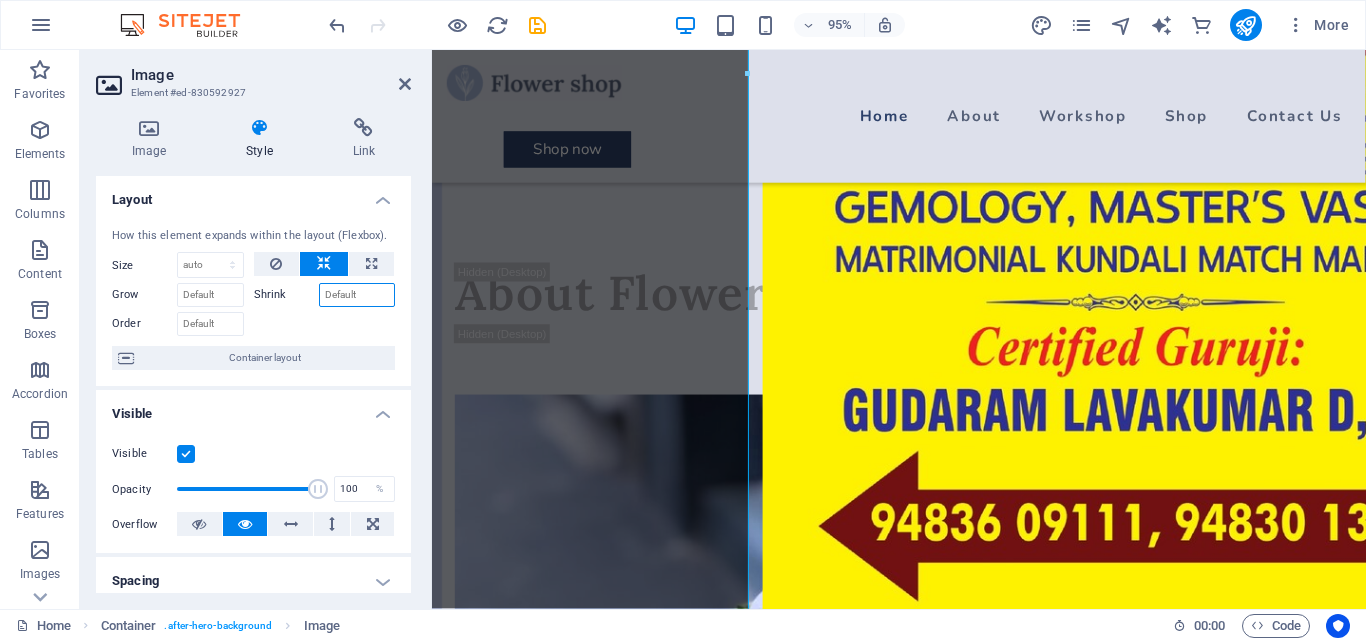 click on "Shrink" at bounding box center (357, 295) 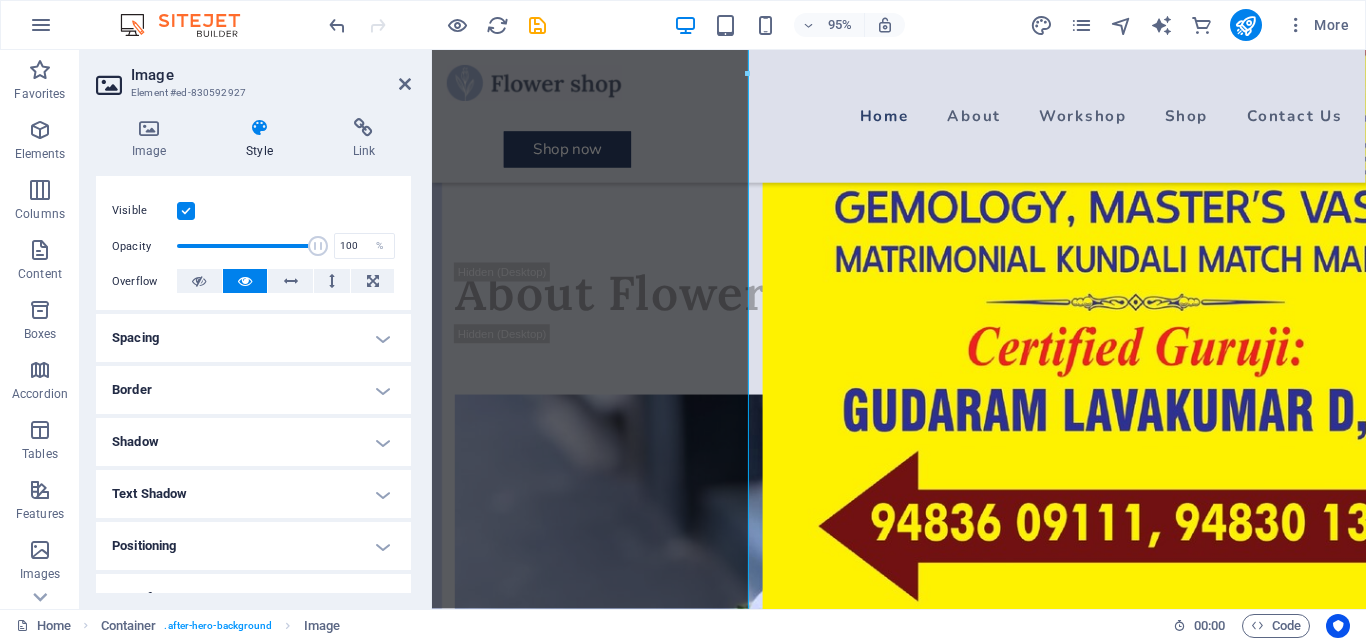 scroll, scrollTop: 0, scrollLeft: 0, axis: both 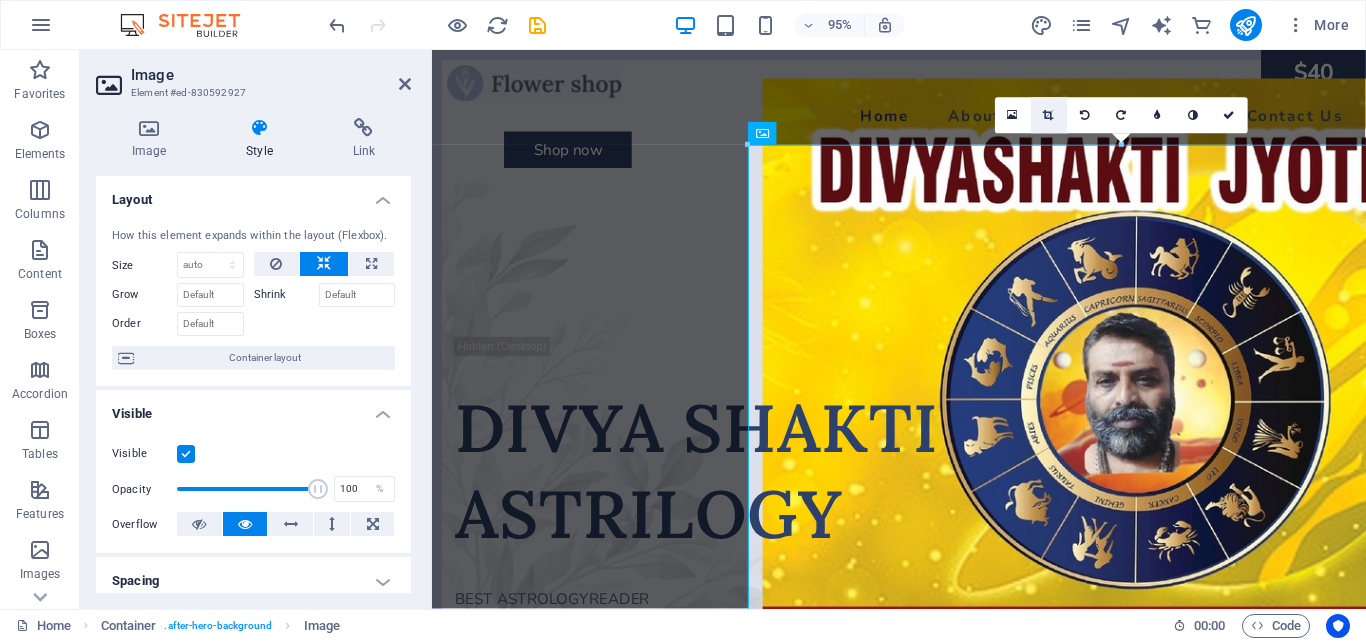 click at bounding box center [1049, 115] 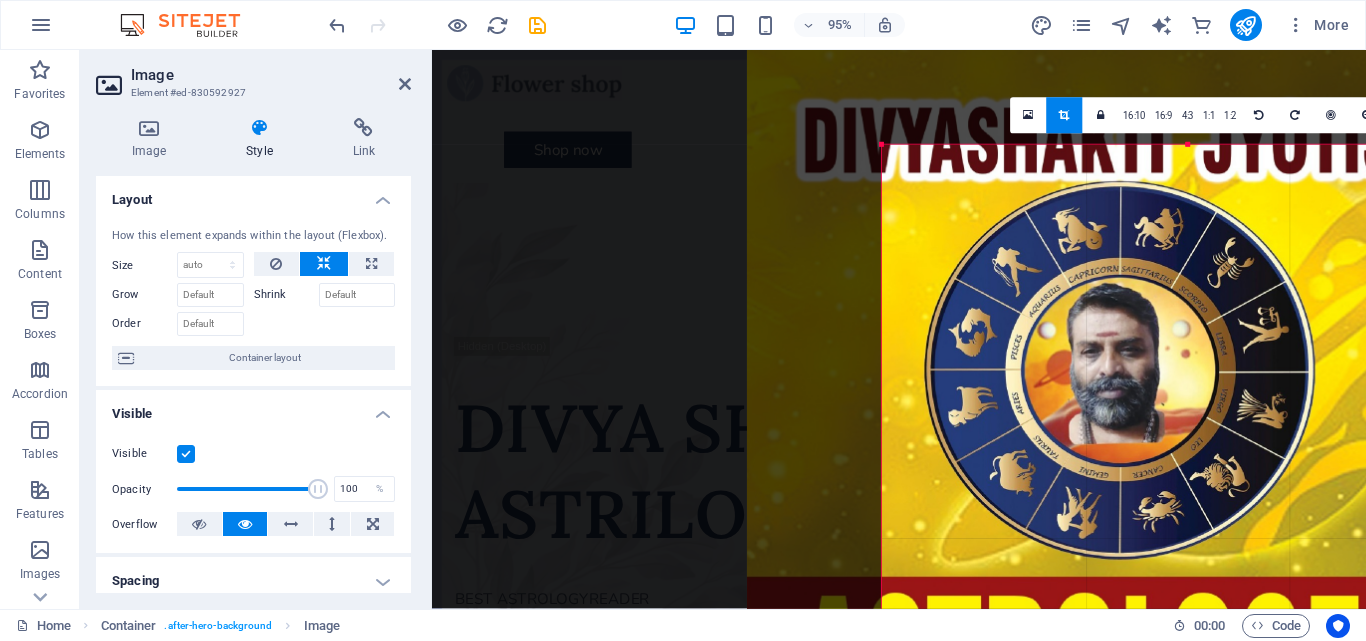 drag, startPoint x: 748, startPoint y: 143, endPoint x: 890, endPoint y: 244, distance: 174.25555 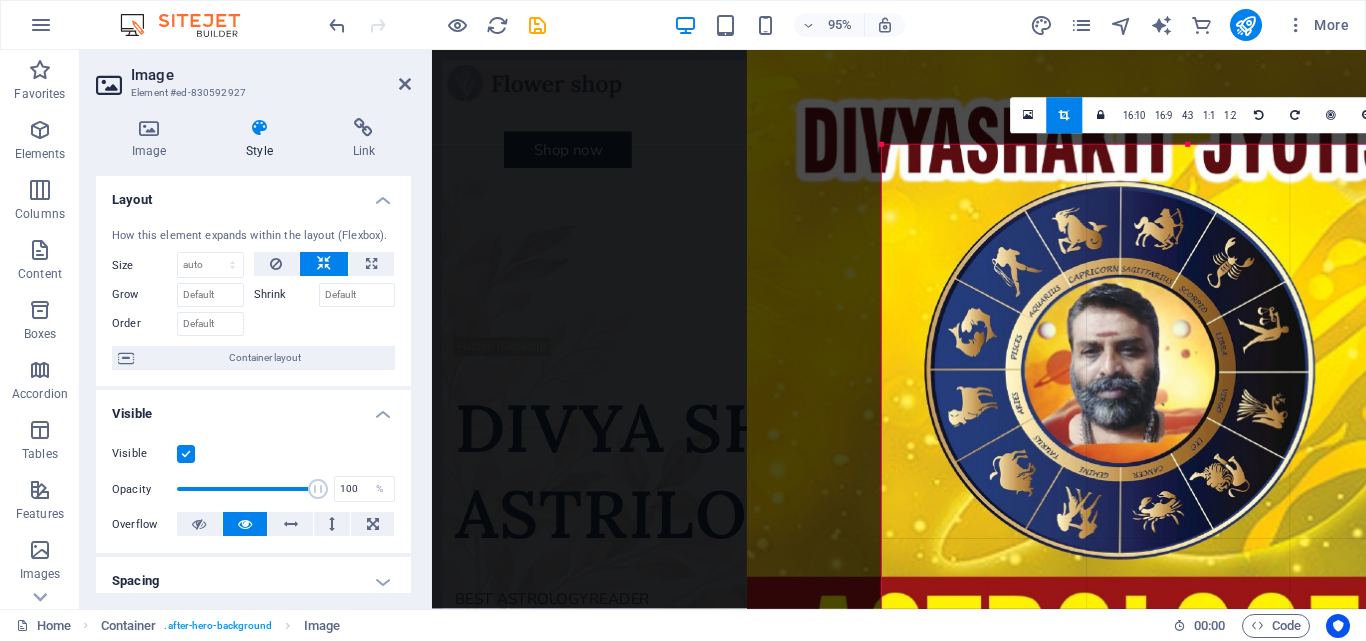 click on "180 170 160 150 140 130 120 110 100 90 80 70 60 50 40 30 20 10 0 -10 -20 -30 -40 -50 -60 -70 -80 -90 -100 -110 -120 -130 -140 -150 -160 -170 644px × 1241px / 0° / 52% 16:10 16:9 4:3 1:1 1:2 0" at bounding box center [1188, 734] 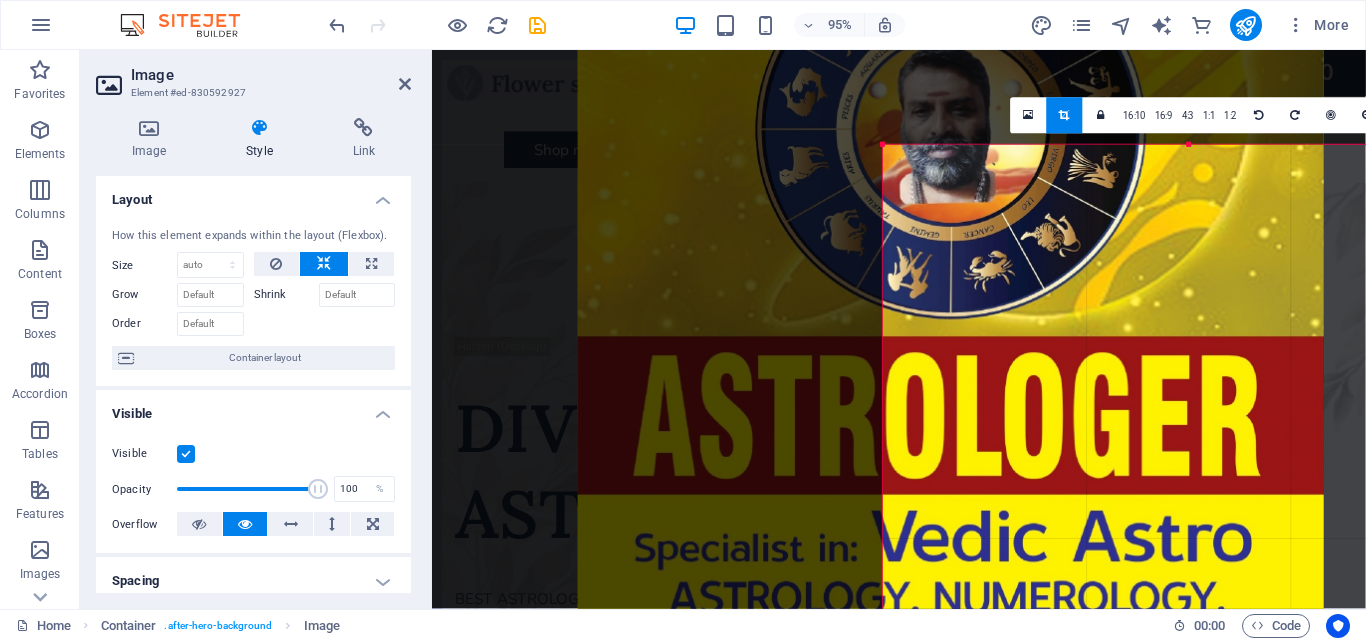 drag, startPoint x: 1129, startPoint y: 351, endPoint x: 942, endPoint y: 92, distance: 319.45267 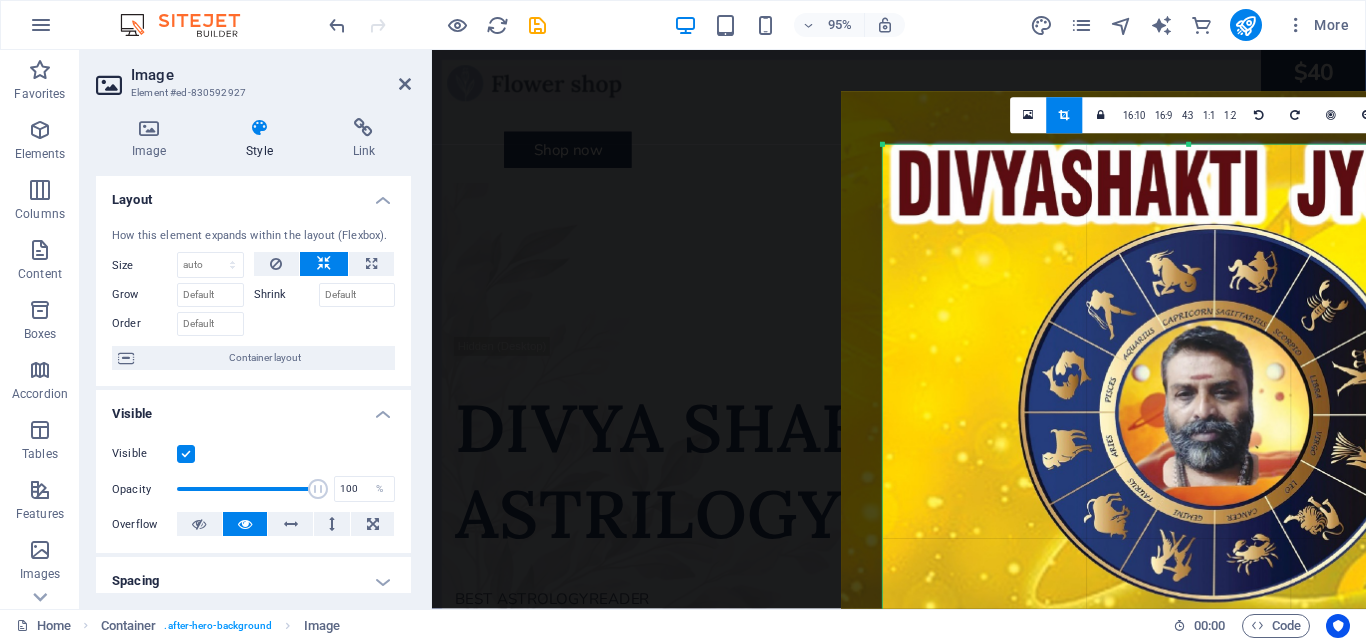 drag, startPoint x: 1106, startPoint y: 301, endPoint x: 1196, endPoint y: 340, distance: 98.08669 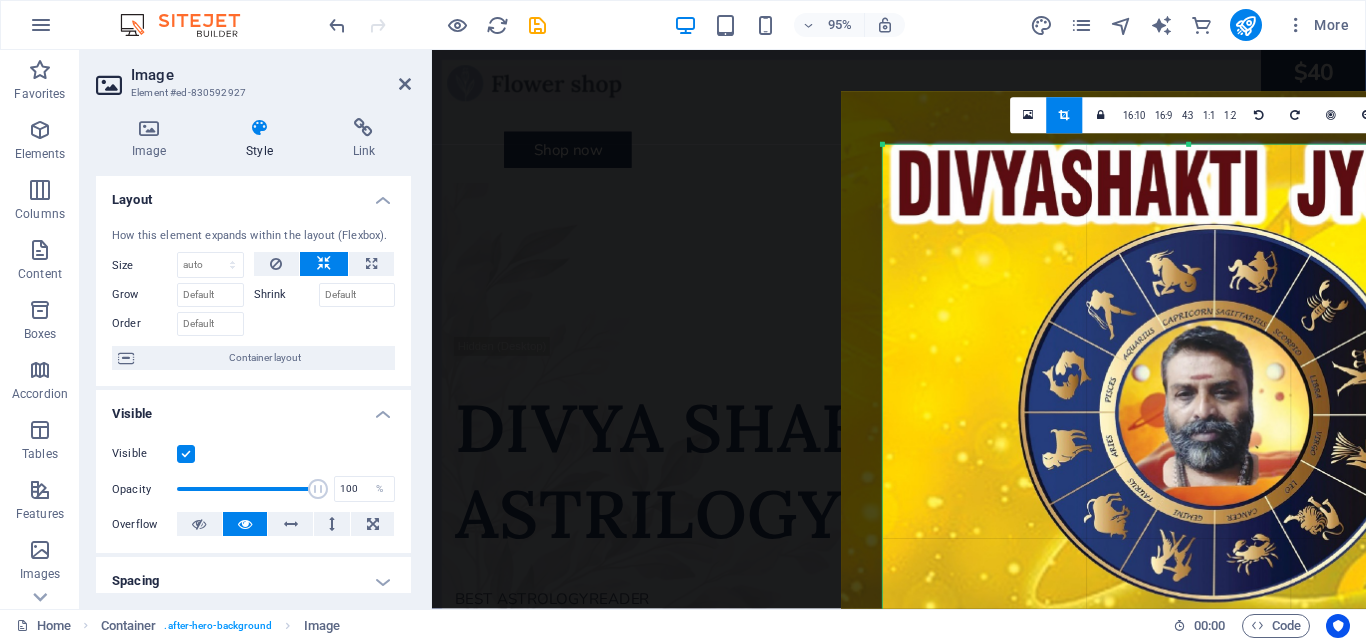 click at bounding box center [1215, 729] 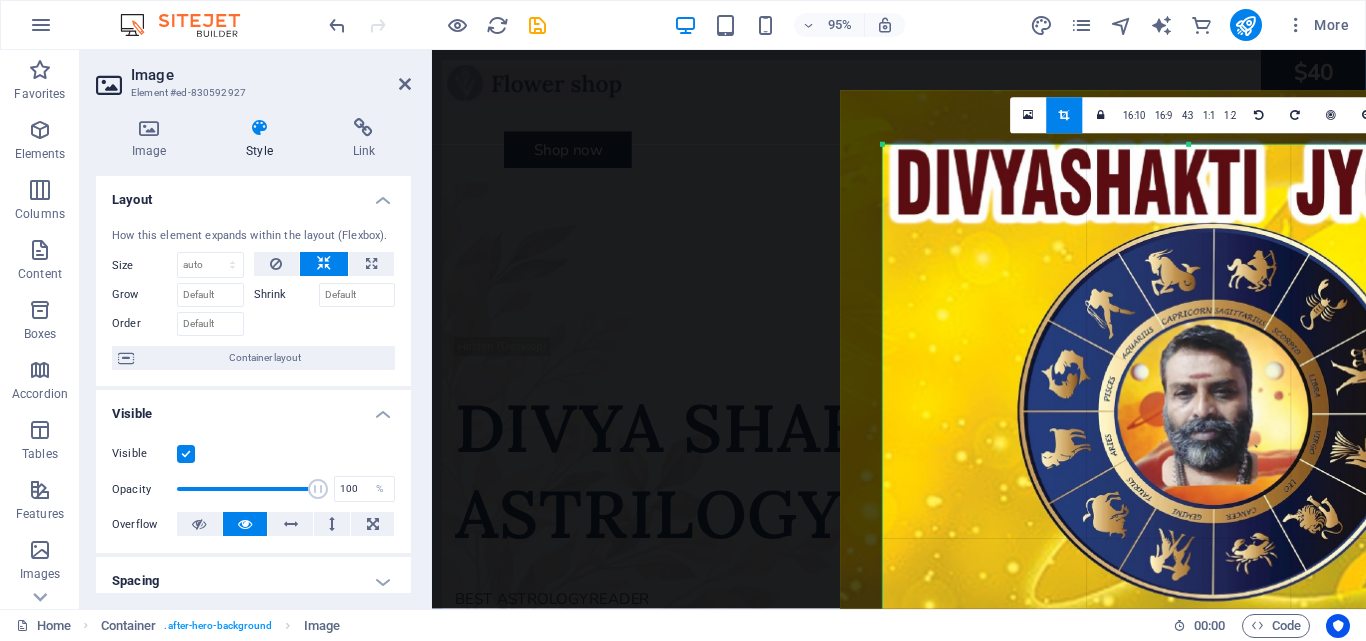 click at bounding box center (1214, 728) 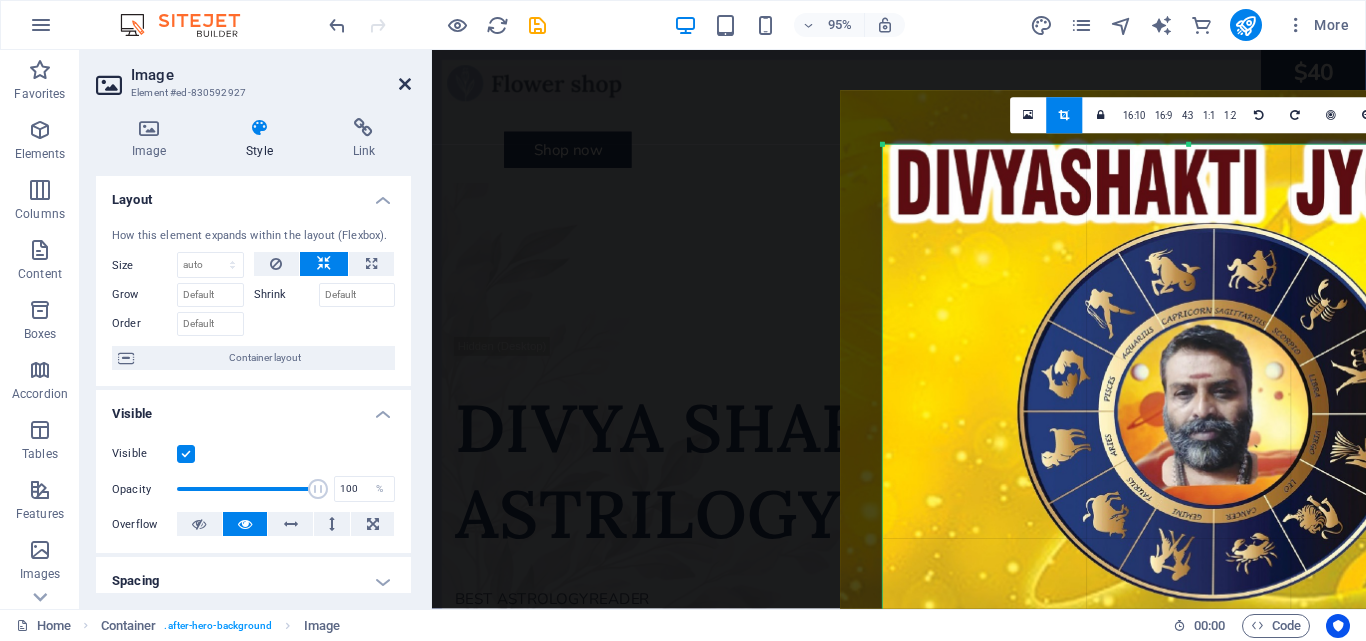 click at bounding box center (405, 84) 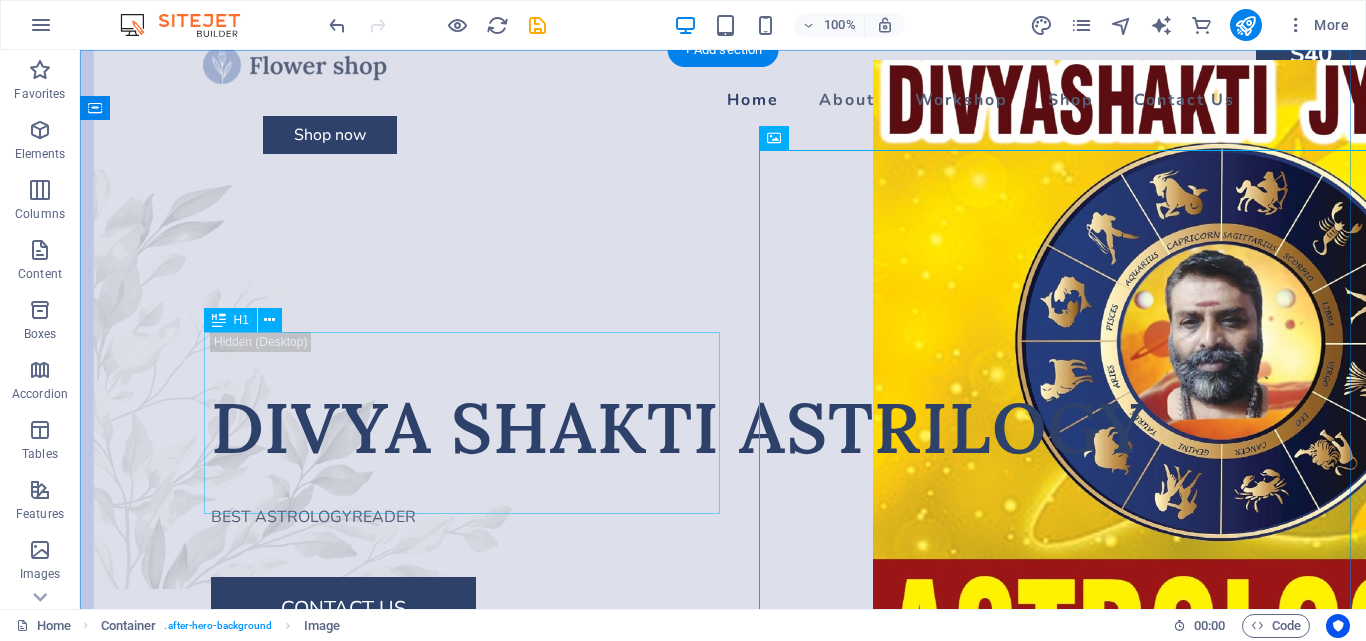 scroll, scrollTop: 0, scrollLeft: 0, axis: both 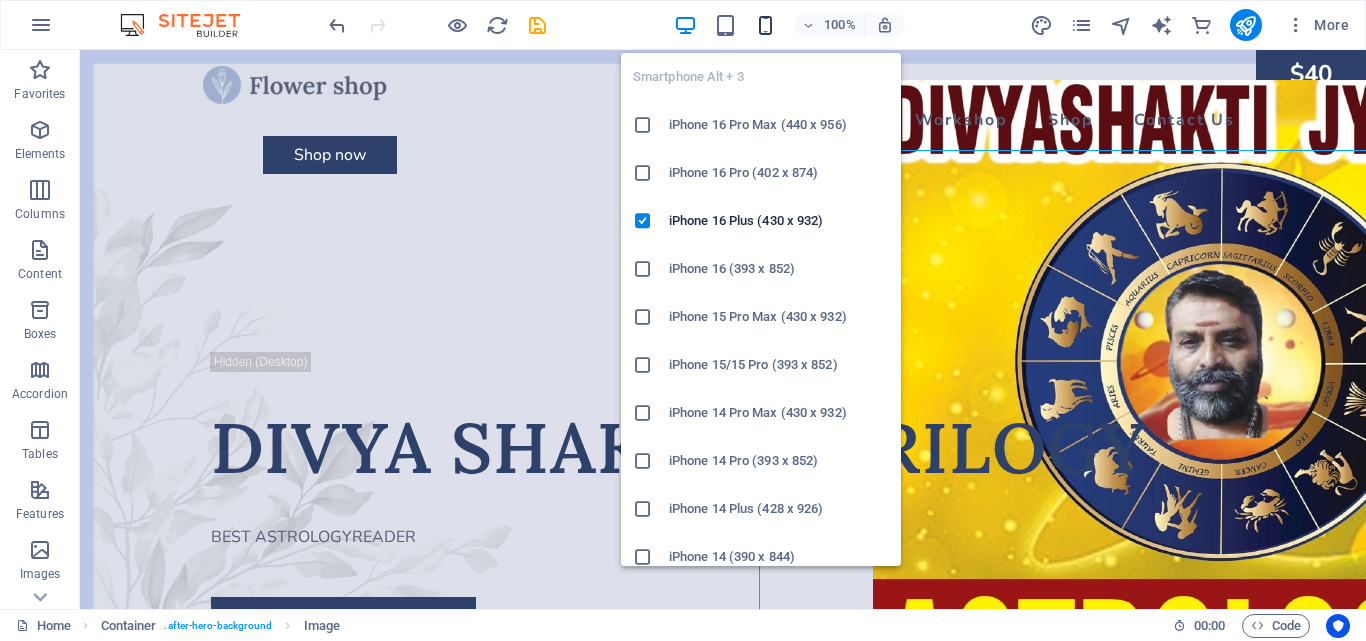 click at bounding box center (765, 25) 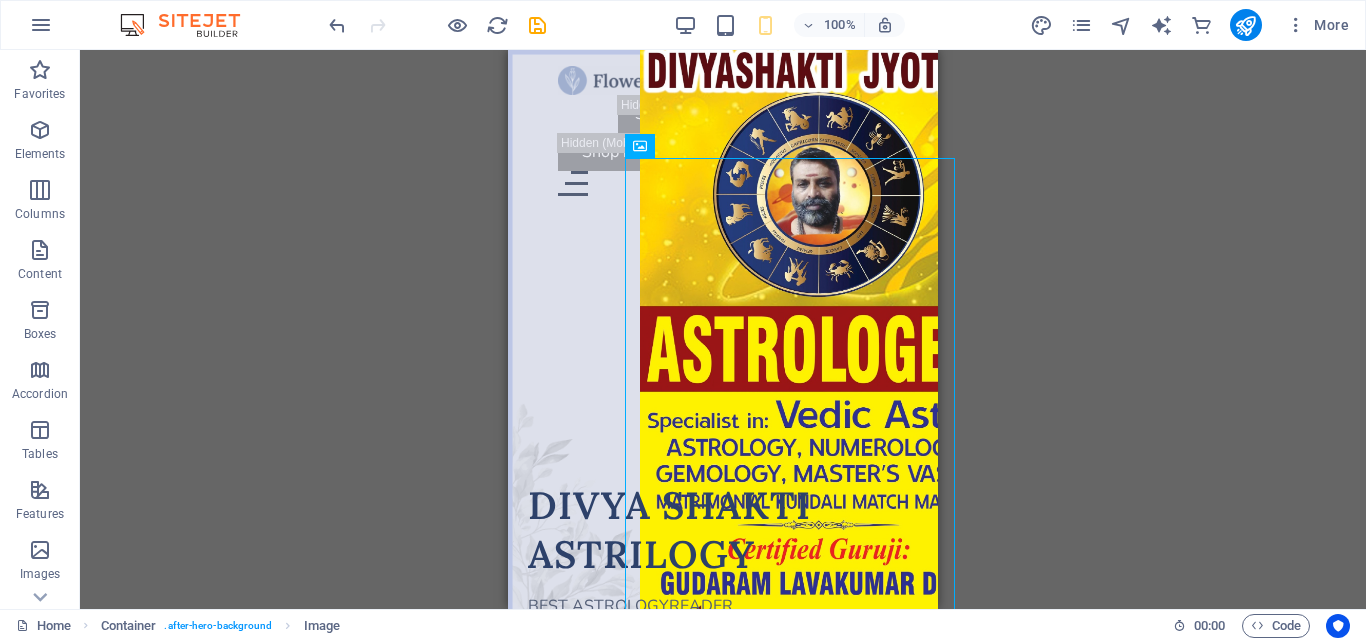 click on "Drag here to replace the existing content. Press “Ctrl” if you want to create a new element.
H1   Container   Menu Bar   Menu   Image   Spacer   Text   Button   Spacer   Spacer   Unequal Columns   Container   Image   Unequal Columns   Container   H2   Spacer   Spacer   Button   Spacer" at bounding box center [723, 329] 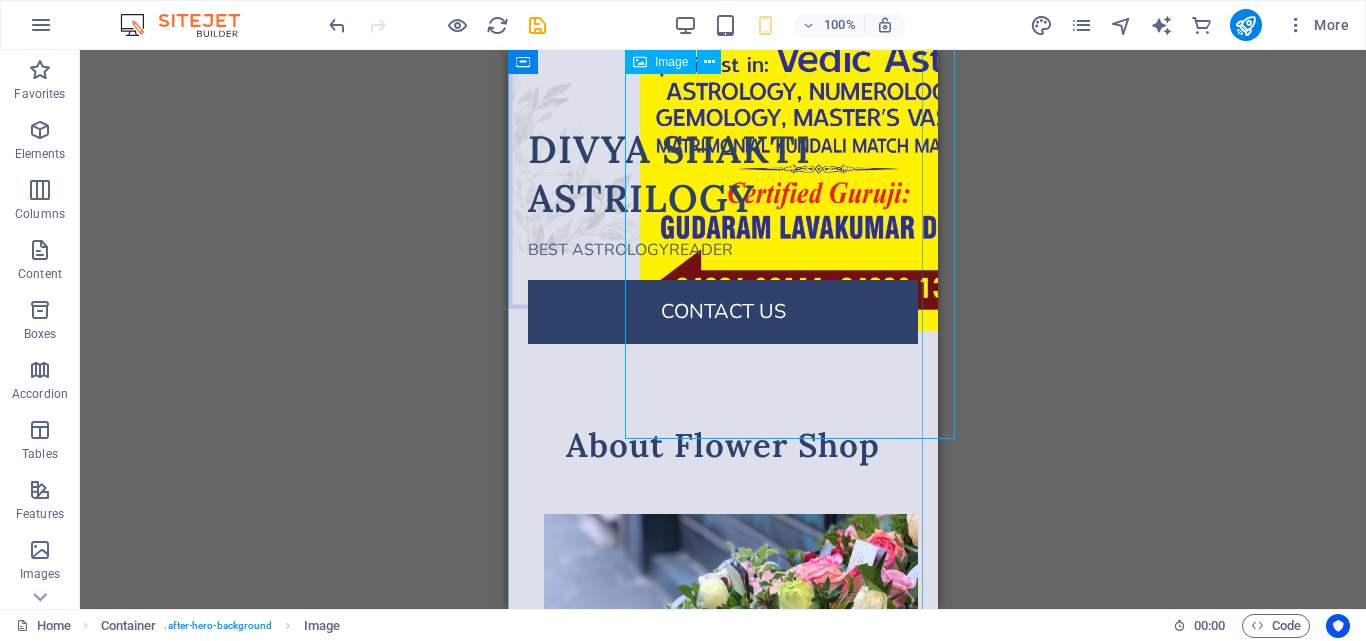 scroll, scrollTop: 0, scrollLeft: 0, axis: both 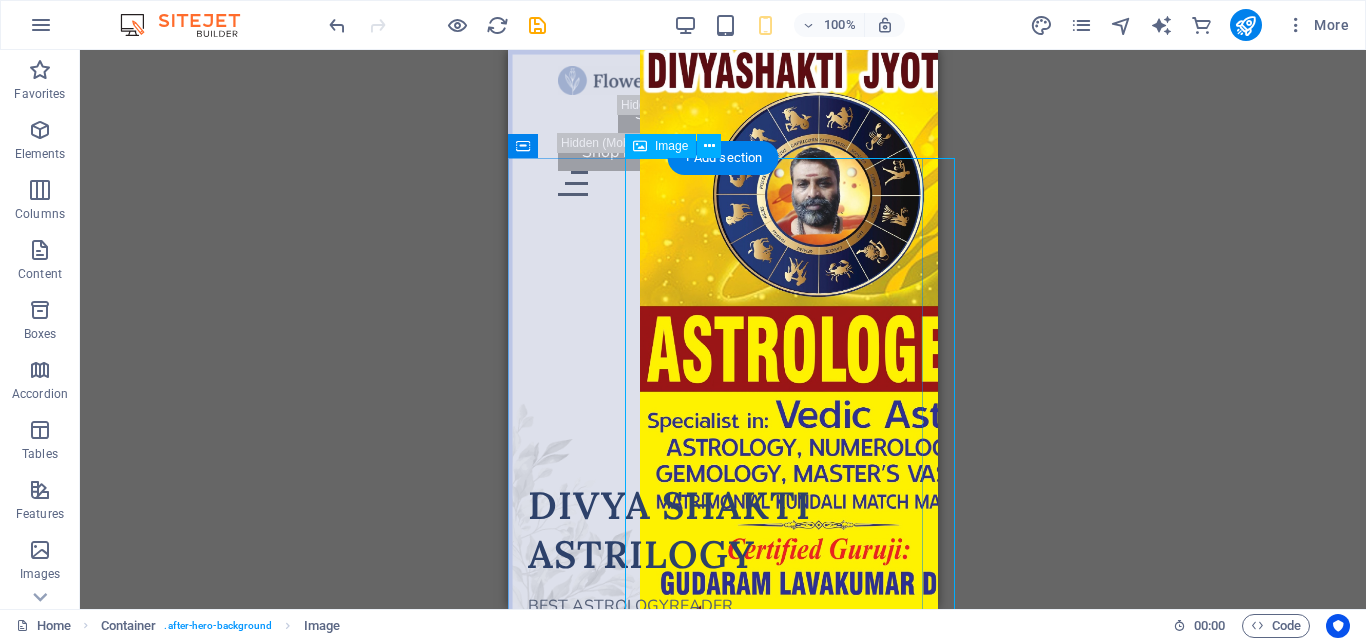 click at bounding box center (805, 368) 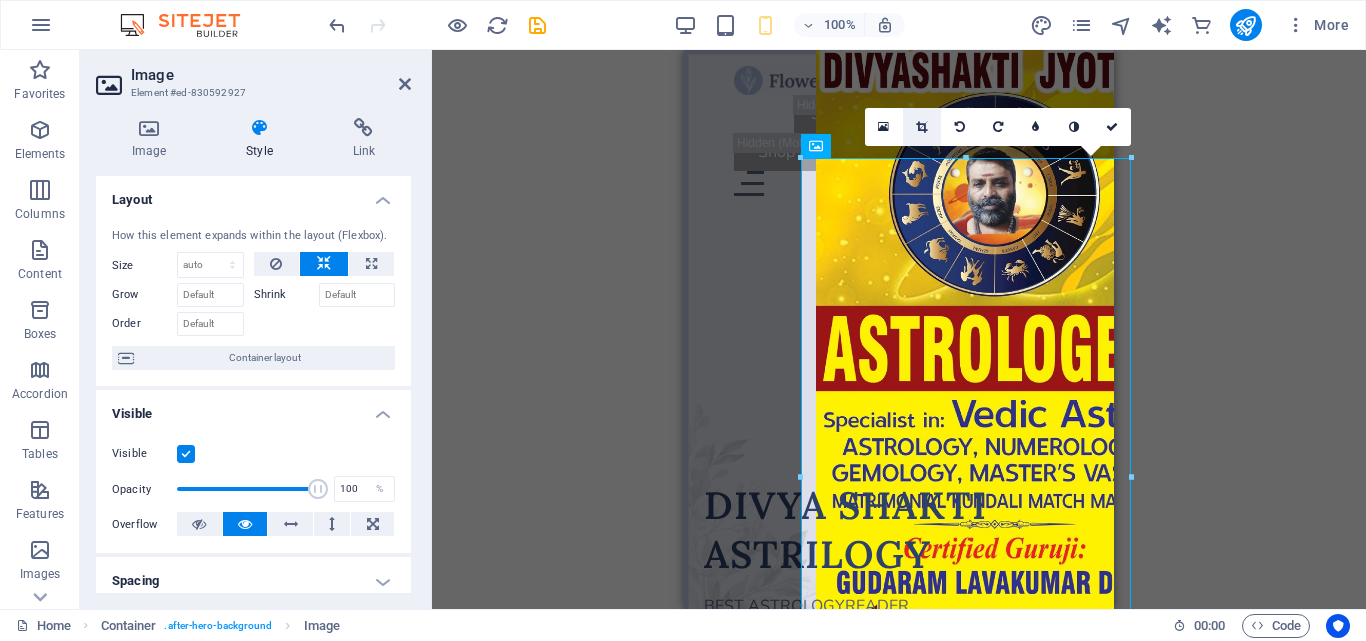 click at bounding box center [921, 127] 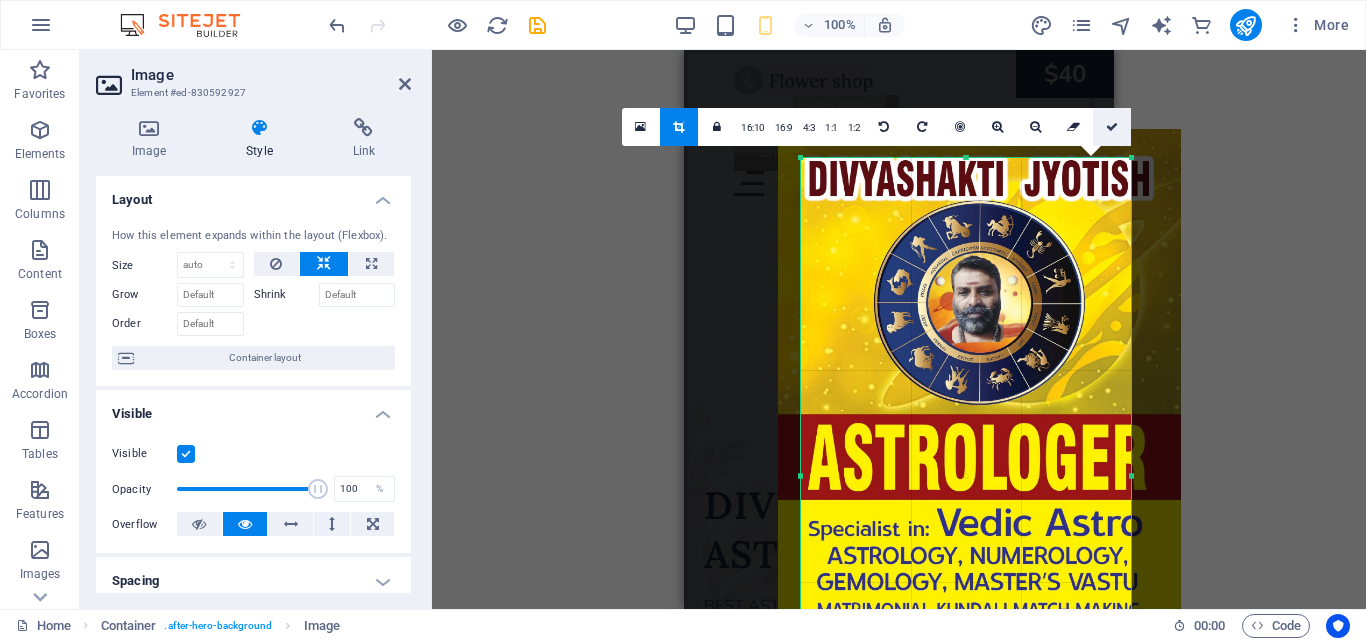click at bounding box center [1112, 127] 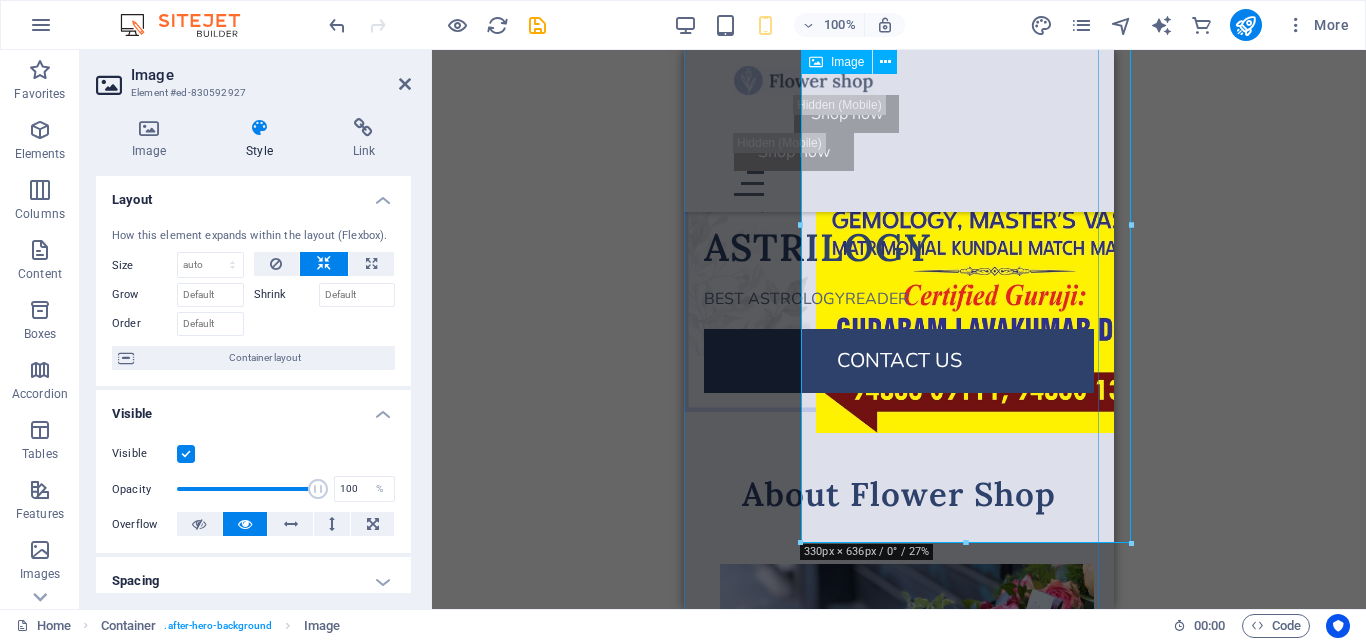 scroll, scrollTop: 251, scrollLeft: 0, axis: vertical 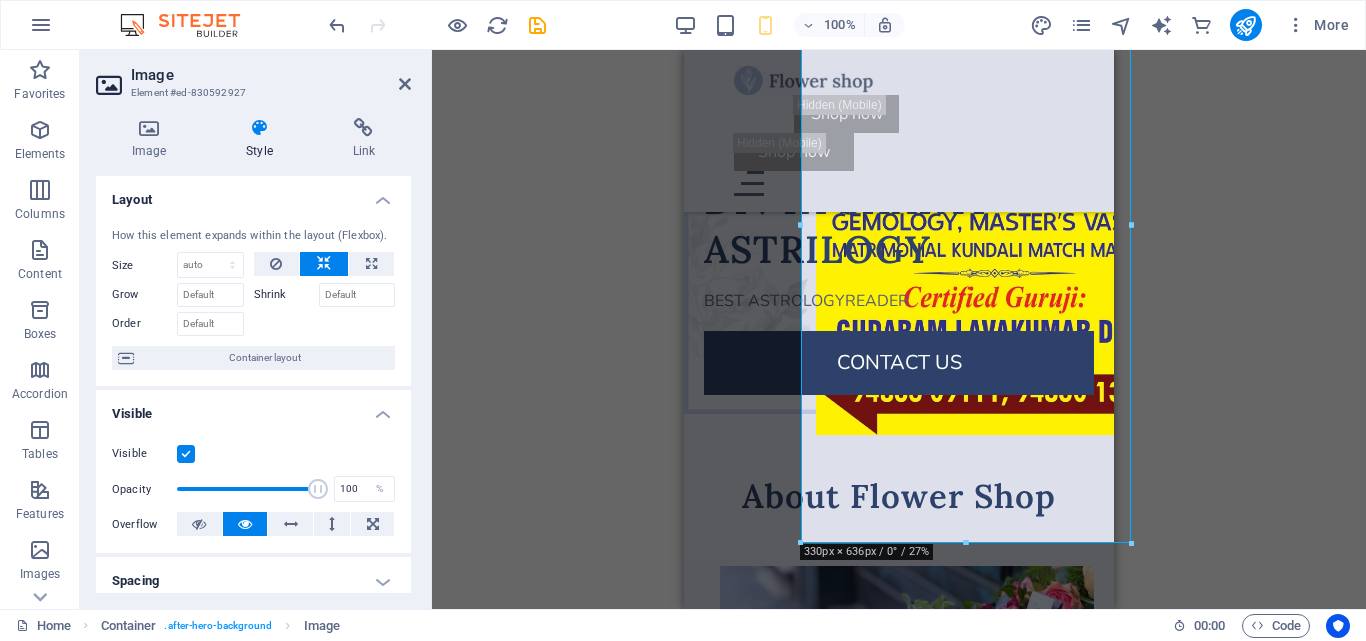 click on "Drag here to replace the existing content. Press “Ctrl” if you want to create a new element.
H1   Container   Menu Bar   Menu   Image   Spacer   Text   Button   Spacer   Spacer   Unequal Columns   Container   Image   Unequal Columns   Container   H2   Spacer   Spacer   Button   Container   Spacer 180 170 160 150 140 130 120 110 100 90 80 70 60 50 40 30 20 10 0 -10 -20 -30 -40 -50 -60 -70 -80 -90 -100 -110 -120 -130 -140 -150 -160 -170 330px × 636px / 0° / 27% 16:10 16:9 4:3 1:1 1:2 0" at bounding box center (899, 329) 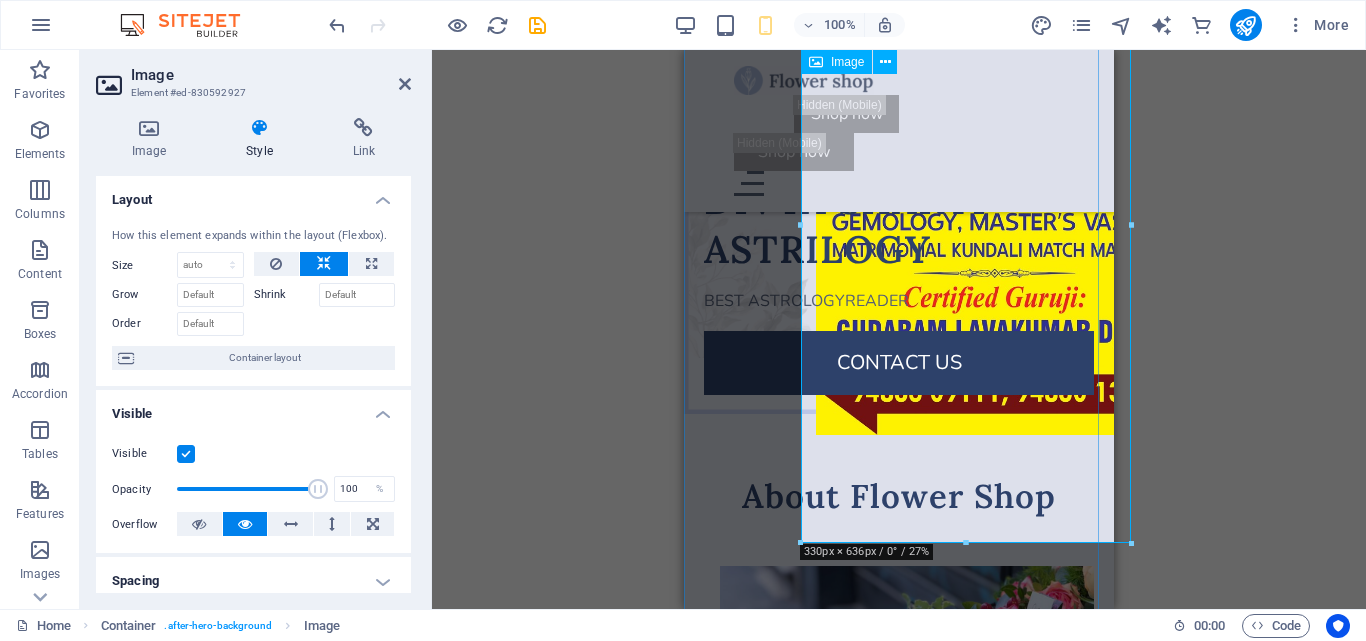 click at bounding box center (981, 117) 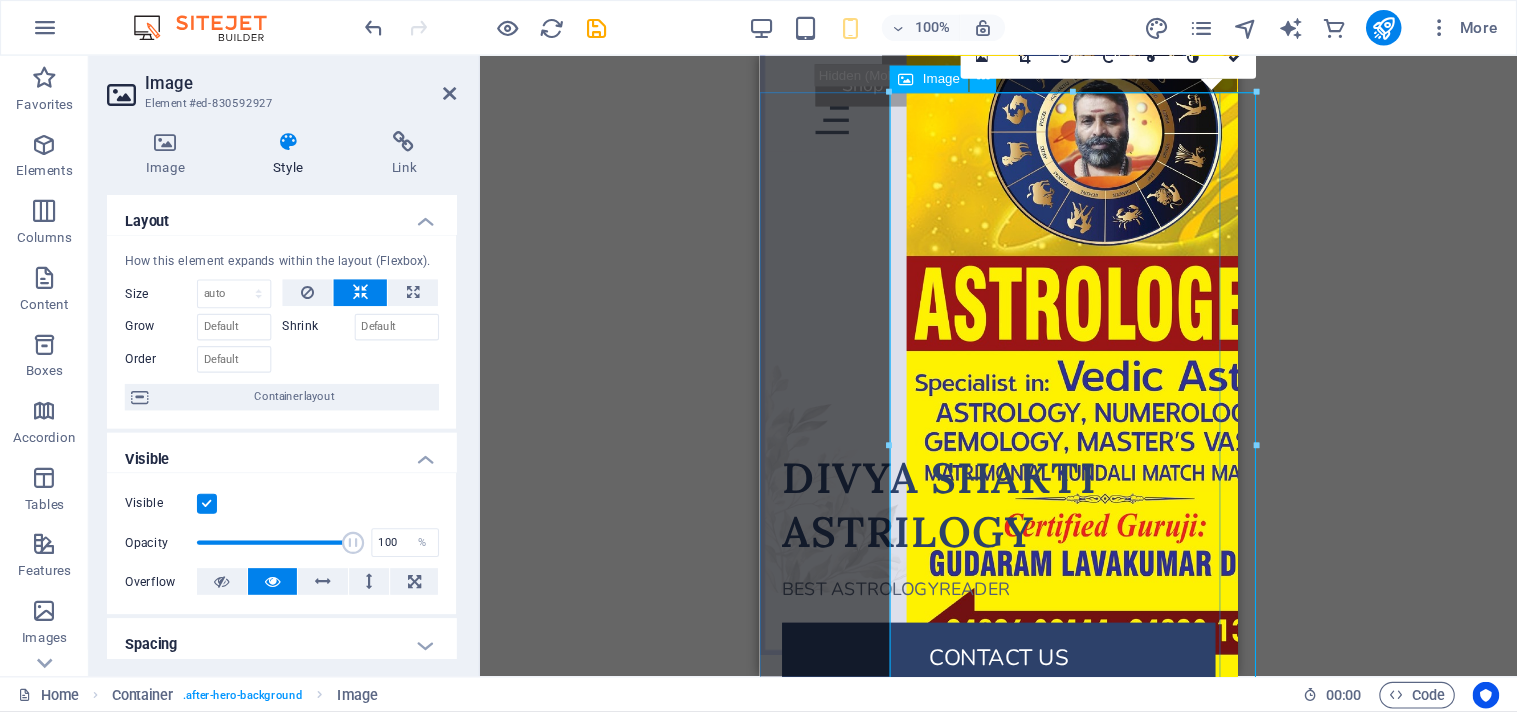 scroll, scrollTop: 76, scrollLeft: 0, axis: vertical 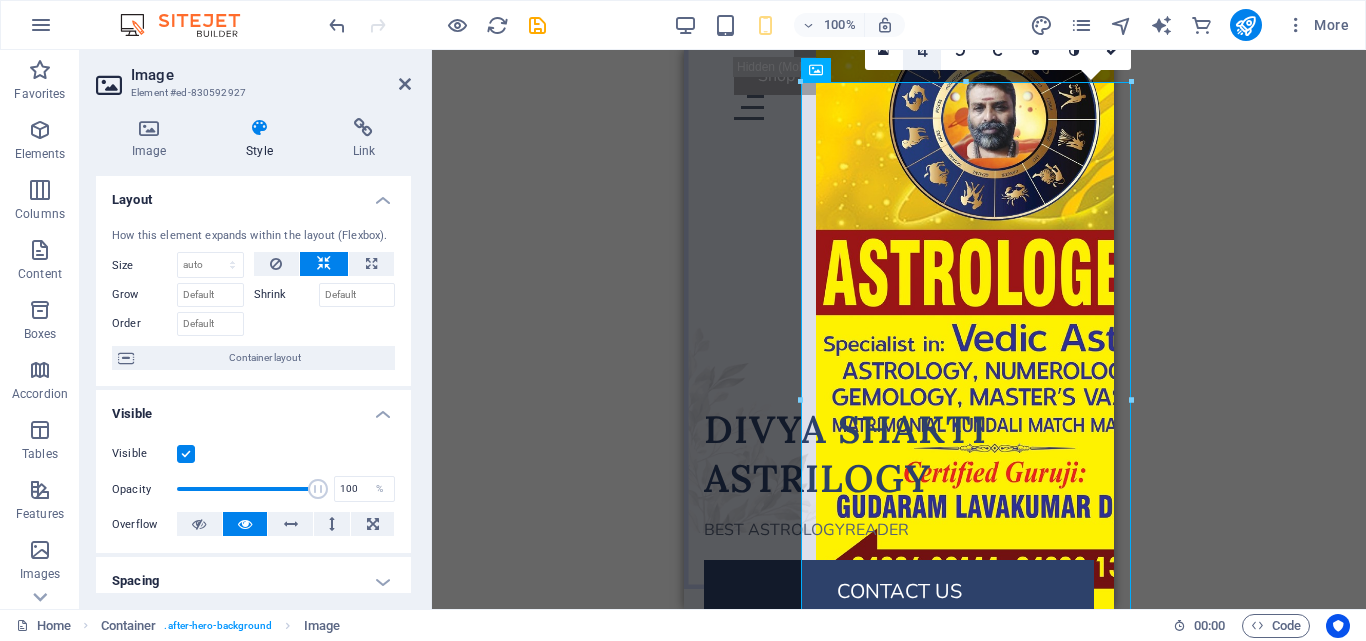 click at bounding box center [921, 51] 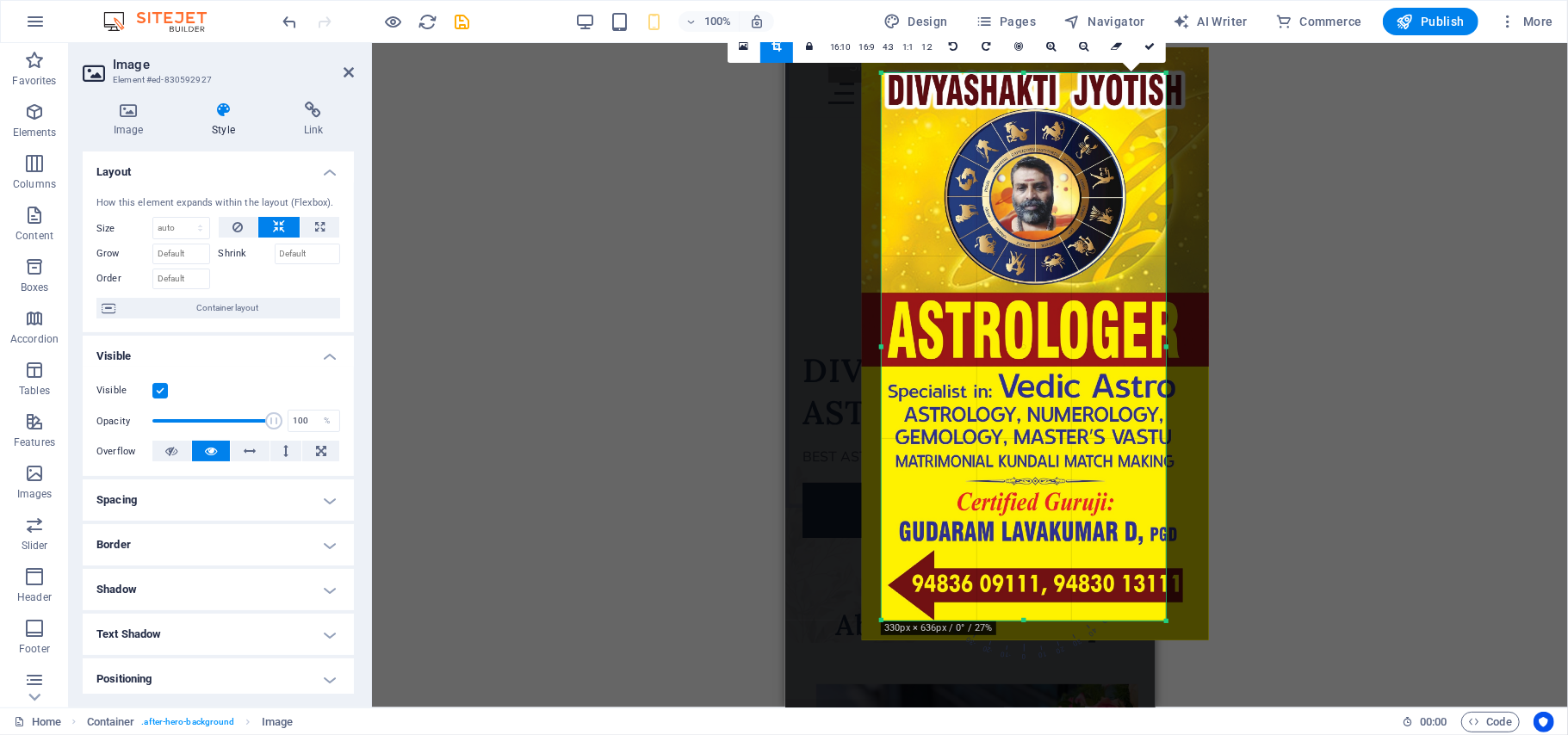 scroll, scrollTop: 64, scrollLeft: 0, axis: vertical 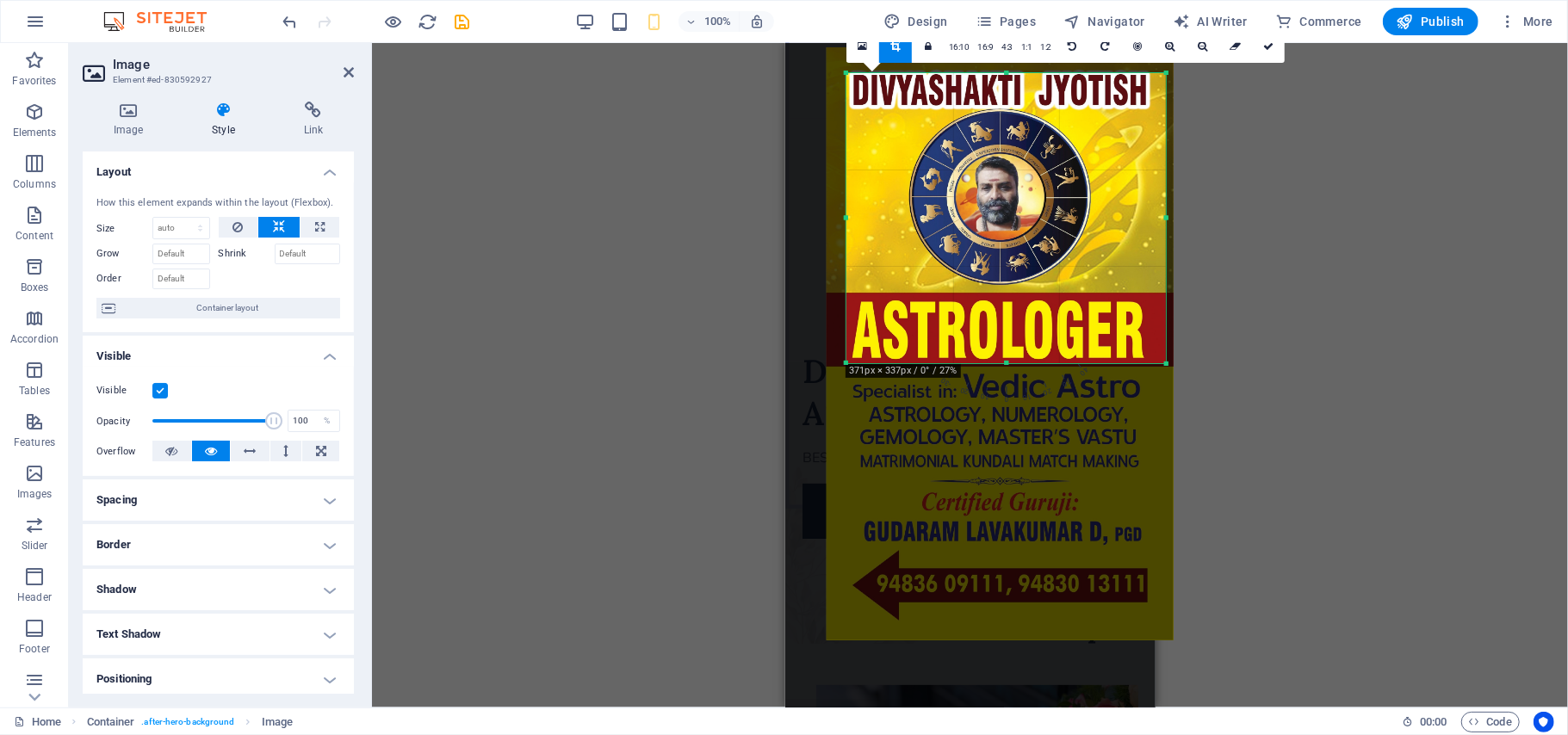 drag, startPoint x: 1169, startPoint y: 624, endPoint x: 1251, endPoint y: 367, distance: 269.7647 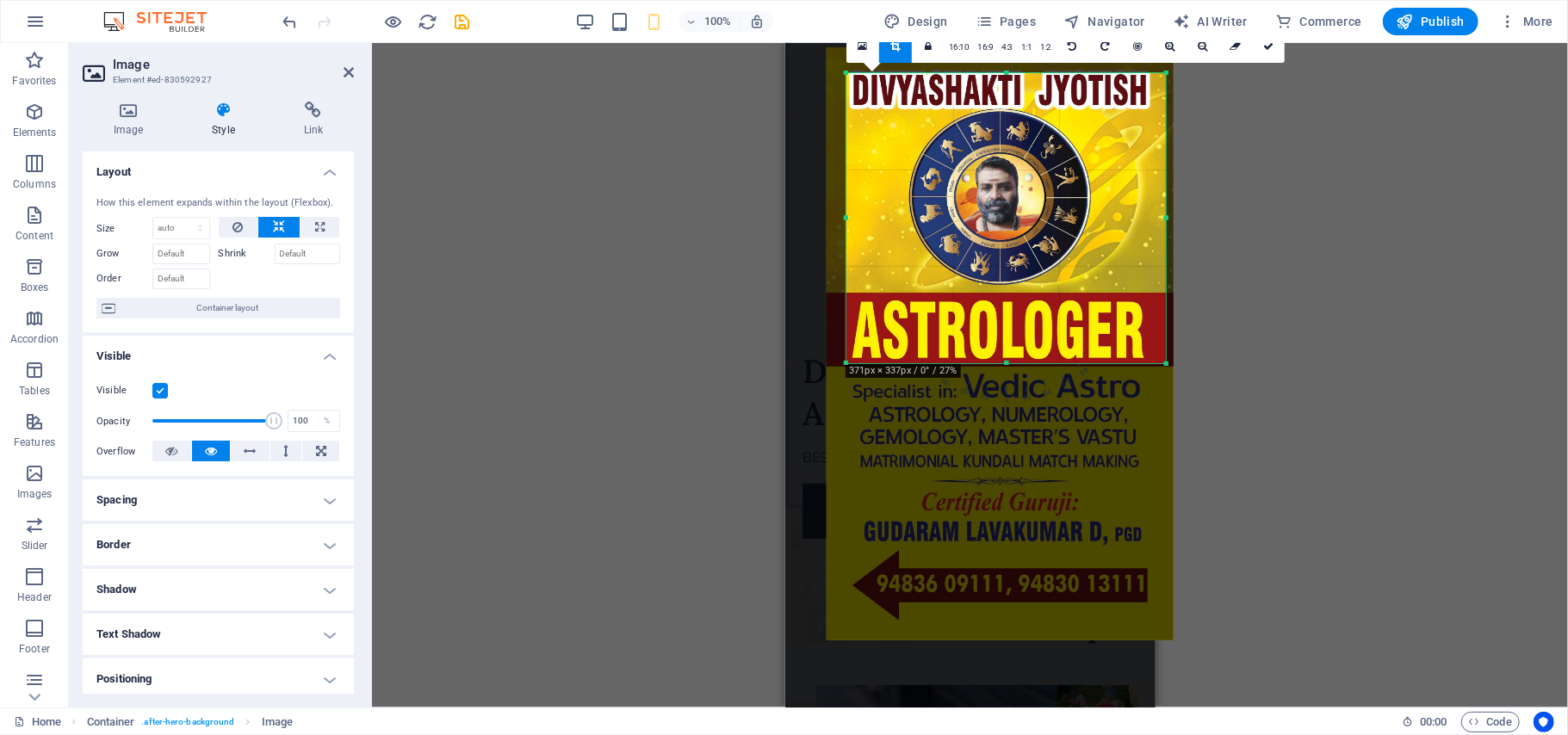 click on "Drag here to replace the existing content. Press “Ctrl” if you want to create a new element.
H1   Container   Menu Bar   Menu   Image   Spacer   Text   Button   Spacer   Spacer   Unequal Columns   Container   Image   Unequal Columns   Container   H2   Spacer   Spacer   Button   Container   Spacer 180 170 160 150 140 130 120 110 100 90 80 70 60 50 40 30 20 10 0 -10 -20 -30 -40 -50 -60 -70 -80 -90 -100 -110 -120 -130 -140 -150 -160 -170 371px × 337px / 0° / 27% 16:10 16:9 4:3 1:1 1:2 0   Button   Container" at bounding box center (970, 375) 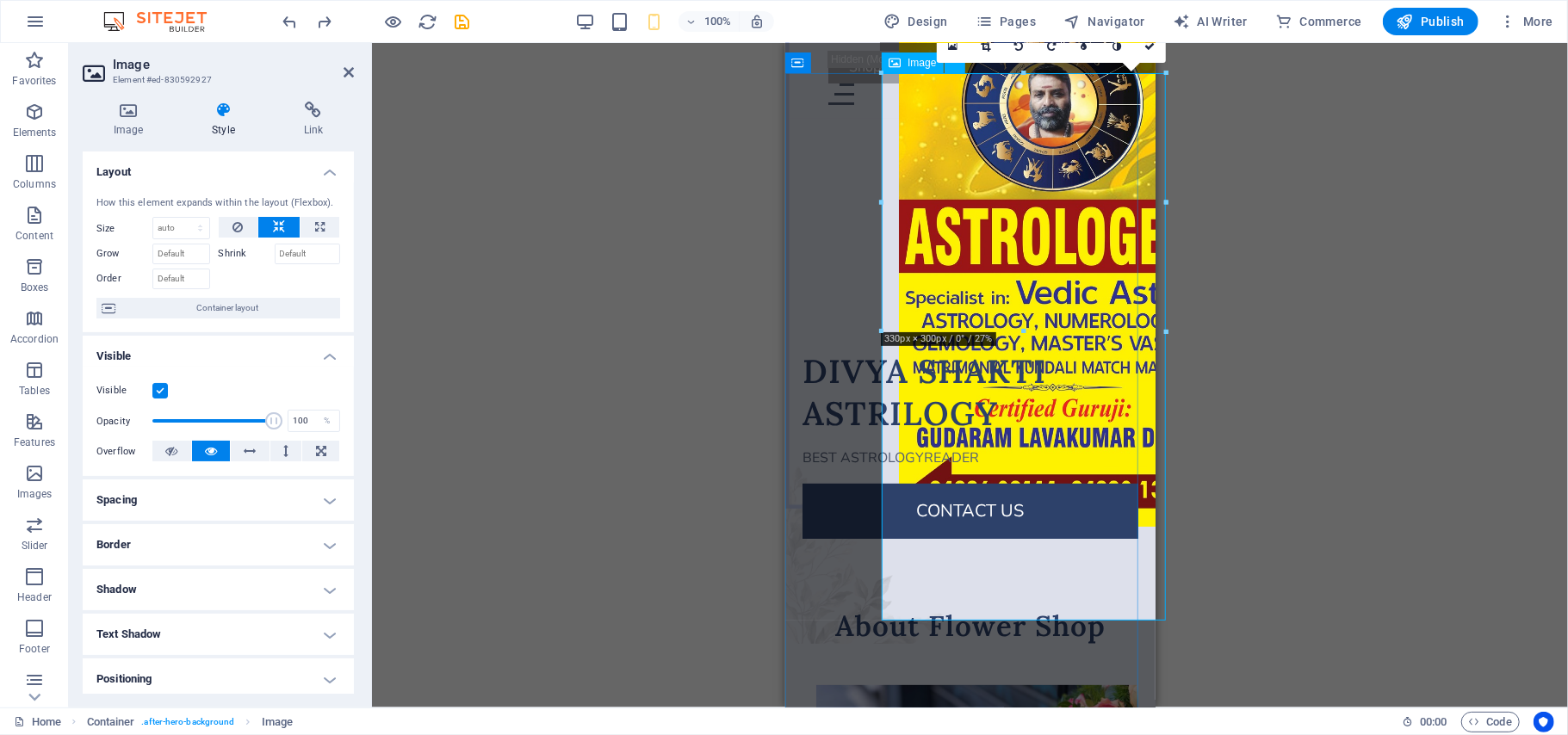 click at bounding box center (1040, 252) 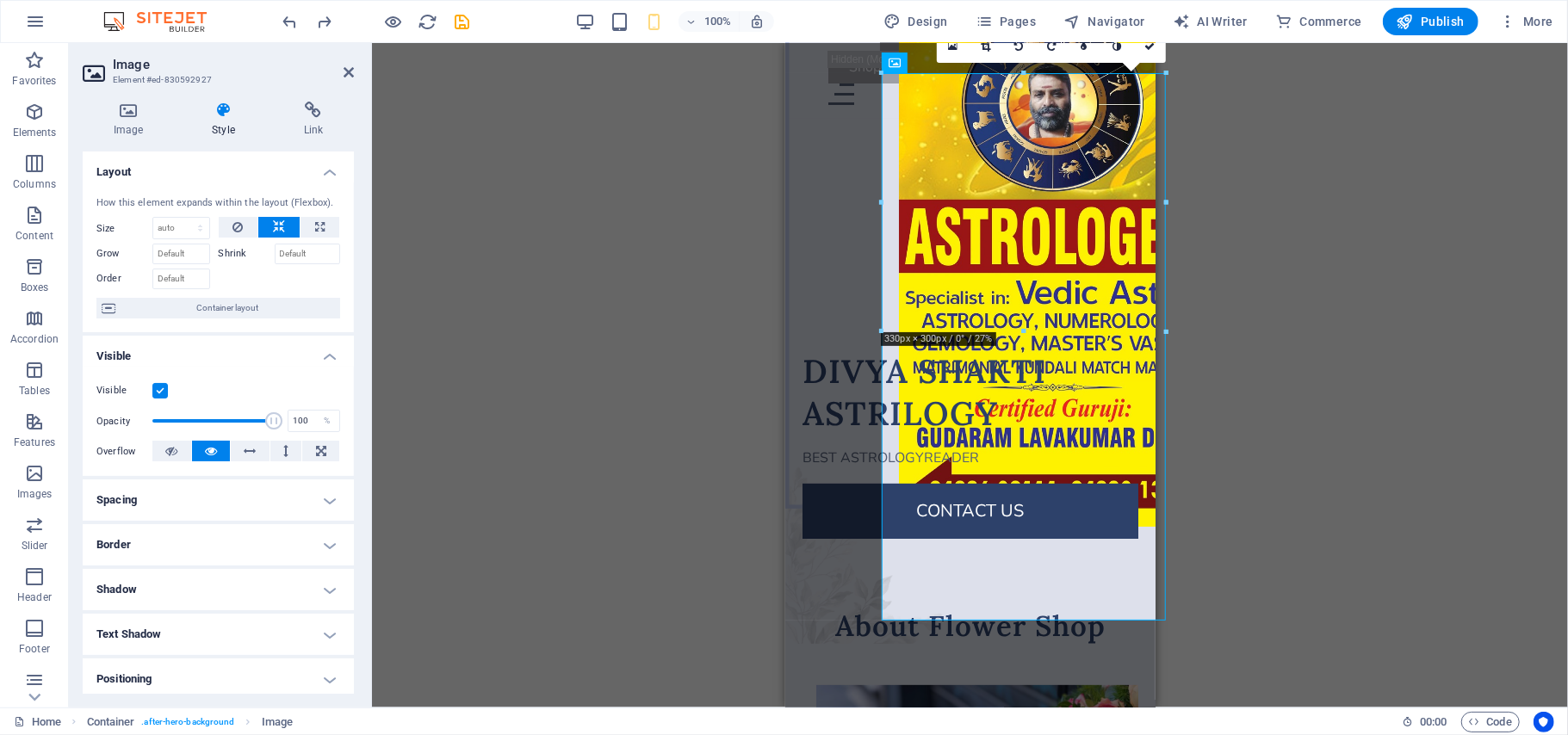 click on "Drag here to replace the existing content. Press “Ctrl” if you want to create a new element.
H1   Container   Menu Bar   Menu   Image   Spacer   Text   Button   Spacer   Spacer   Unequal Columns   Container   Image   Unequal Columns   Container   H2   Spacer   Spacer   Button   Spacer   Button   Container 180 170 160 150 140 130 120 110 100 90 80 70 60 50 40 30 20 10 0 -10 -20 -30 -40 -50 -60 -70 -80 -90 -100 -110 -120 -130 -140 -150 -160 -170 330px × 300px / 0° / 27% 16:10 16:9 4:3 1:1 1:2 0" at bounding box center [970, 375] 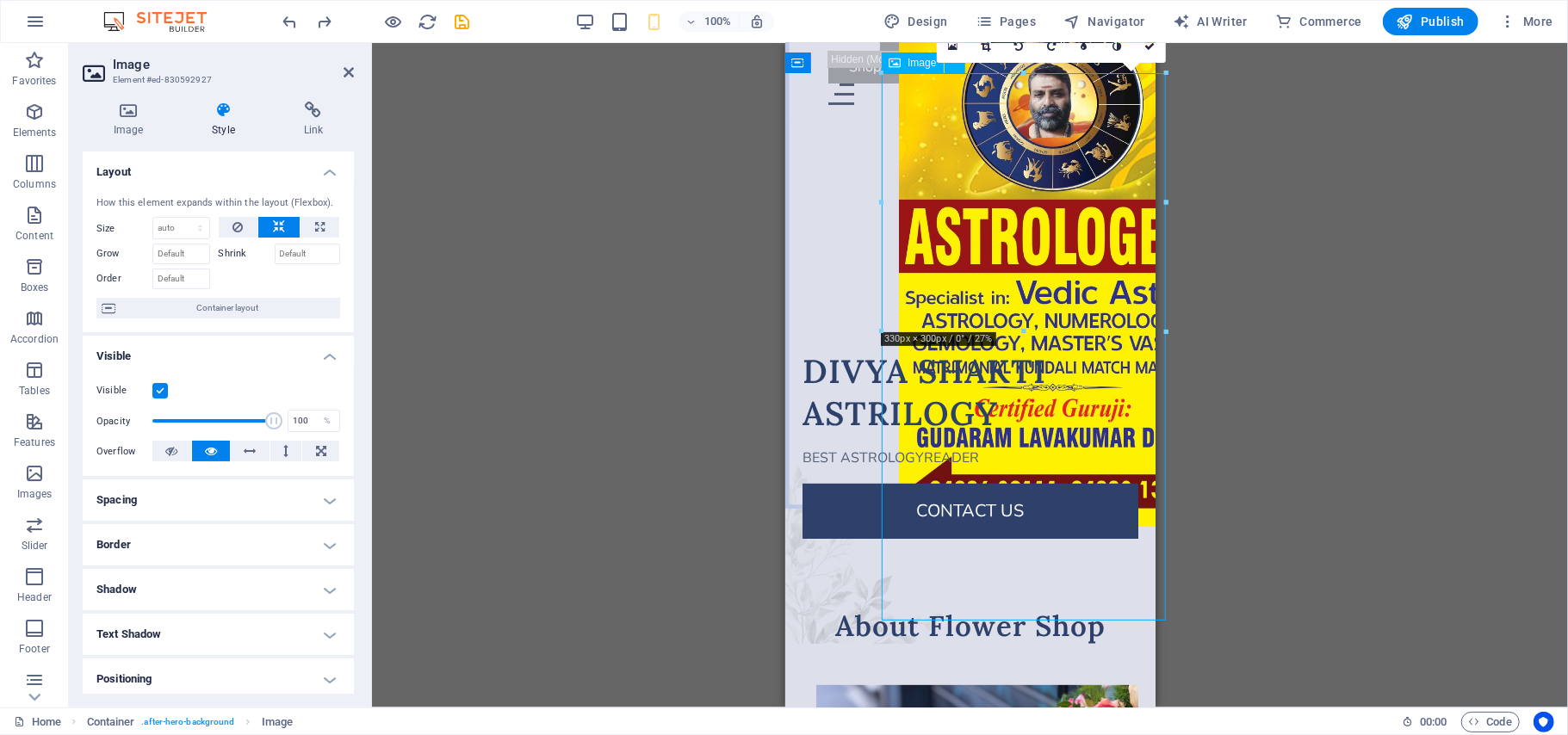 drag, startPoint x: 1068, startPoint y: 279, endPoint x: 1053, endPoint y: 280, distance: 15.033296 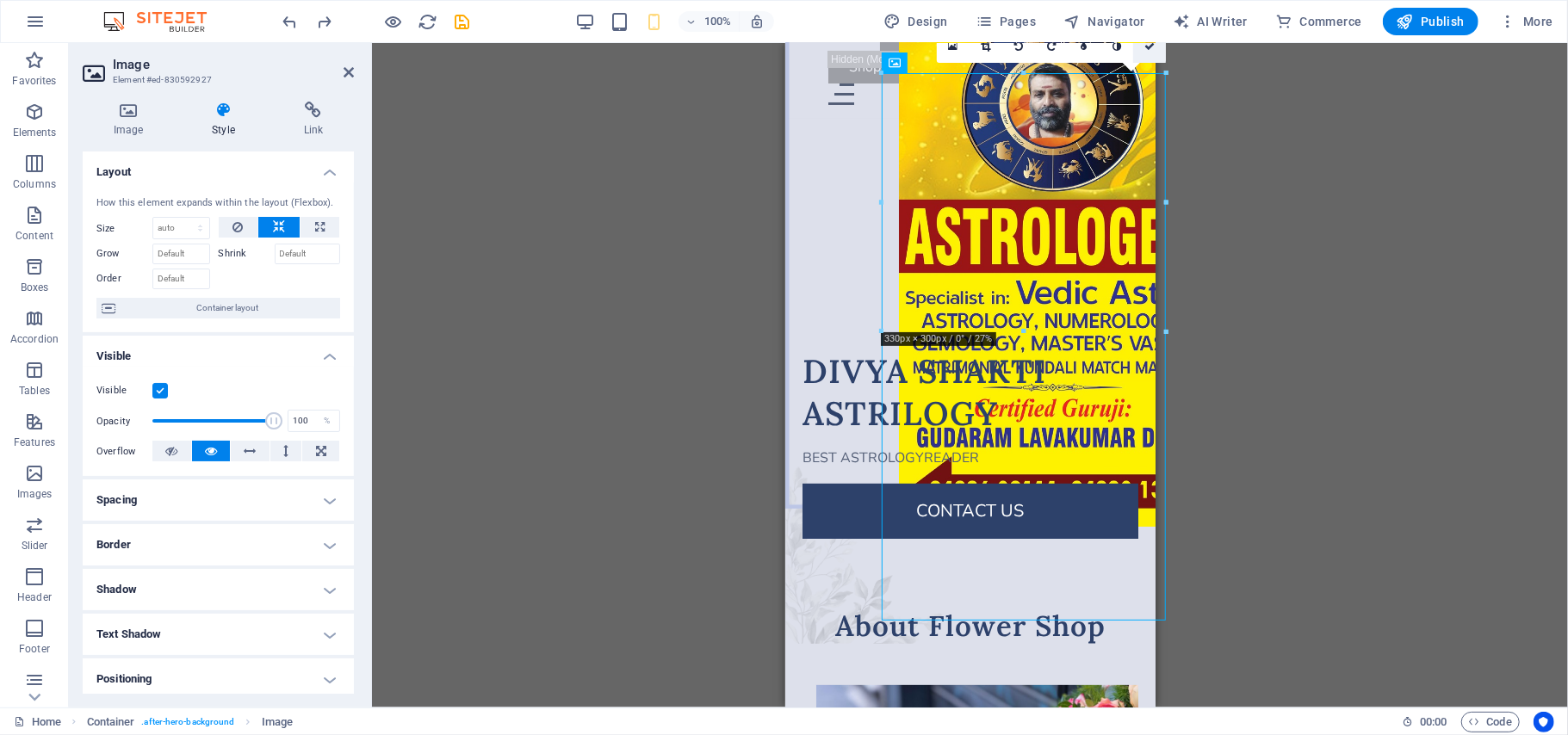 click at bounding box center [1150, 46] 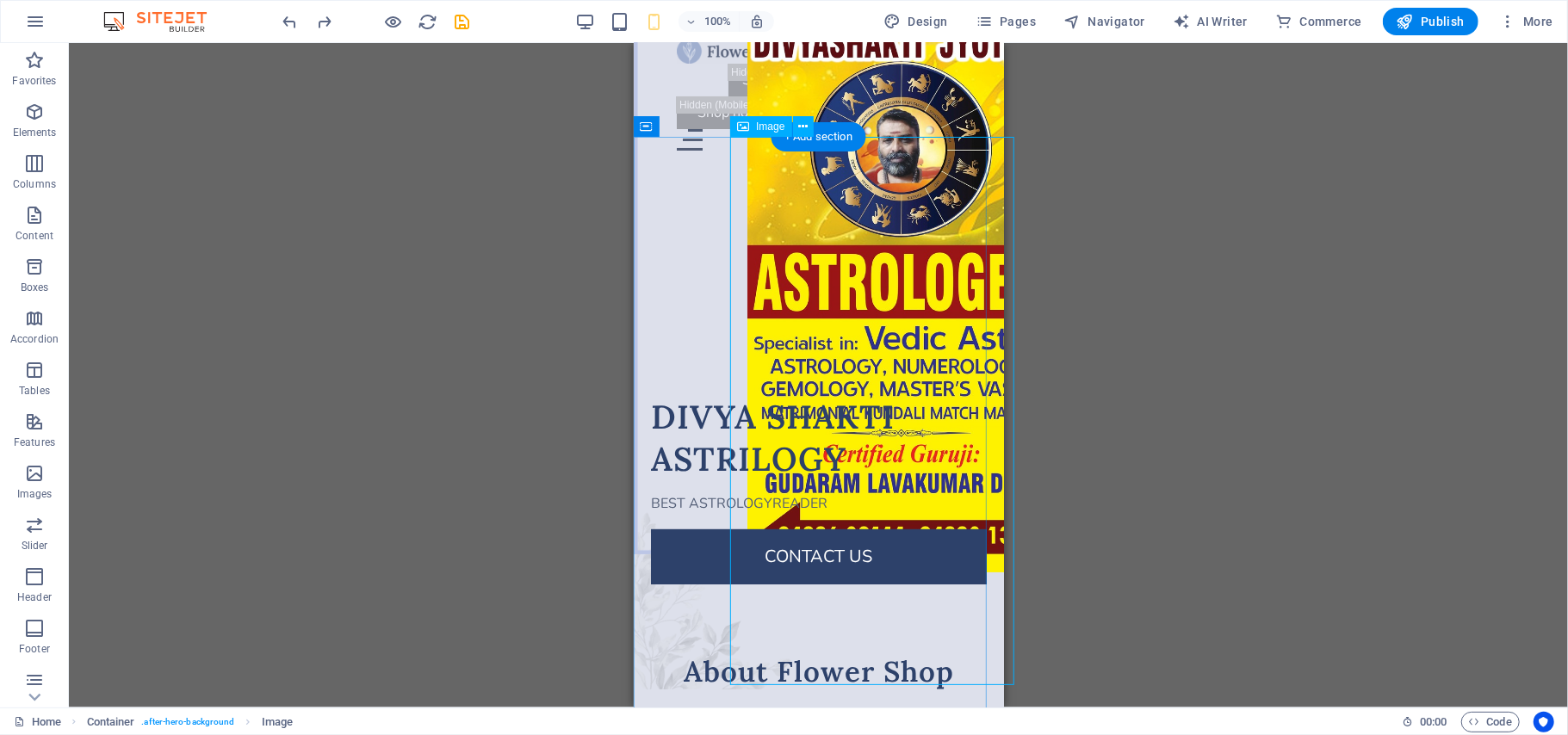 scroll, scrollTop: 0, scrollLeft: 0, axis: both 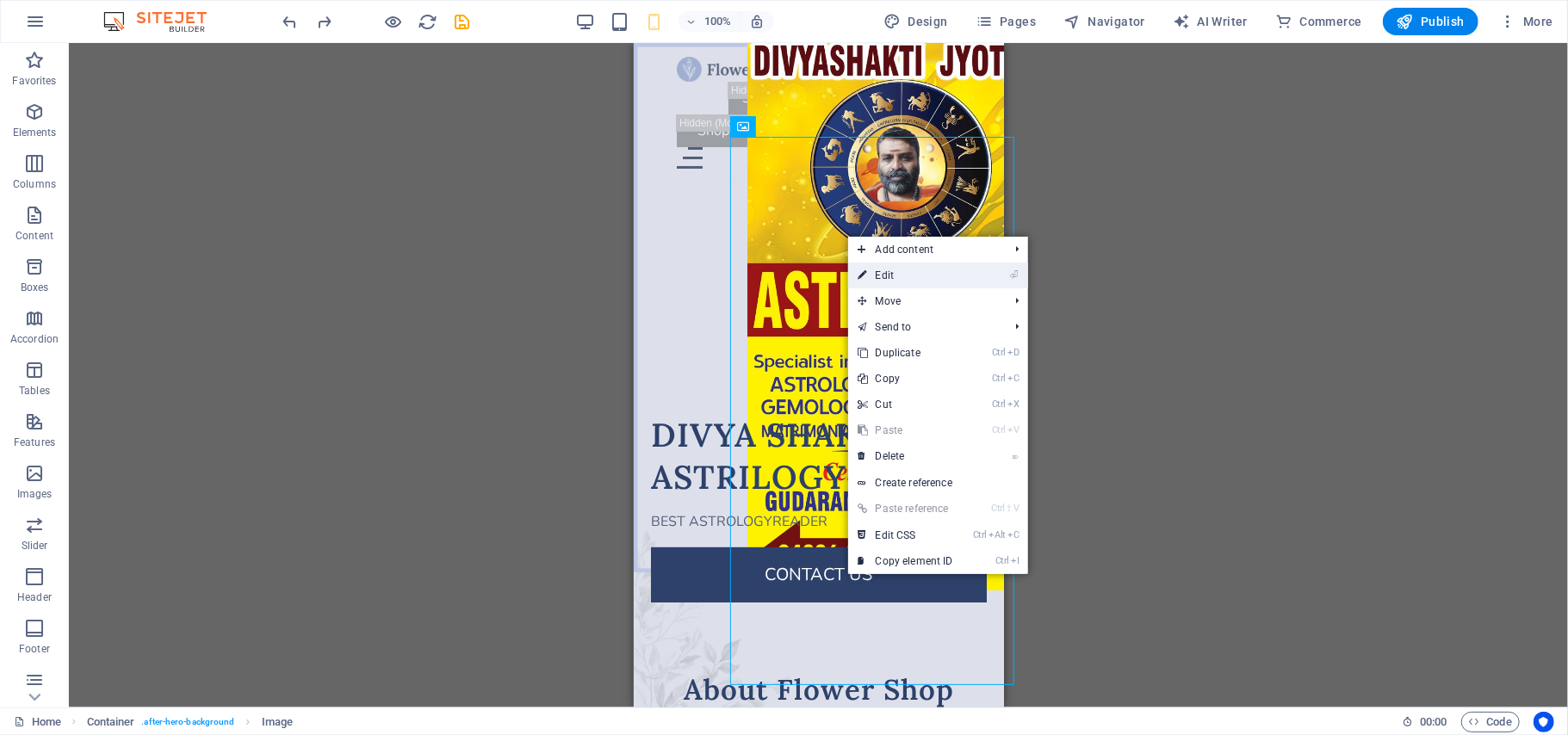 click on "⏎  Edit" at bounding box center (906, 275) 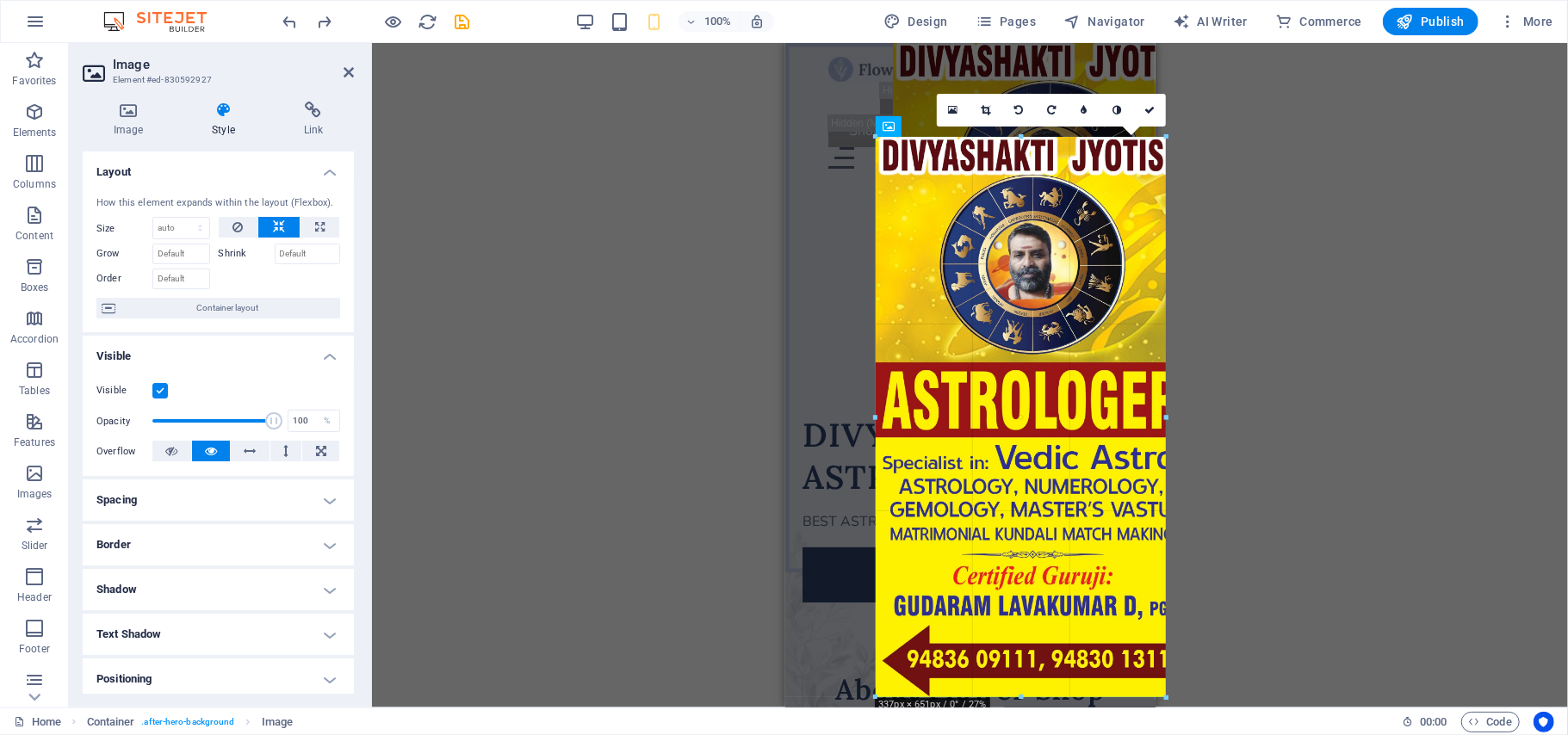 drag, startPoint x: 1165, startPoint y: 683, endPoint x: 1171, endPoint y: 470, distance: 213.08449 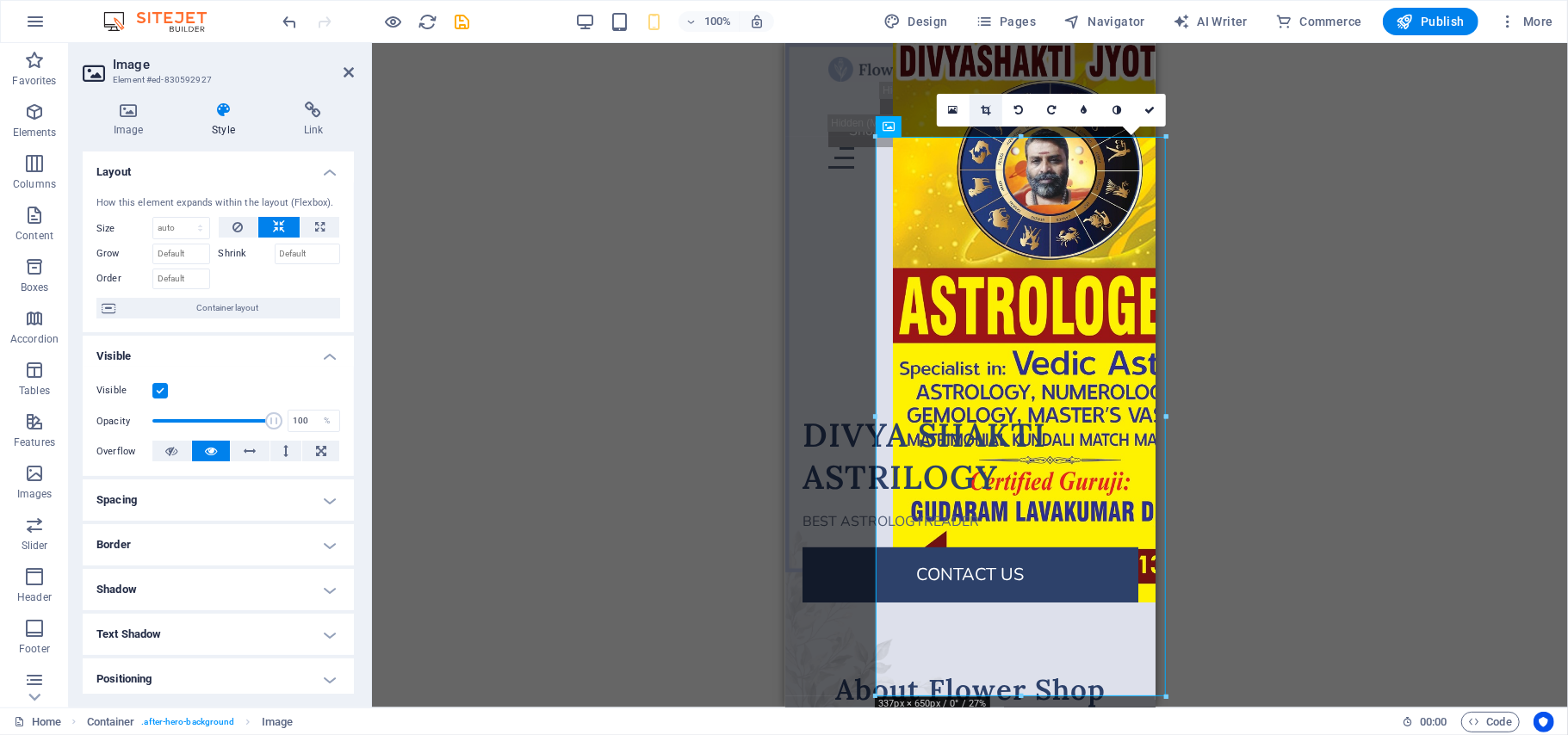 click at bounding box center [986, 110] 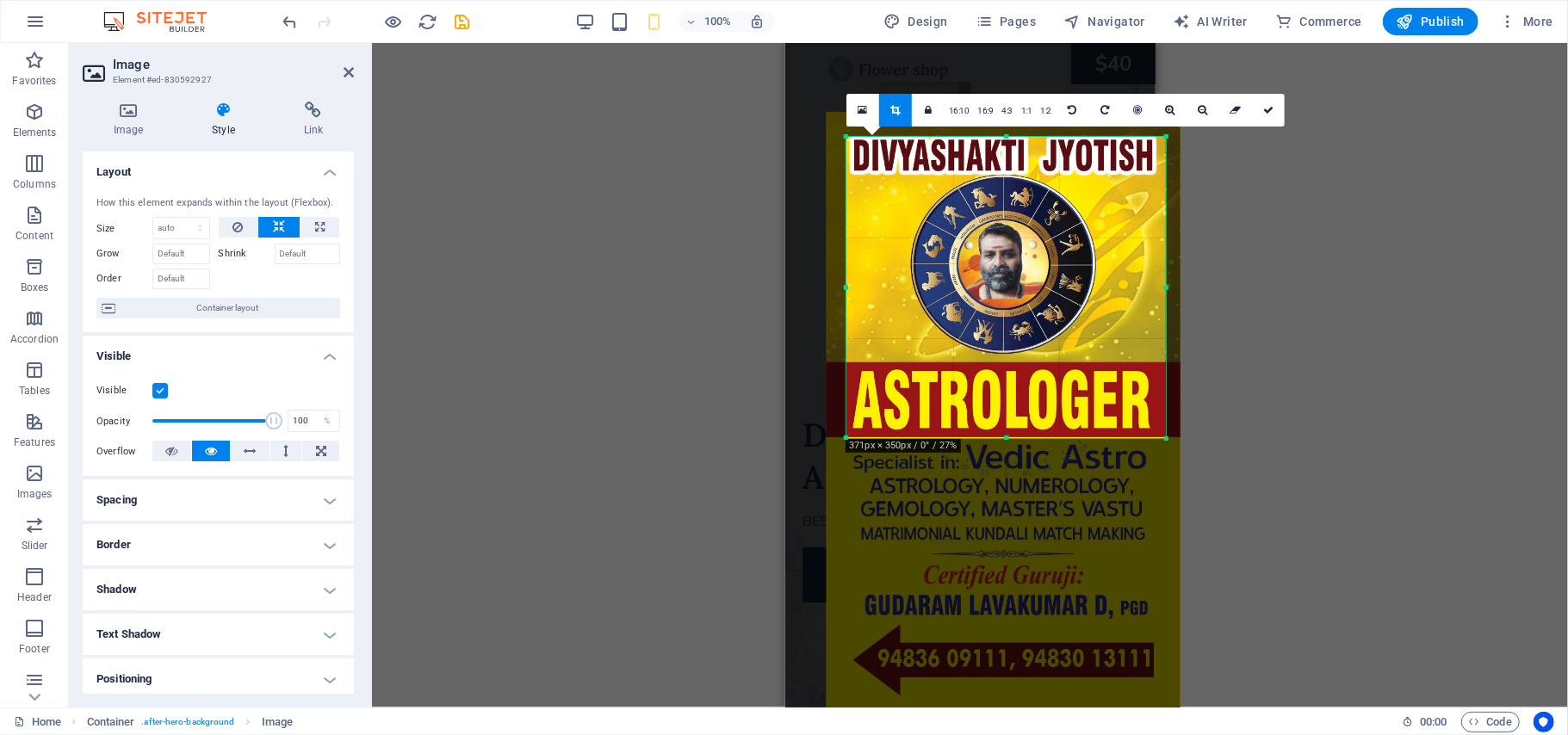 drag, startPoint x: 1165, startPoint y: 694, endPoint x: 1231, endPoint y: 435, distance: 267.27701 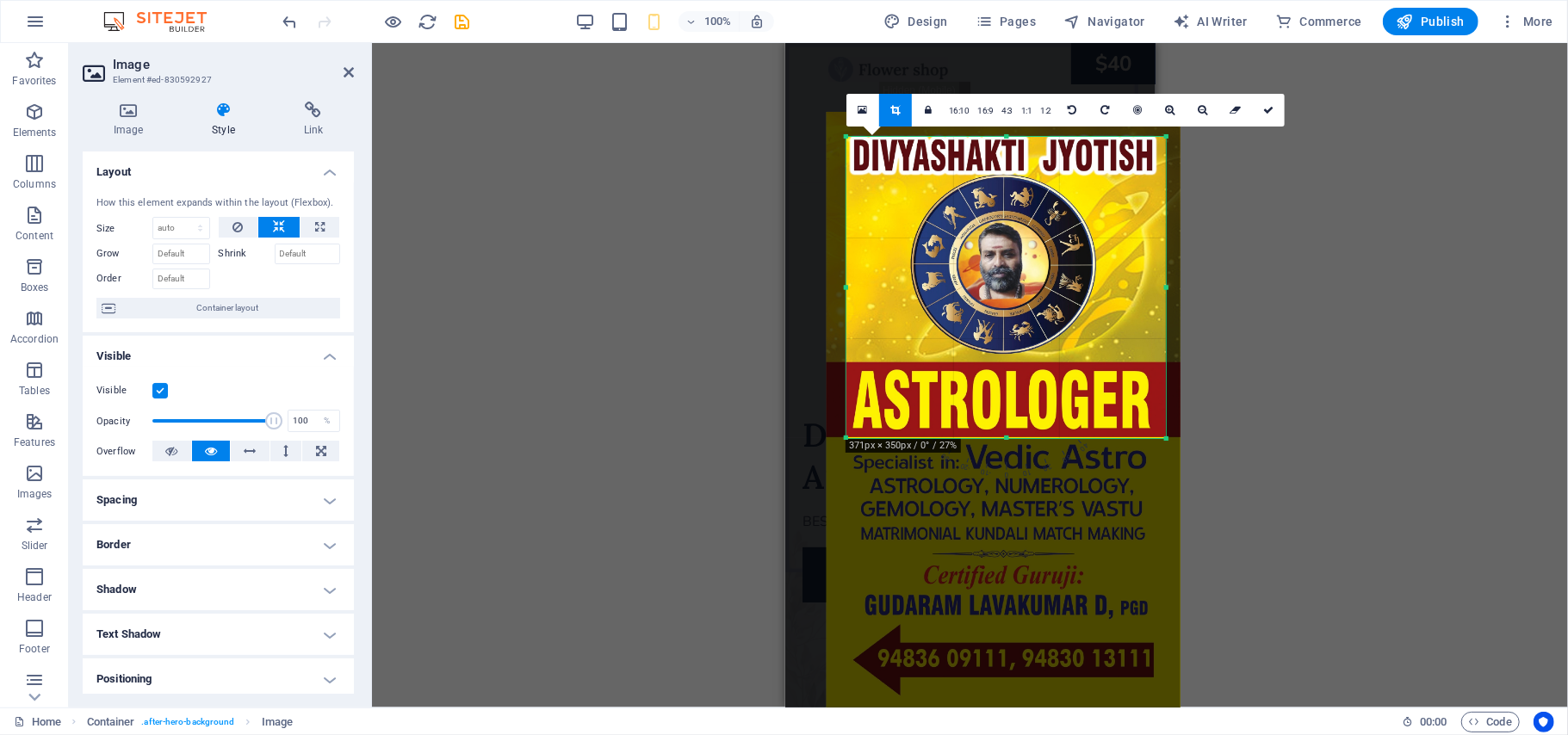 click on "Drag here to replace the existing content. Press “Ctrl” if you want to create a new element.
H1   Container   Menu Bar   Menu   Image   Spacer   Text   Button   Spacer   Spacer   Unequal Columns   Container   Image   Unequal Columns   Container   H2   Spacer   Spacer   Button   Spacer   Button   Container 180 170 160 150 140 130 120 110 100 90 80 70 60 50 40 30 20 10 0 -10 -20 -30 -40 -50 -60 -70 -80 -90 -100 -110 -120 -130 -140 -150 -160 -170 371px × 350px / 0° / 27% 16:10 16:9 4:3 1:1 1:2 0" at bounding box center (970, 375) 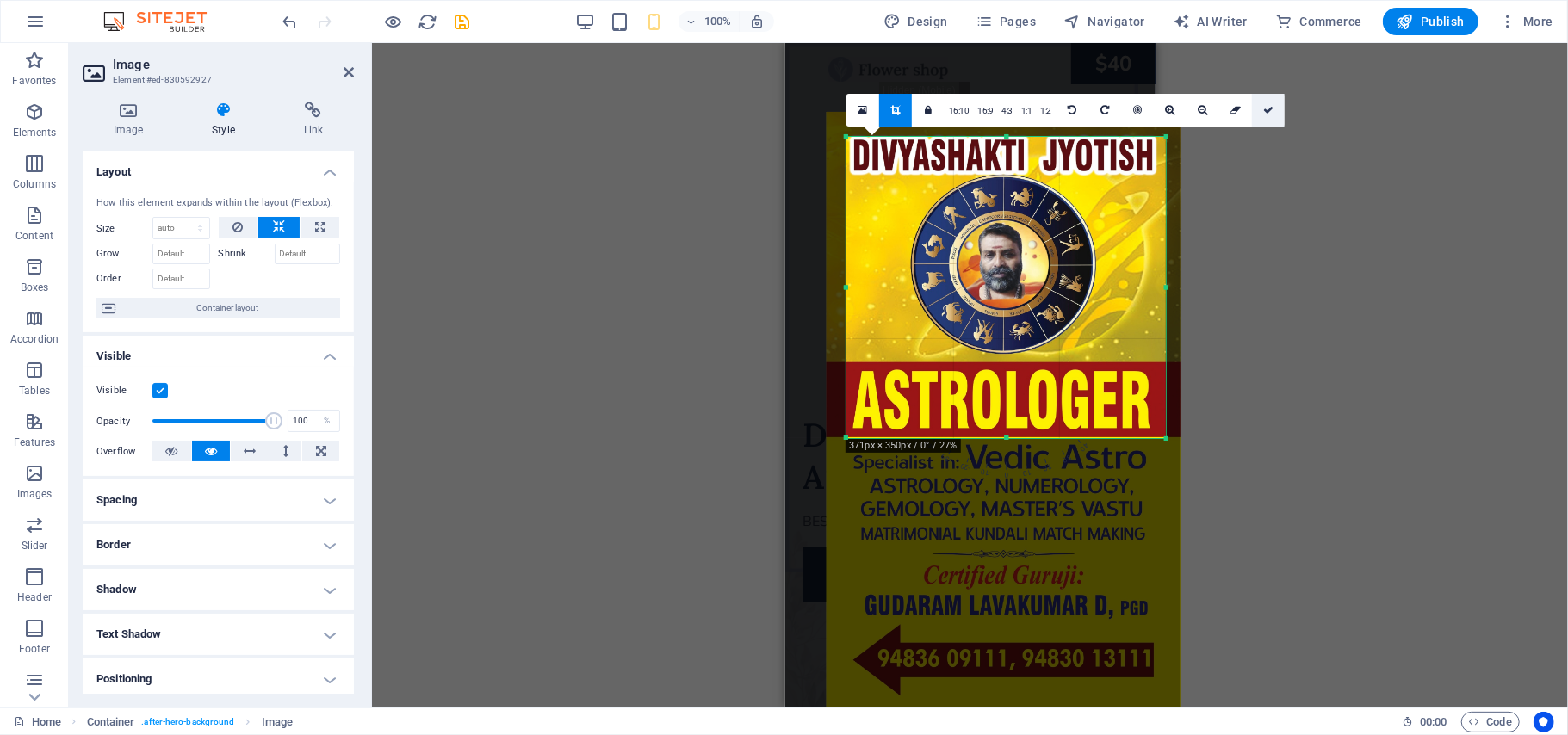click at bounding box center (1268, 110) 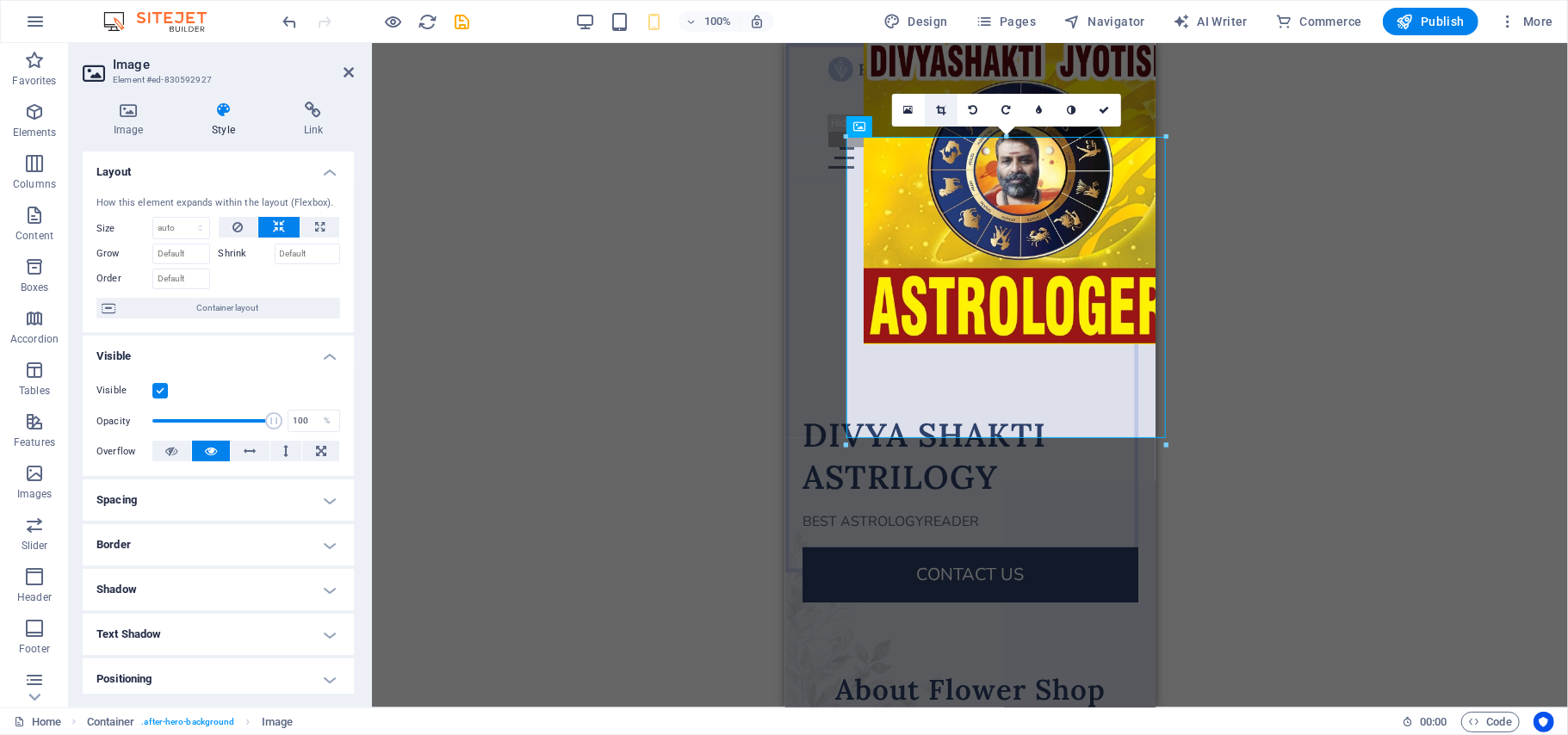 click at bounding box center (941, 110) 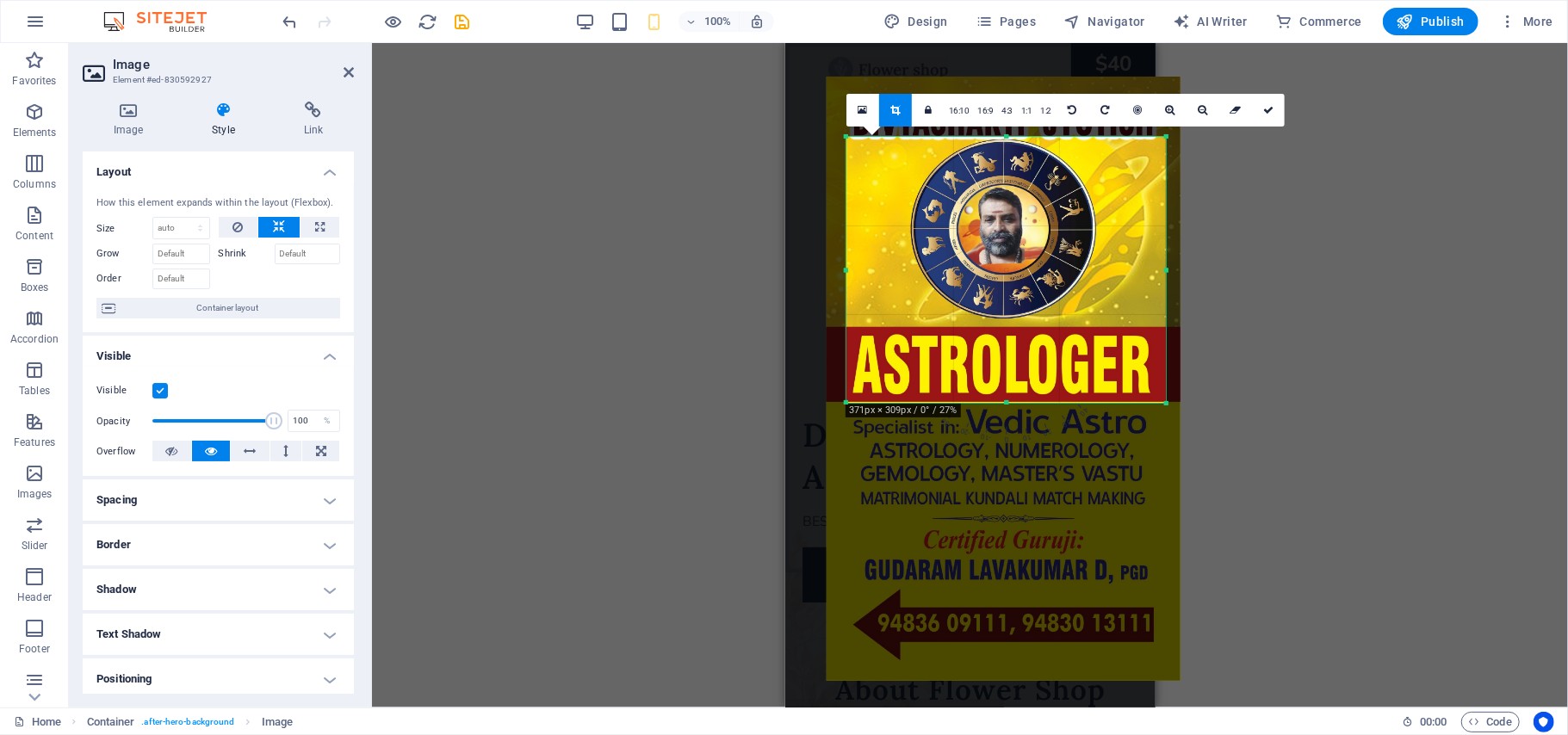 drag, startPoint x: 1006, startPoint y: 138, endPoint x: 1013, endPoint y: 170, distance: 32.756679 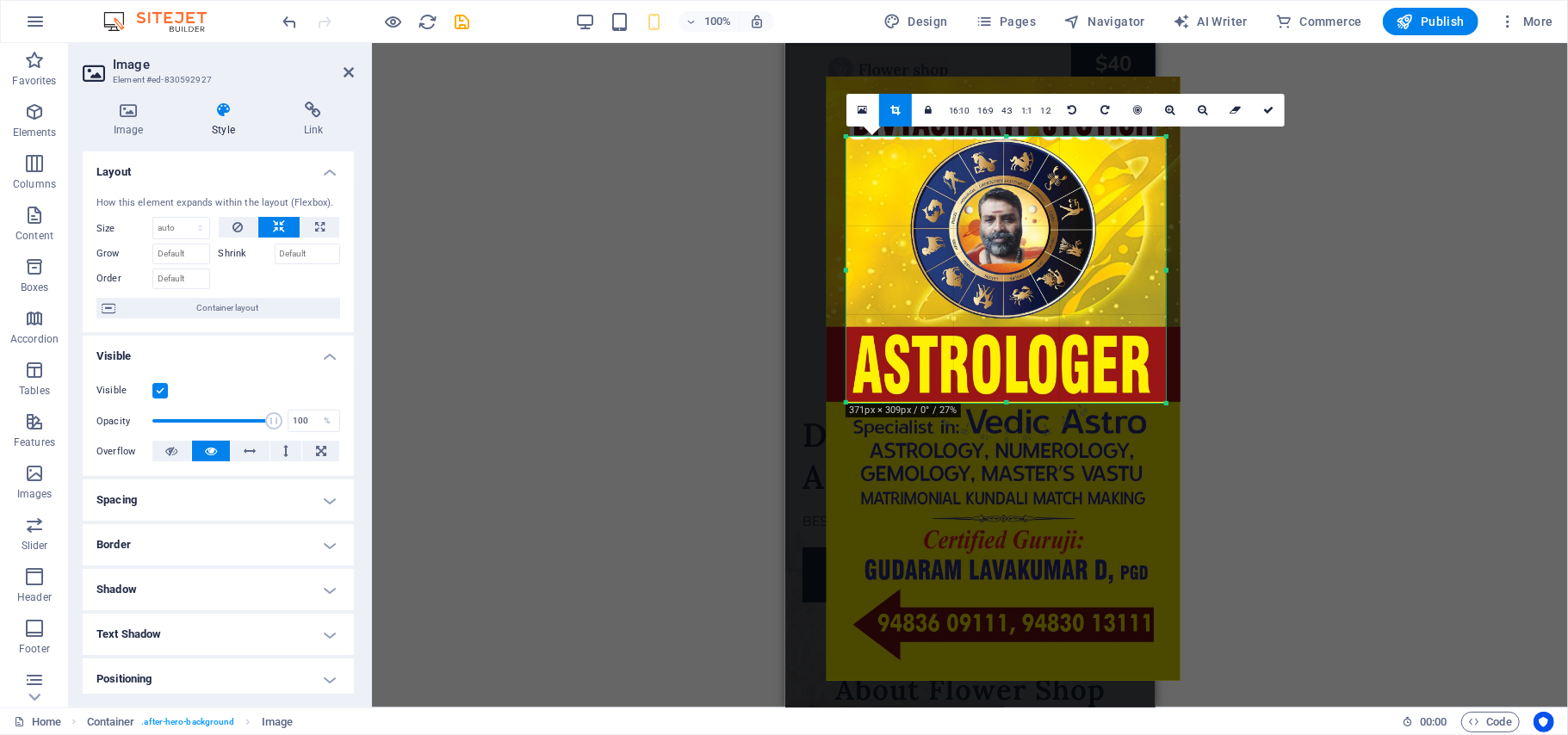 click on "180 170 160 150 140 130 120 110 100 90 80 70 60 50 40 30 20 10 0 -10 -20 -30 -40 -50 -60 -70 -80 -90 -100 -110 -120 -130 -140 -150 -160 -170 371px × 309px / 0° / 27% 16:10 16:9 4:3 1:1 1:2 0" at bounding box center (1006, 269) 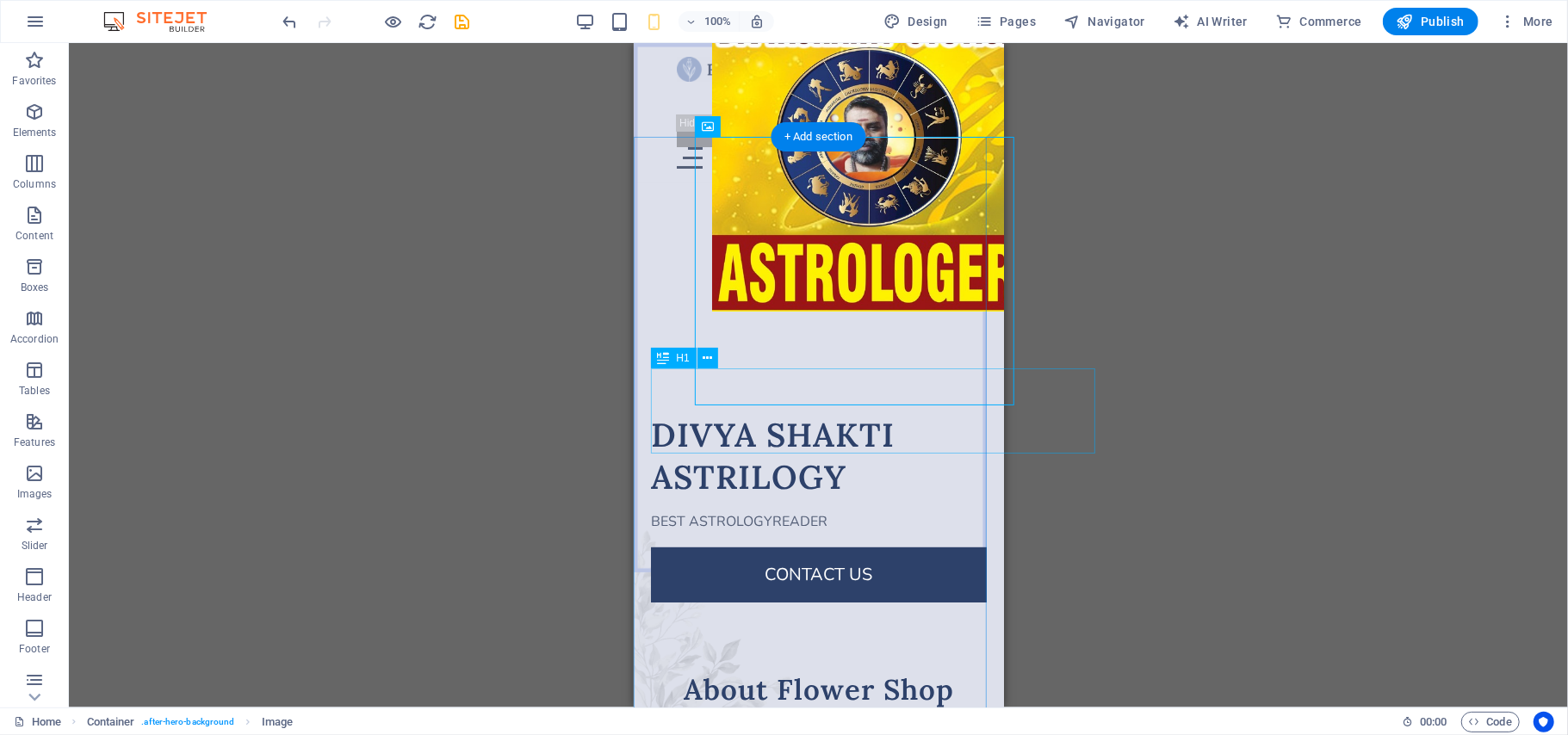 click on "DIVYA SHAKTI ASTRILOGY" at bounding box center [818, 455] 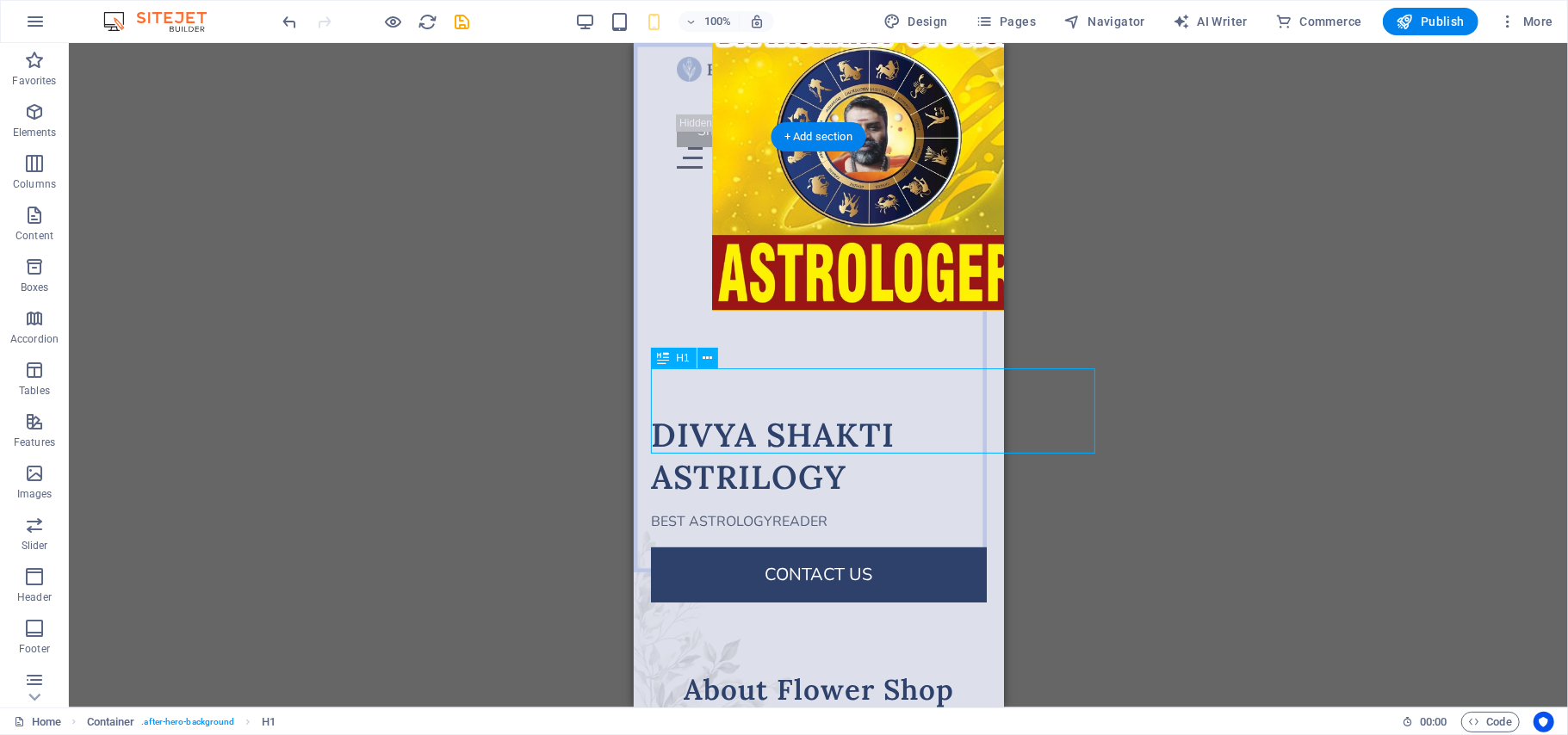 click on "DIVYA SHAKTI ASTRILOGY" at bounding box center (818, 455) 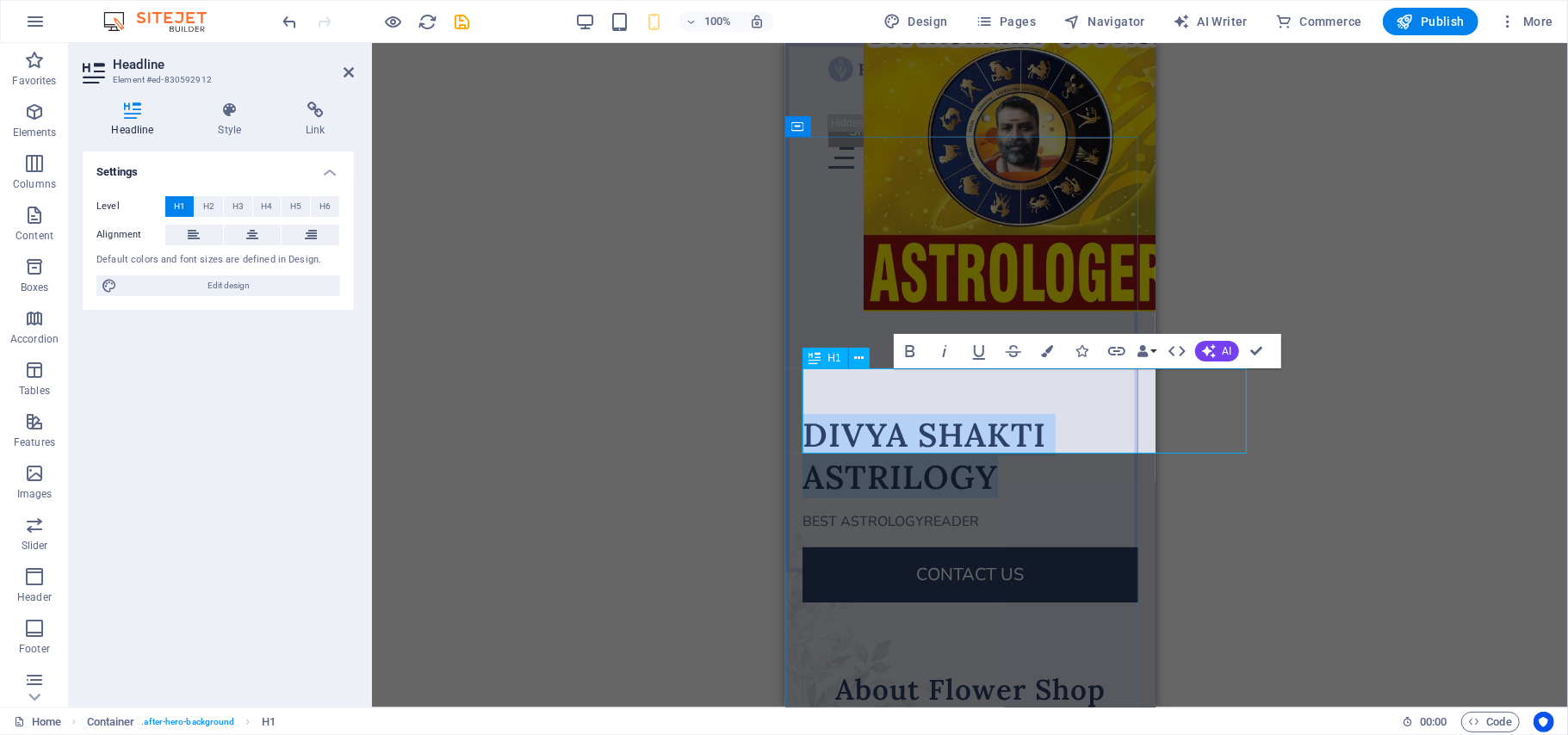 click on "DIVYA SHAKTI ASTRILOGY" at bounding box center [970, 455] 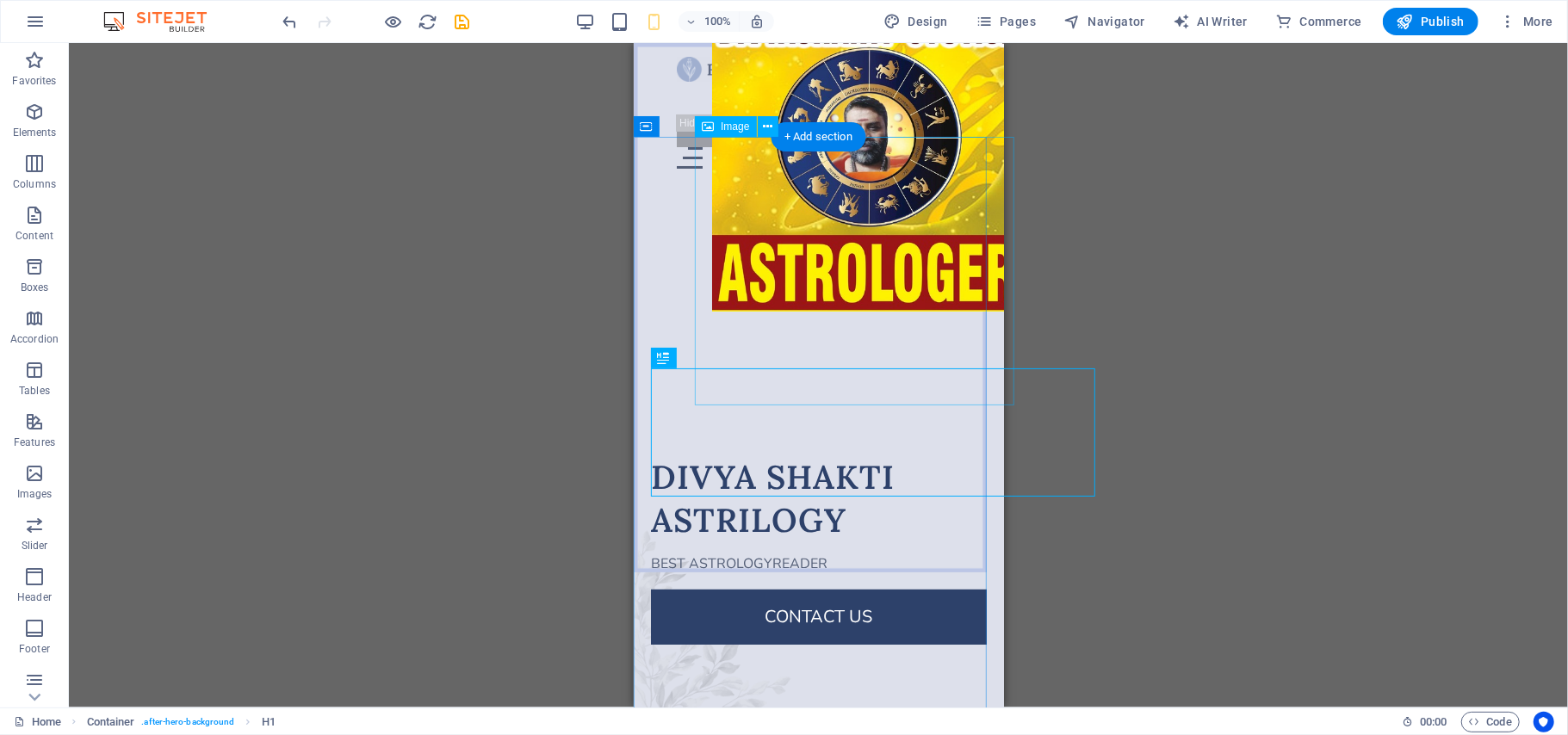 click at bounding box center [871, 176] 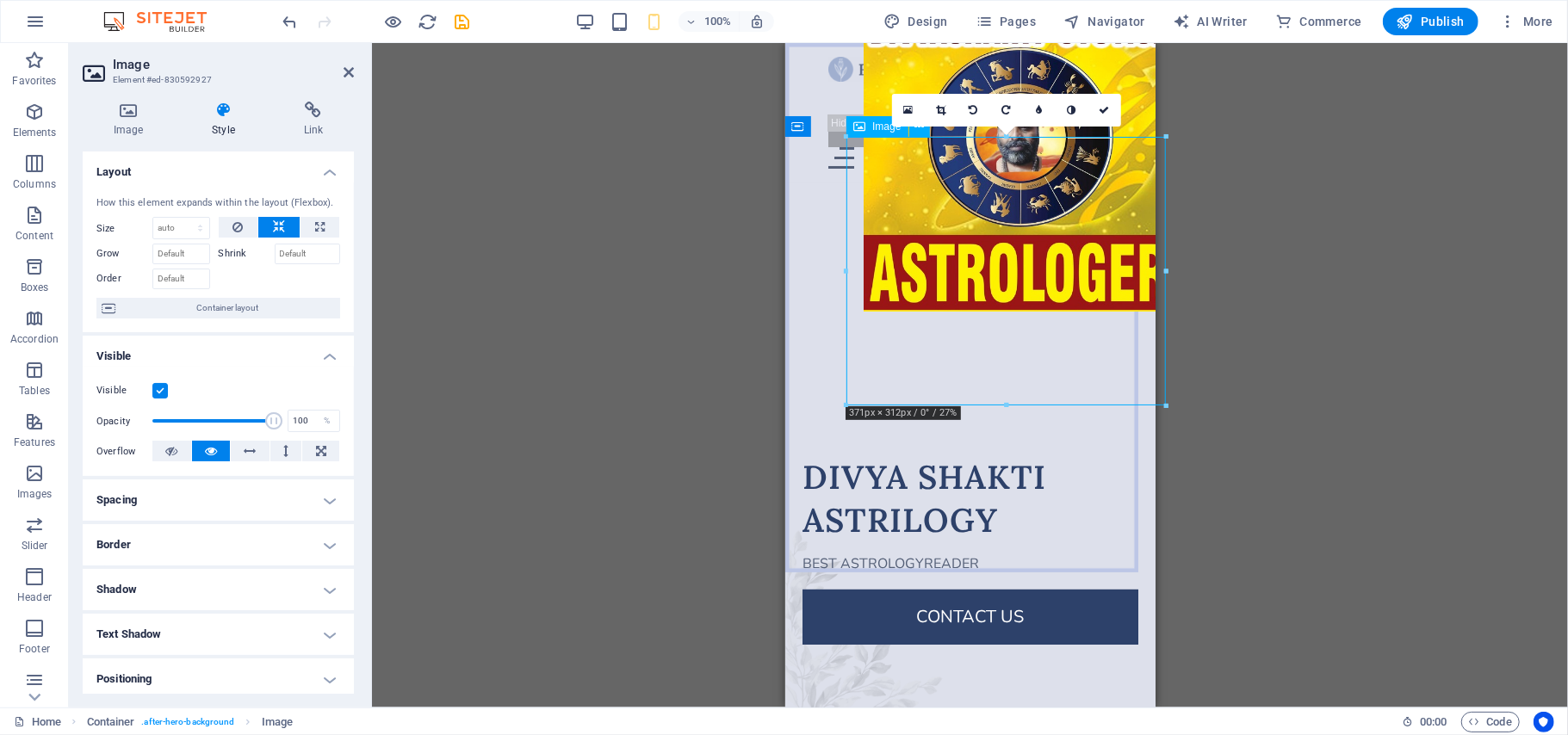 drag, startPoint x: 1021, startPoint y: 299, endPoint x: 1011, endPoint y: 299, distance: 10 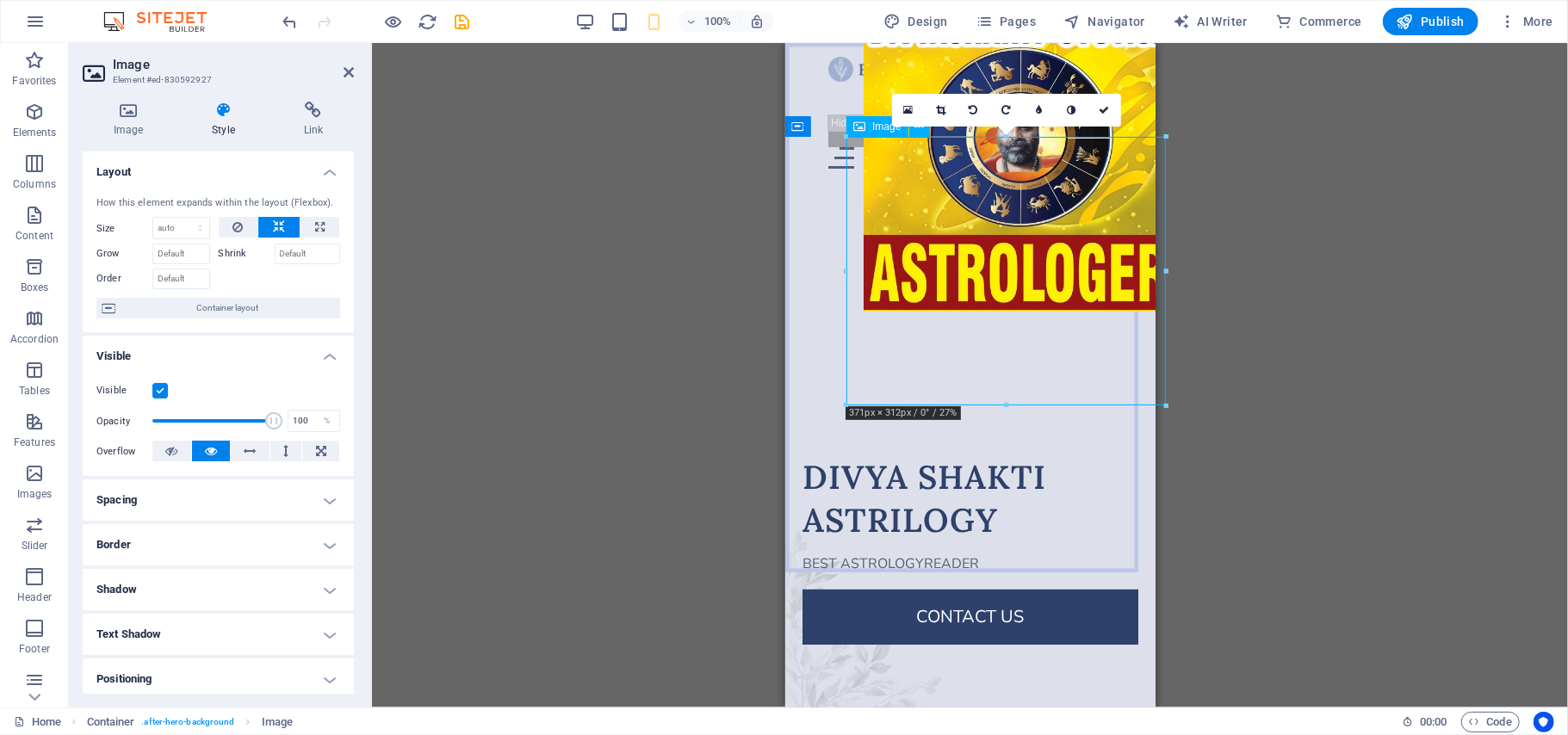 click at bounding box center [1022, 176] 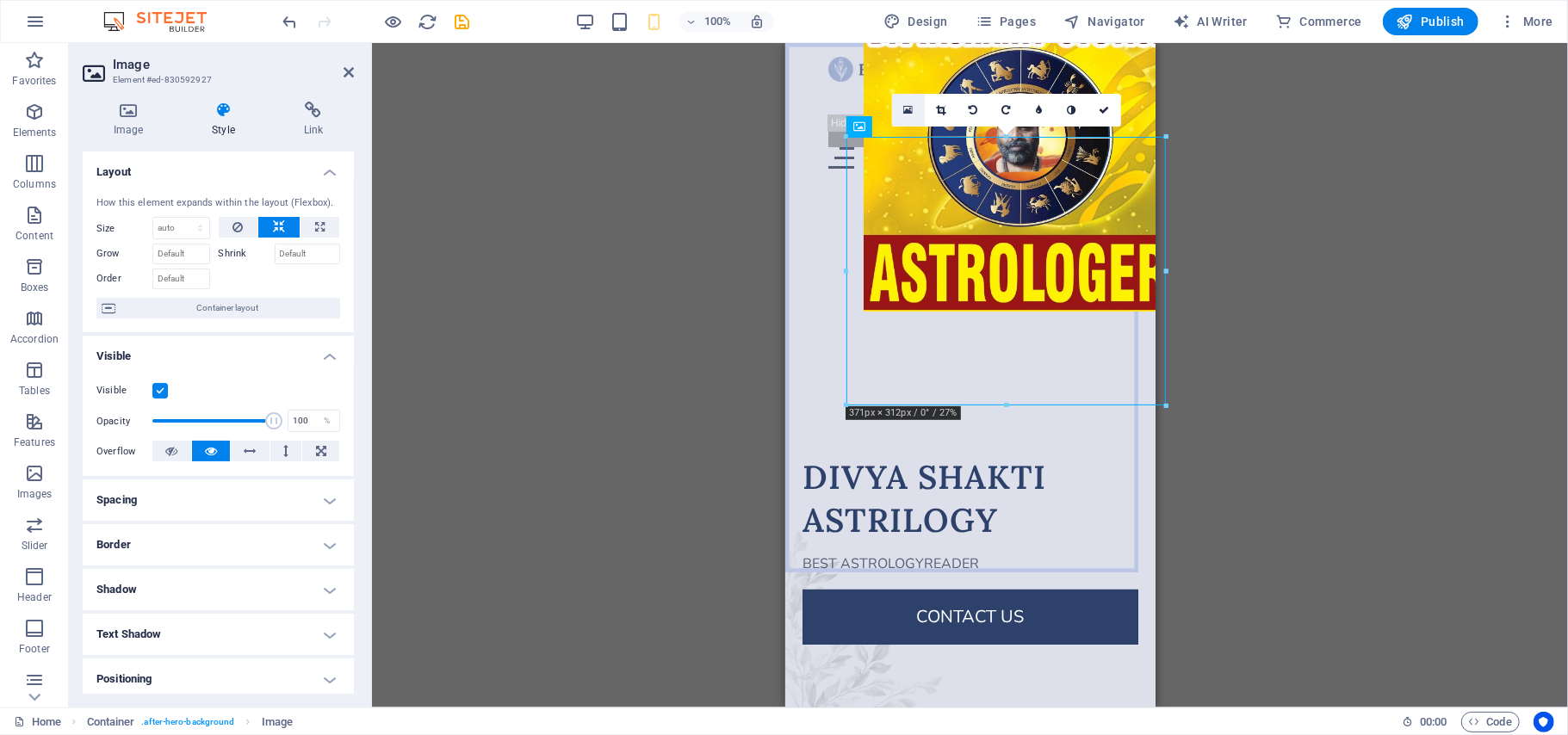 click at bounding box center (908, 110) 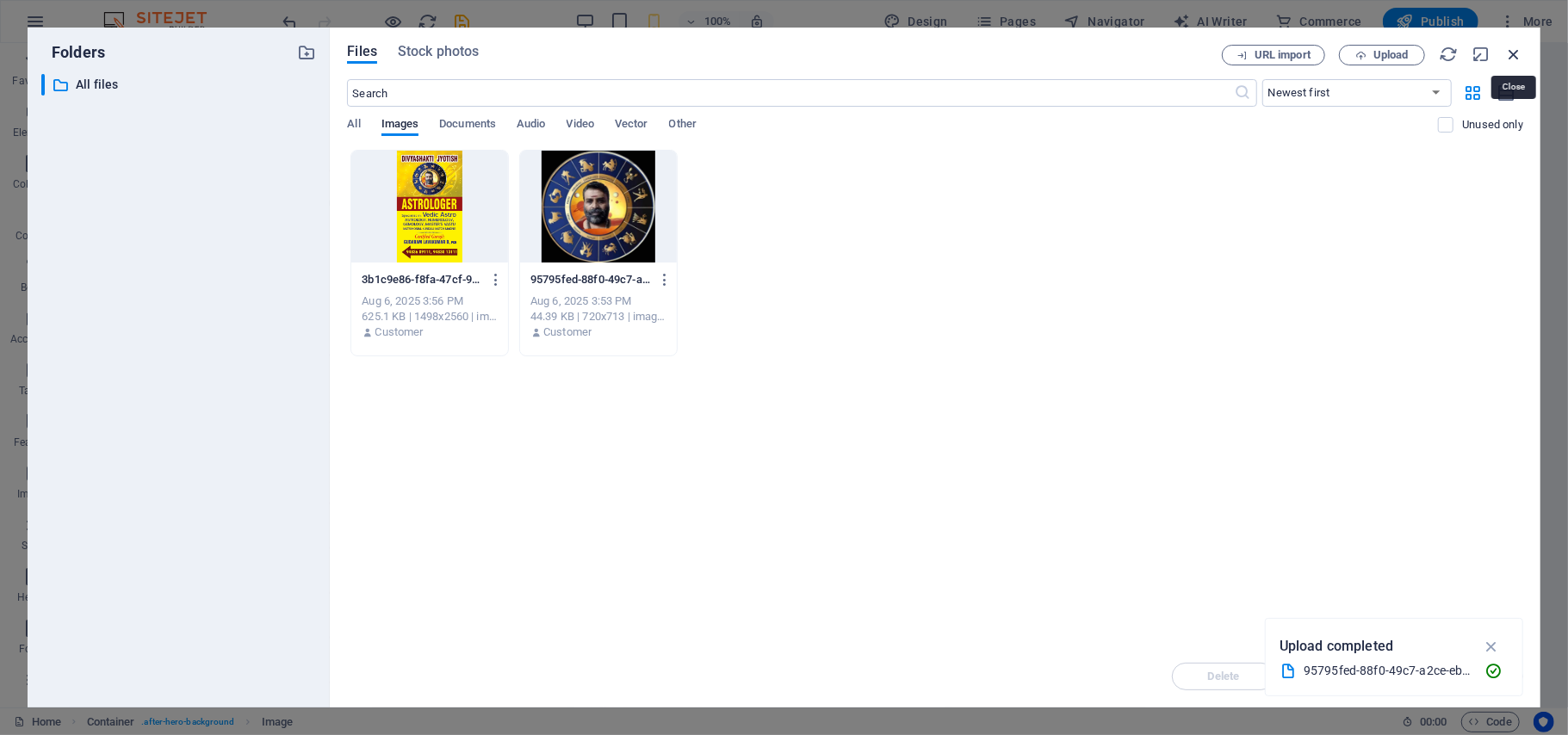 click at bounding box center (1514, 54) 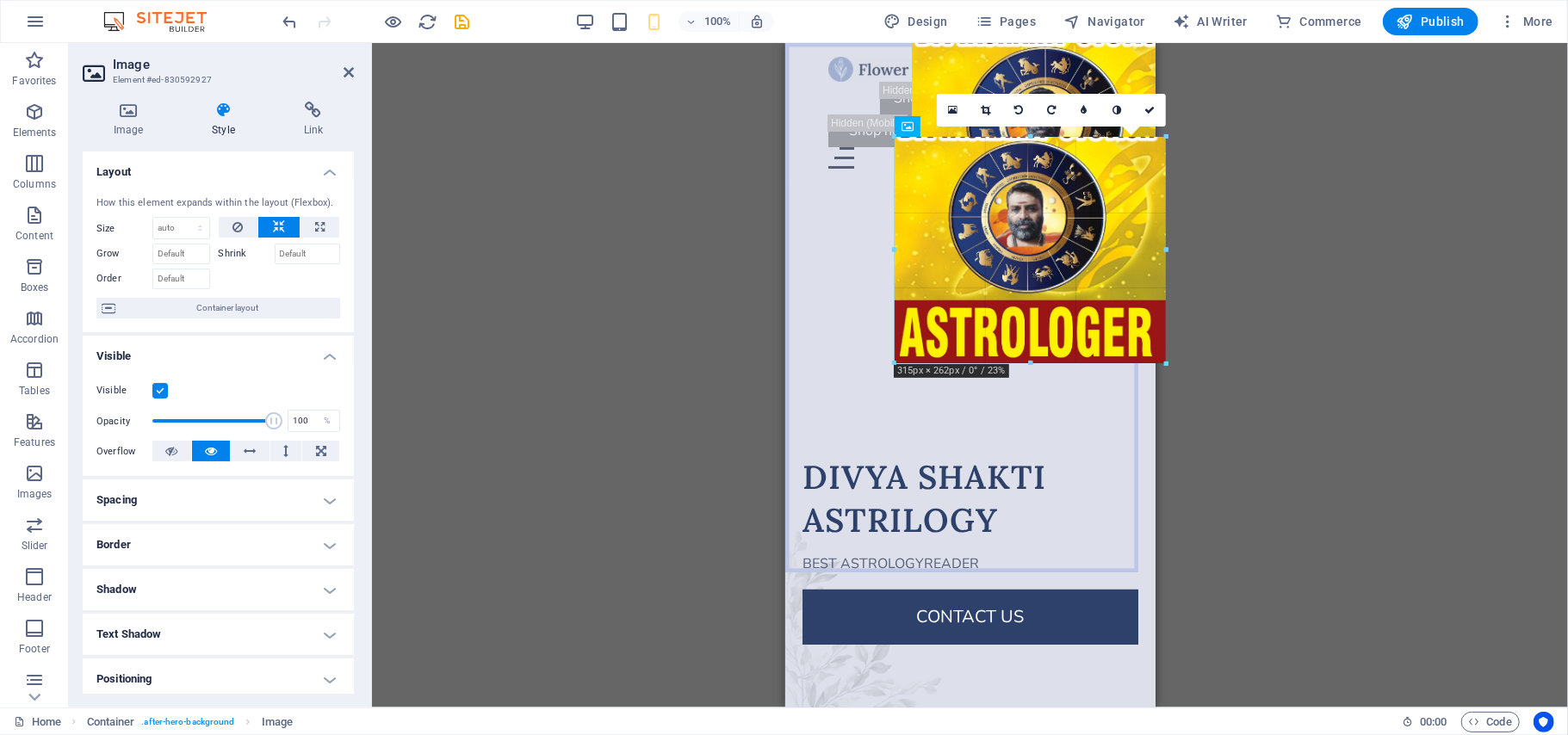drag, startPoint x: 1166, startPoint y: 269, endPoint x: 333, endPoint y: 227, distance: 834.05815 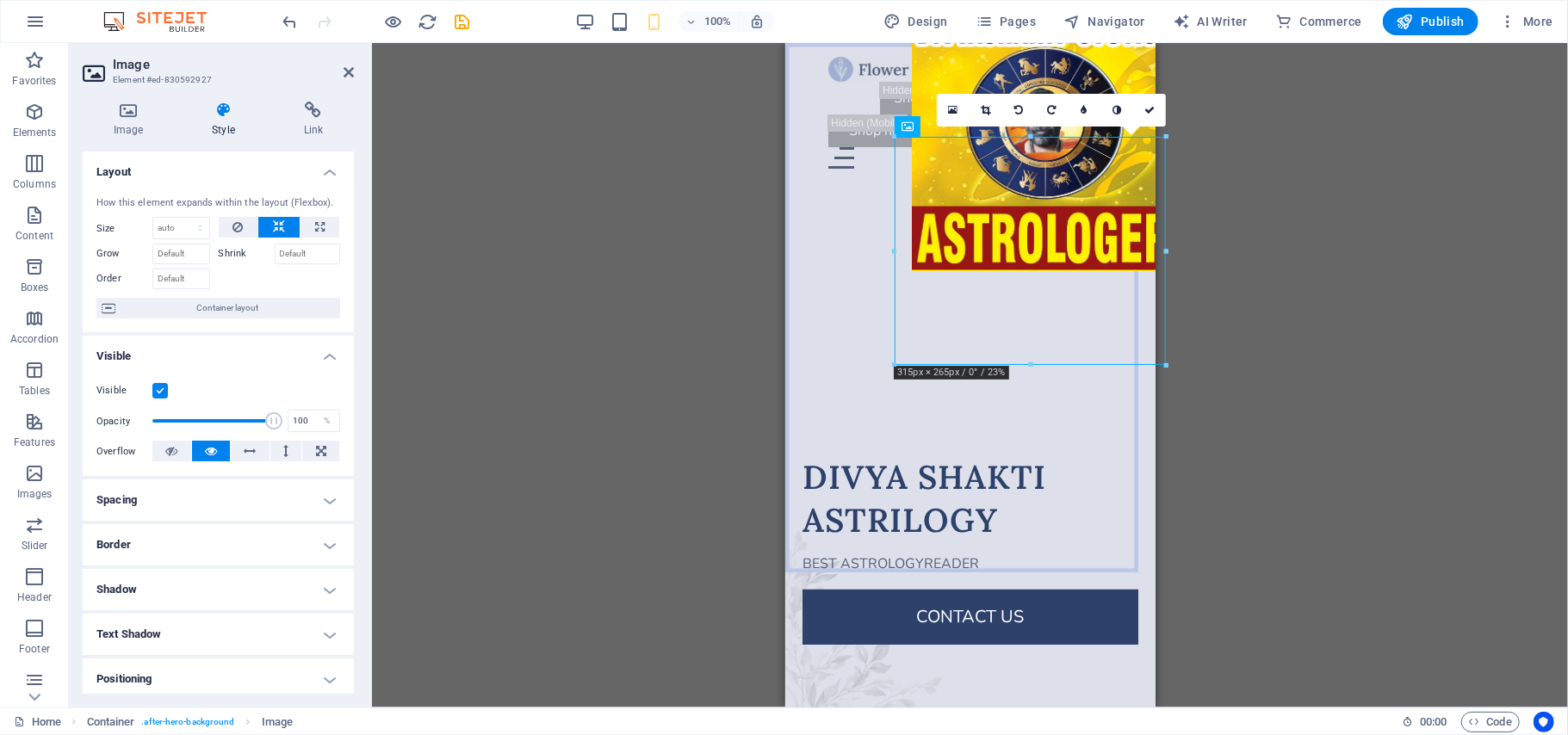 click on "Drag here to replace the existing content. Press “Ctrl” if you want to create a new element.
H1   Container   Menu Bar   Menu   Image   Spacer   Text   Button   Spacer   Spacer   Unequal Columns   Container   Image   Unequal Columns   Container   H2   Spacer   Spacer   Button   Spacer   Button   Container   Logo 180 170 160 150 140 130 120 110 100 90 80 70 60 50 40 30 20 10 0 -10 -20 -30 -40 -50 -60 -70 -80 -90 -100 -110 -120 -130 -140 -150 -160 -170 315px × 265px / 0° / 23% 16:10 16:9 4:3 1:1 1:2 0" at bounding box center (970, 375) 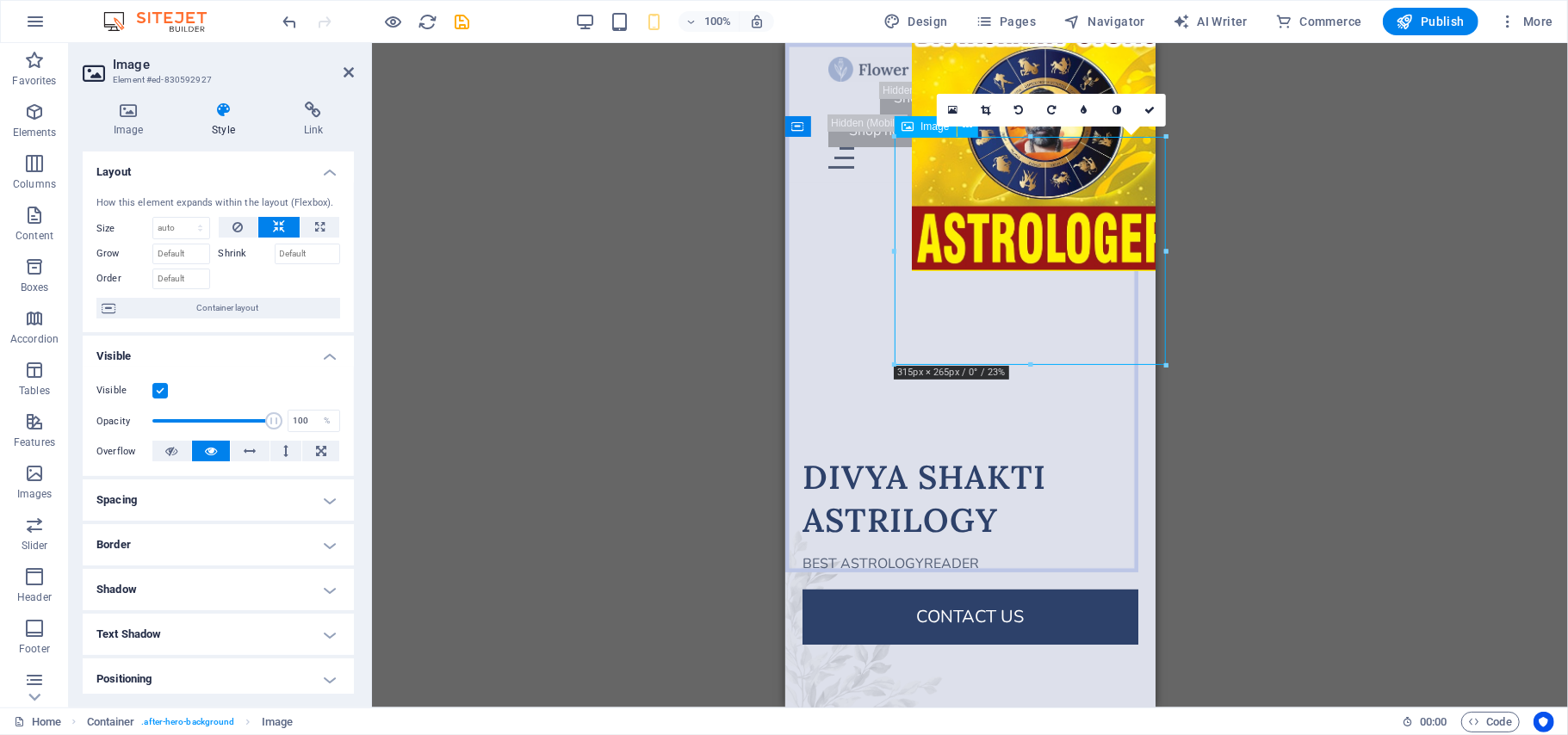 drag, startPoint x: 943, startPoint y: 304, endPoint x: 908, endPoint y: 304, distance: 35 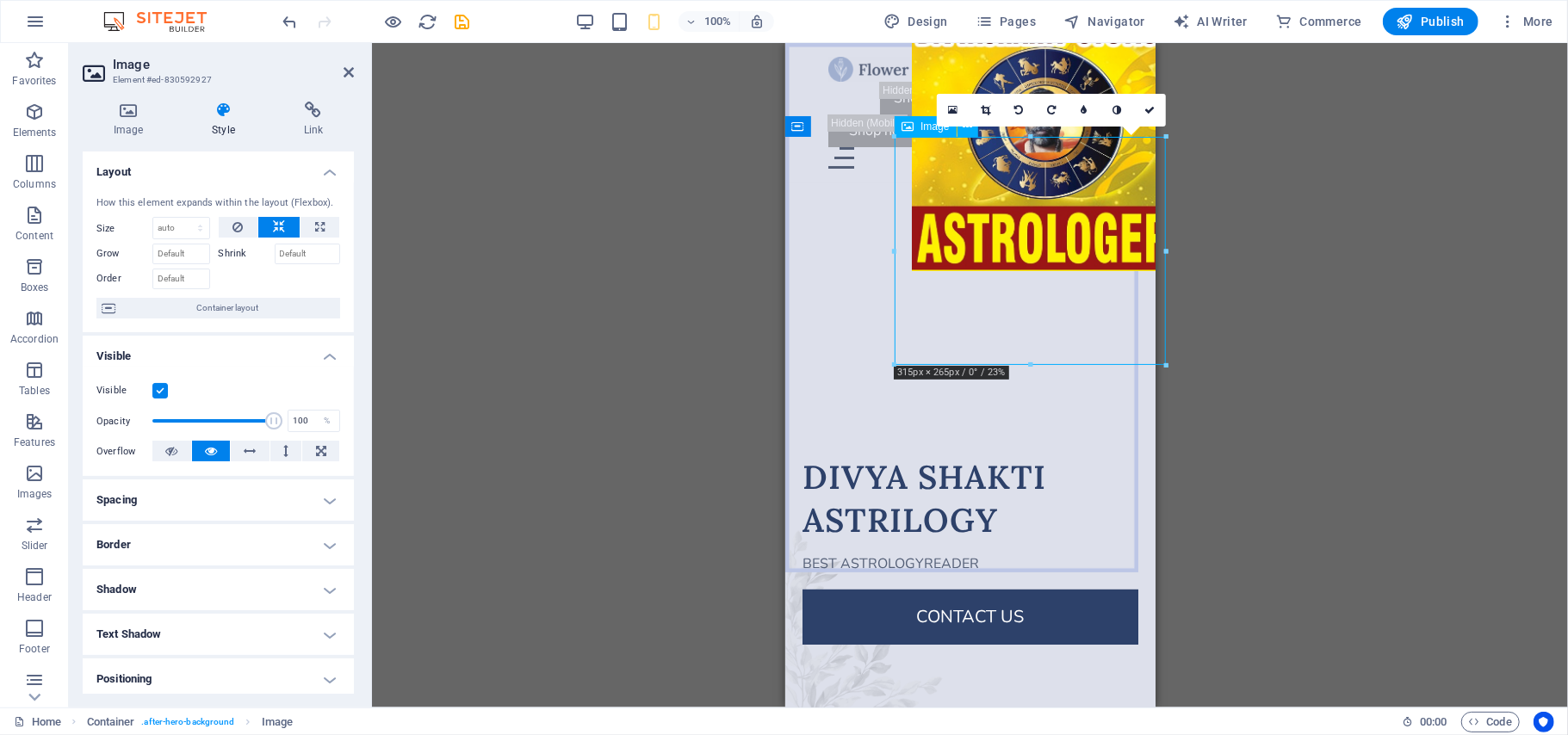 click at bounding box center [1046, 156] 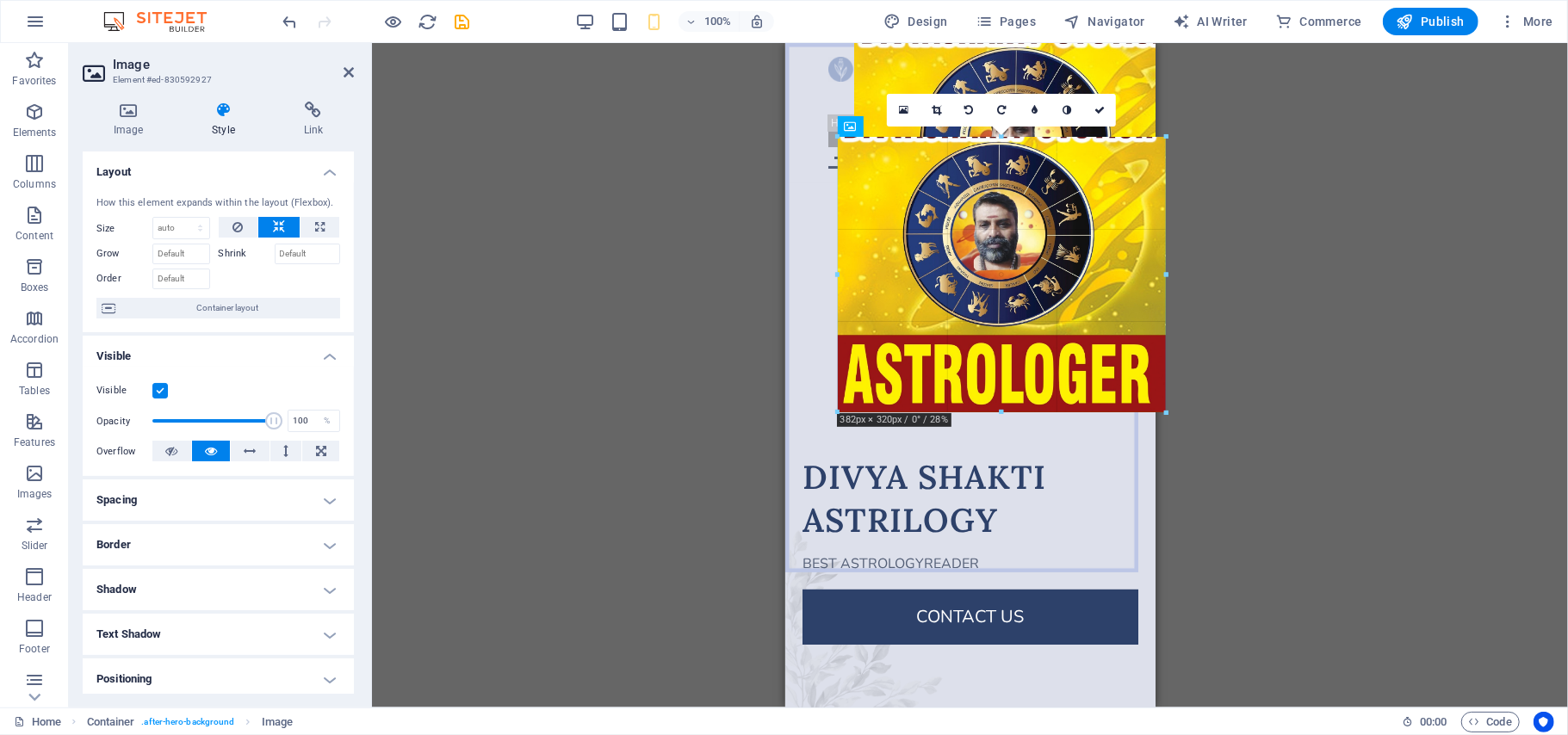 drag, startPoint x: 1030, startPoint y: 366, endPoint x: 1032, endPoint y: 413, distance: 47.04253 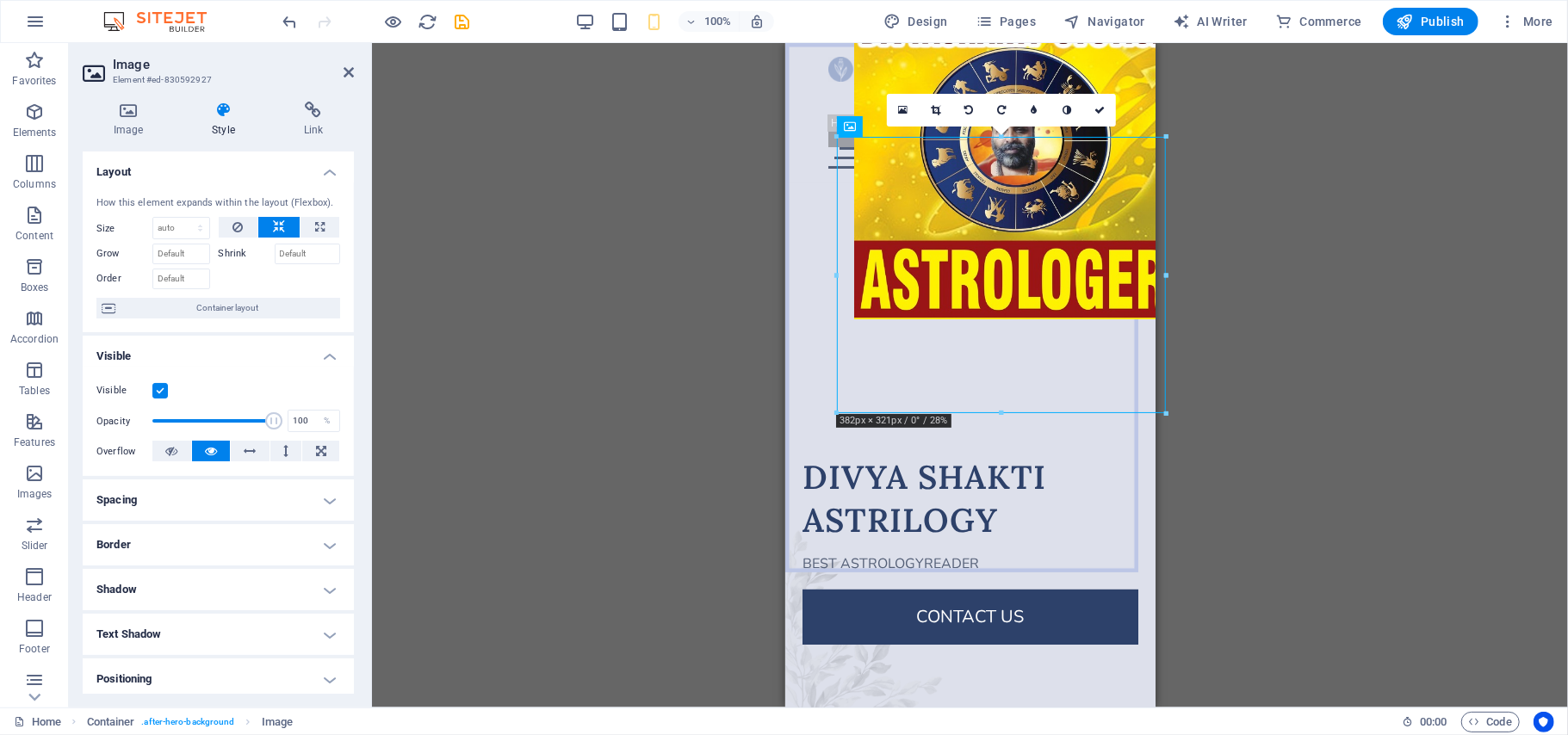 click on "Drag here to replace the existing content. Press “Ctrl” if you want to create a new element.
H1   Container   Menu Bar   Menu   Image   Spacer   Text   Button   Spacer   Spacer   Unequal Columns   Container   Image   Unequal Columns   Container   H2   Spacer   Spacer   Button   Spacer   Button   Container   Logo 180 170 160 150 140 130 120 110 100 90 80 70 60 50 40 30 20 10 0 -10 -20 -30 -40 -50 -60 -70 -80 -90 -100 -110 -120 -130 -140 -150 -160 -170 382px × 321px / 0° / 28% 16:10 16:9 4:3 1:1 1:2 0" at bounding box center (970, 375) 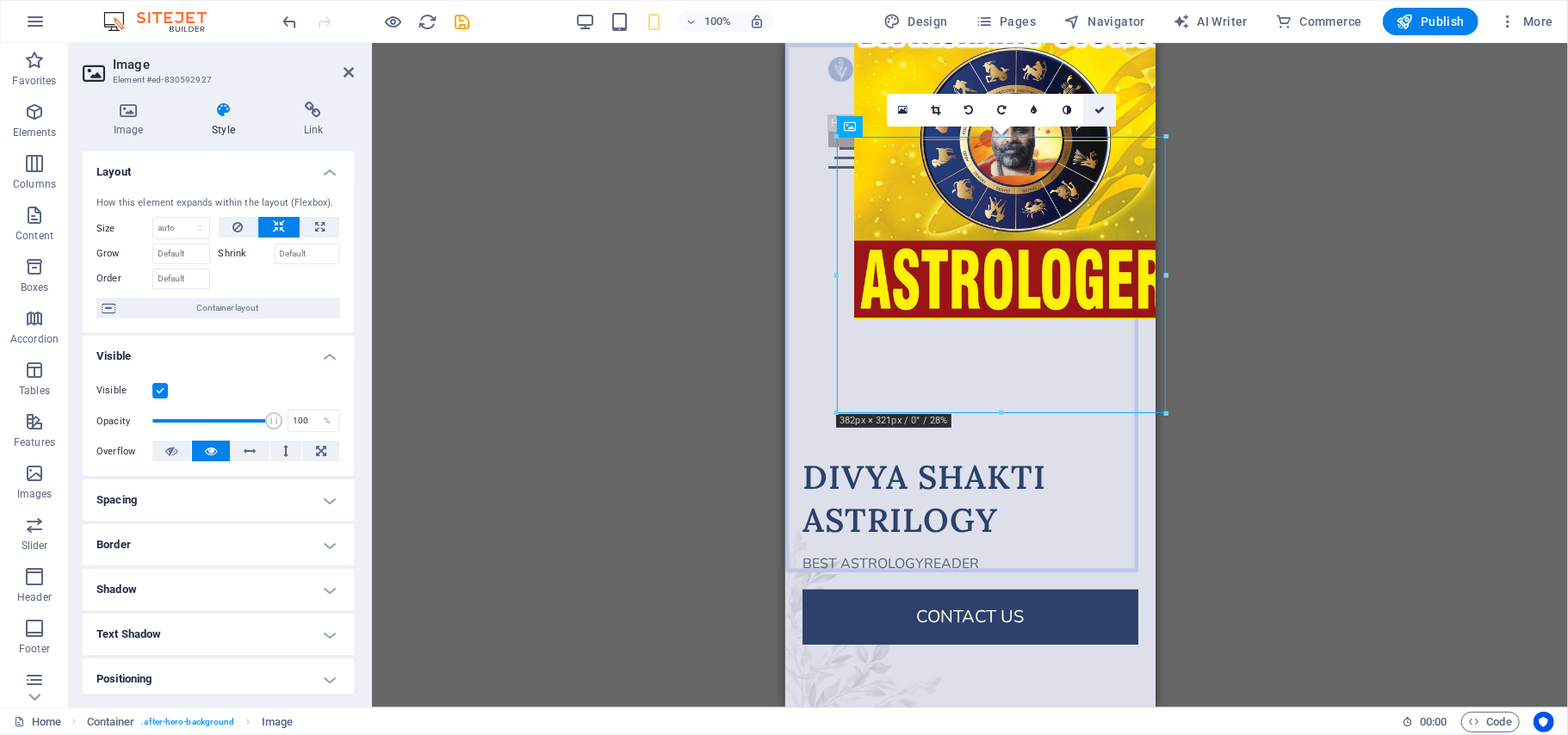 click at bounding box center [1100, 110] 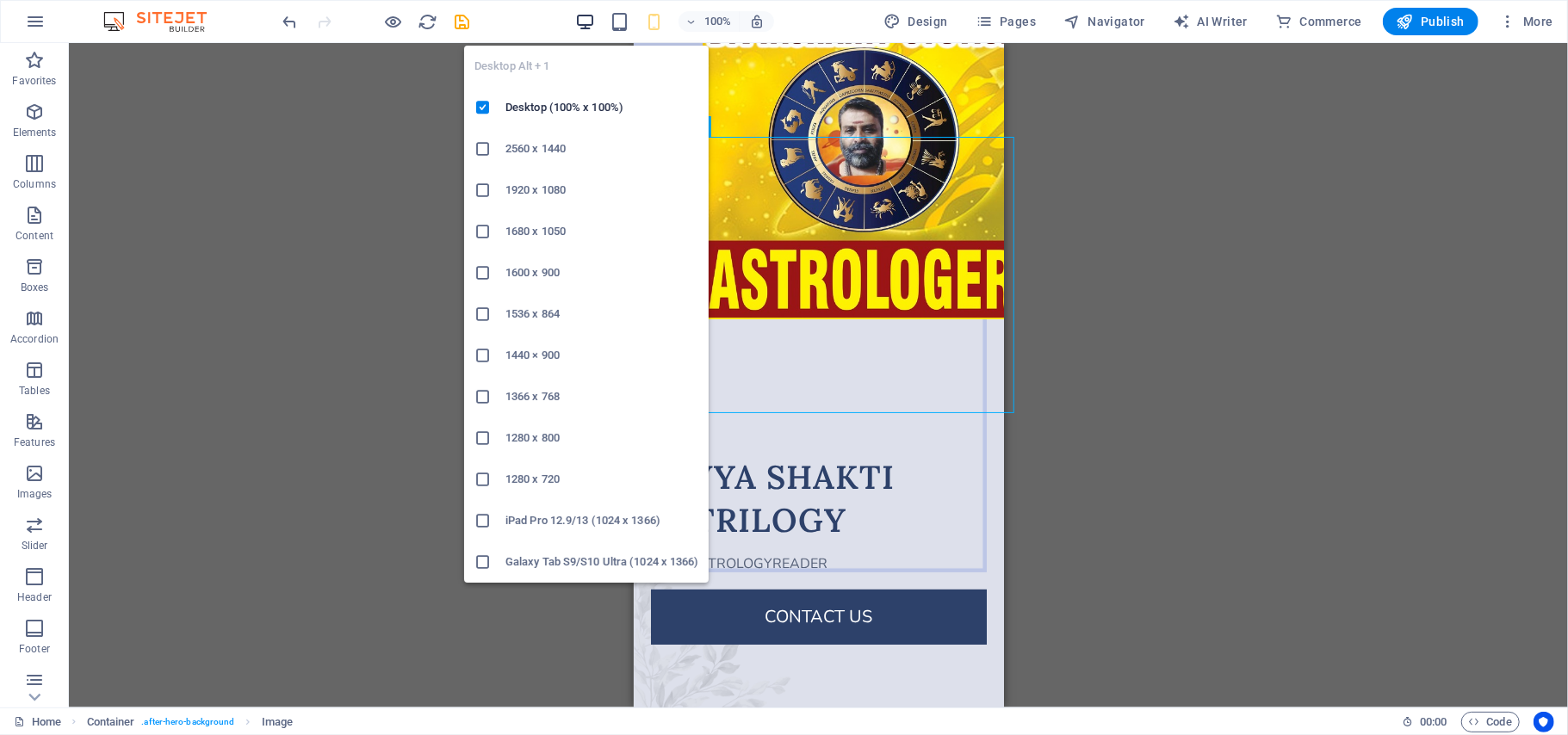 click at bounding box center (585, 22) 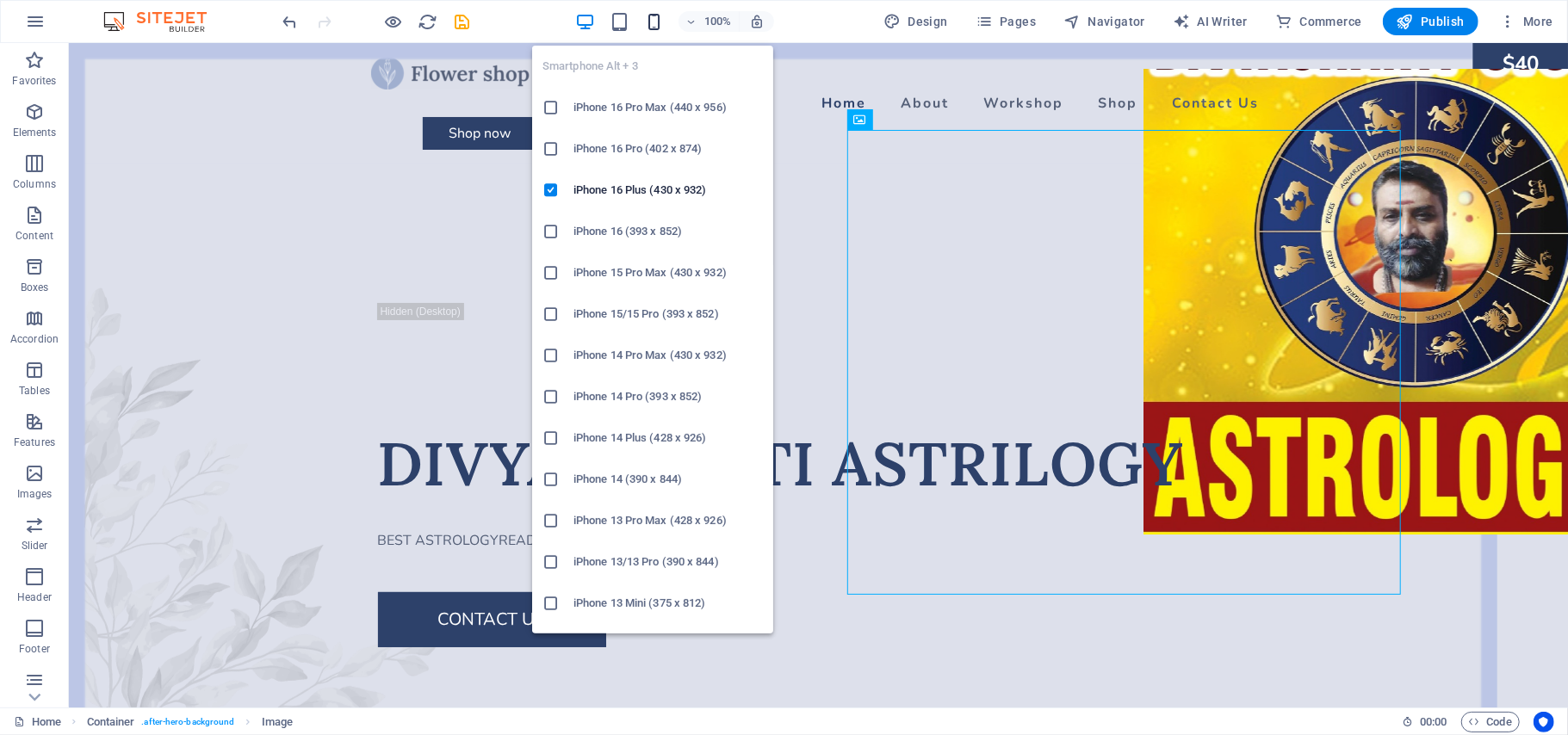 click at bounding box center (654, 22) 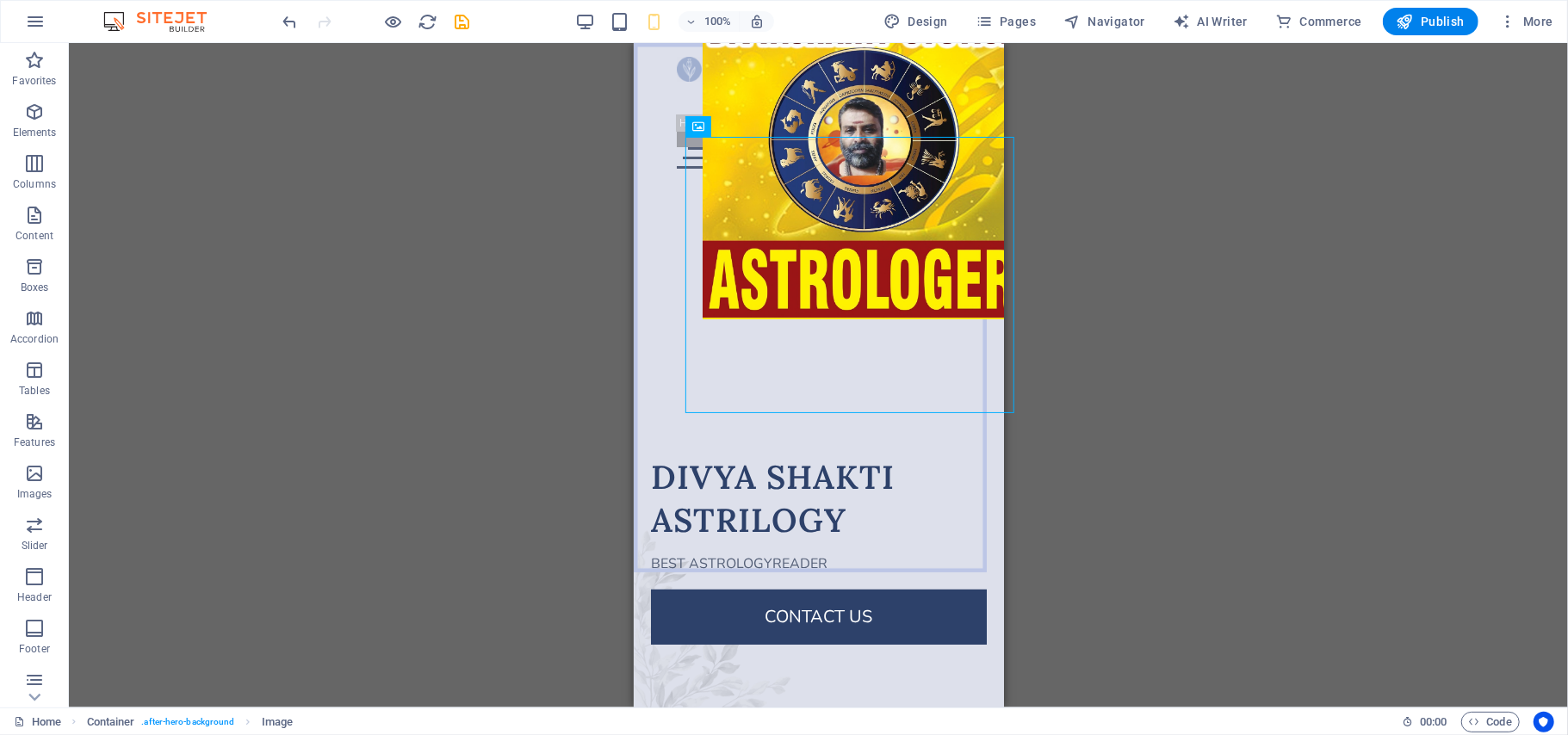 click on "Drag here to replace the existing content. Press “Ctrl” if you want to create a new element.
H1   Container   Menu Bar   Menu   Image   Spacer   Text   Button   Spacer   Spacer   Unequal Columns   Container   Image   Unequal Columns   Container   H2   Spacer   Spacer   Button   Spacer   Button   Container   Logo" at bounding box center (818, 375) 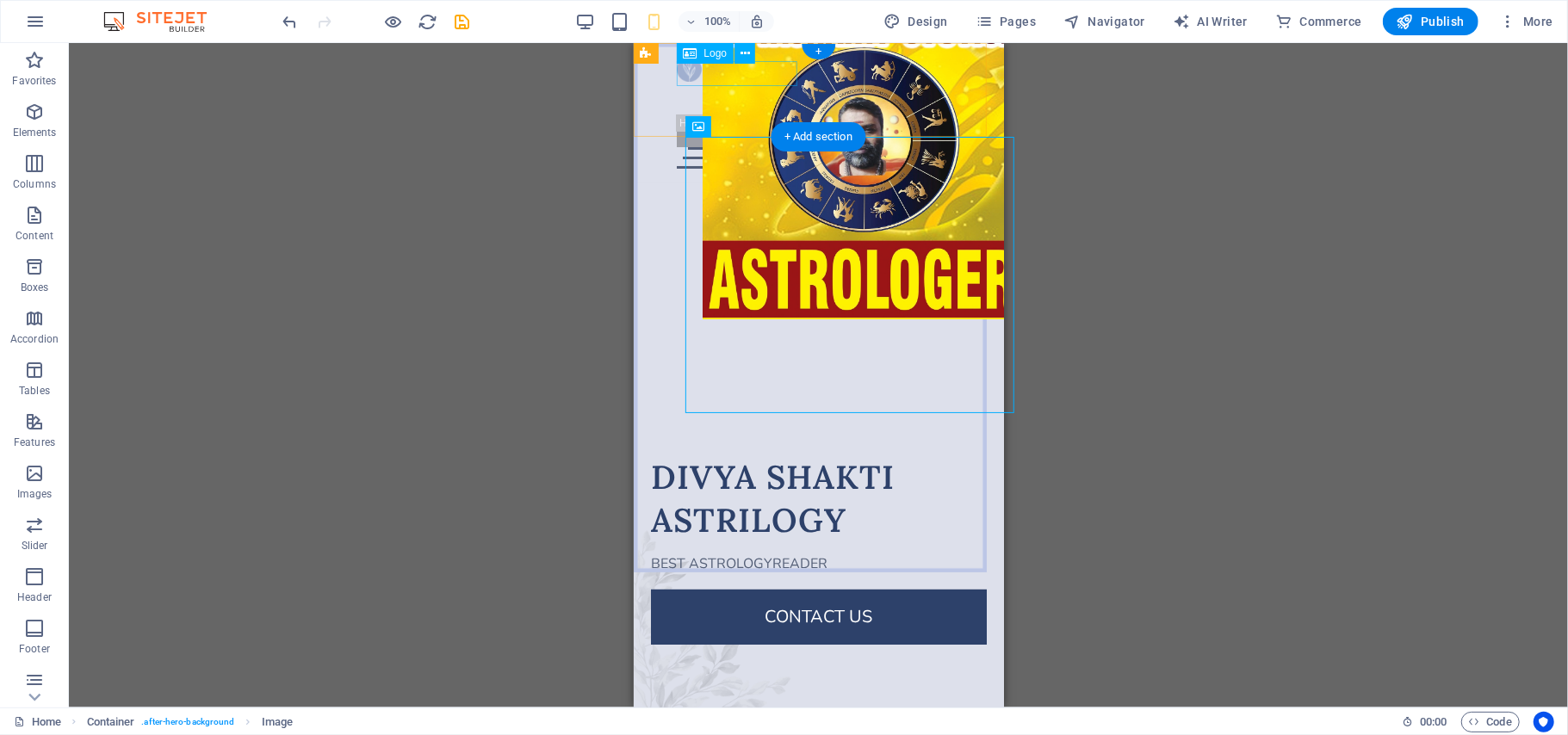 click at bounding box center [818, 68] 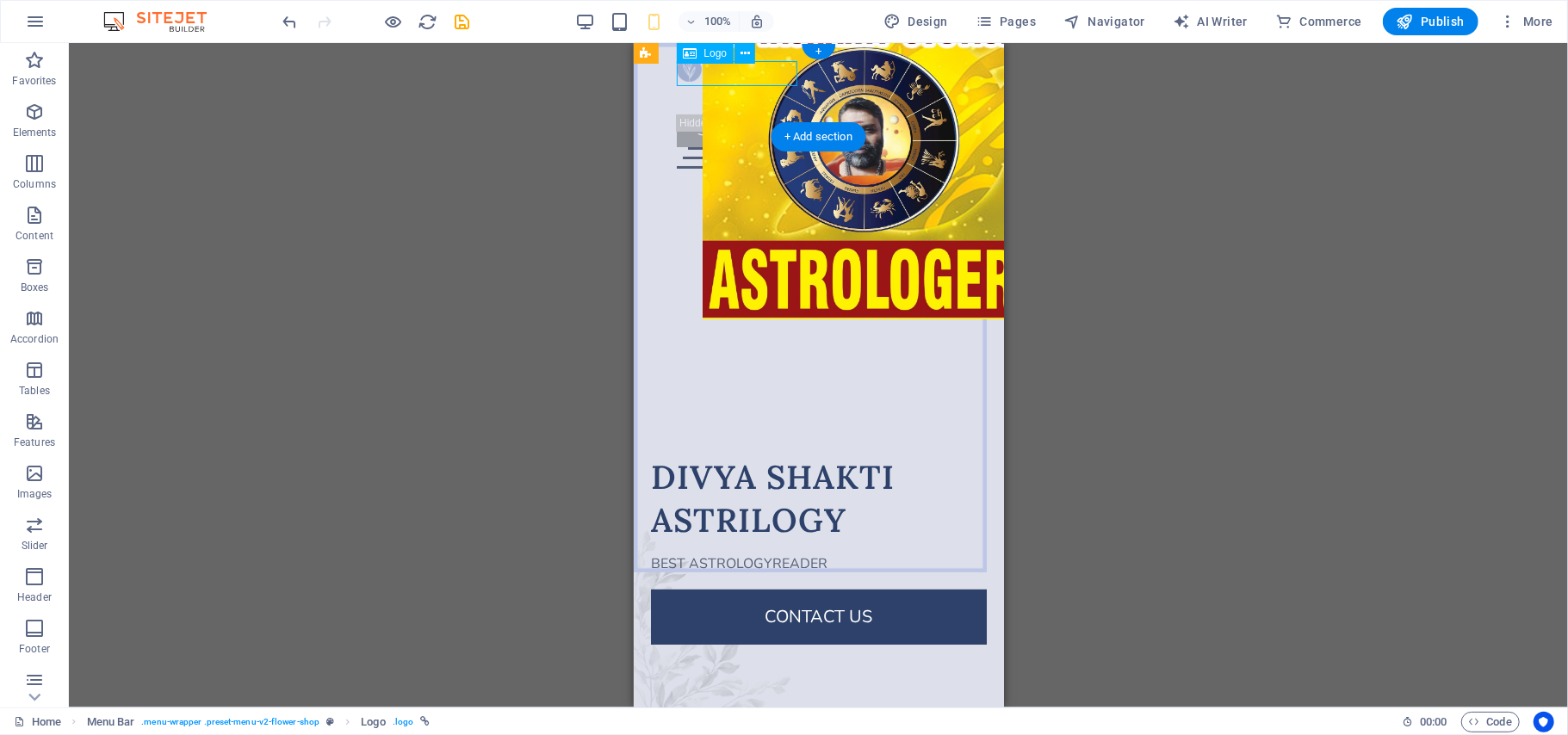 click at bounding box center (818, 68) 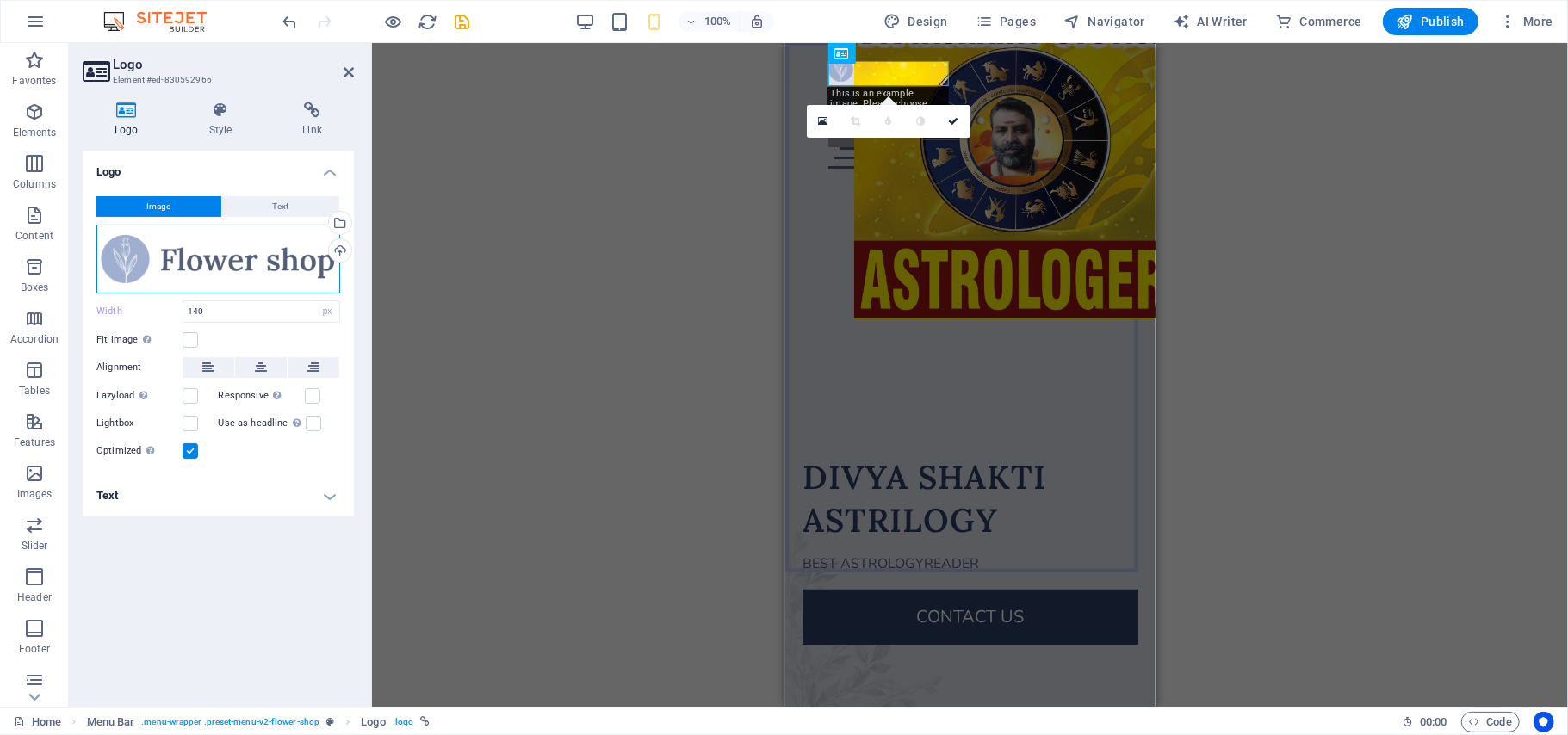 click on "Drag files here, click to choose files or select files from Files or our free stock photos & videos" at bounding box center (218, 259) 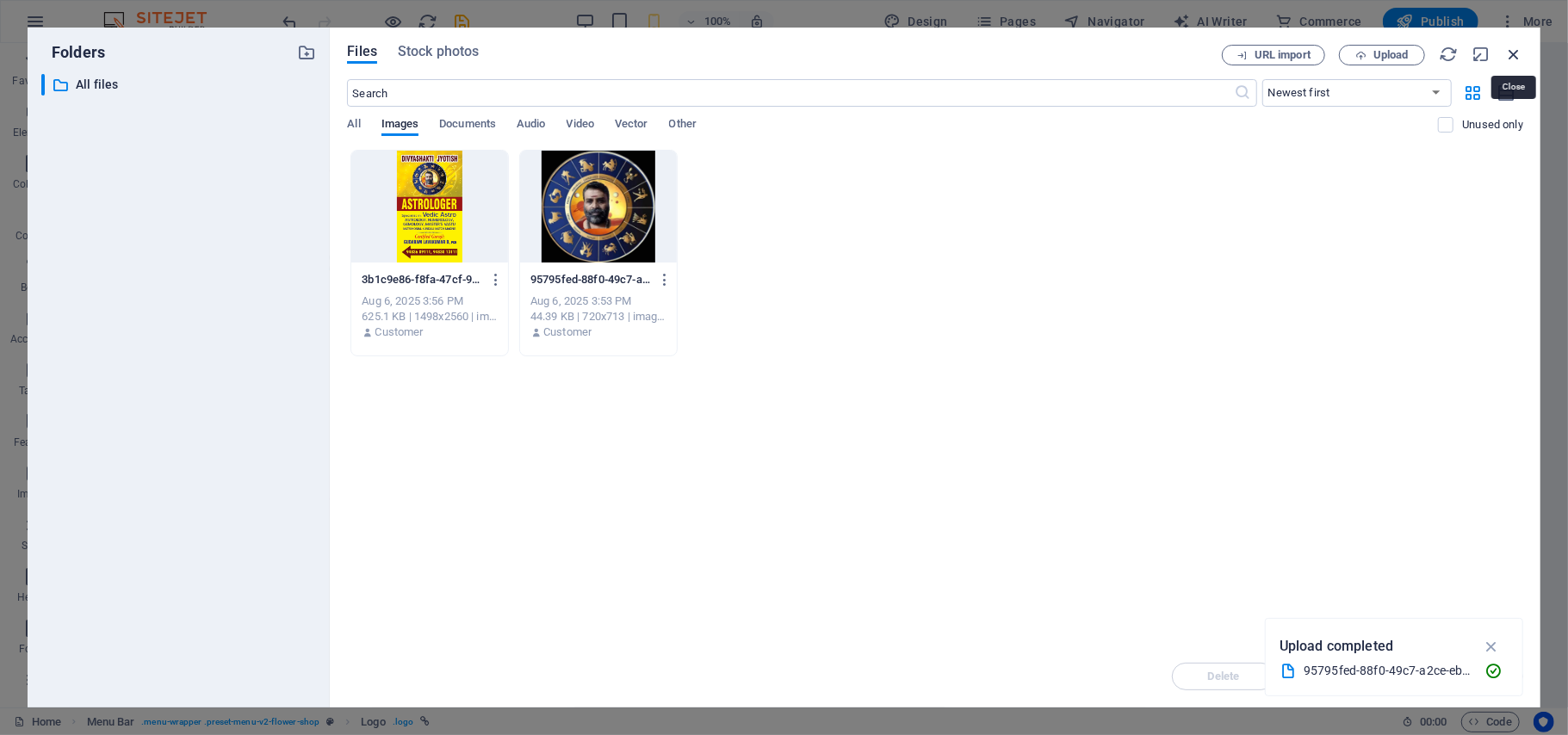 click at bounding box center (1514, 54) 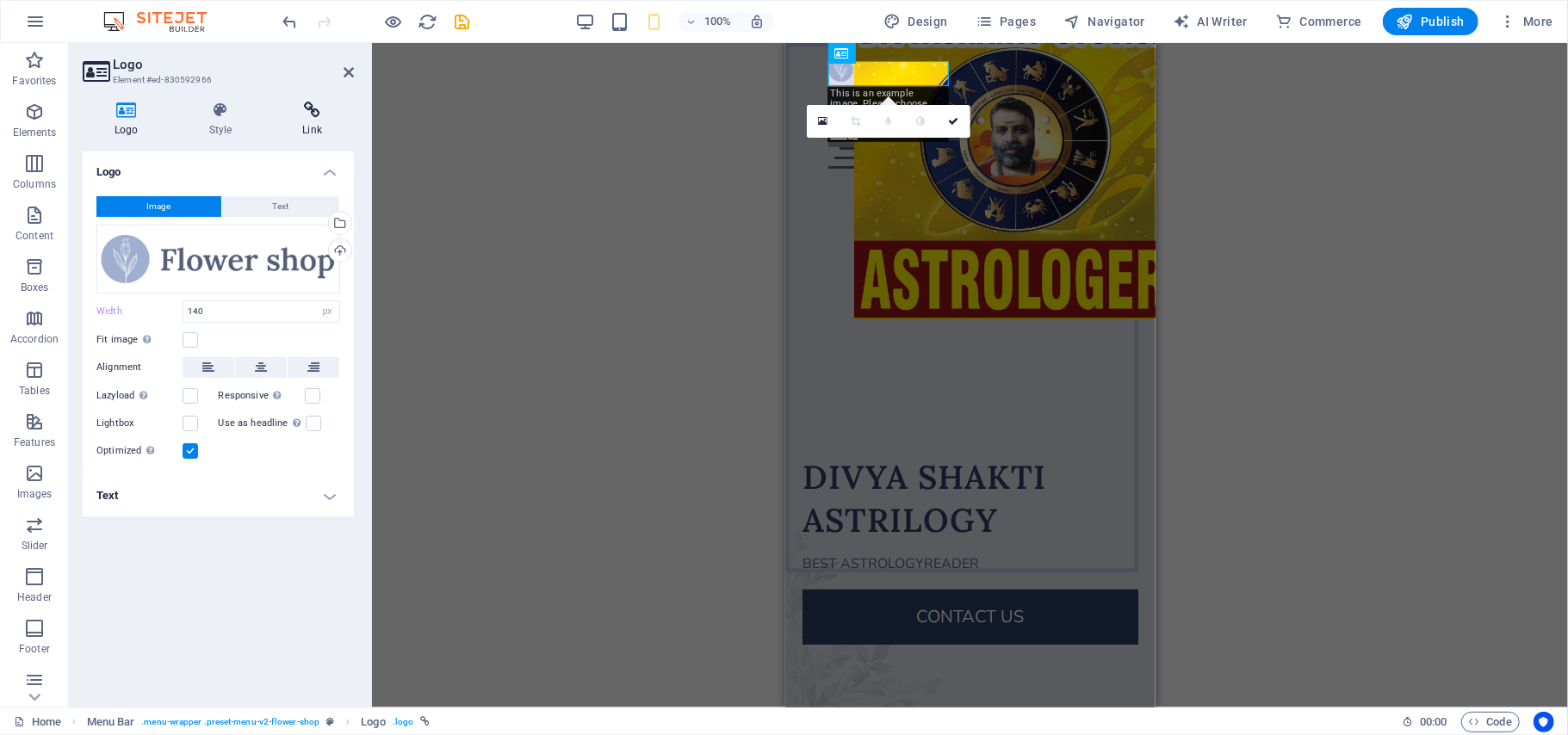 click at bounding box center (312, 110) 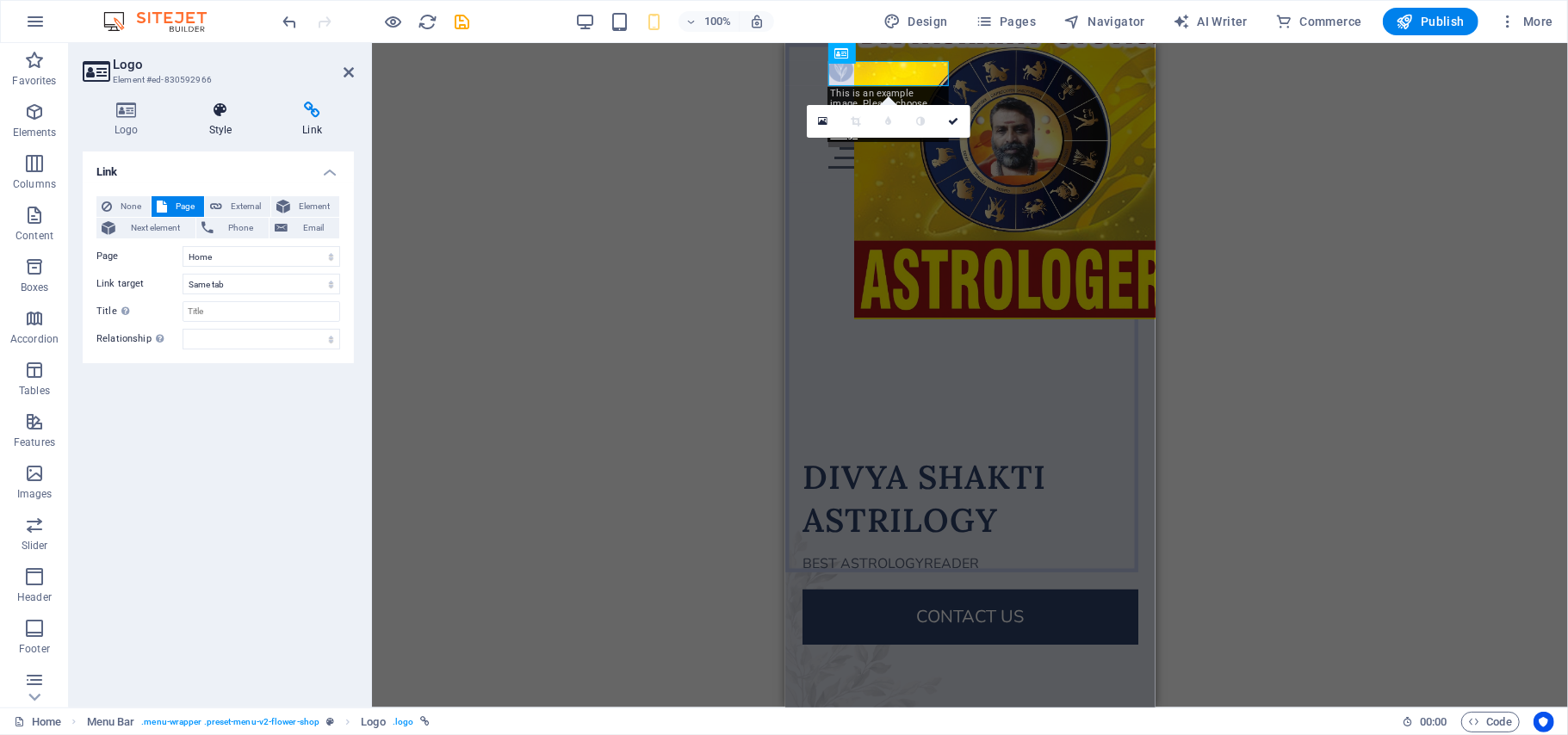 click at bounding box center (220, 110) 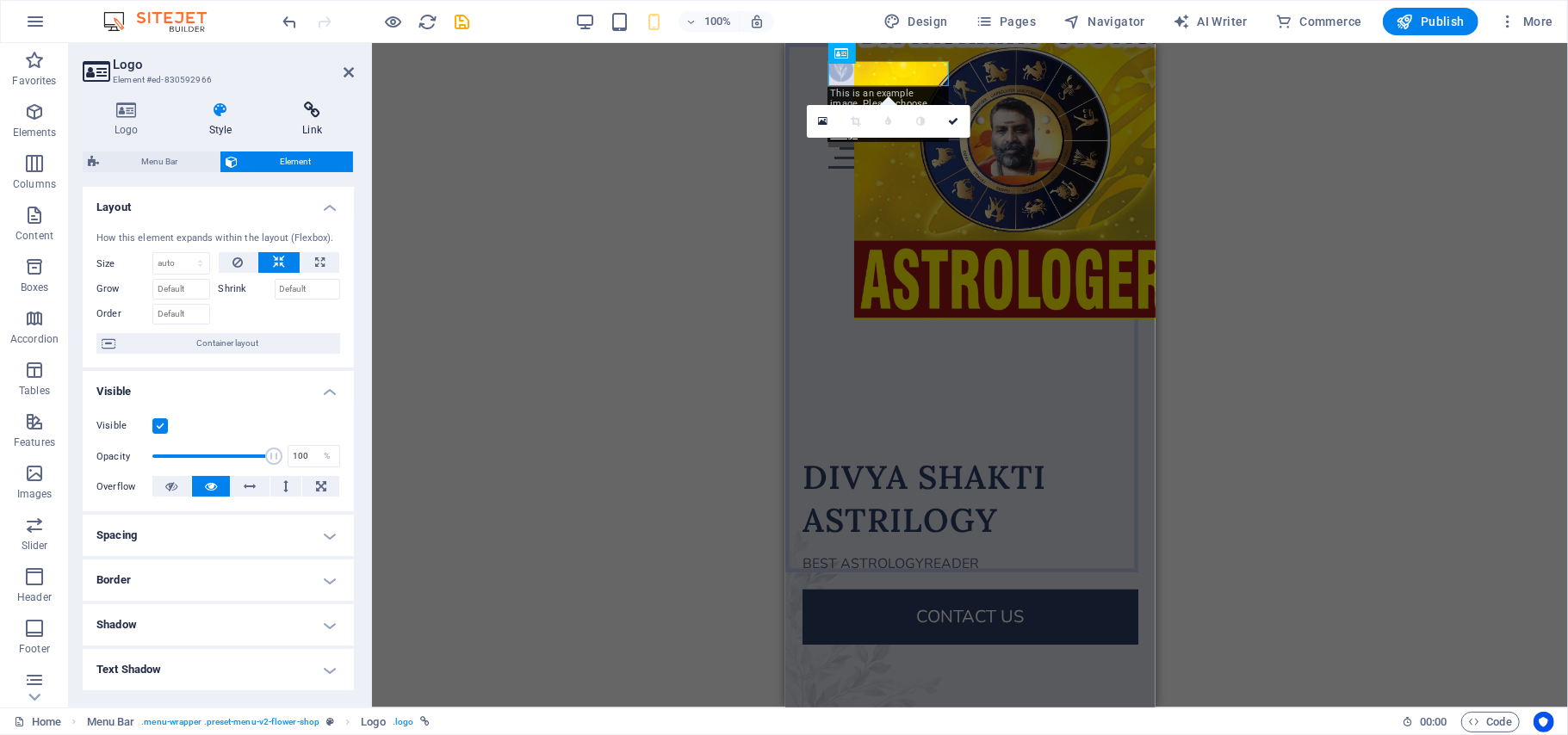 click at bounding box center [312, 110] 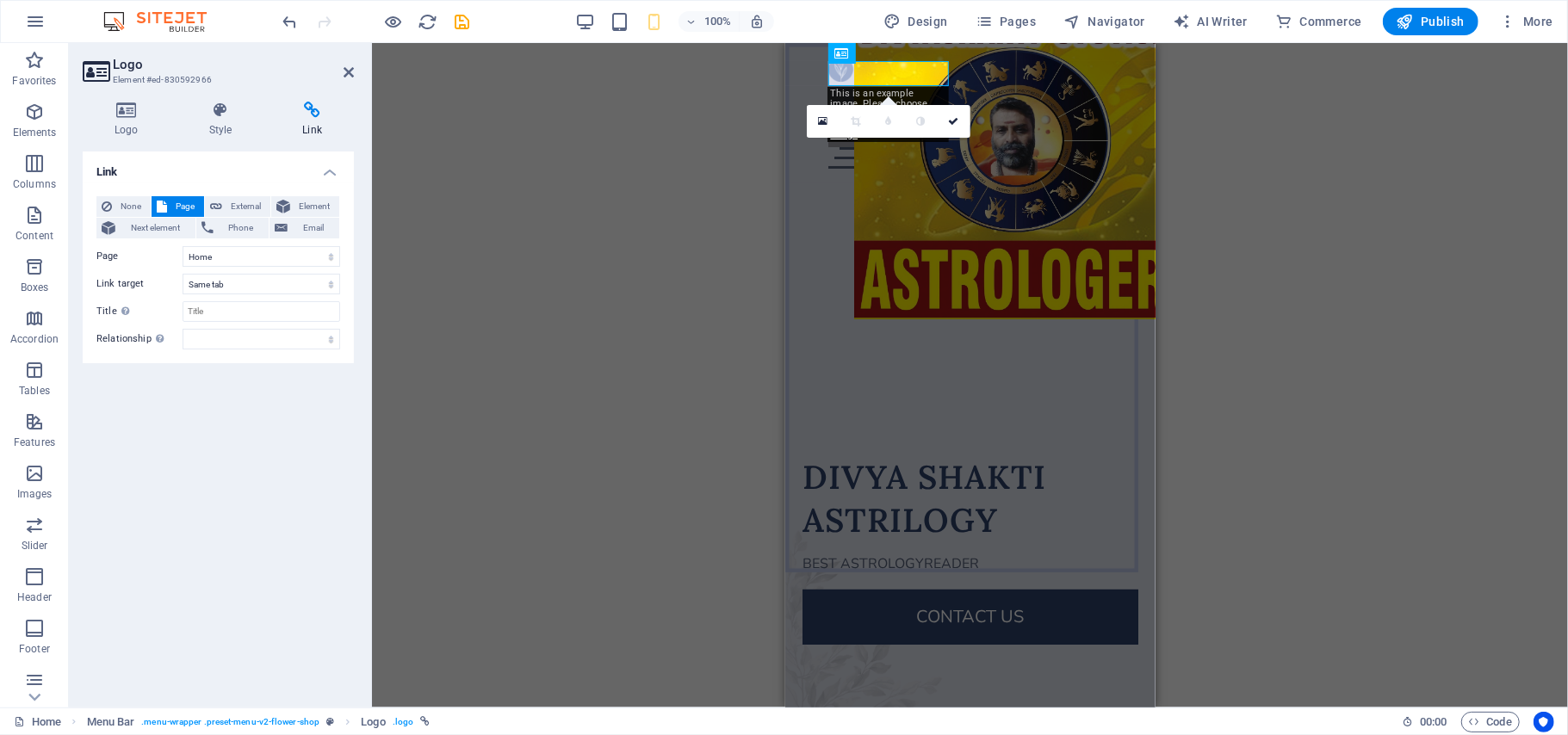 click on "Page" at bounding box center (139, 256) 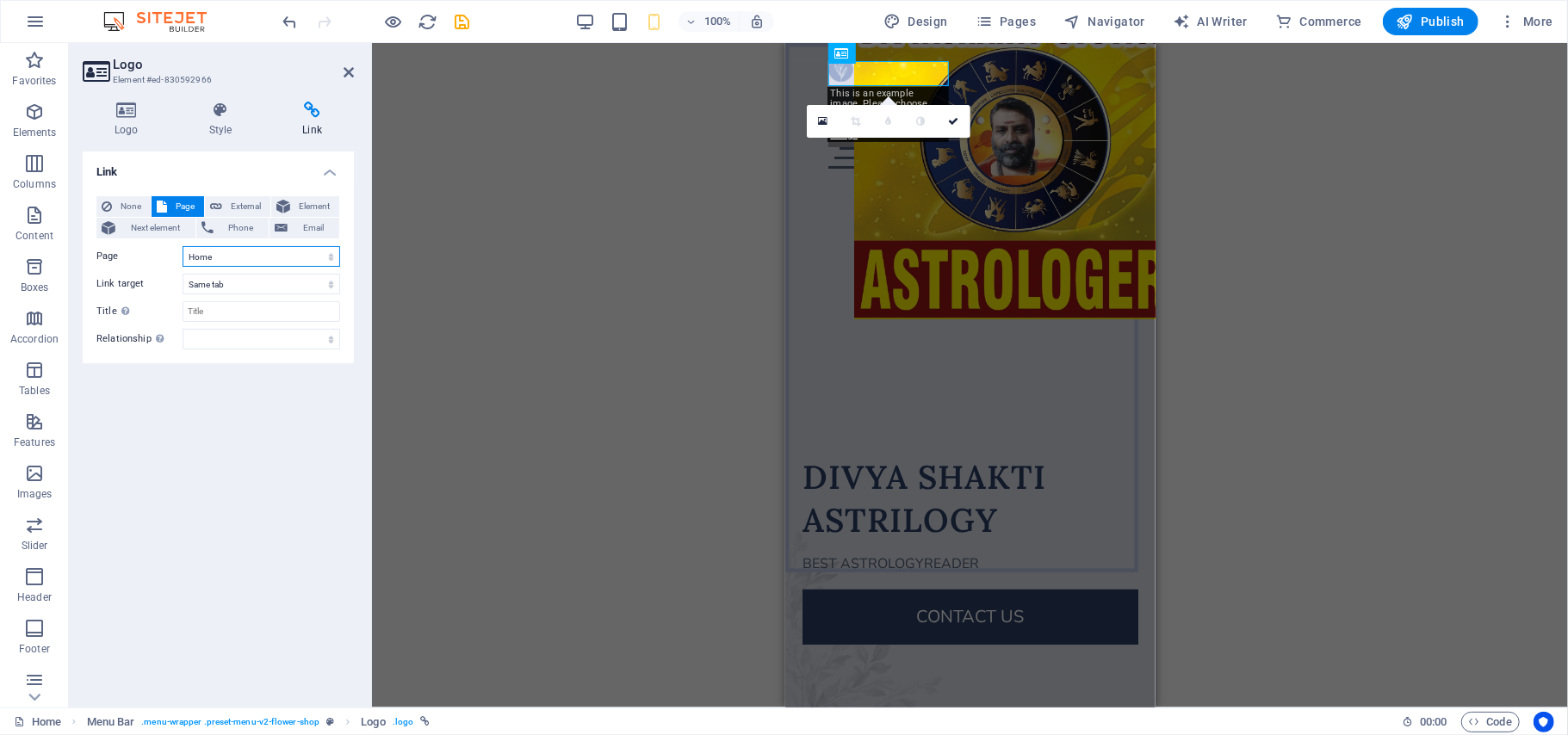 click on "Home About Workshops Shop Contact Legal Notice Privacy" at bounding box center (261, 256) 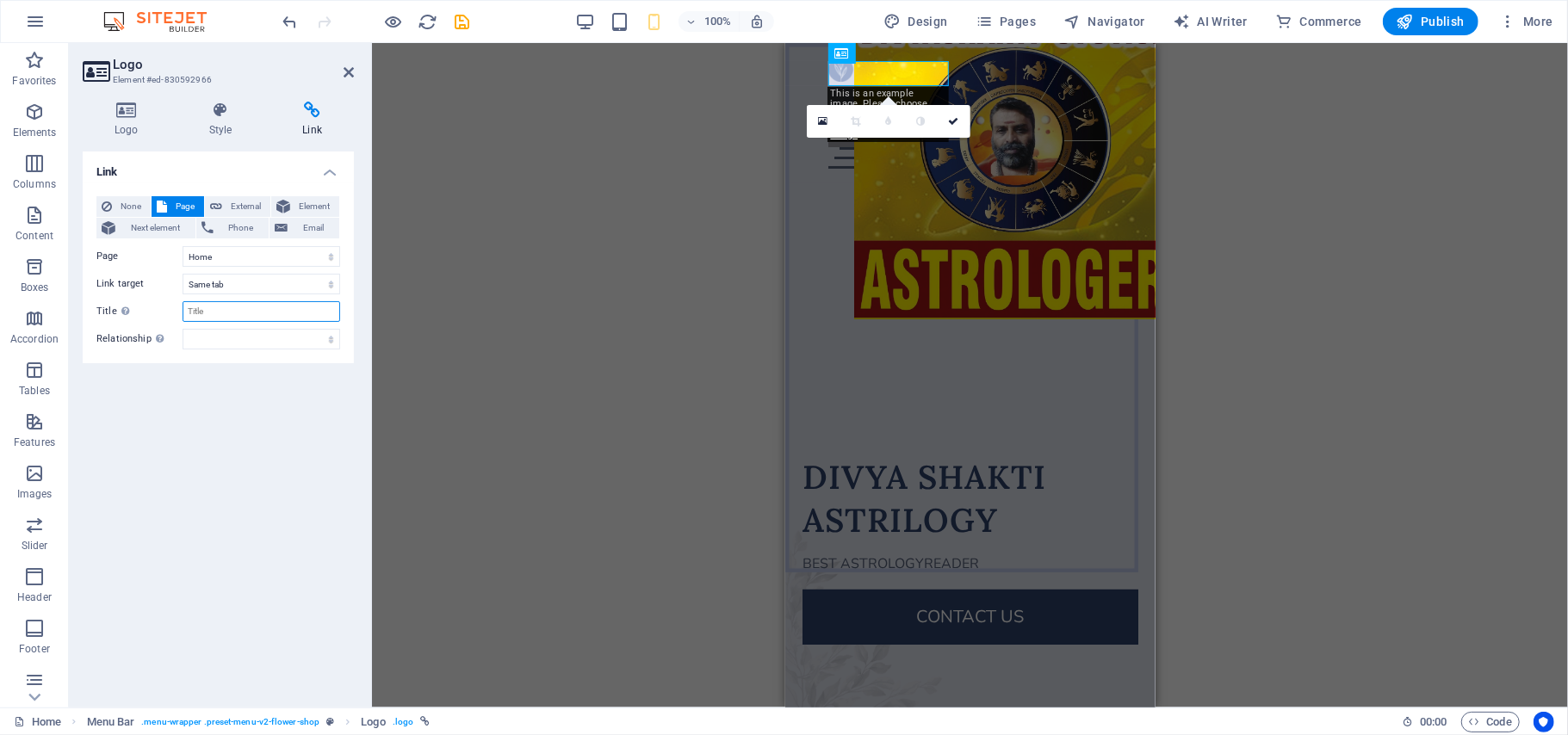 click on "Title Additional link description, should not be the same as the link text. The title is most often shown as a tooltip text when the mouse moves over the element. Leave empty if uncertain." at bounding box center (261, 312) 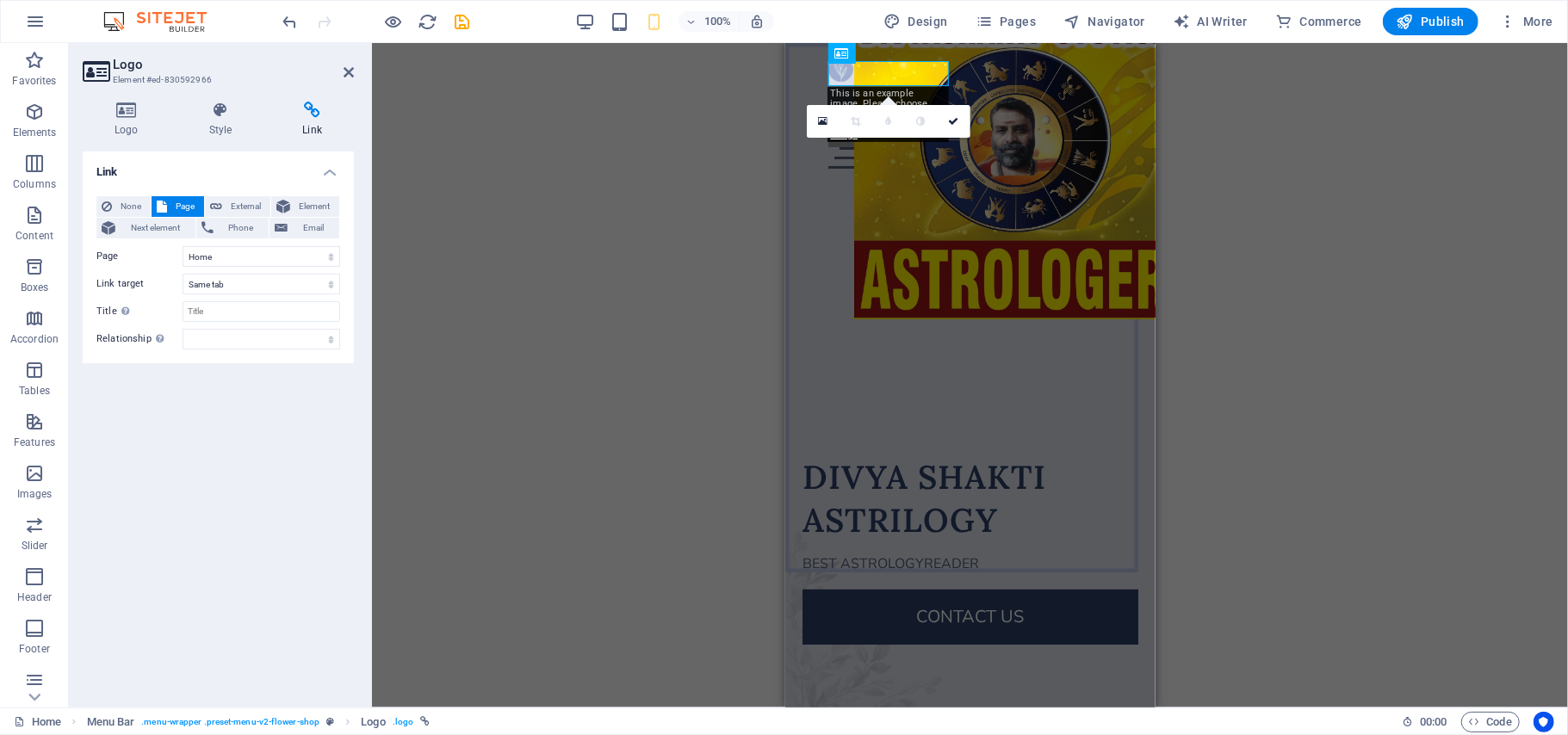 click on "H1   Container   Menu Bar   Menu   Image   Spacer   Text   Button   Spacer   Spacer   Unequal Columns   Container   Image   Unequal Columns   Container   H2   Spacer   Spacer   Button   Spacer   Button   Container   Logo 180 170 160 150 140 130 120 110 100 90 80 70 60 50 40 30 20 10 0 -10 -20 -30 -40 -50 -60 -70 -80 -90 -100 -110 -120 -130 -140 -150 -160 -170 This is an example image. Please choose your own for more options.  Or import this image 0" at bounding box center [970, 375] 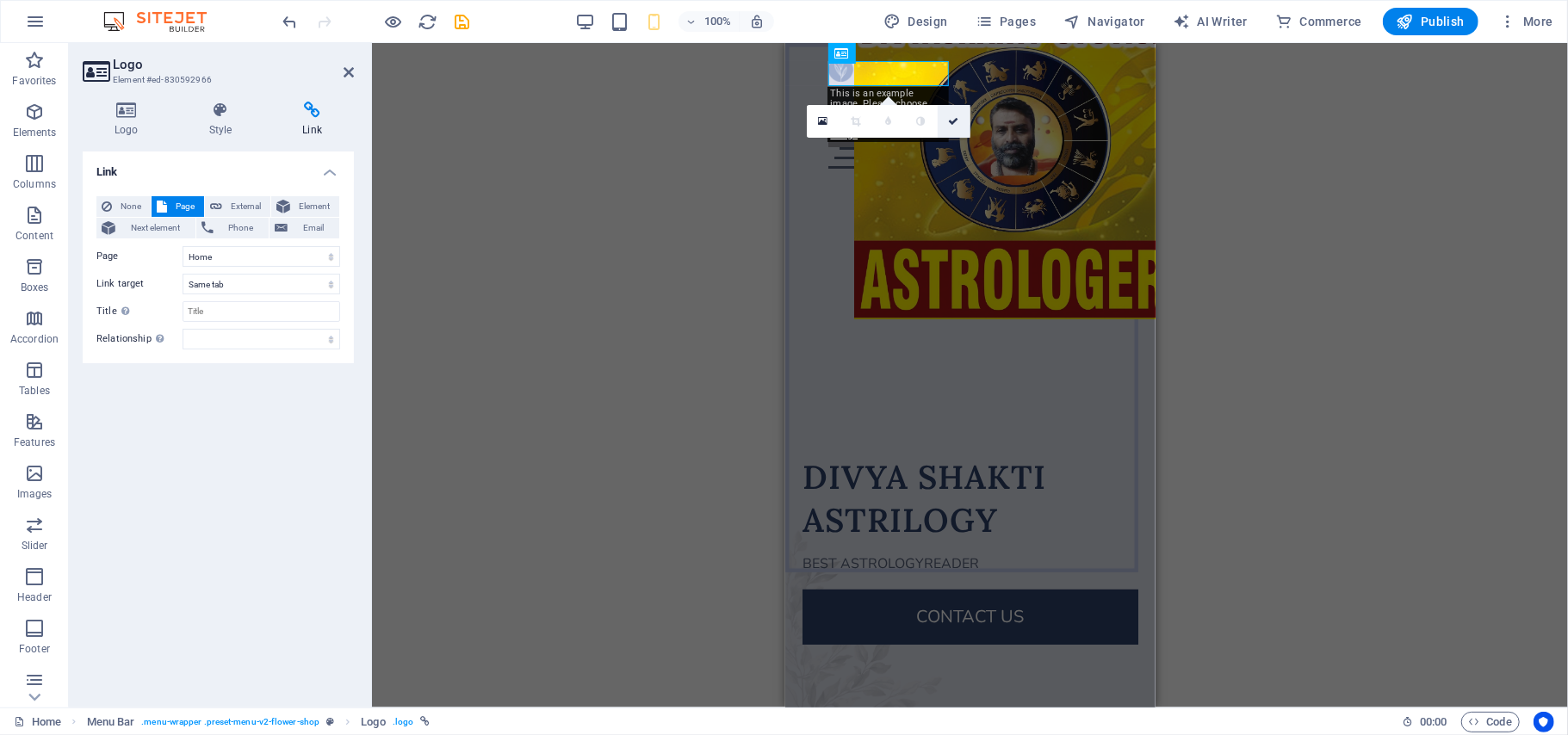 click at bounding box center (954, 121) 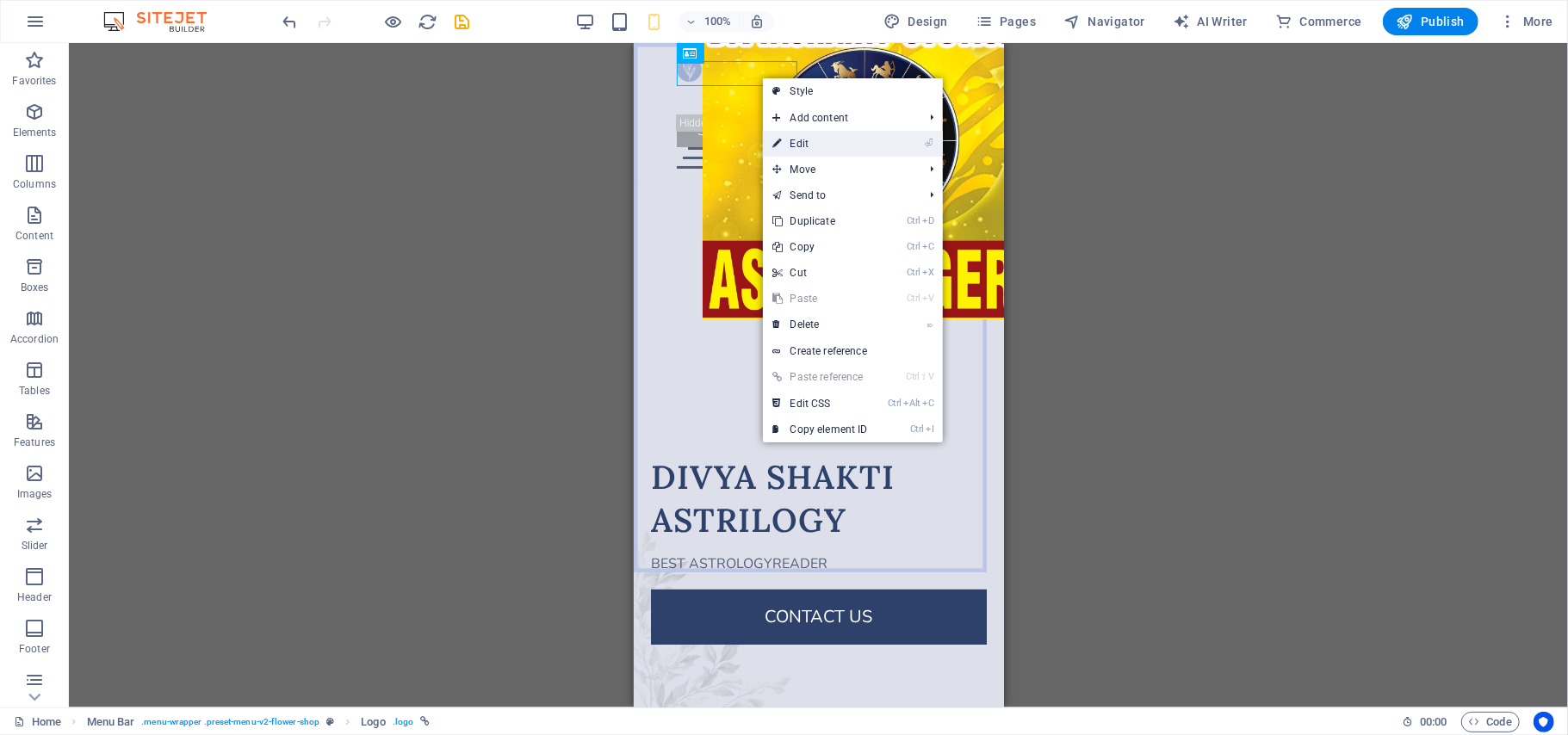 click on "⏎  Edit" at bounding box center (821, 144) 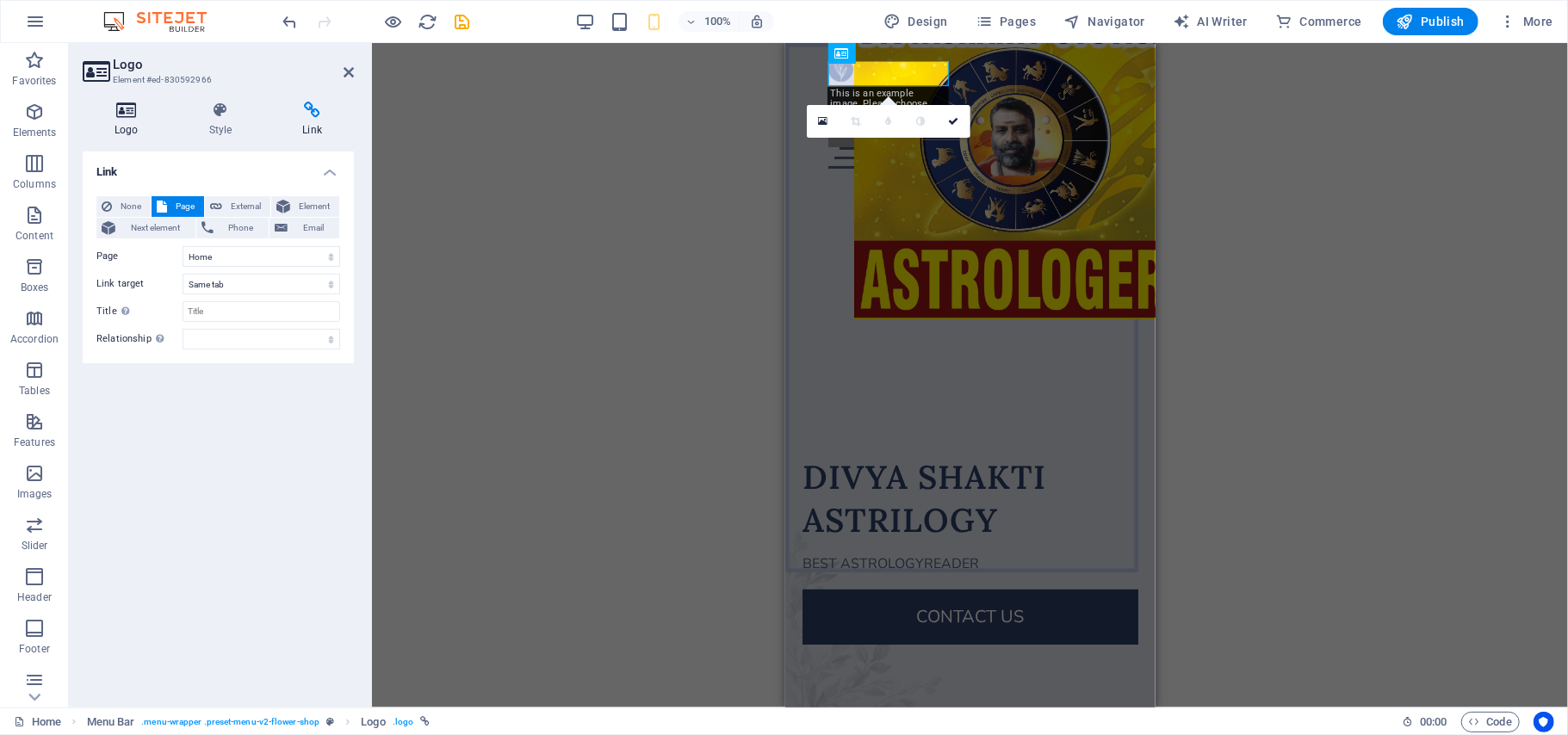 click on "Logo" at bounding box center [130, 120] 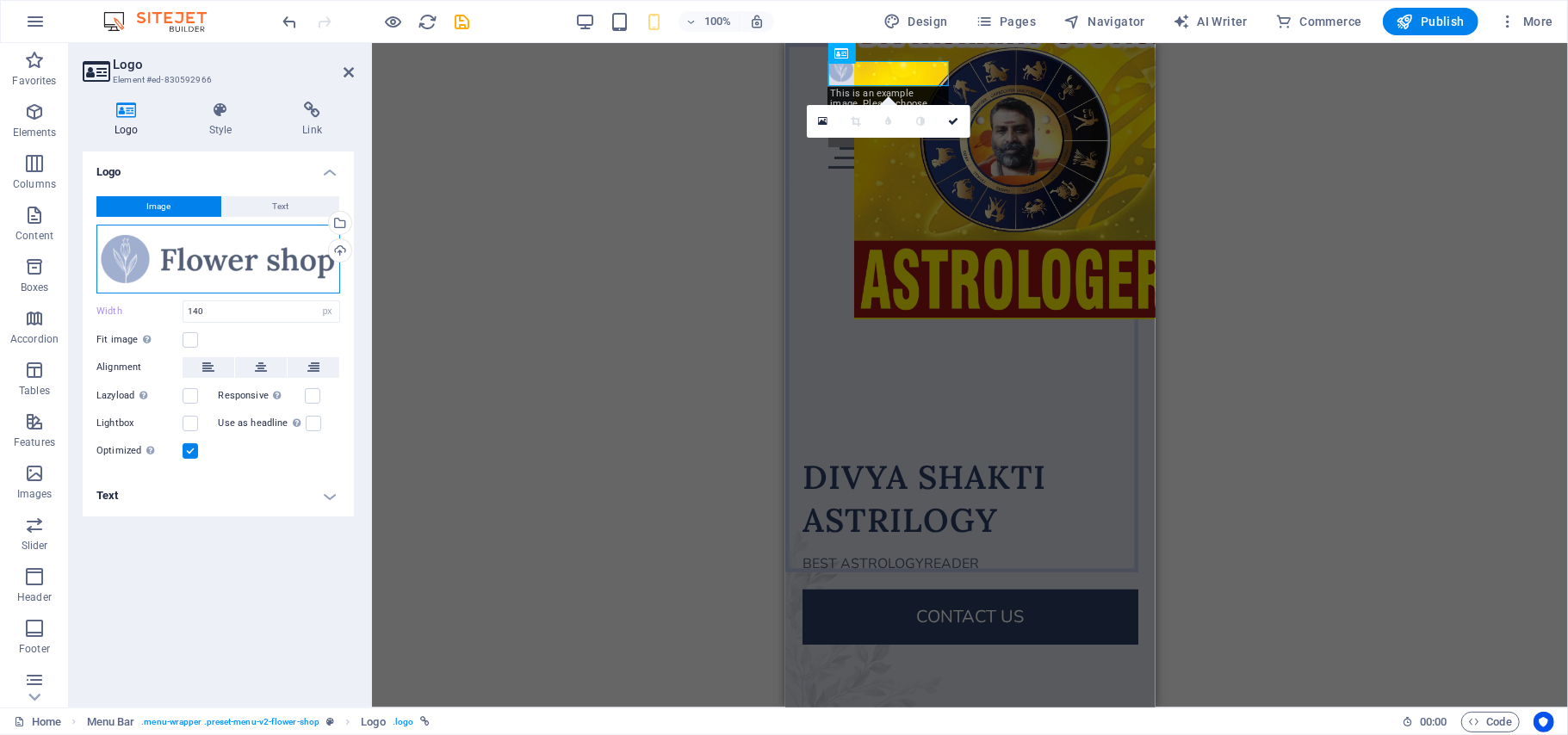 click on "Drag files here, click to choose files or select files from Files or our free stock photos & videos" at bounding box center [218, 259] 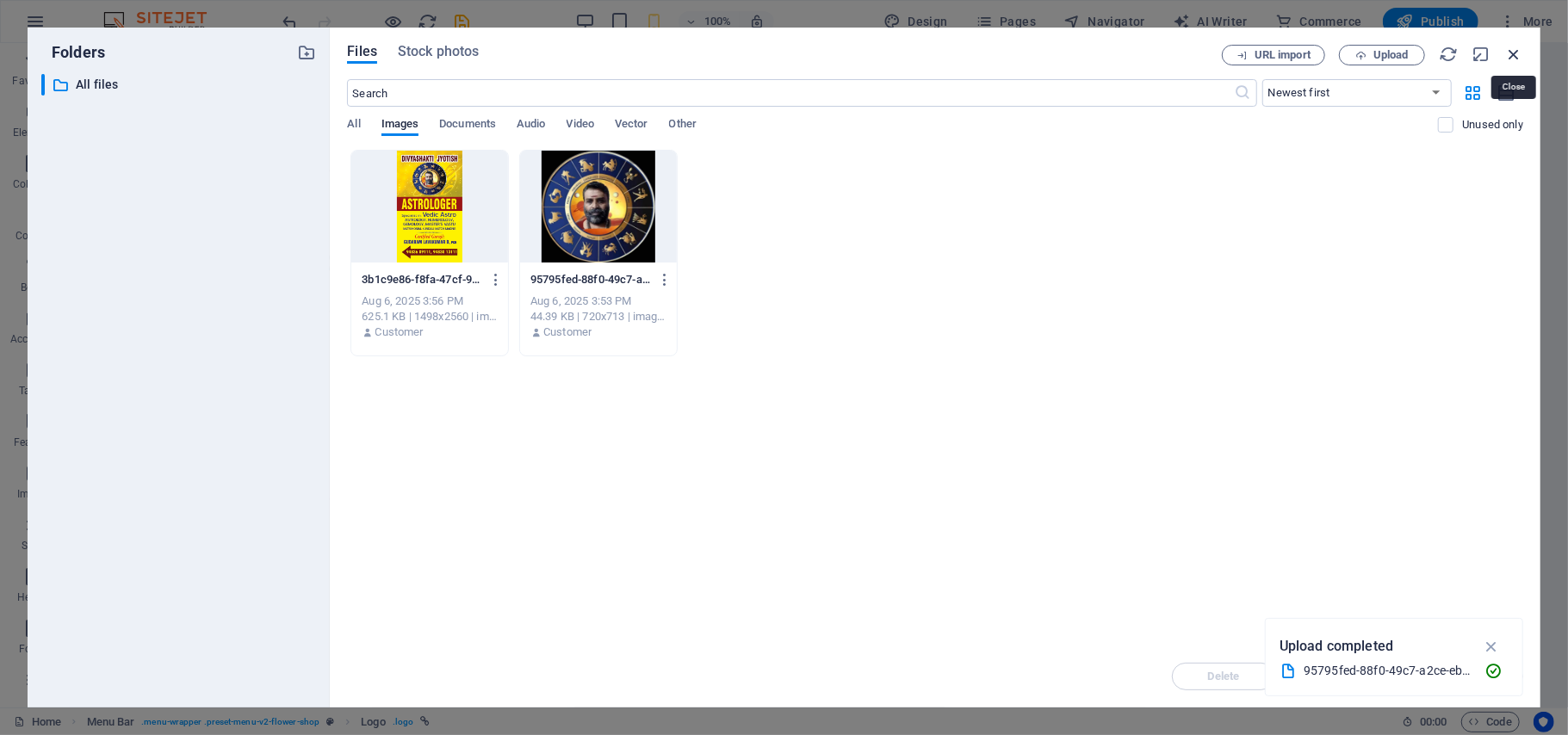 click at bounding box center [1514, 54] 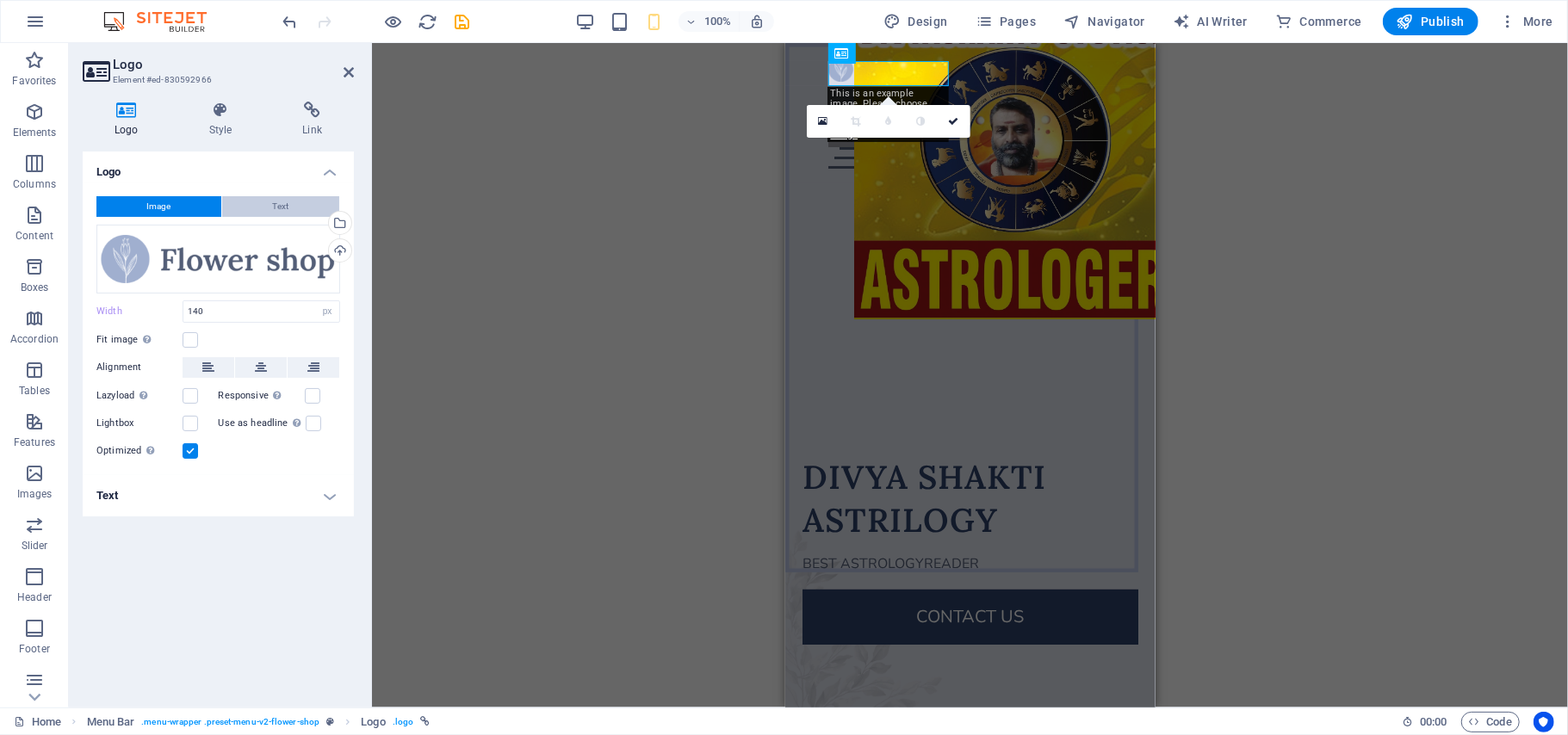 click on "Text" at bounding box center (281, 207) 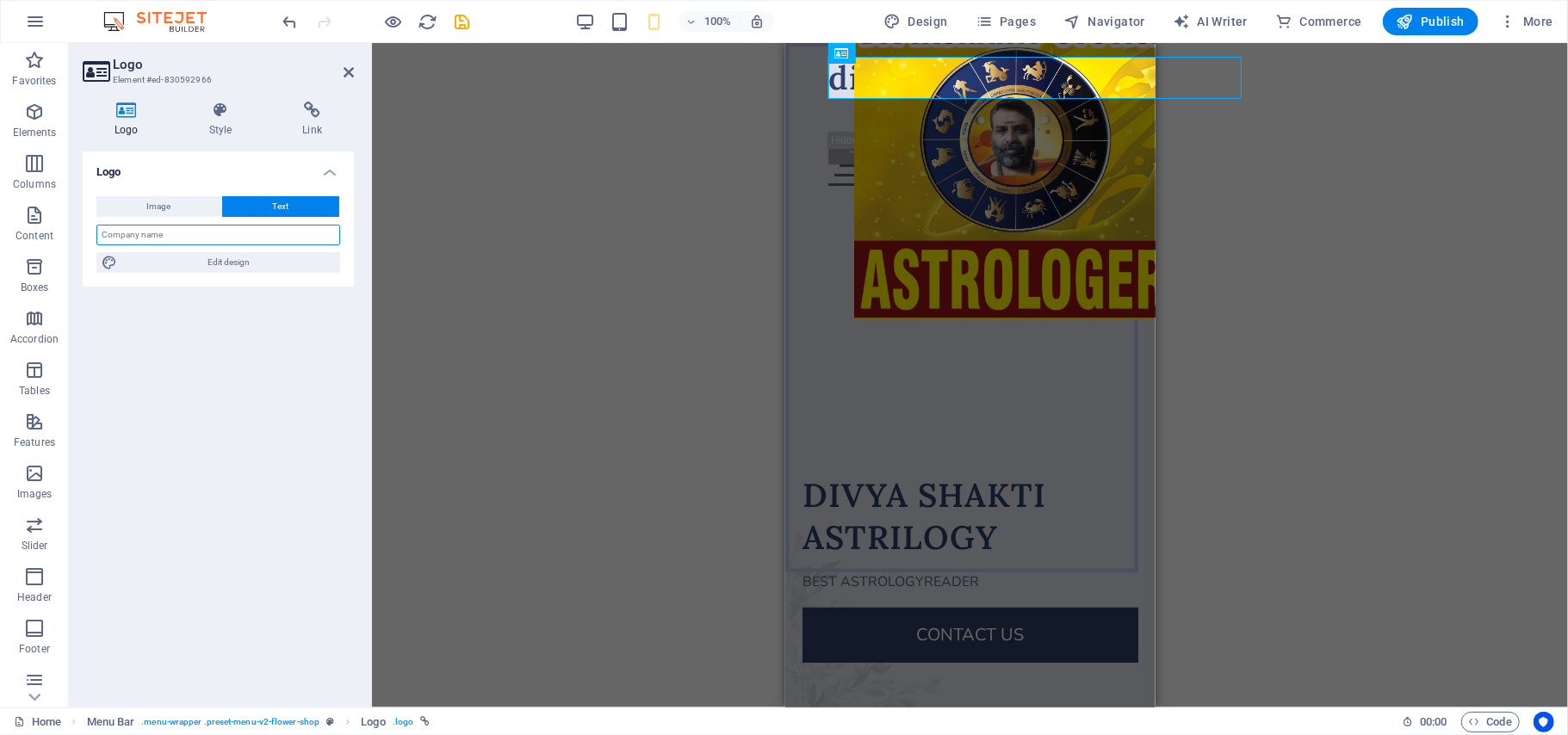 click at bounding box center (218, 235) 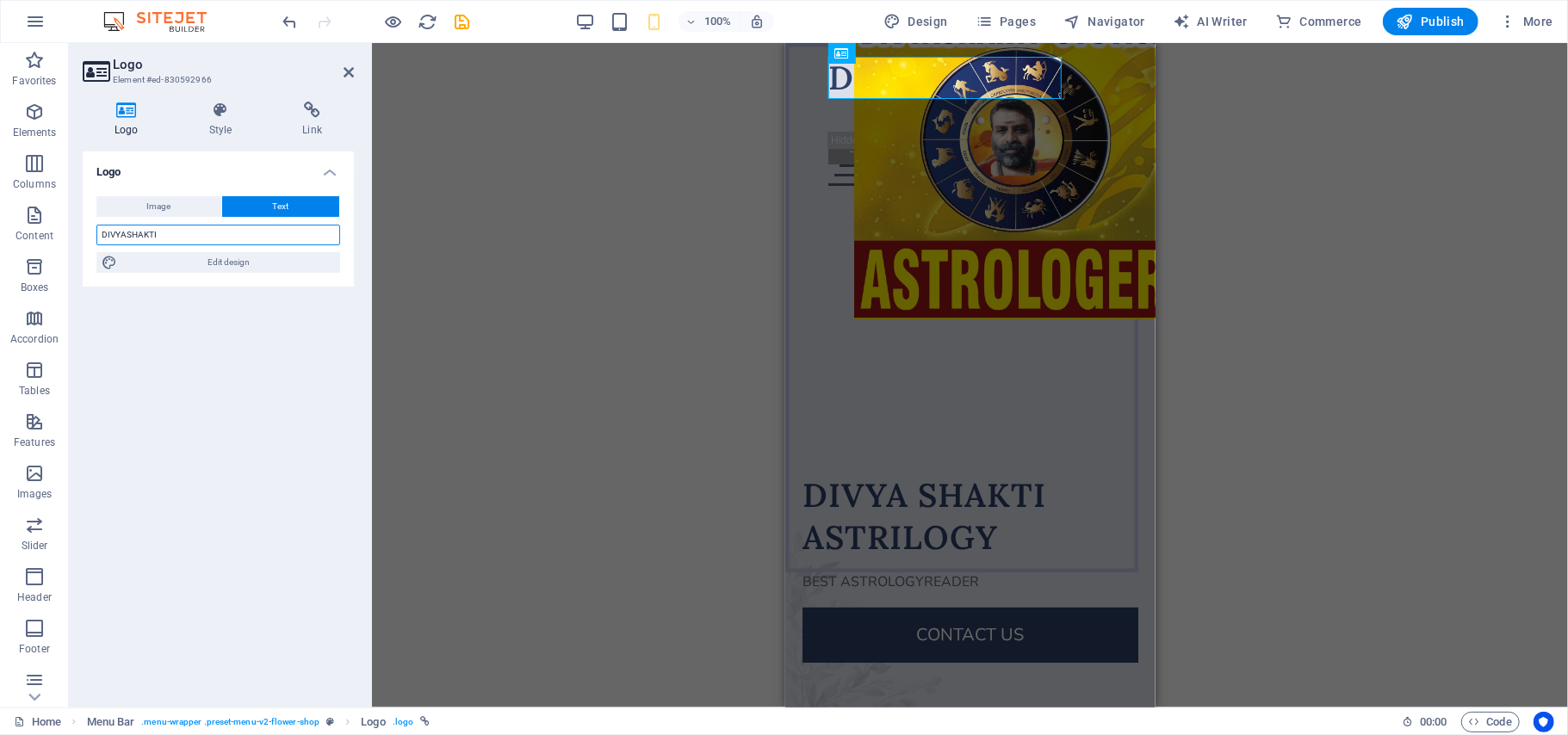 type on "DIVYASHAKTI" 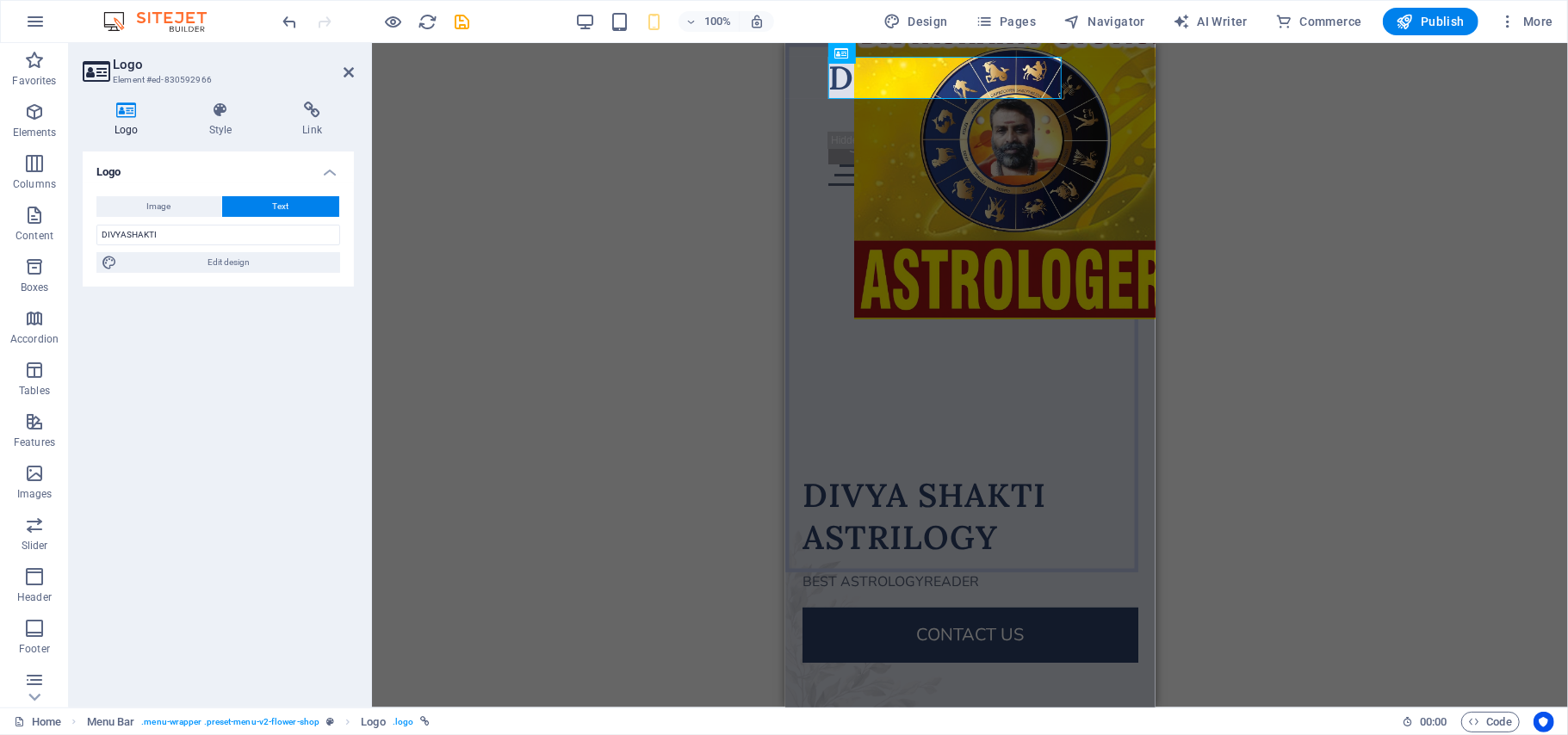 click on "Logo Image Text Drag files here, click to choose files or select files from Files or our free stock photos & videos Select files from the file manager, stock photos, or upload file(s) Upload Width 140 Default auto px rem % em vh vw Fit image Automatically fit image to a fixed width and height Height Default auto px Alignment Lazyload Loading images after the page loads improves page speed. Responsive Automatically load retina image and smartphone optimized sizes. Lightbox Use as headline The image will be wrapped in an H1 headline tag. Useful for giving alternative text the weight of an H1 headline, e.g. for the logo. Leave unchecked if uncertain. Optimized Images are compressed to improve page speed. Position Direction Custom X offset 50 px rem % vh vw Y offset 50 px rem % vh vw DIVYASHAKTI Edit design Text Float No float Image left Image right Determine how text should behave around the image. Text Alternative text Image caption Paragraph Format Normal Heading 1 Heading 2 Heading 3 Heading 4 Heading 5 Code" at bounding box center (218, 423) 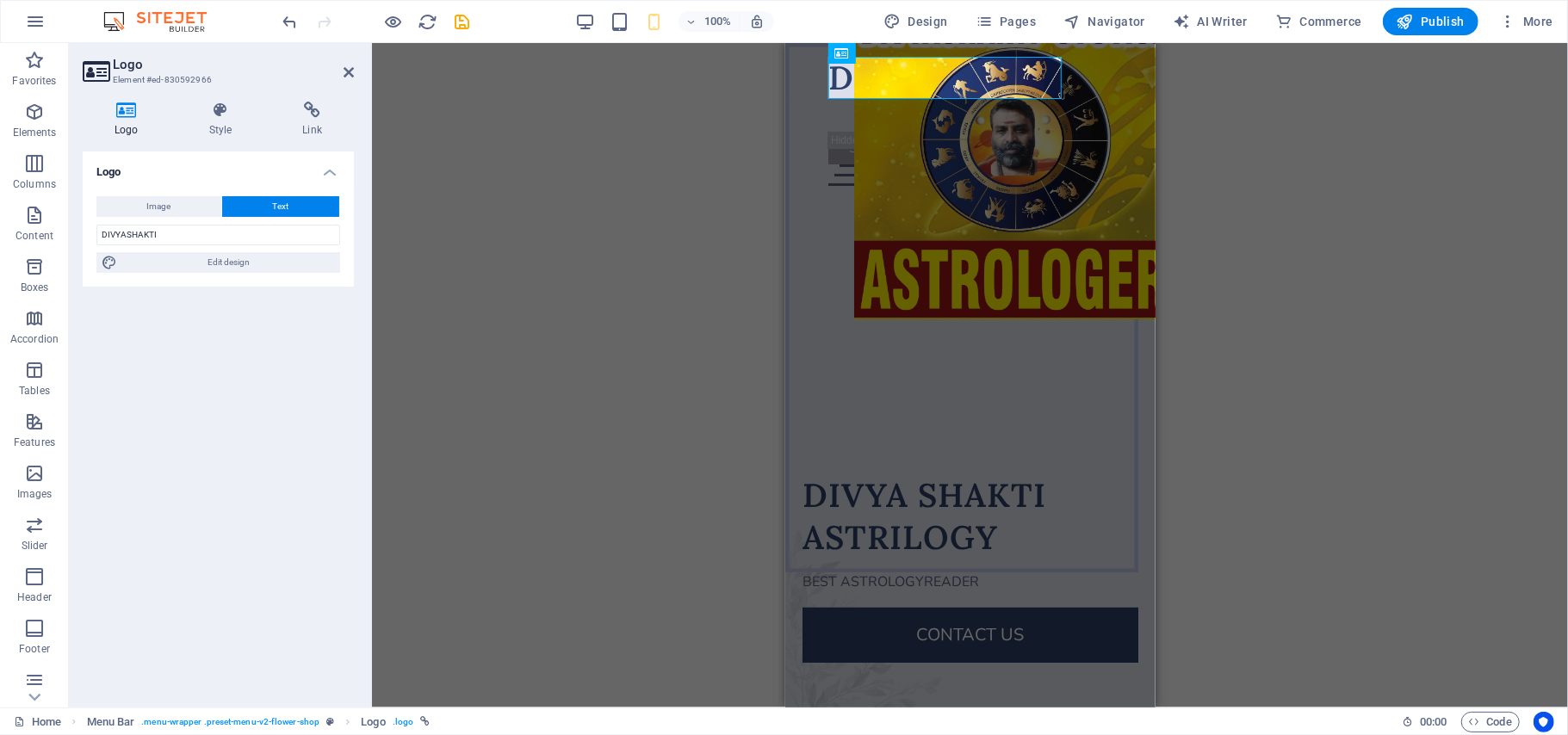 click on "H1   Container   Menu Bar   Menu   Image   Spacer   Text   Button   Spacer   Spacer   Unequal Columns   Container   Image   Unequal Columns   Container   H2   Spacer   Spacer   Button   Spacer   Button   Container   Logo 180 170 160 150 140 130 120 110 100 90 80 70 60 50 40 30 20 10 0 -10 -20 -30 -40 -50 -60 -70 -80 -90 -100 -110 -120 -130 -140 -150 -160 -170 This is an example image. Please choose your own for more options.  Or import this image 0" at bounding box center [970, 375] 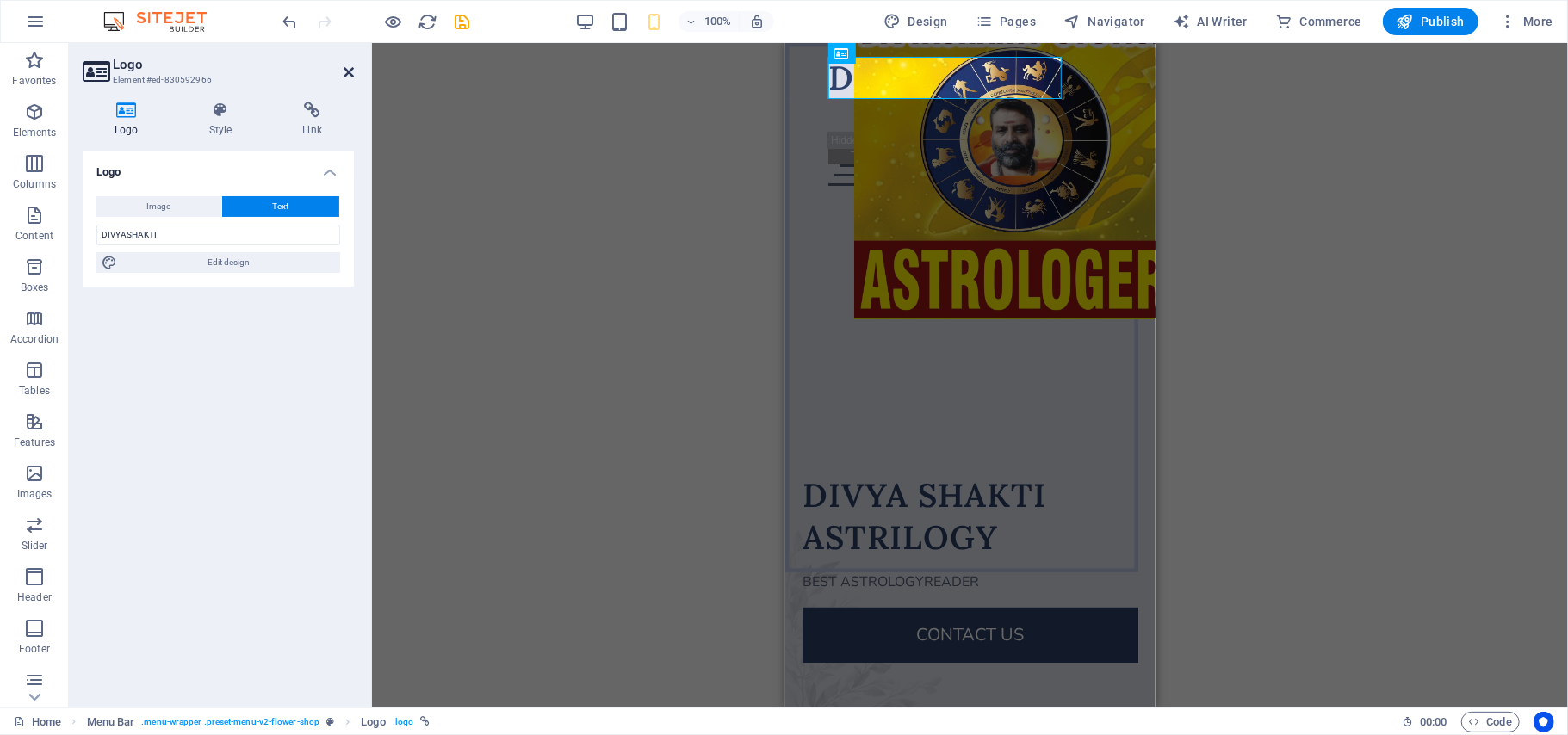 click at bounding box center (349, 72) 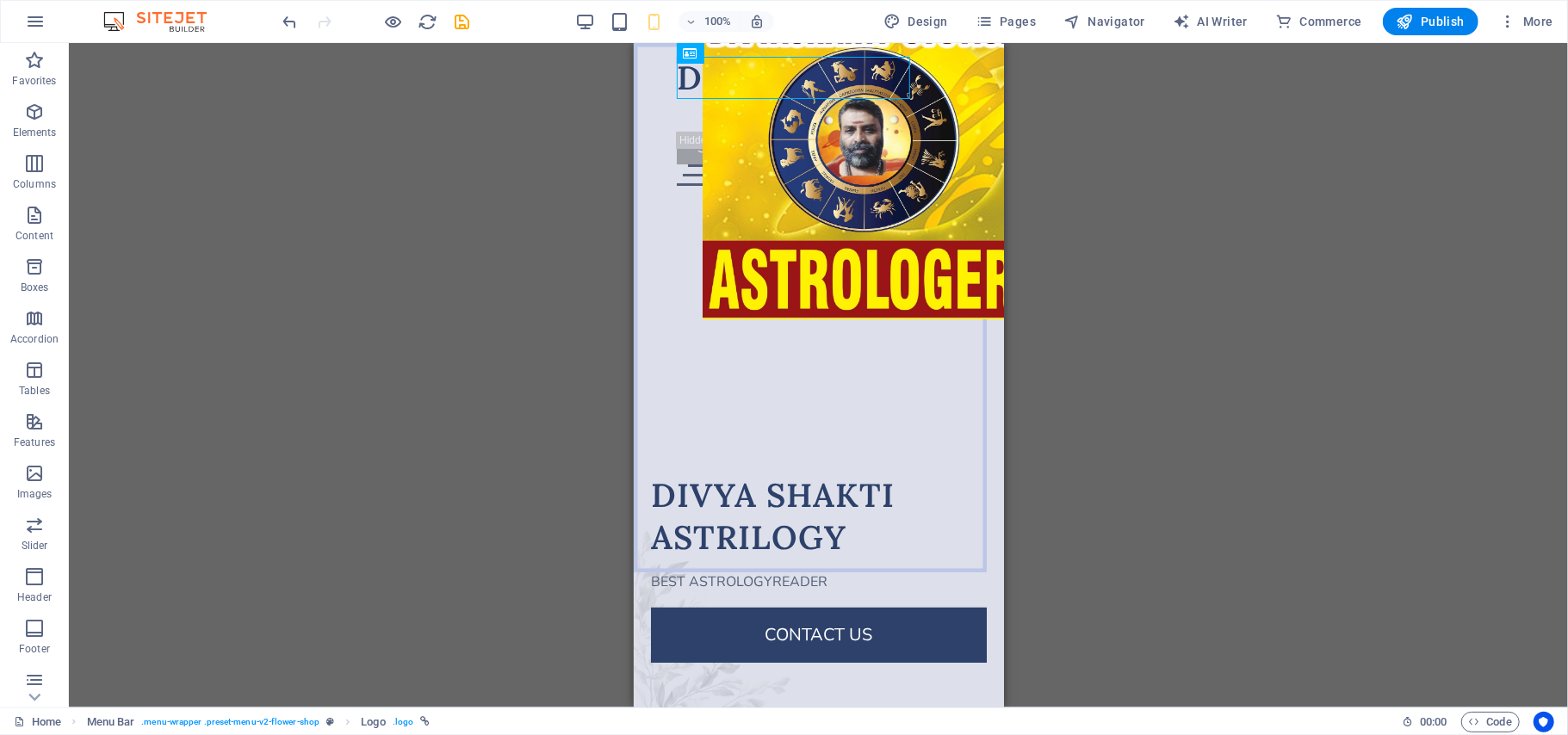 click on "H1   Container   Menu Bar   Menu   Image   Spacer   Text   Button   Spacer   Spacer   Unequal Columns   Container   Image   Unequal Columns   Container   H2   Spacer   Spacer   Button   Spacer   Button   Container   Menu Bar   Logo" at bounding box center (818, 375) 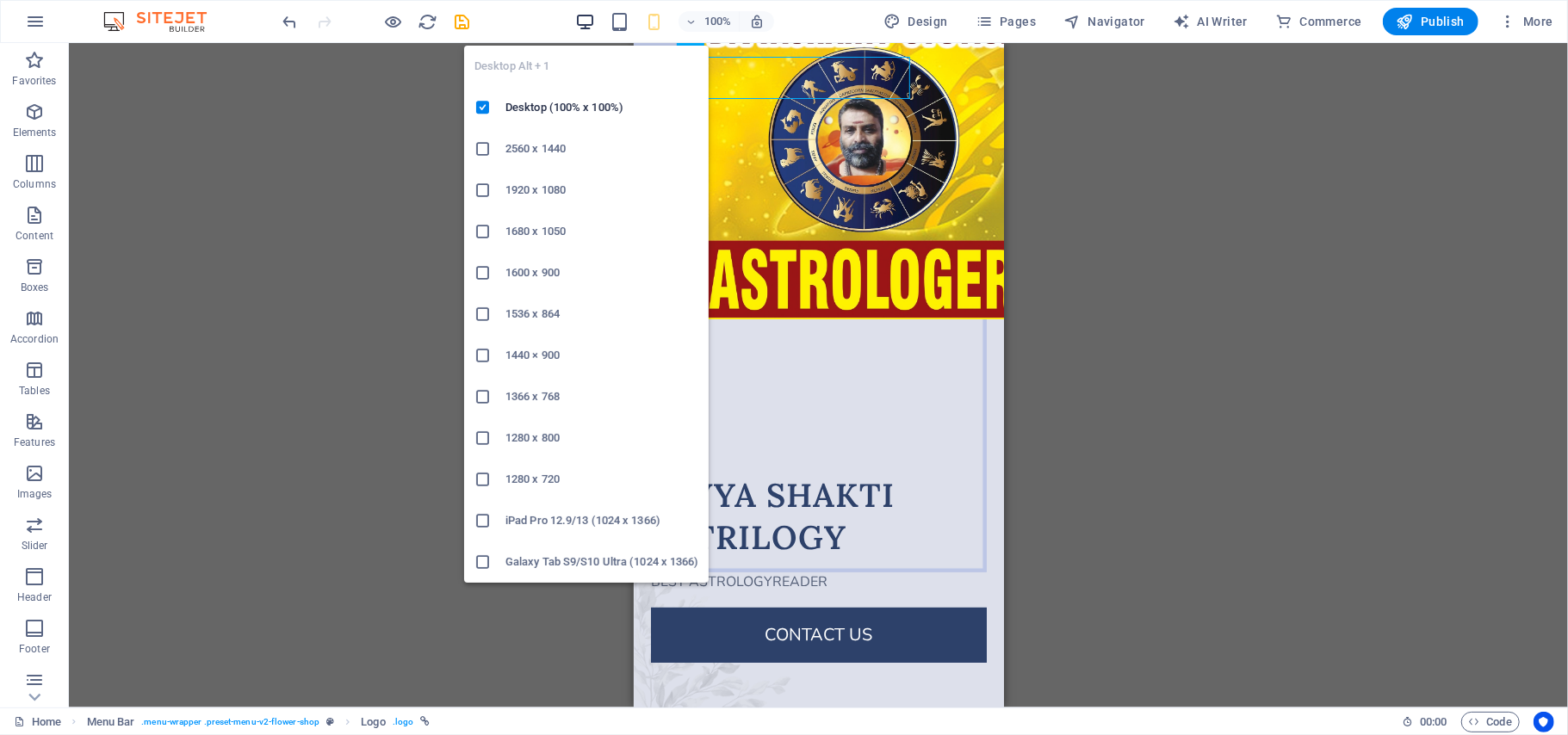 click at bounding box center (585, 22) 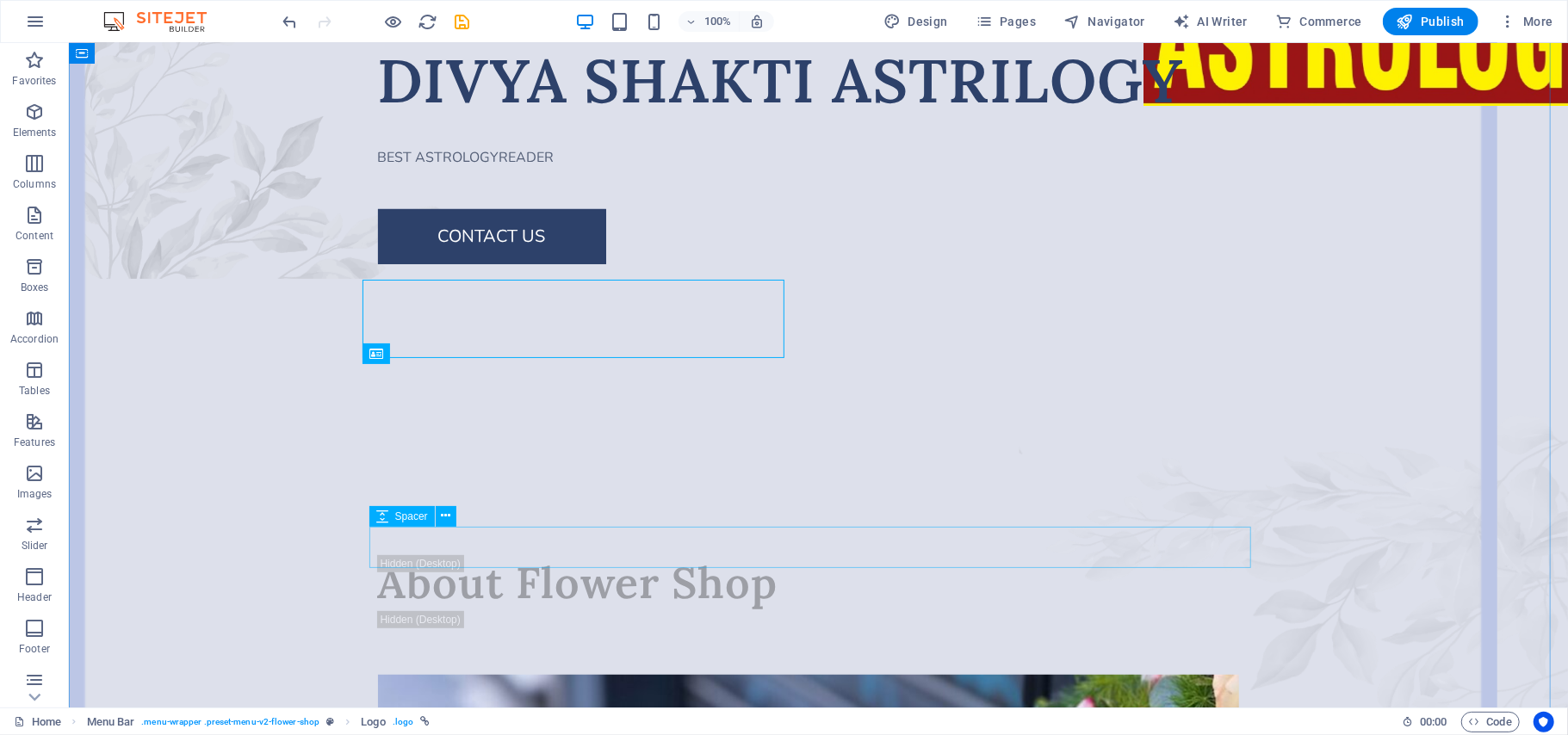 scroll, scrollTop: 0, scrollLeft: 0, axis: both 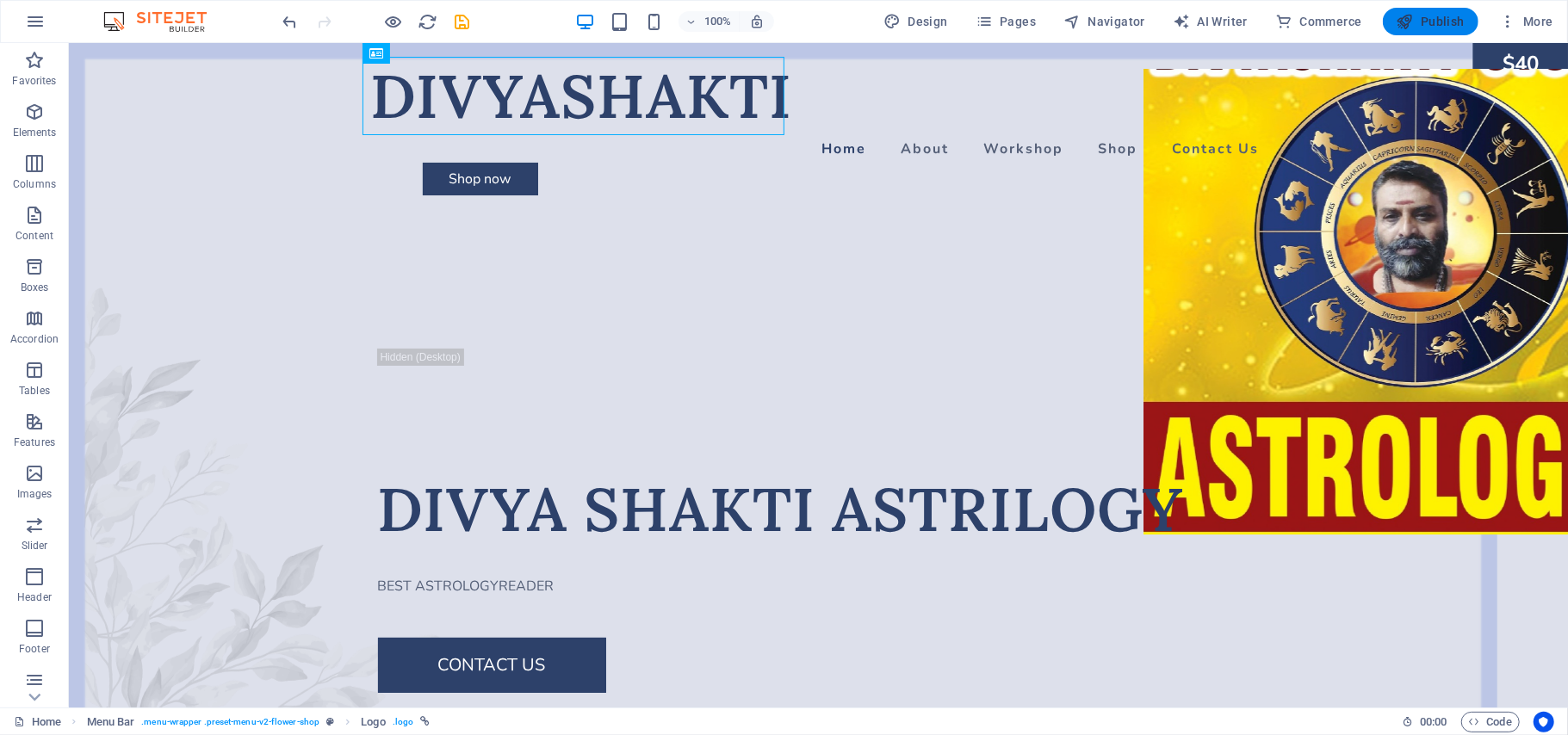 click on "Publish" at bounding box center (1430, 22) 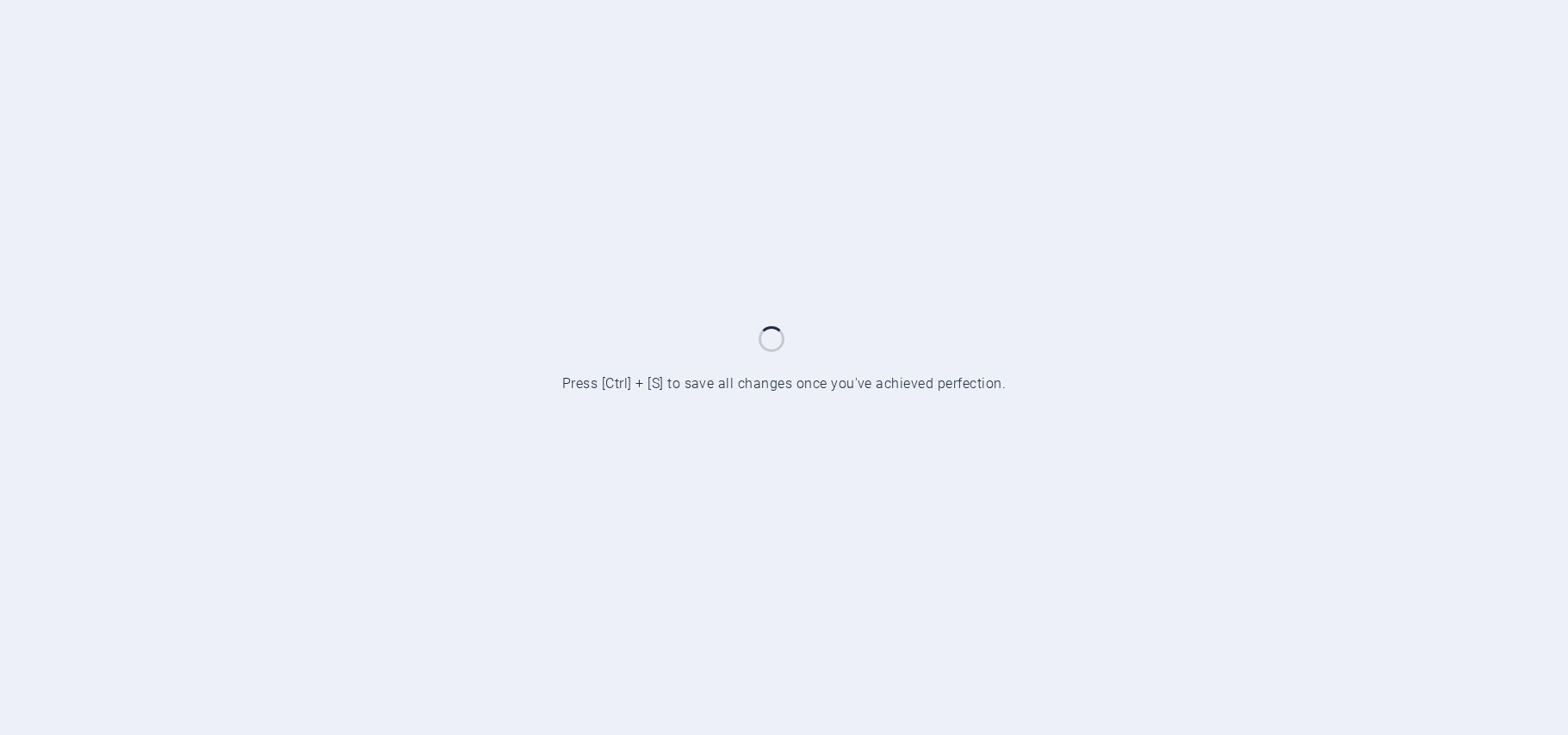 scroll, scrollTop: 0, scrollLeft: 0, axis: both 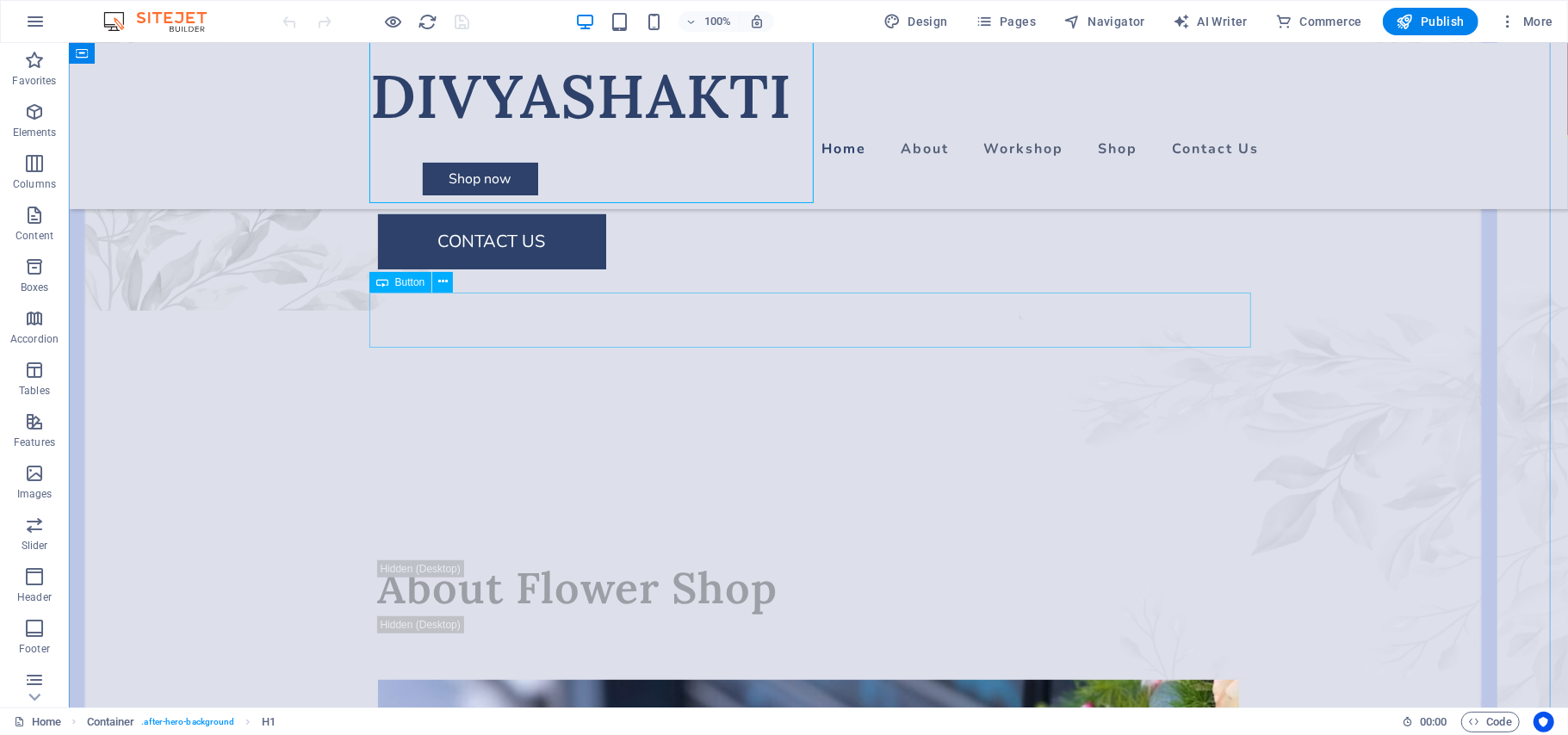 click on "CONTACT US" at bounding box center [818, 241] 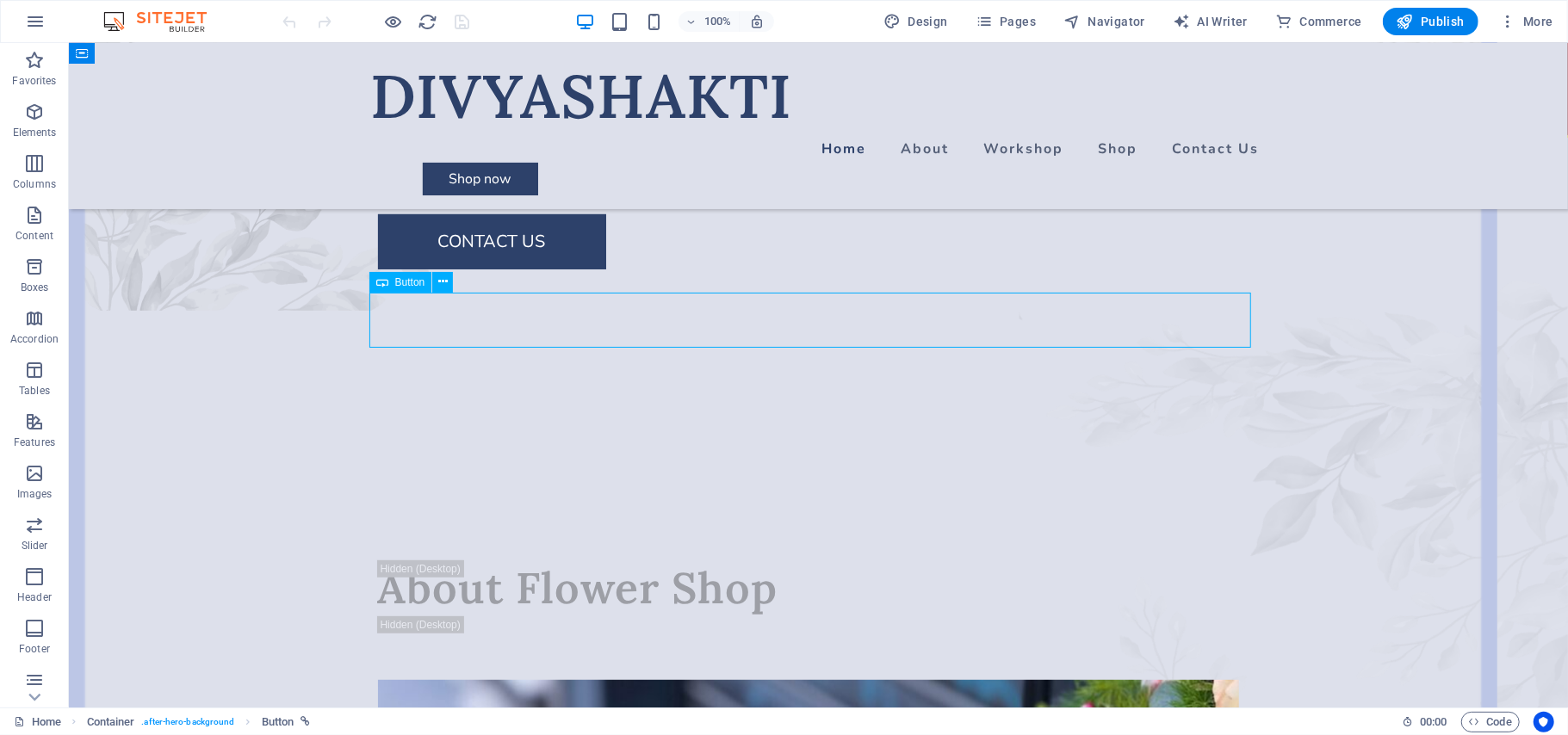 click on "CONTACT US" at bounding box center [818, 241] 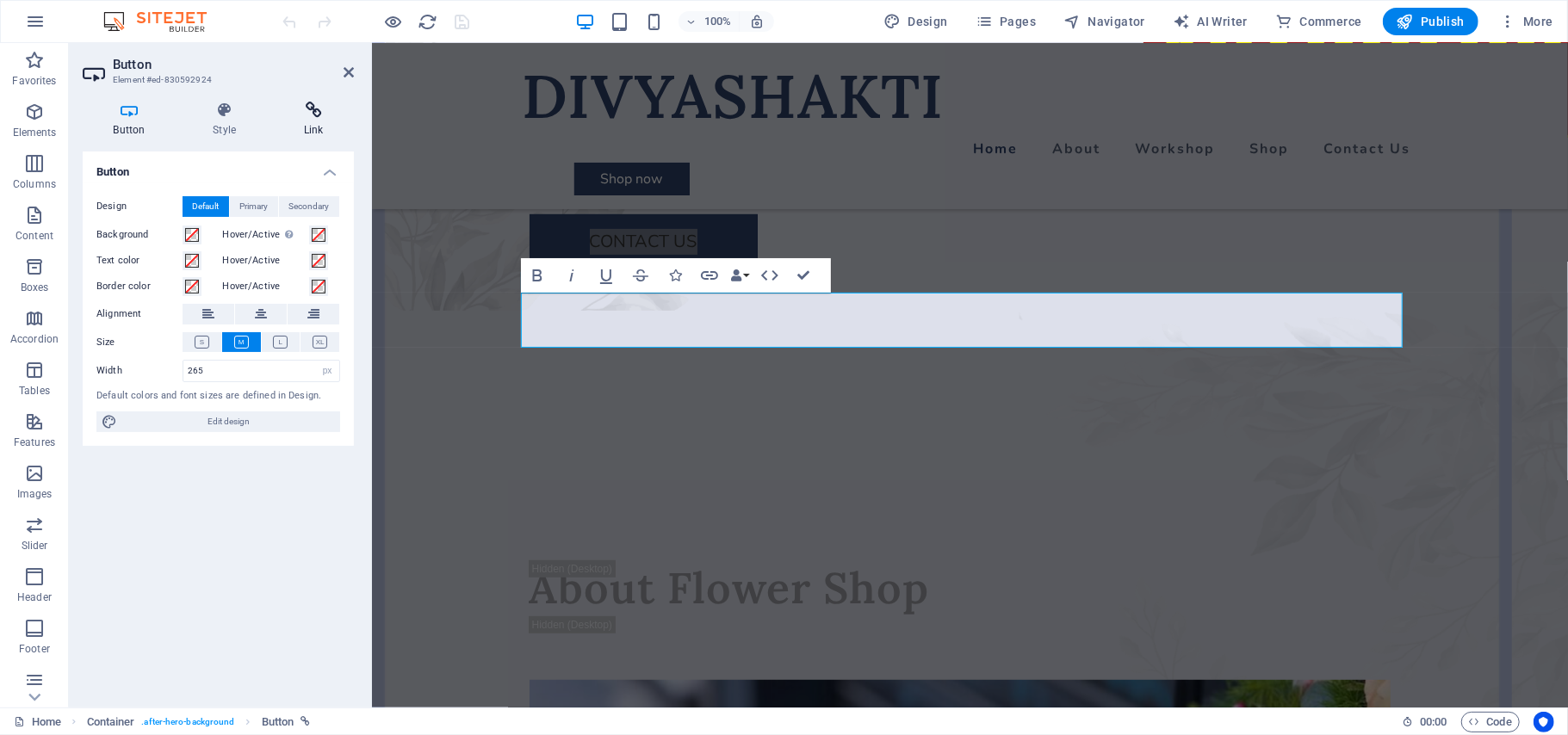 click at bounding box center [313, 110] 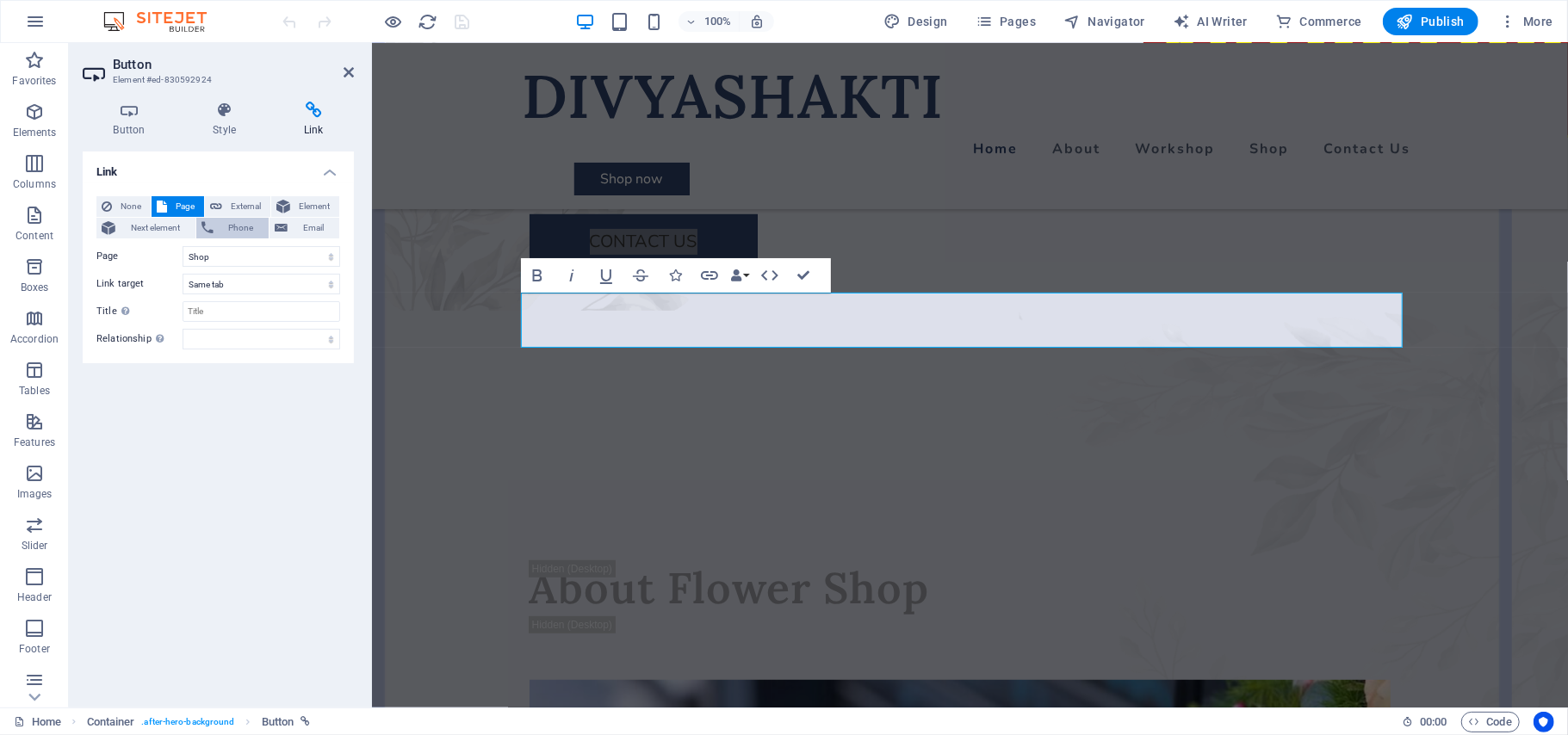 click on "Phone" at bounding box center (241, 228) 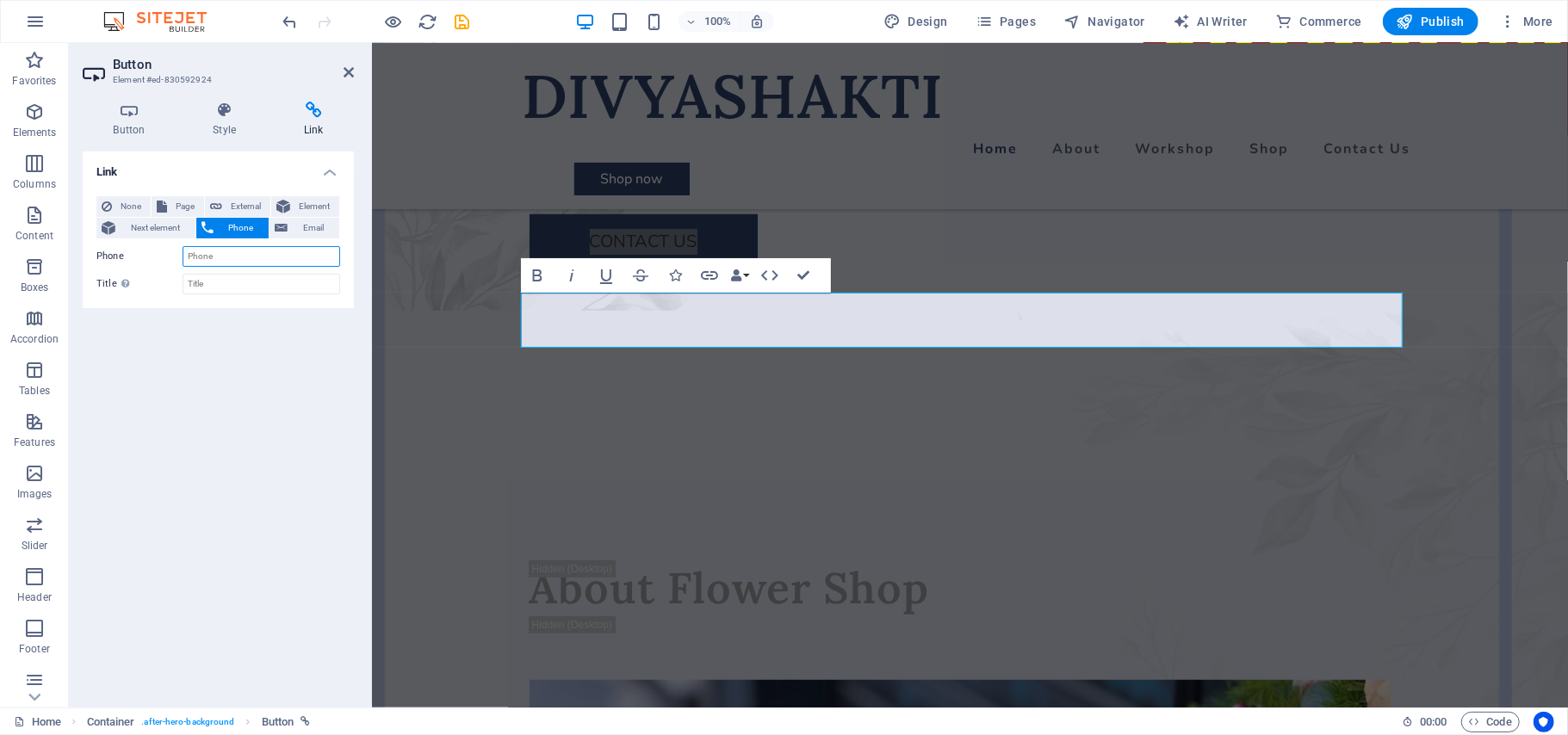 click on "Phone" at bounding box center (261, 256) 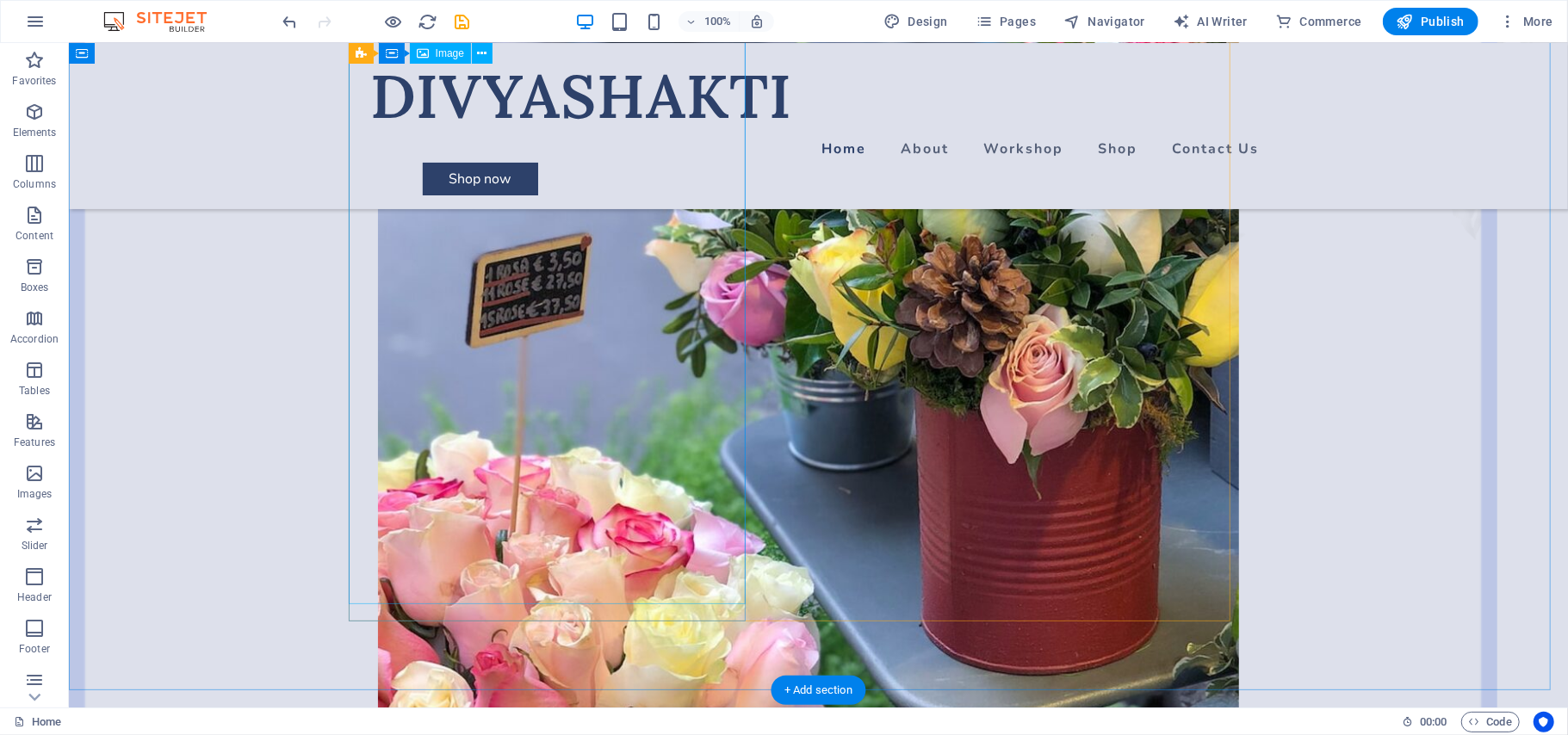 scroll, scrollTop: 1098, scrollLeft: 0, axis: vertical 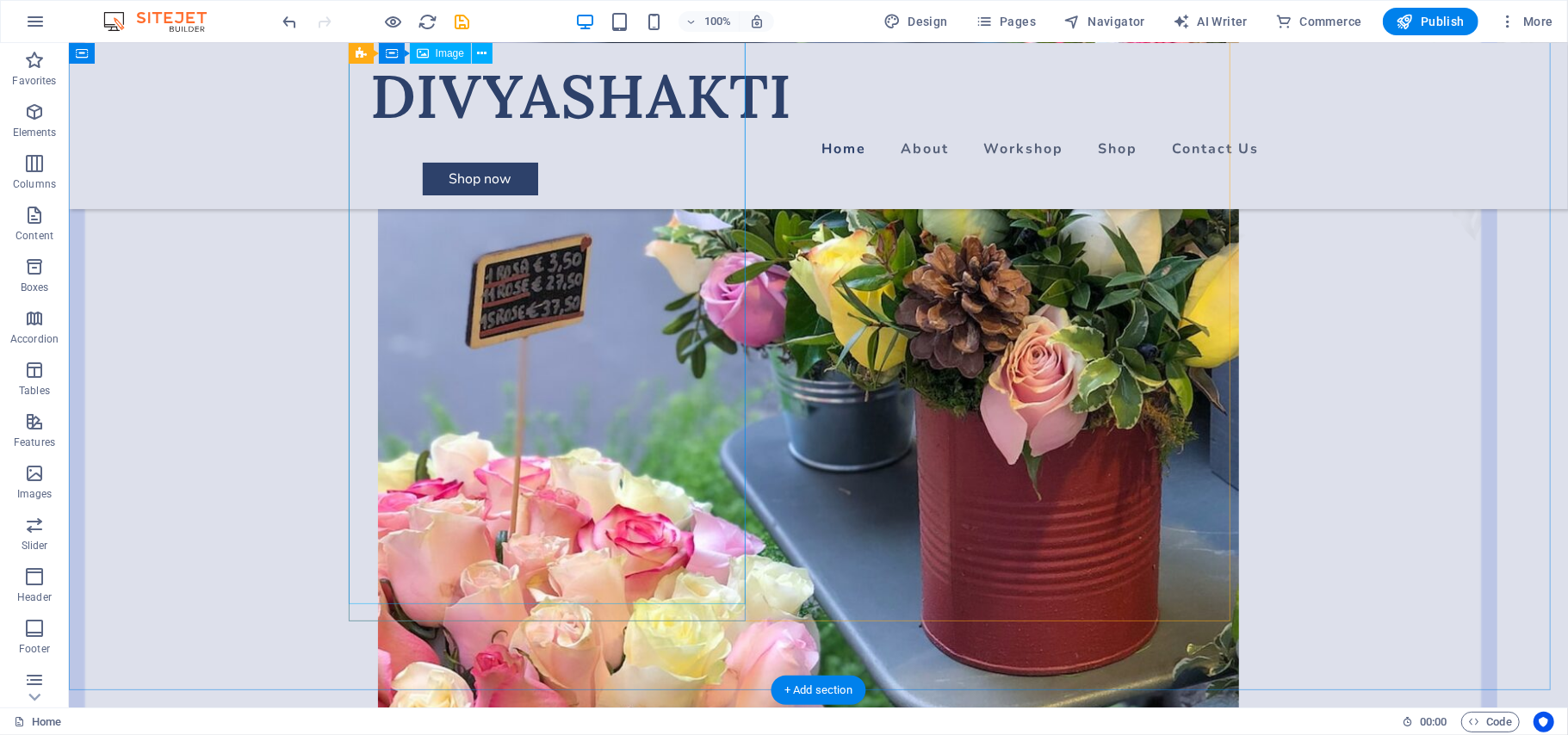 click at bounding box center [817, 15] 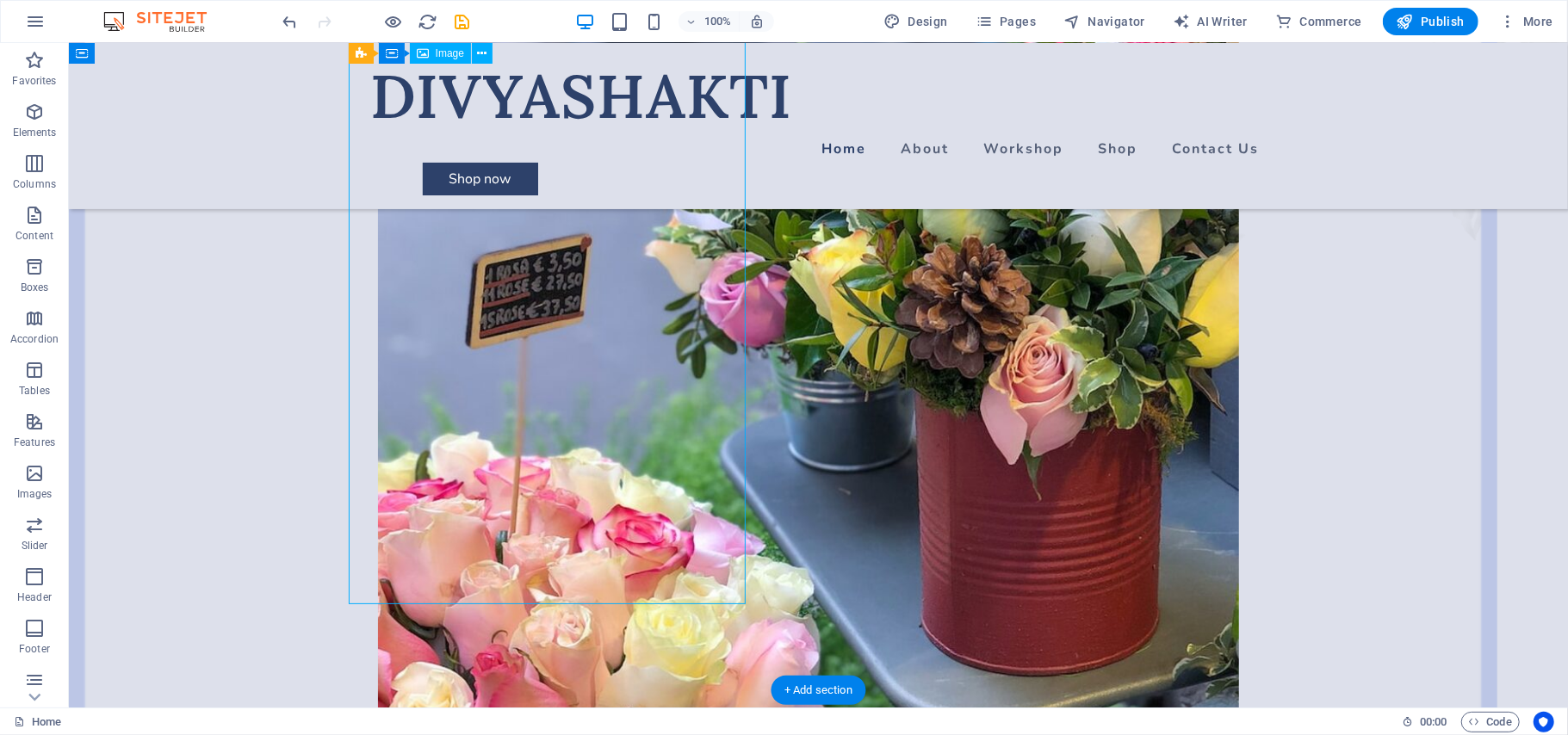 click at bounding box center [817, 15] 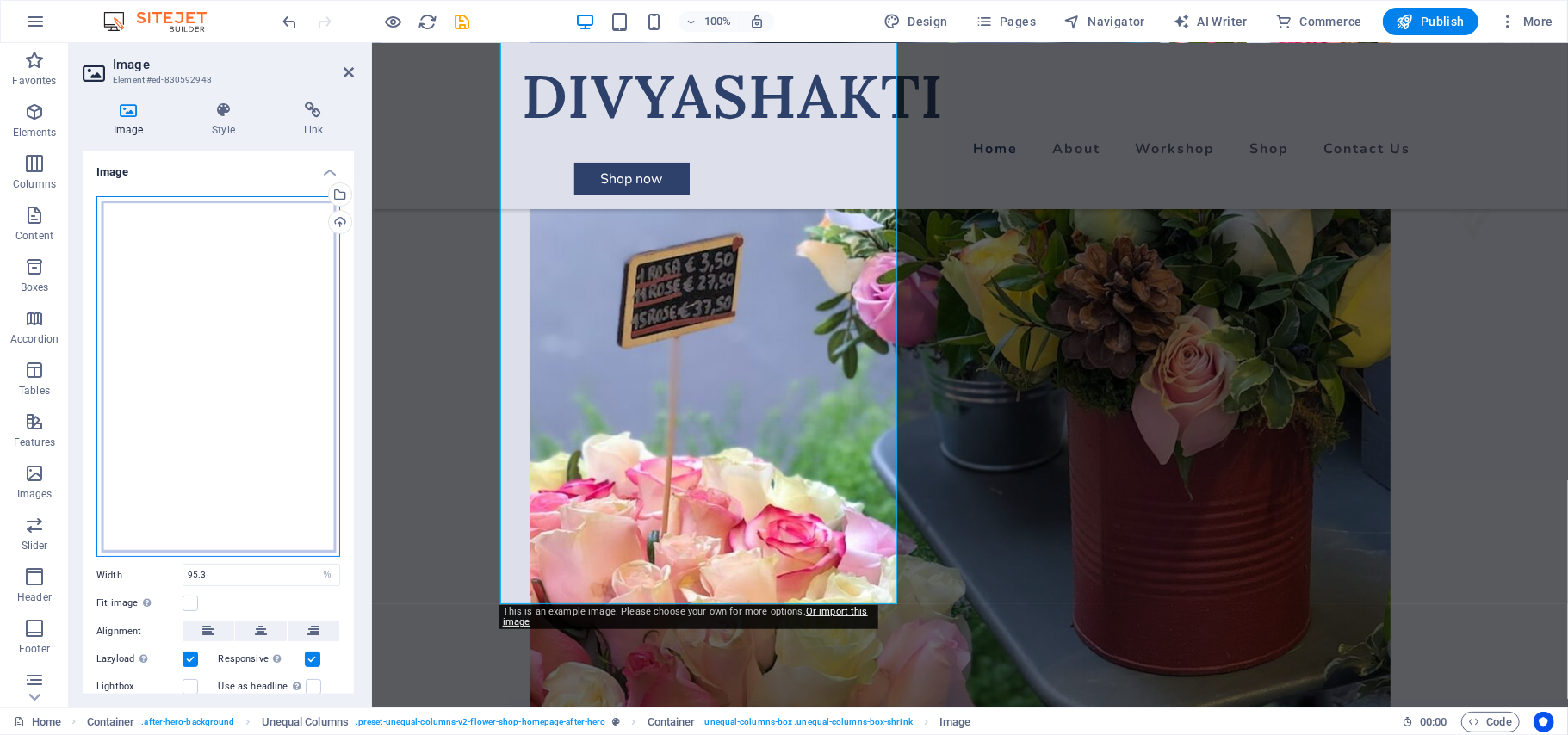 click on "Drag files here, click to choose files or select files from Files or our free stock photos & videos" at bounding box center (218, 377) 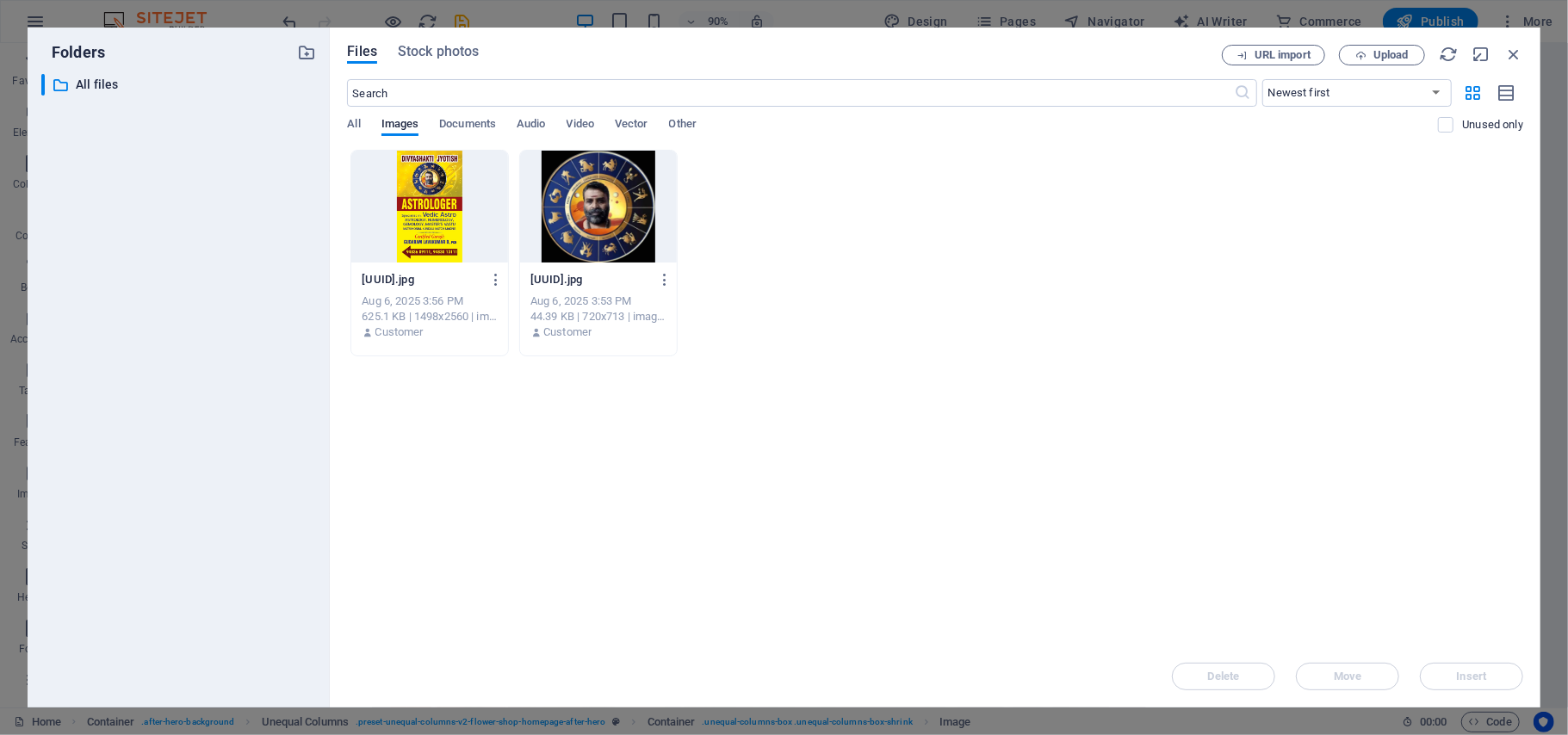 click on "Files Stock photos URL import Upload ​ Newest first Oldest first Name (A-Z) Name (Z-A) Size (0-9) Size (9-0) Resolution (0-9) Resolution (9-0) All Images Documents Audio Video Vector Other Unused only Drop files here to upload them instantly 3b1c9e86-f8fa-47cf-9f02-535c8dde266b-EPWZefd0WXe9h9ef7MZfZg.jpg 3b1c9e86-f8fa-47cf-9f02-535c8dde266b-EPWZefd0WXe9h9ef7MZfZg.jpg Aug 6, 2025 3:56 PM 625.1 KB | 1498x2560 | image/jpeg Customer 95795fed-88f0-49c7-a2ce-eb1485fa41c8-IdVHXQx_Sb2Hz8Rz0oXl-Q.jpg 95795fed-88f0-49c7-a2ce-eb1485fa41c8-IdVHXQx_Sb2Hz8Rz0oXl-Q.jpg Aug 6, 2025 3:53 PM 44.39 KB | 720x713 | image/jpeg Customer Delete Move Insert" at bounding box center [935, 368] 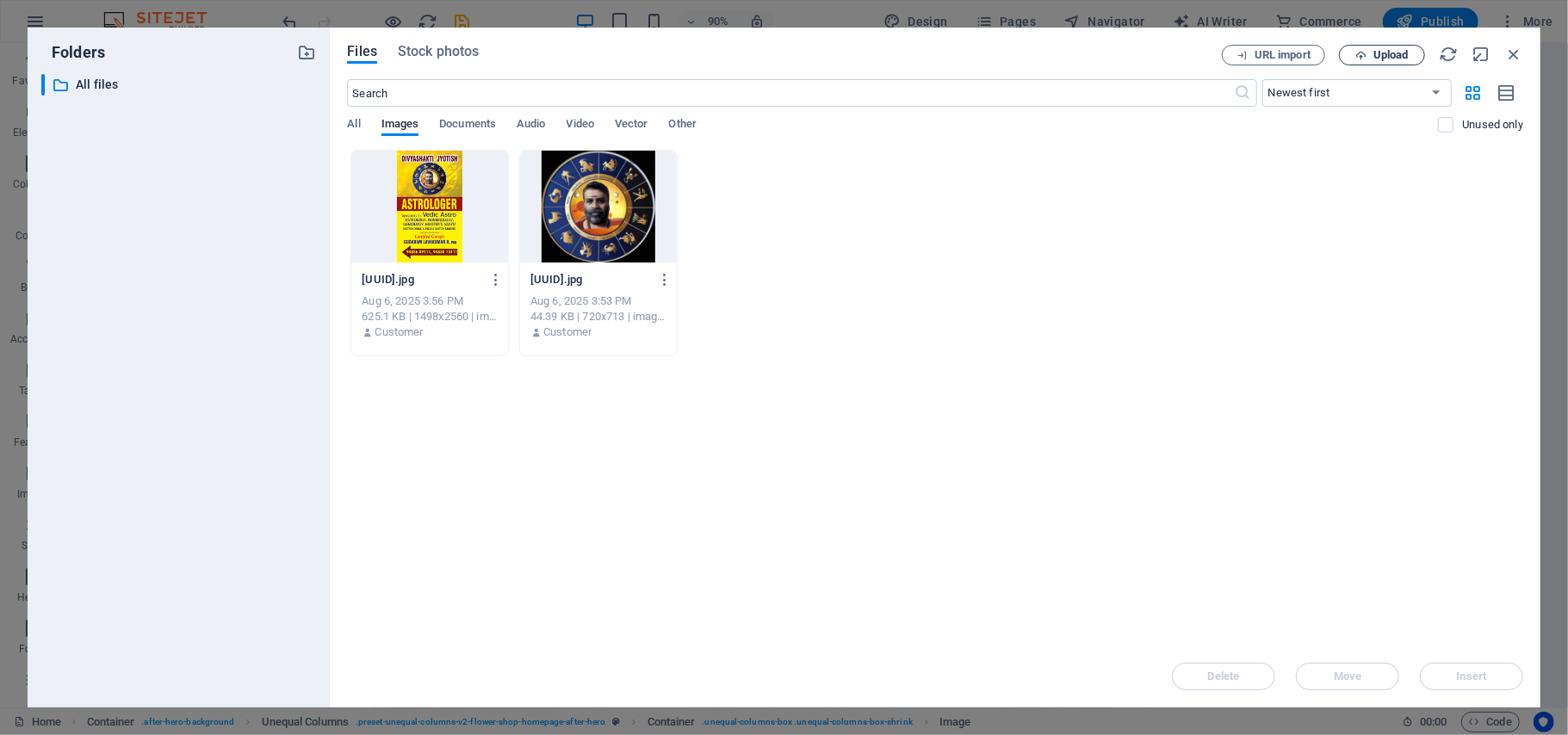 click on "Upload" at bounding box center [1382, 55] 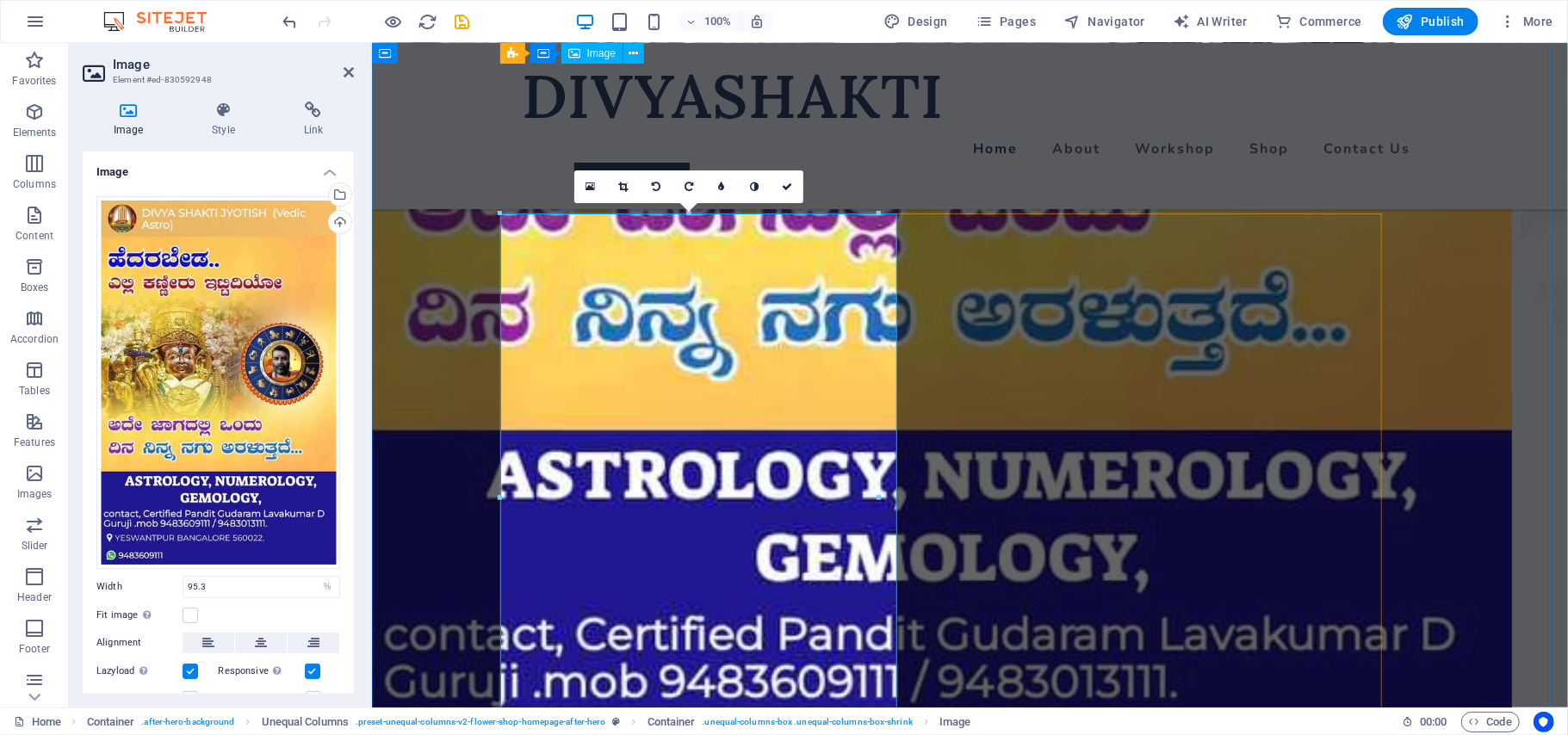 scroll, scrollTop: 917, scrollLeft: 0, axis: vertical 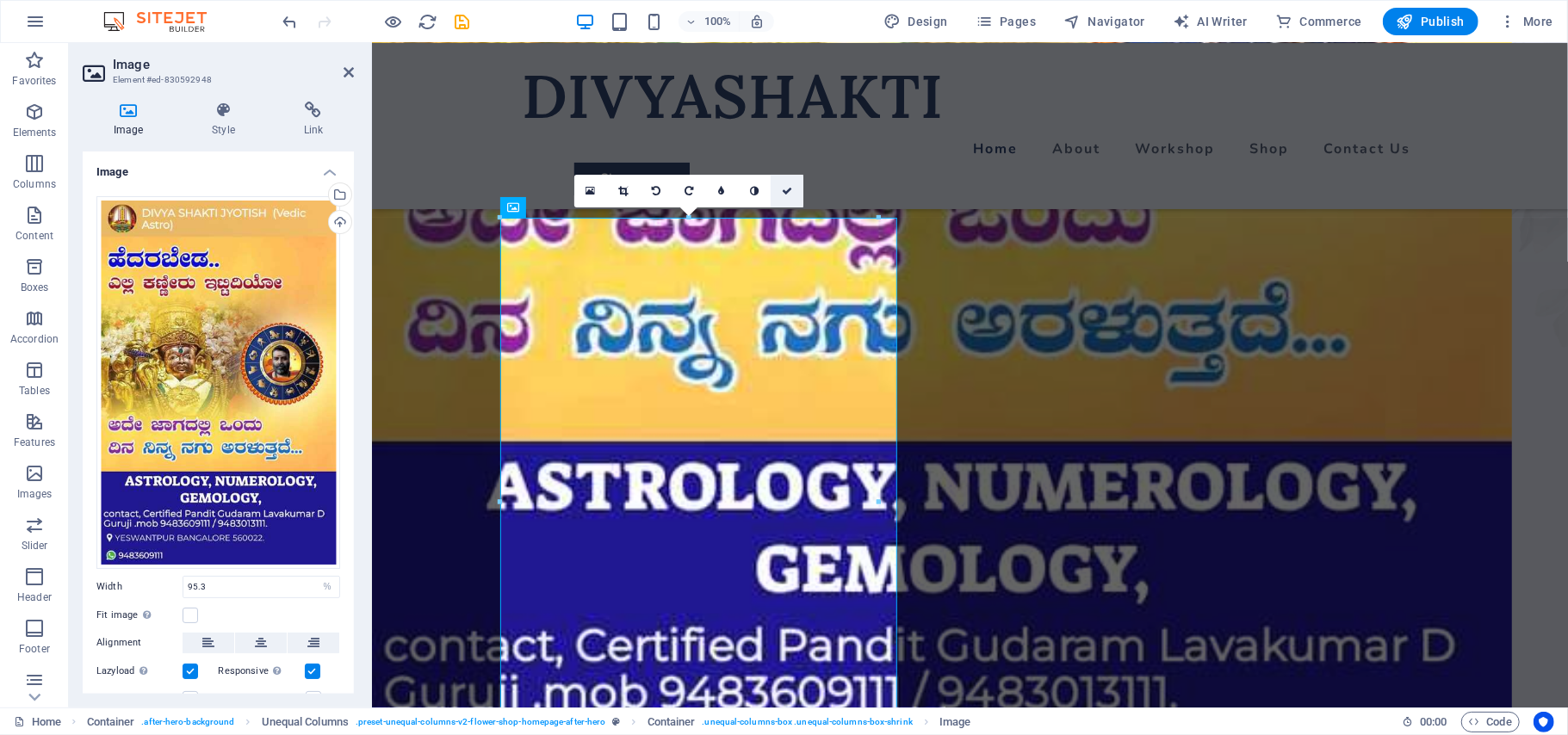 click at bounding box center (787, 191) 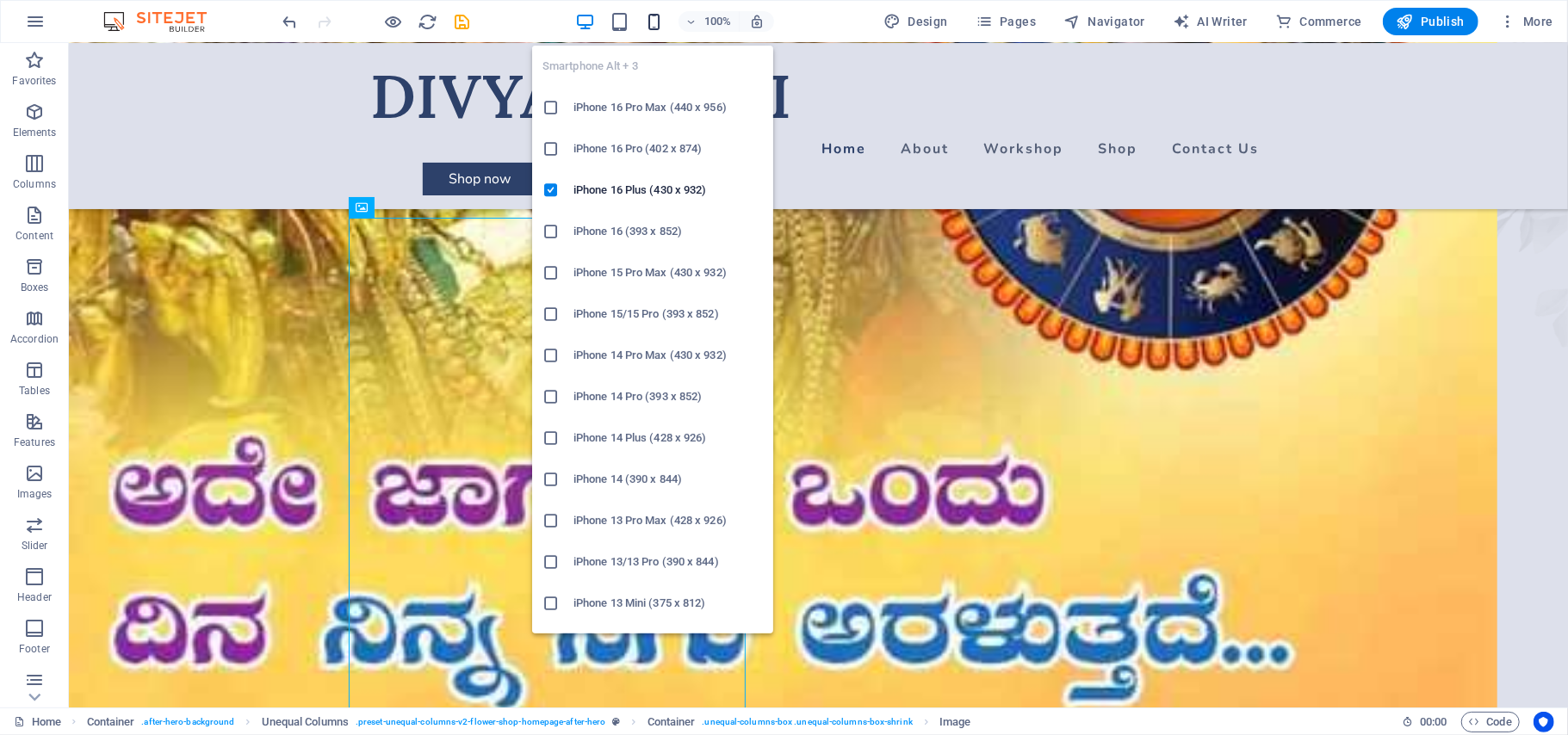 click at bounding box center (654, 22) 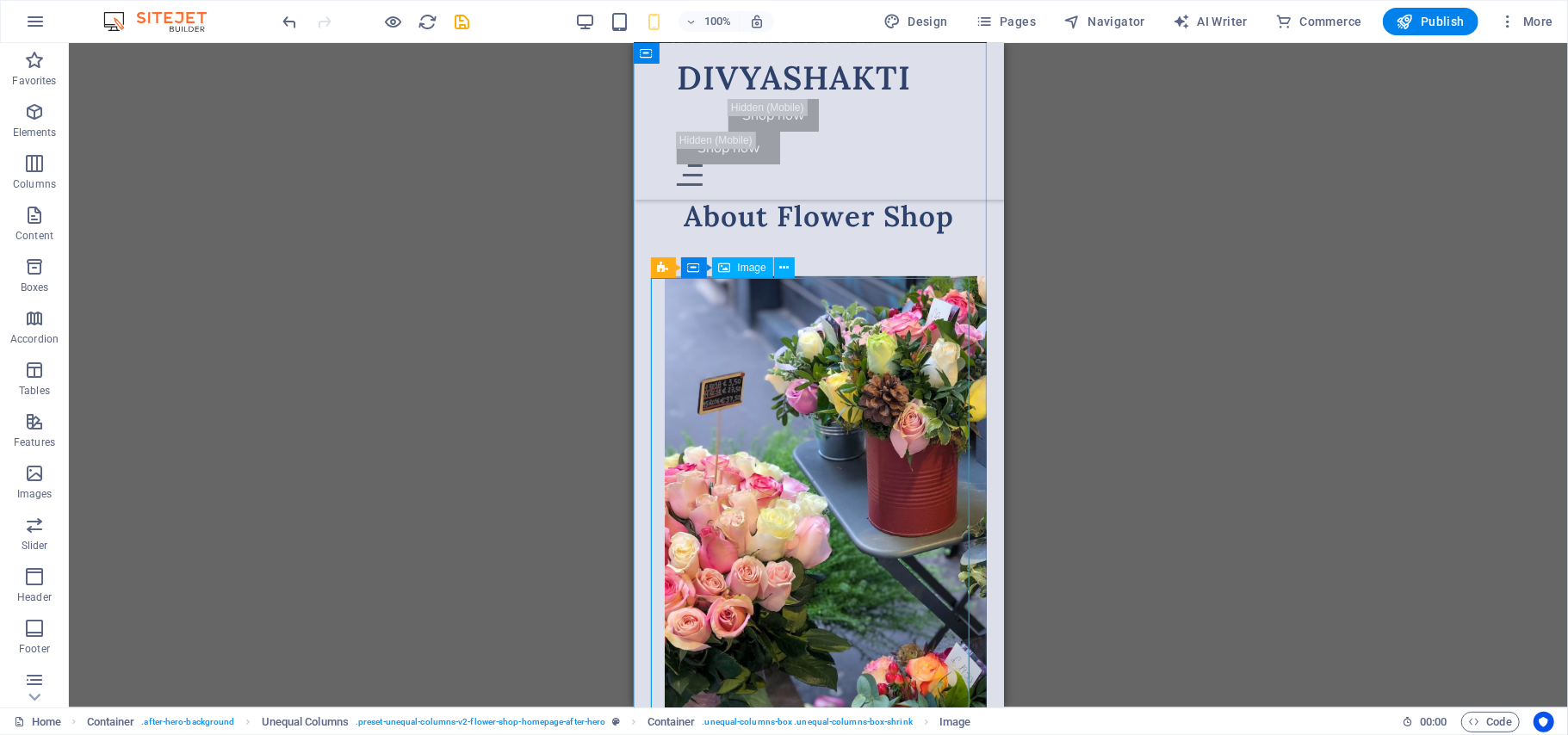 scroll, scrollTop: 514, scrollLeft: 0, axis: vertical 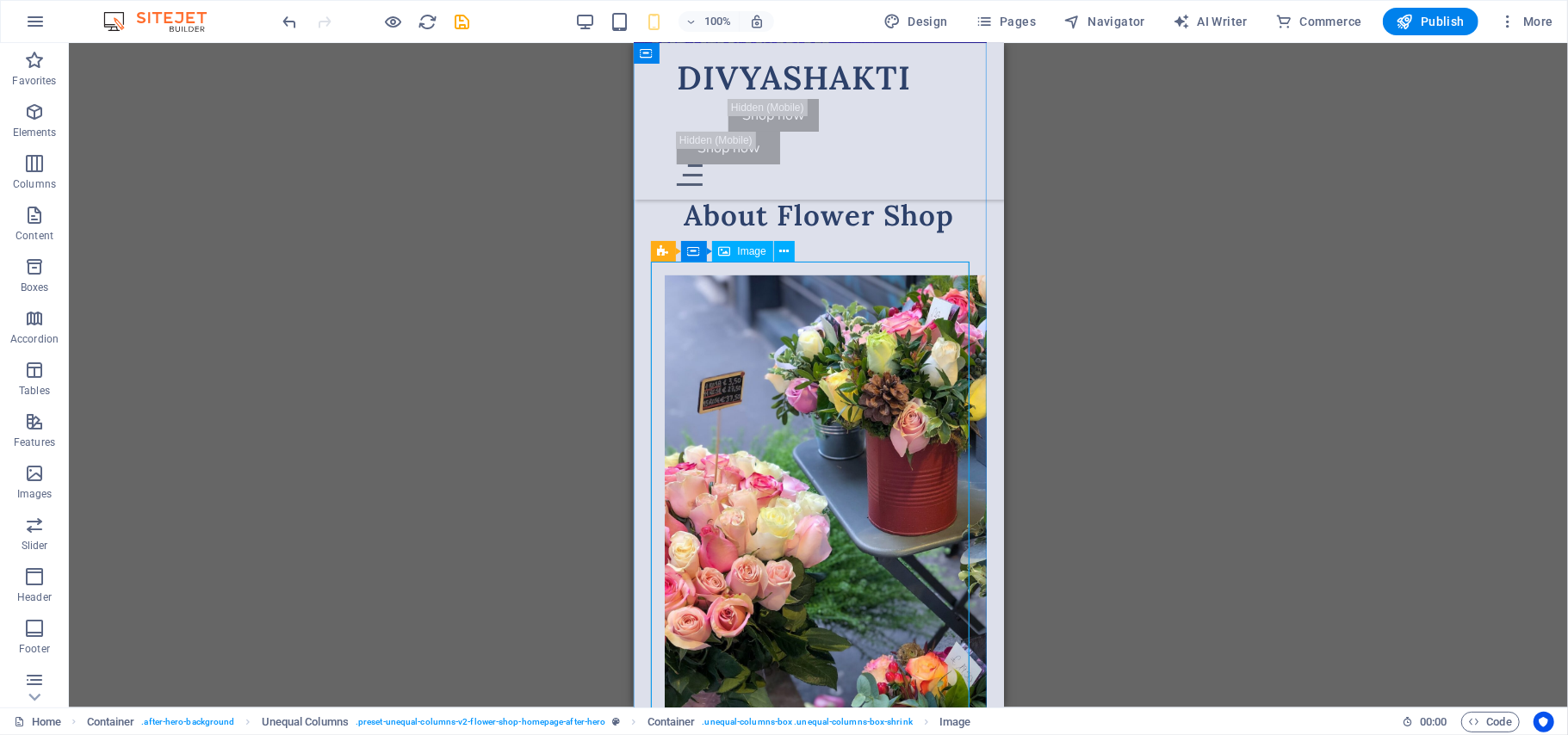 click at bounding box center [818, -199] 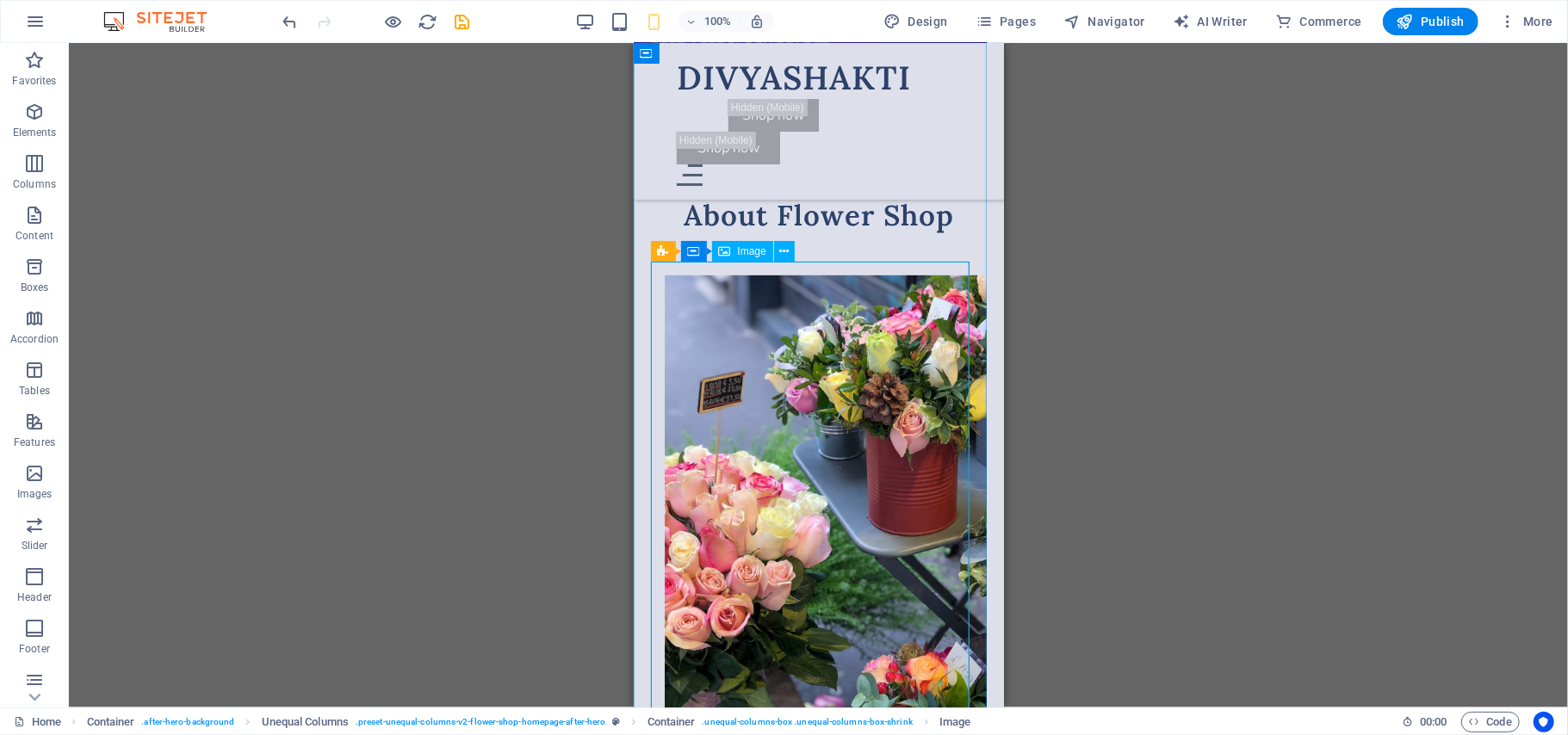 select on "%" 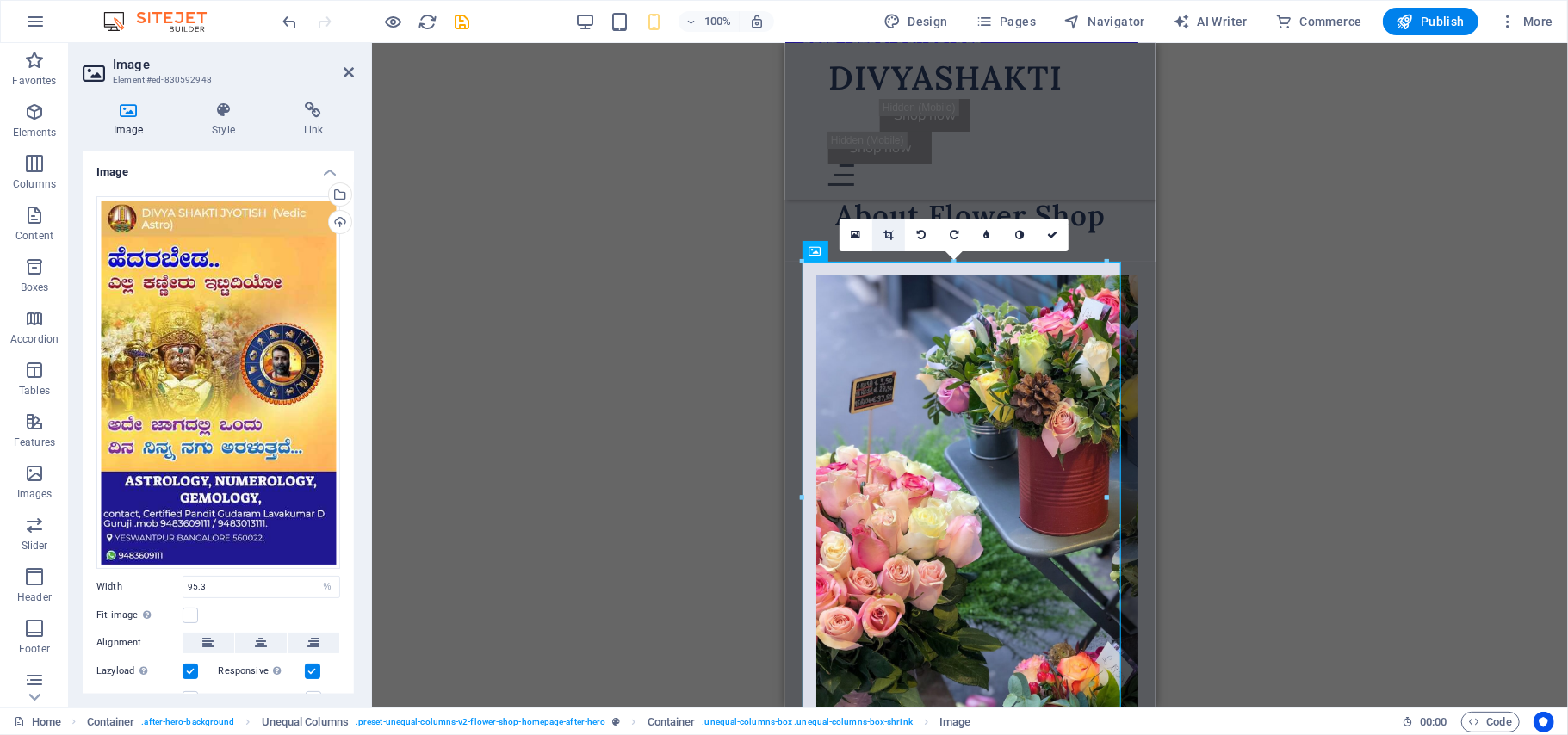 click at bounding box center (888, 235) 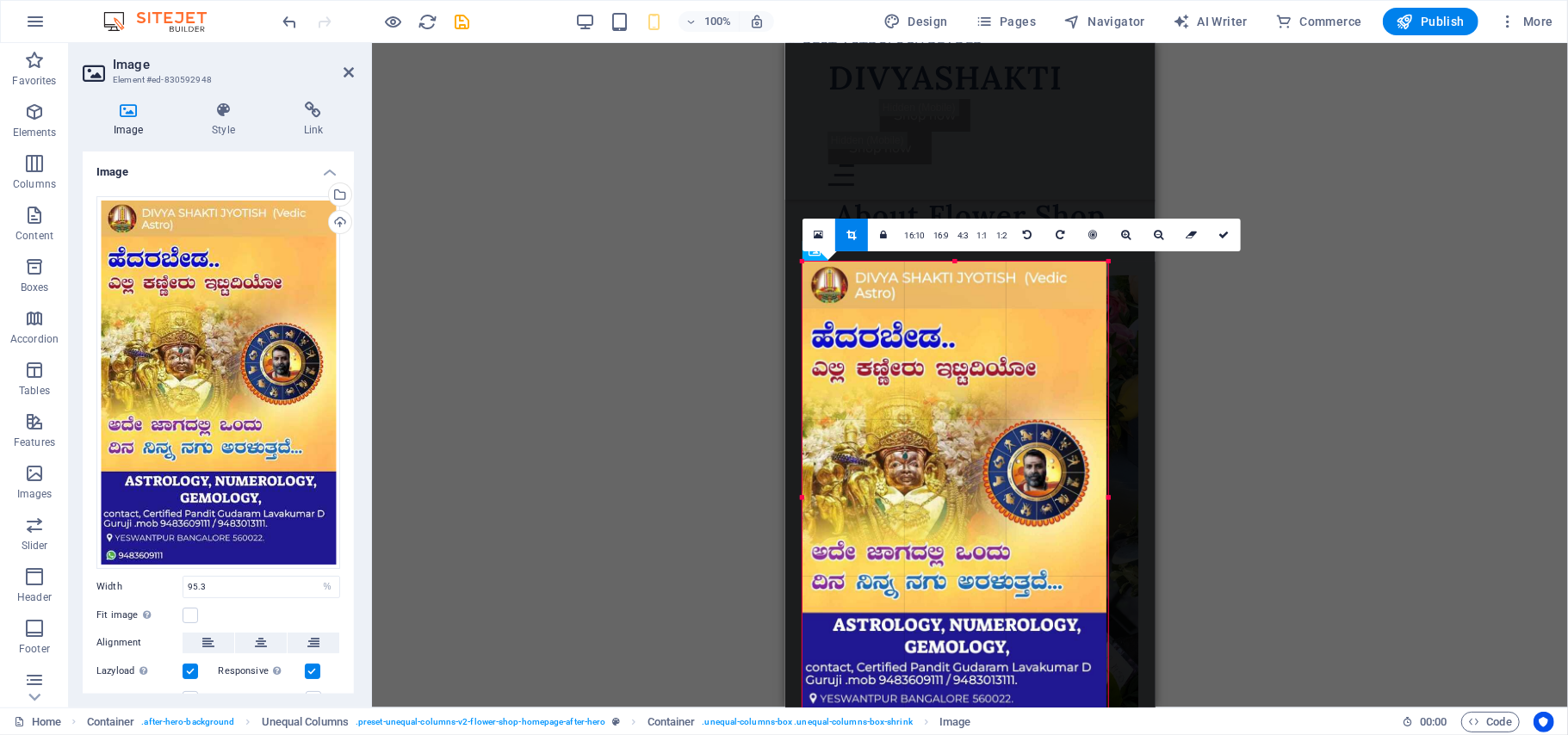 drag, startPoint x: 1107, startPoint y: 442, endPoint x: 1141, endPoint y: 438, distance: 34.234486 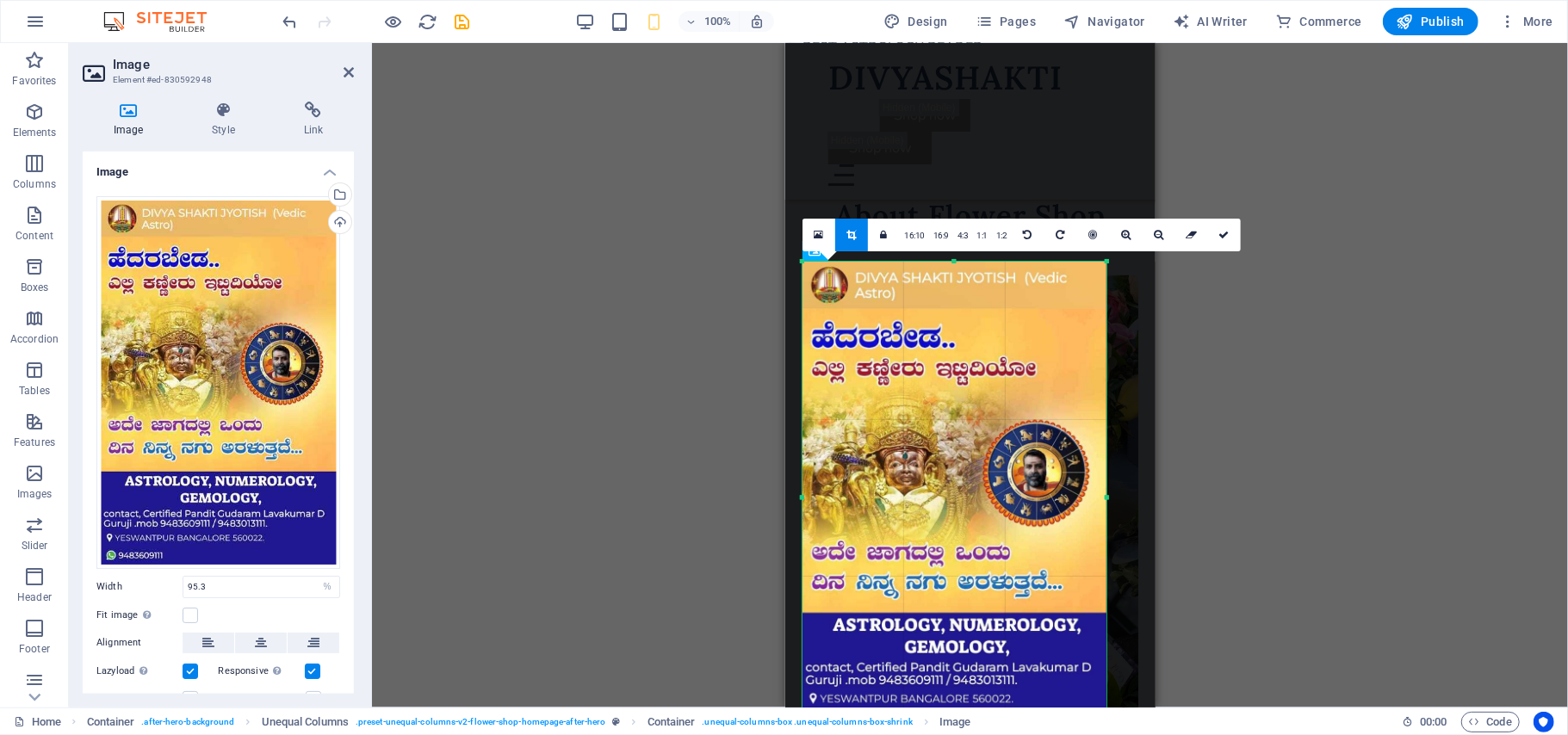 click at bounding box center (954, 497) 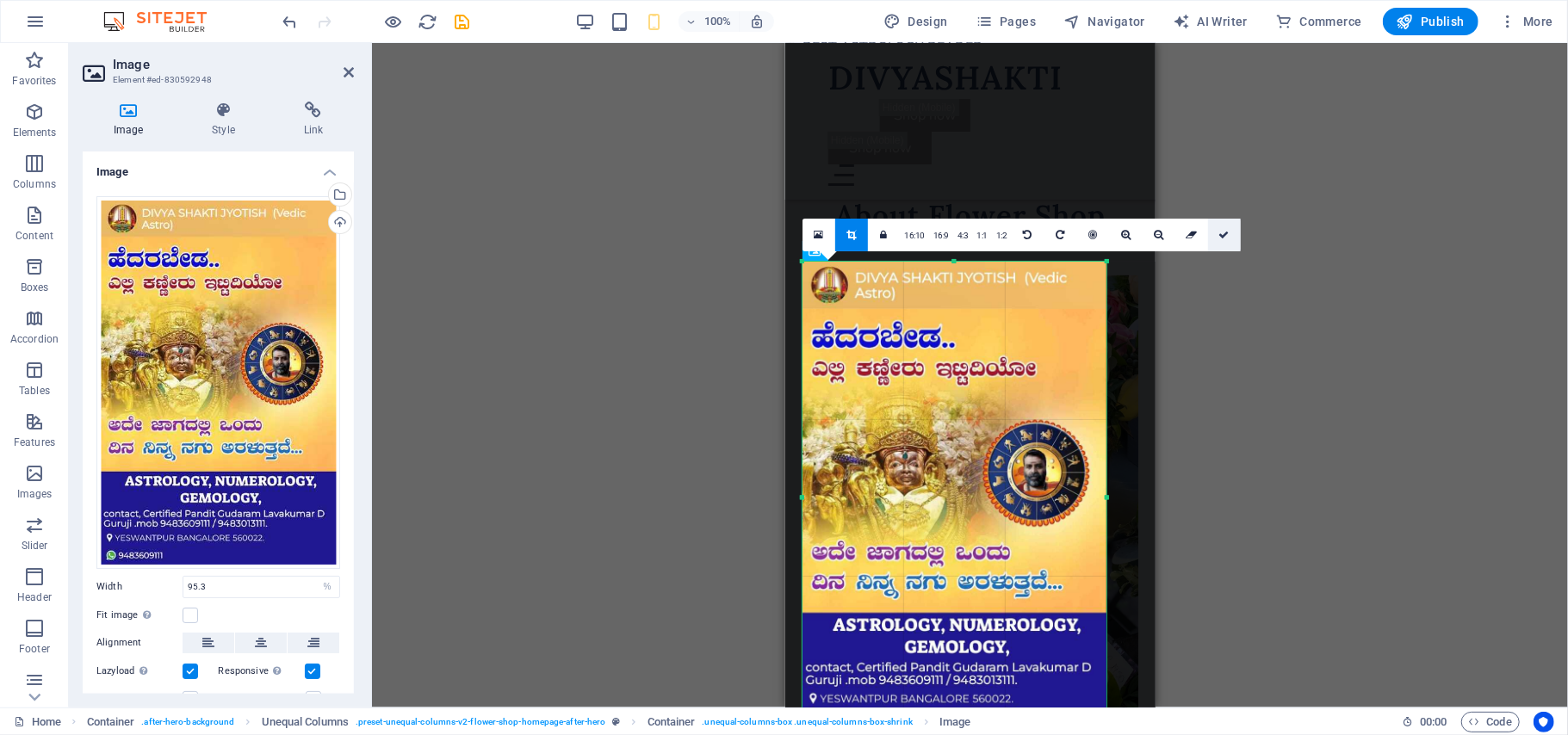 click at bounding box center (1224, 235) 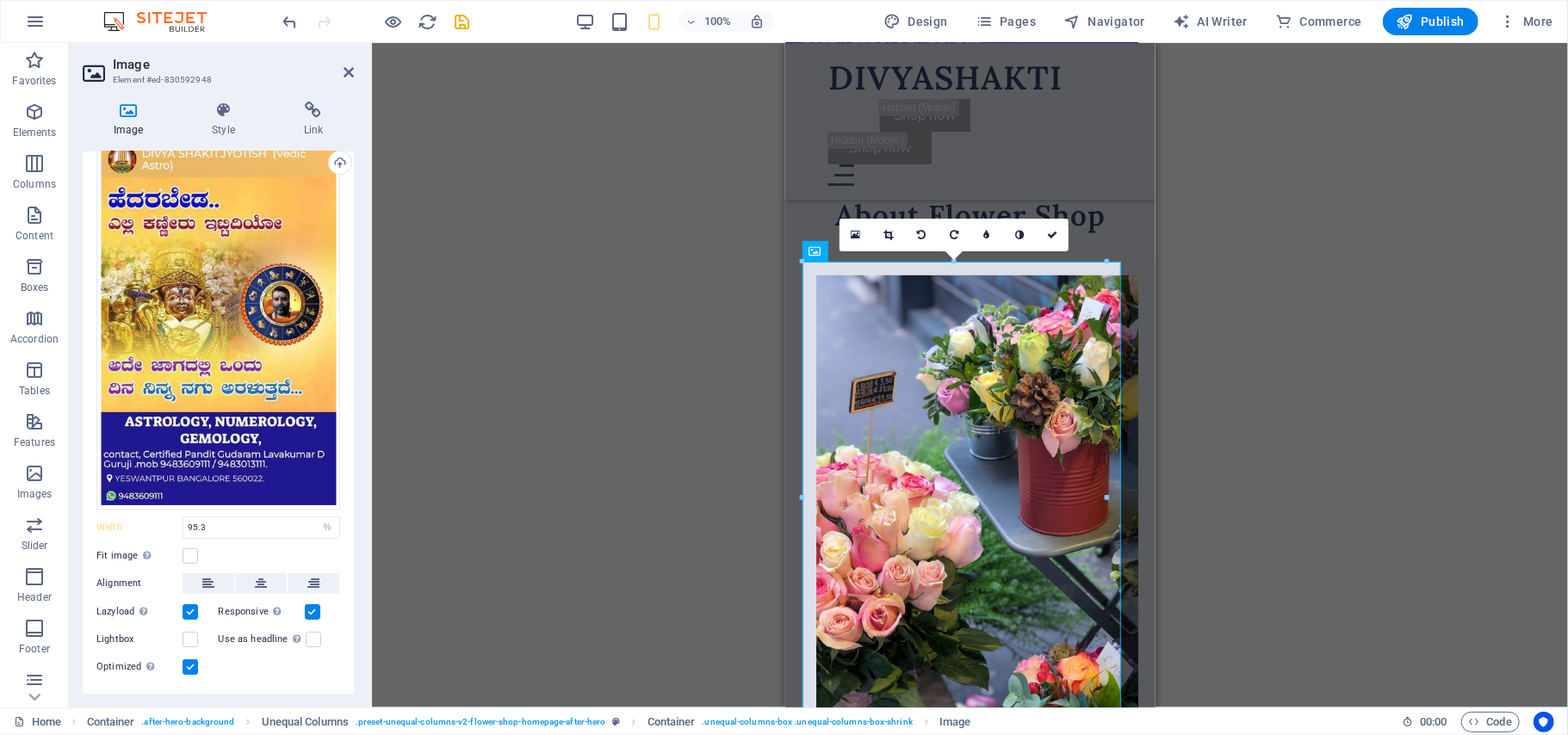 scroll, scrollTop: 60, scrollLeft: 0, axis: vertical 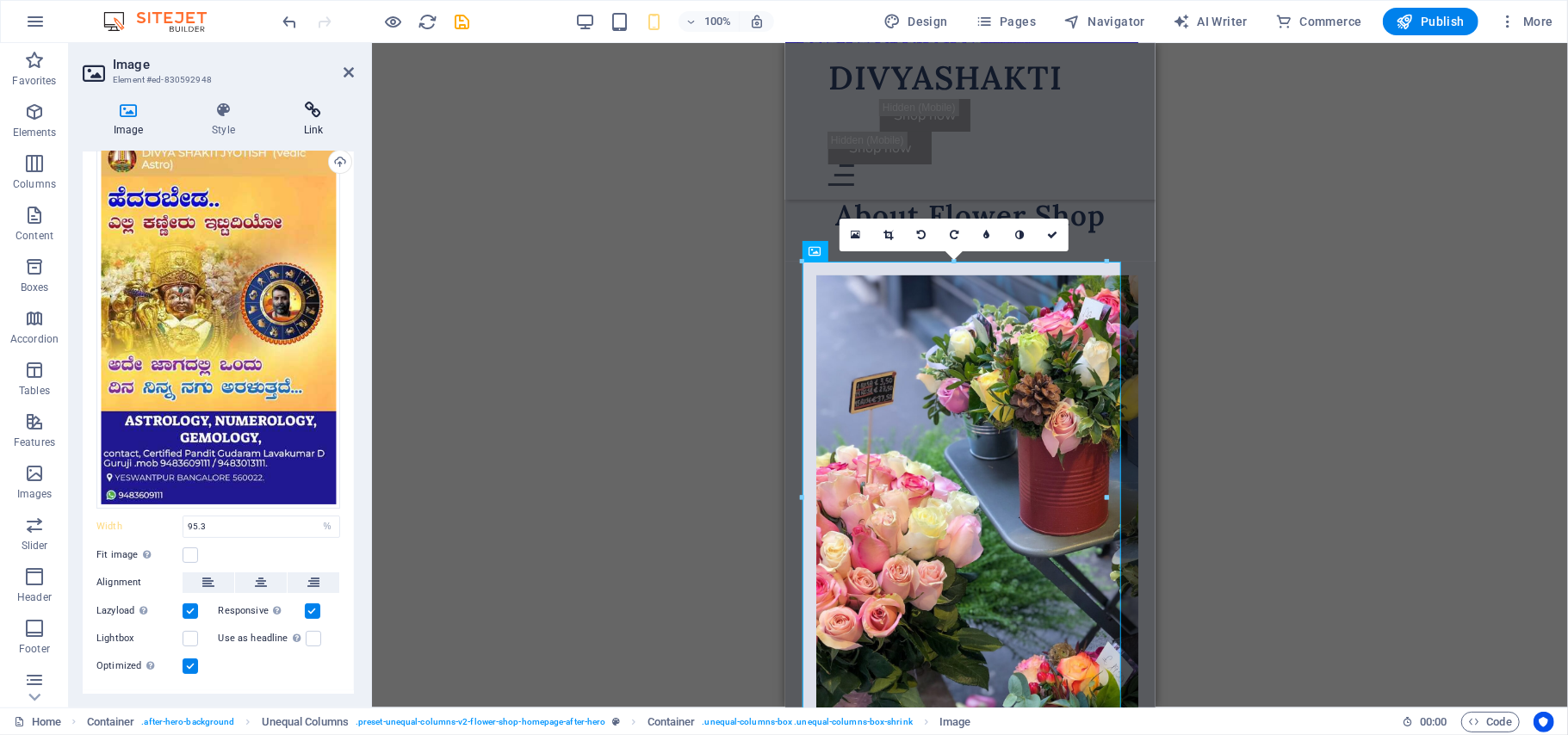 click at bounding box center [313, 110] 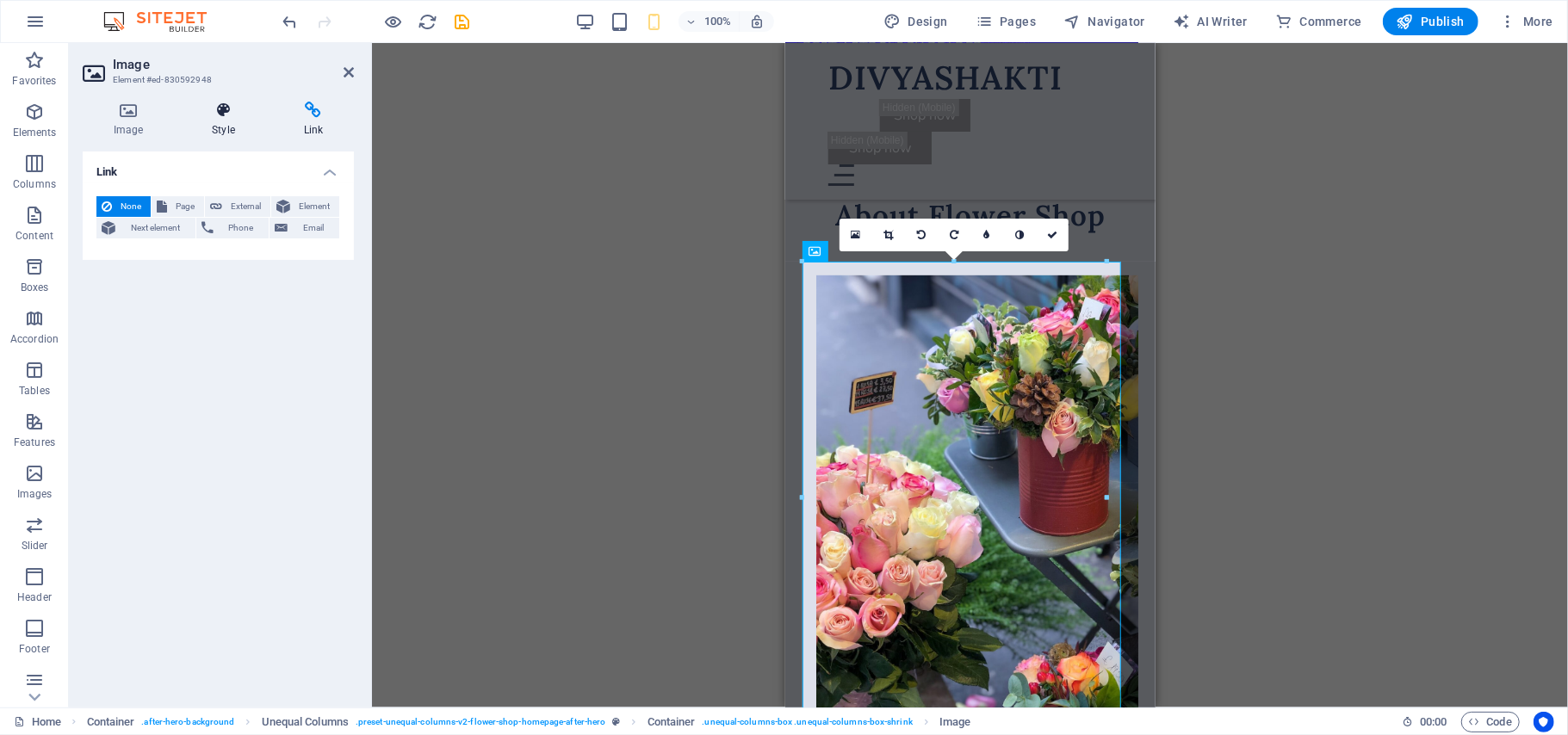 click at bounding box center [223, 110] 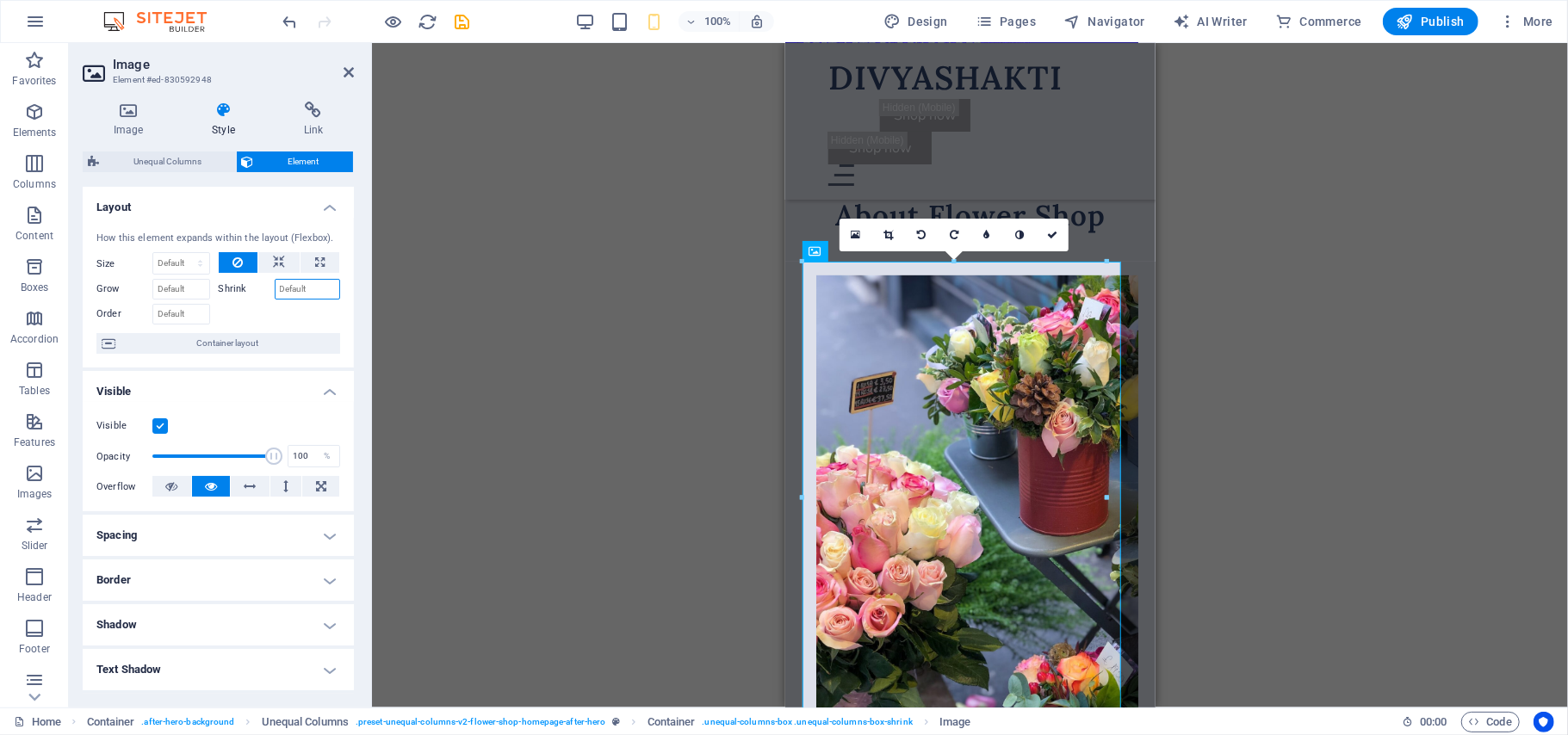 click on "Shrink" at bounding box center (307, 289) 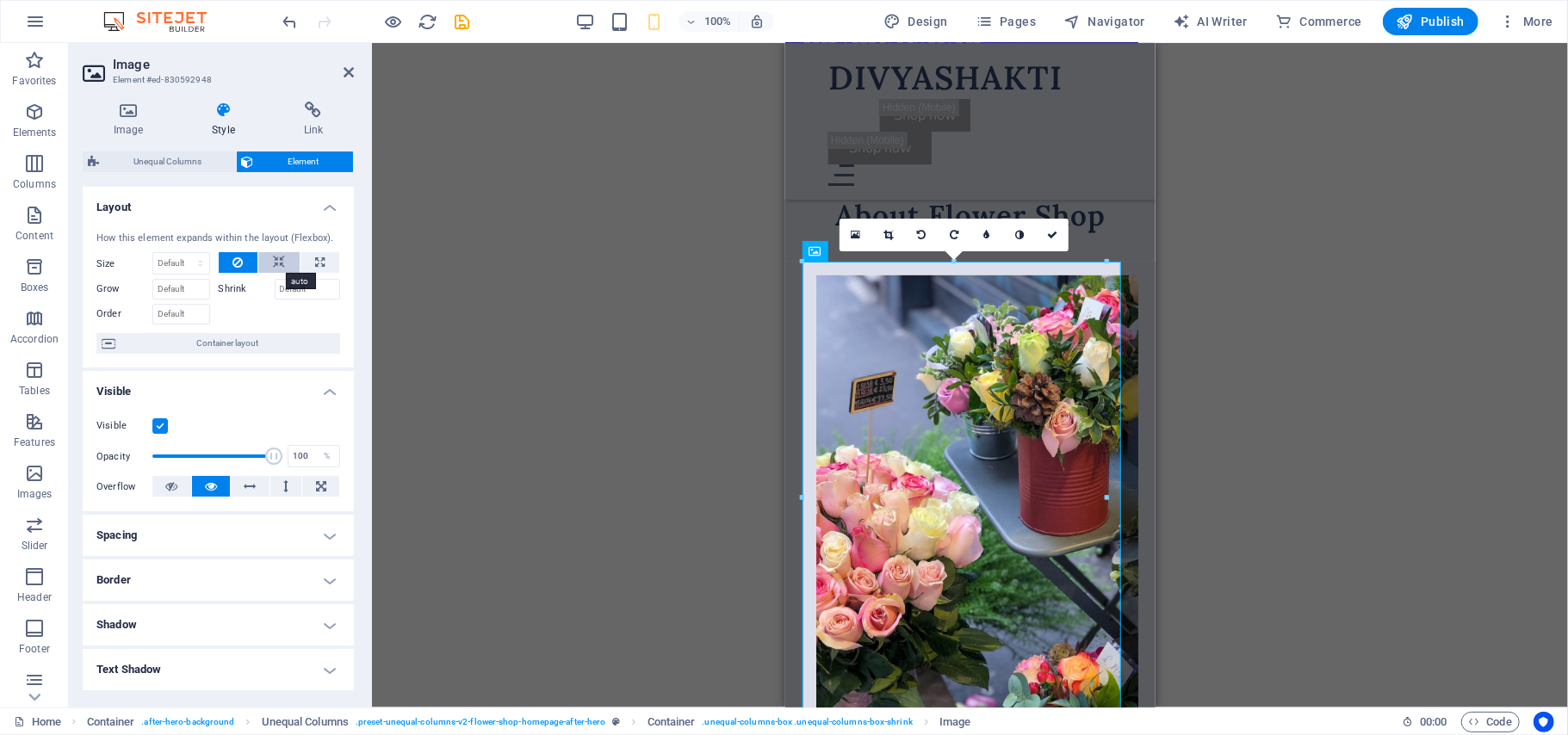 click at bounding box center [279, 262] 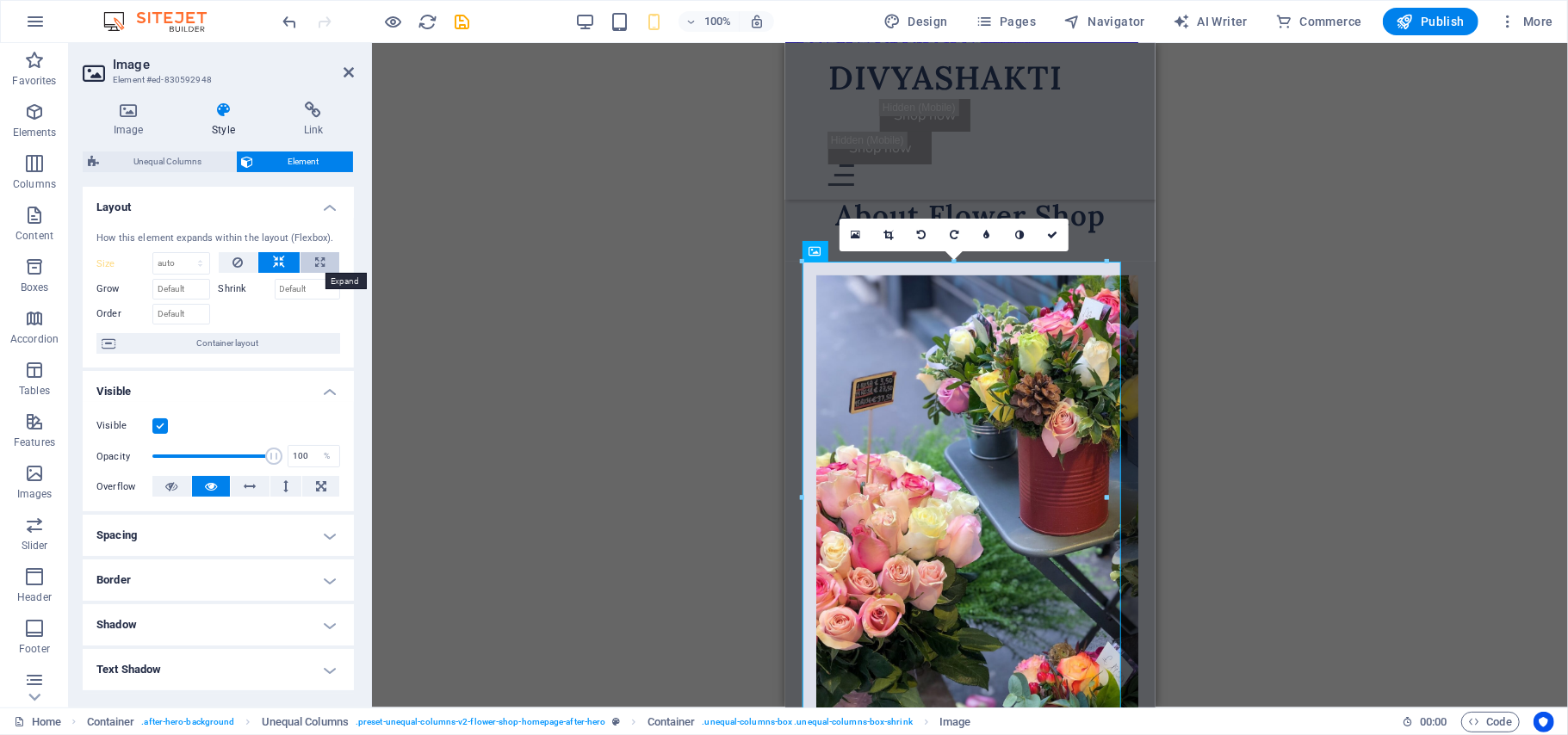 click at bounding box center [319, 262] 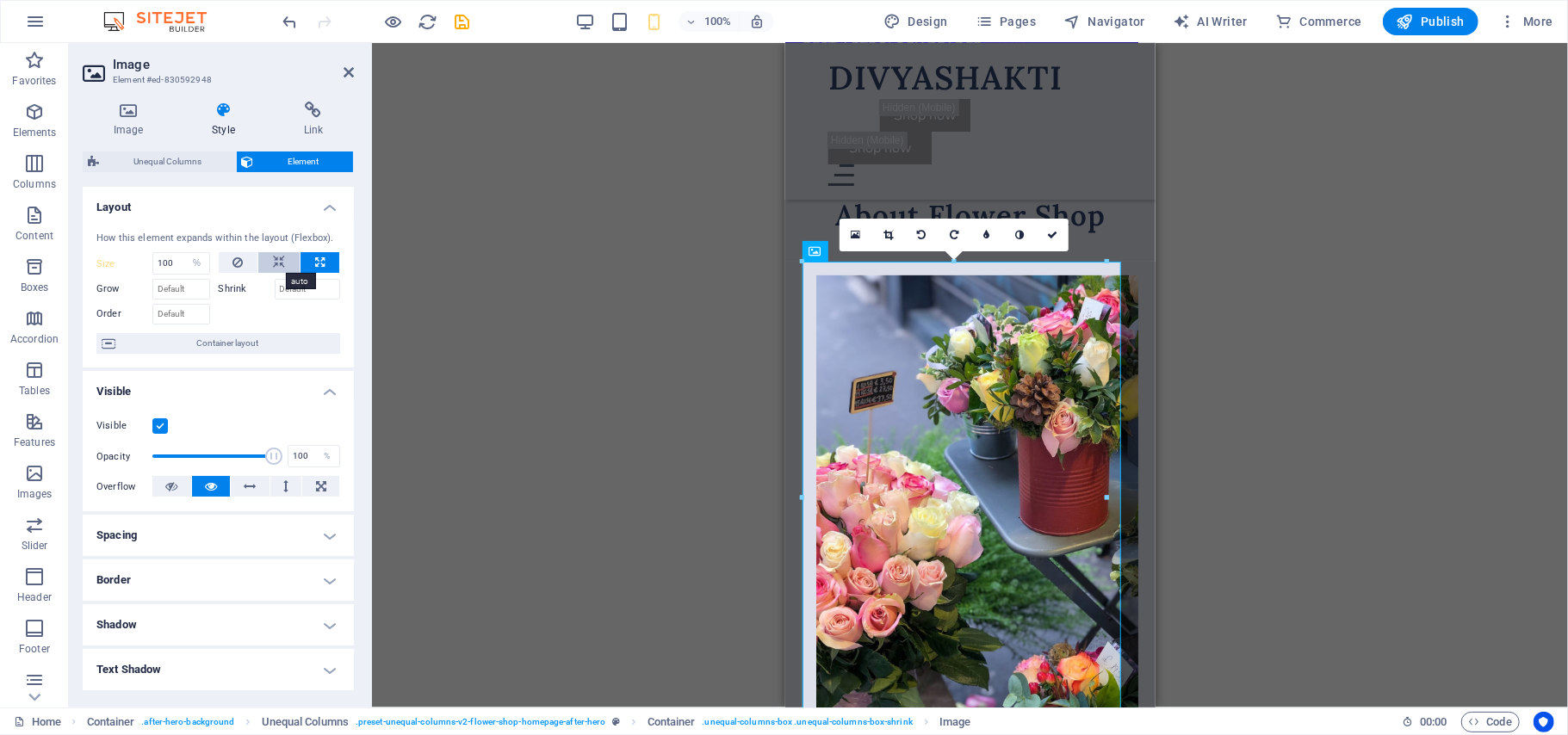 click at bounding box center [279, 262] 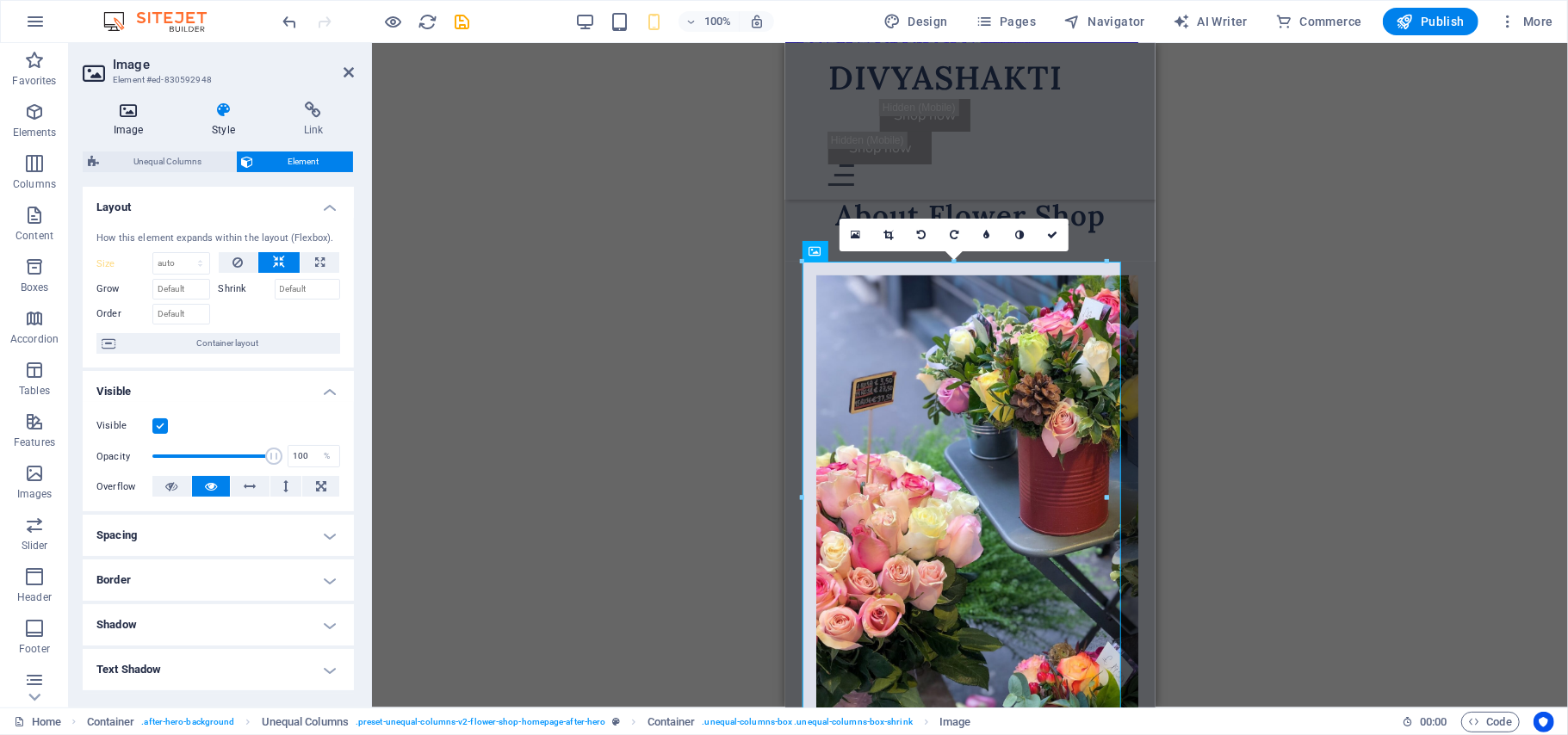 click on "Image" at bounding box center [132, 120] 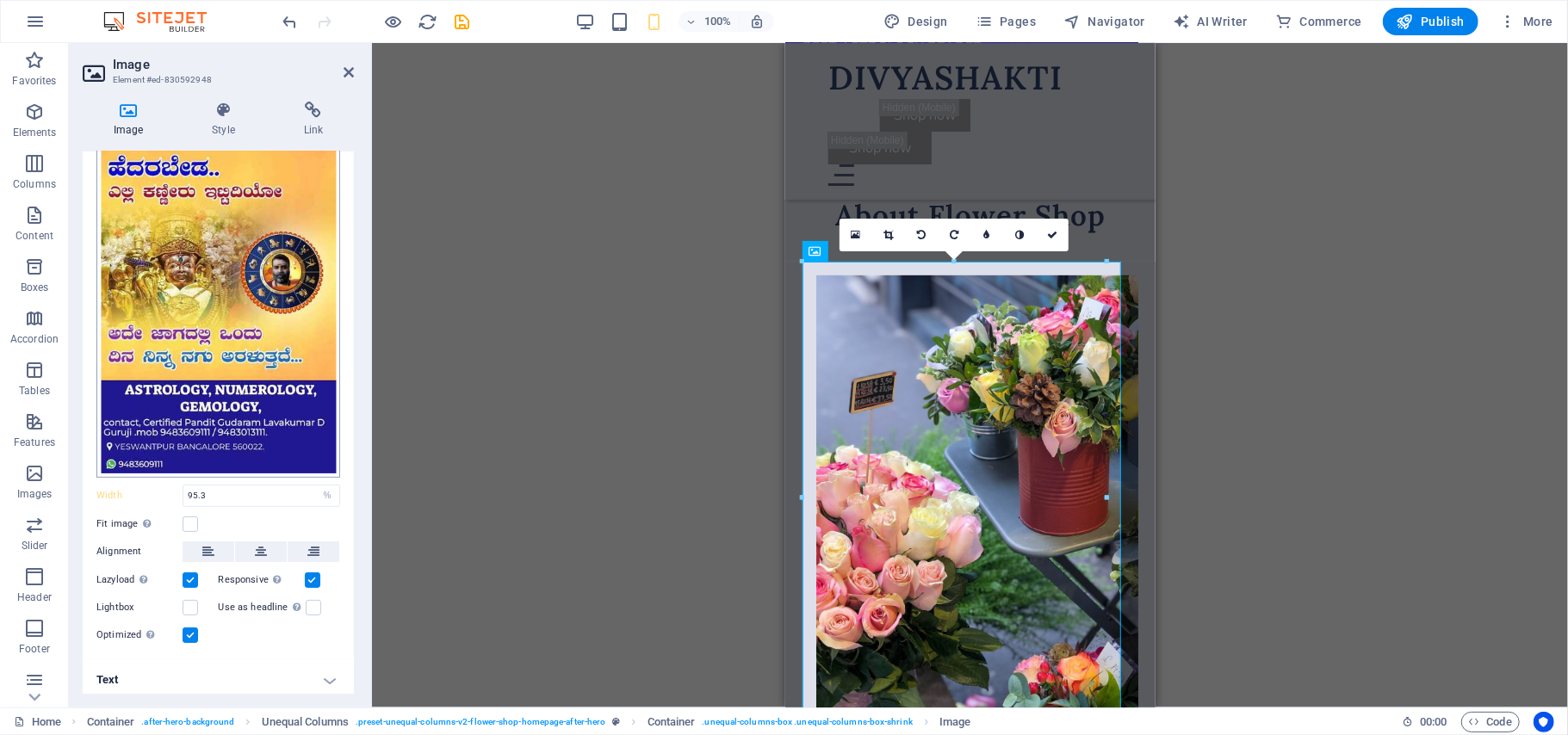 scroll, scrollTop: 0, scrollLeft: 0, axis: both 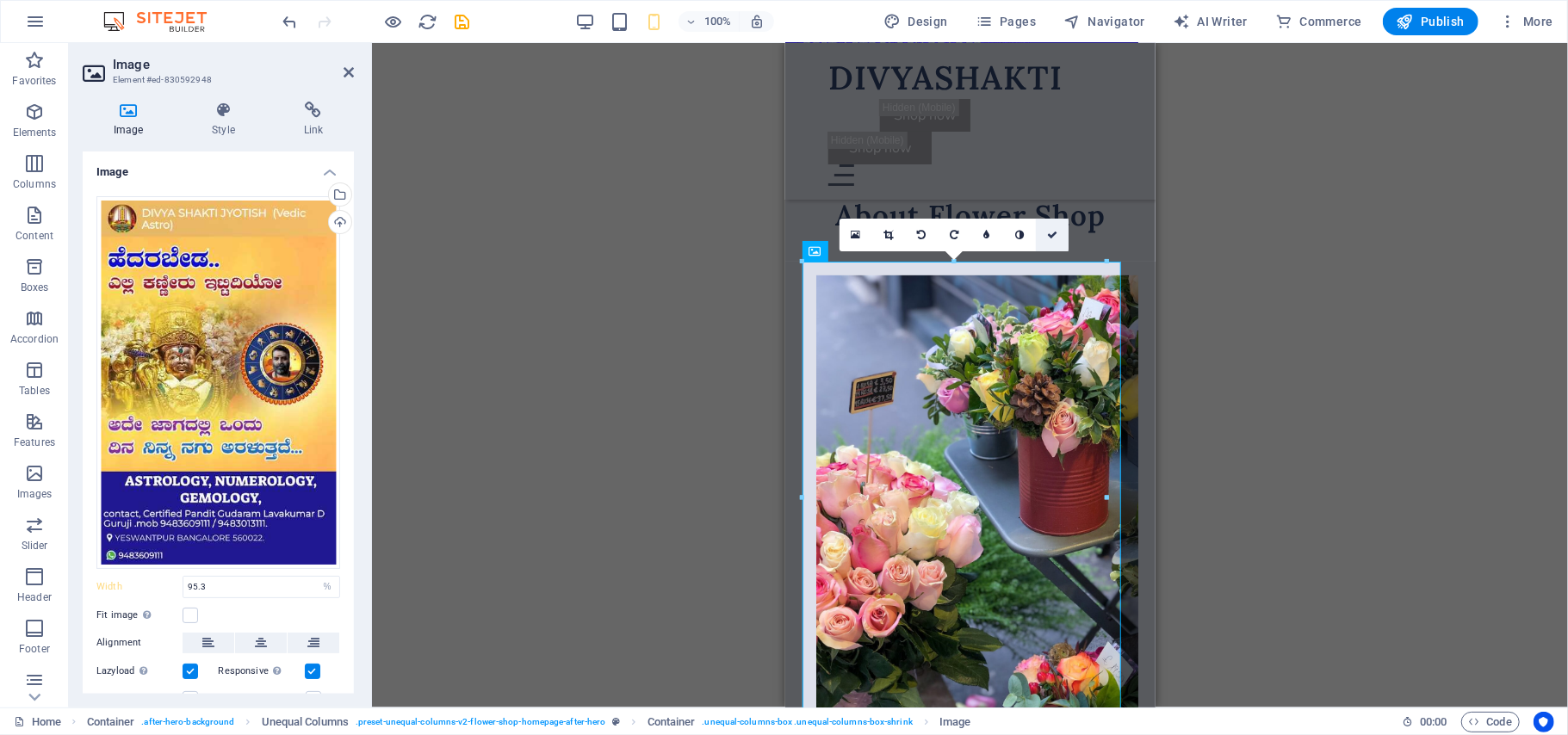 click at bounding box center [1052, 235] 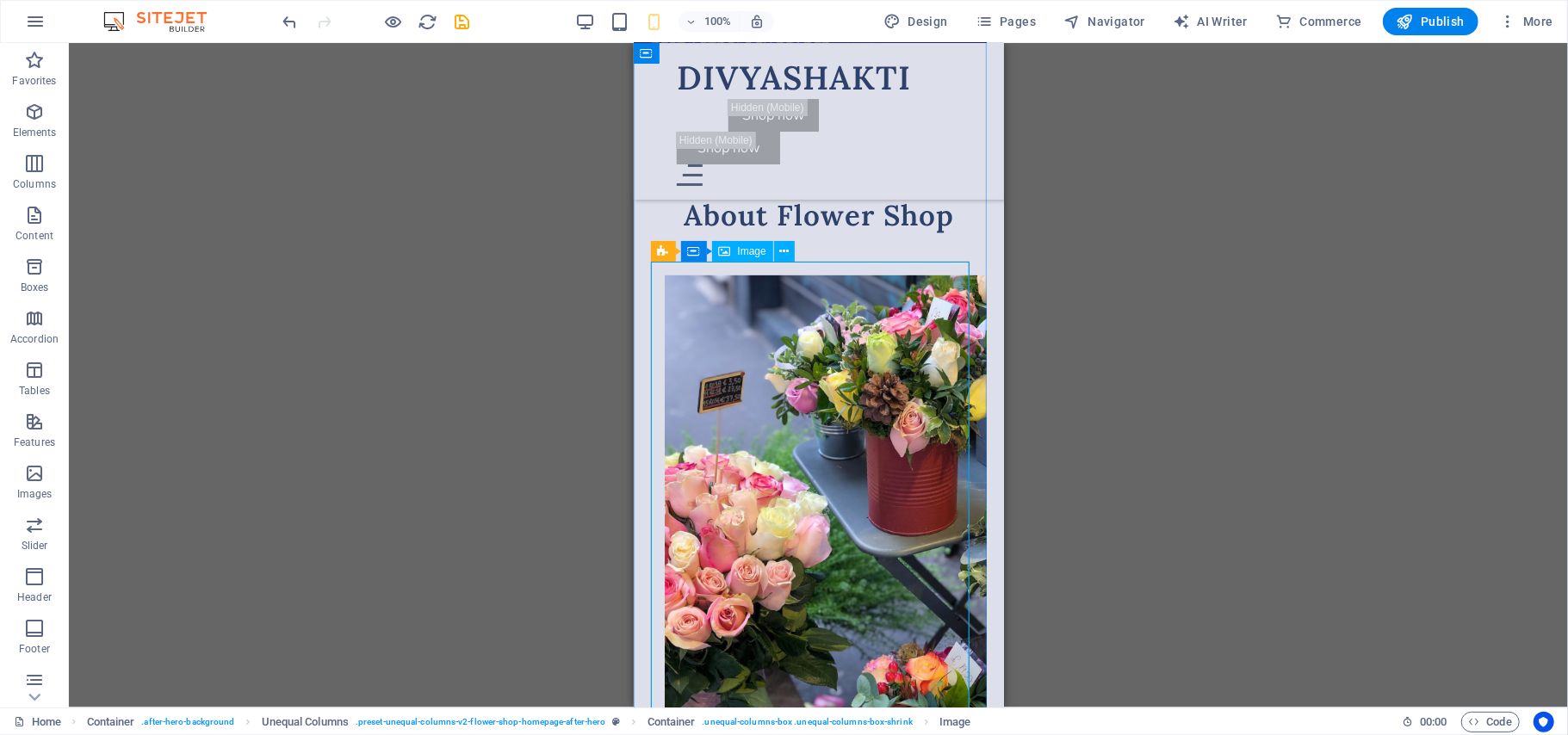 click at bounding box center [818, -199] 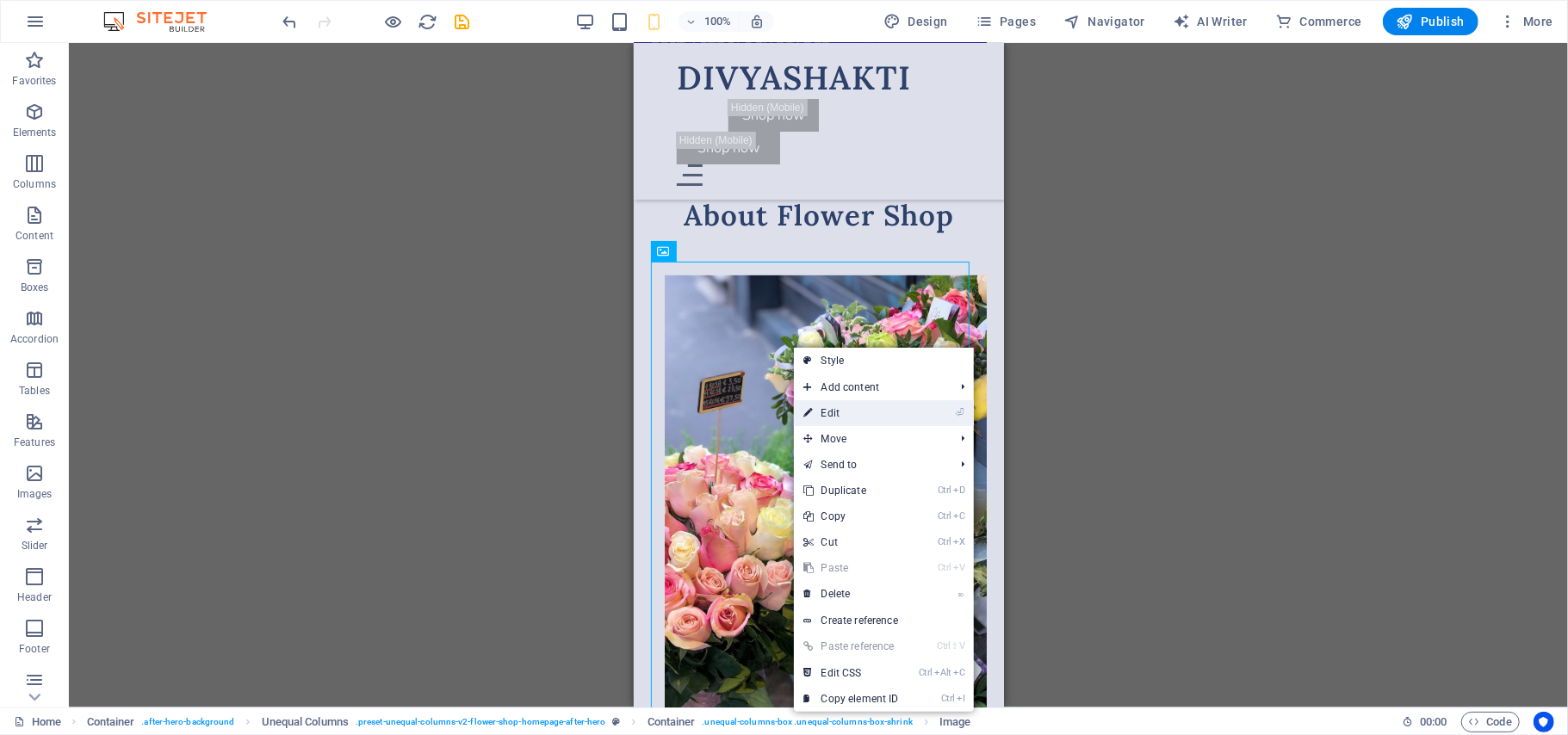 click on "⏎  Edit" at bounding box center (852, 413) 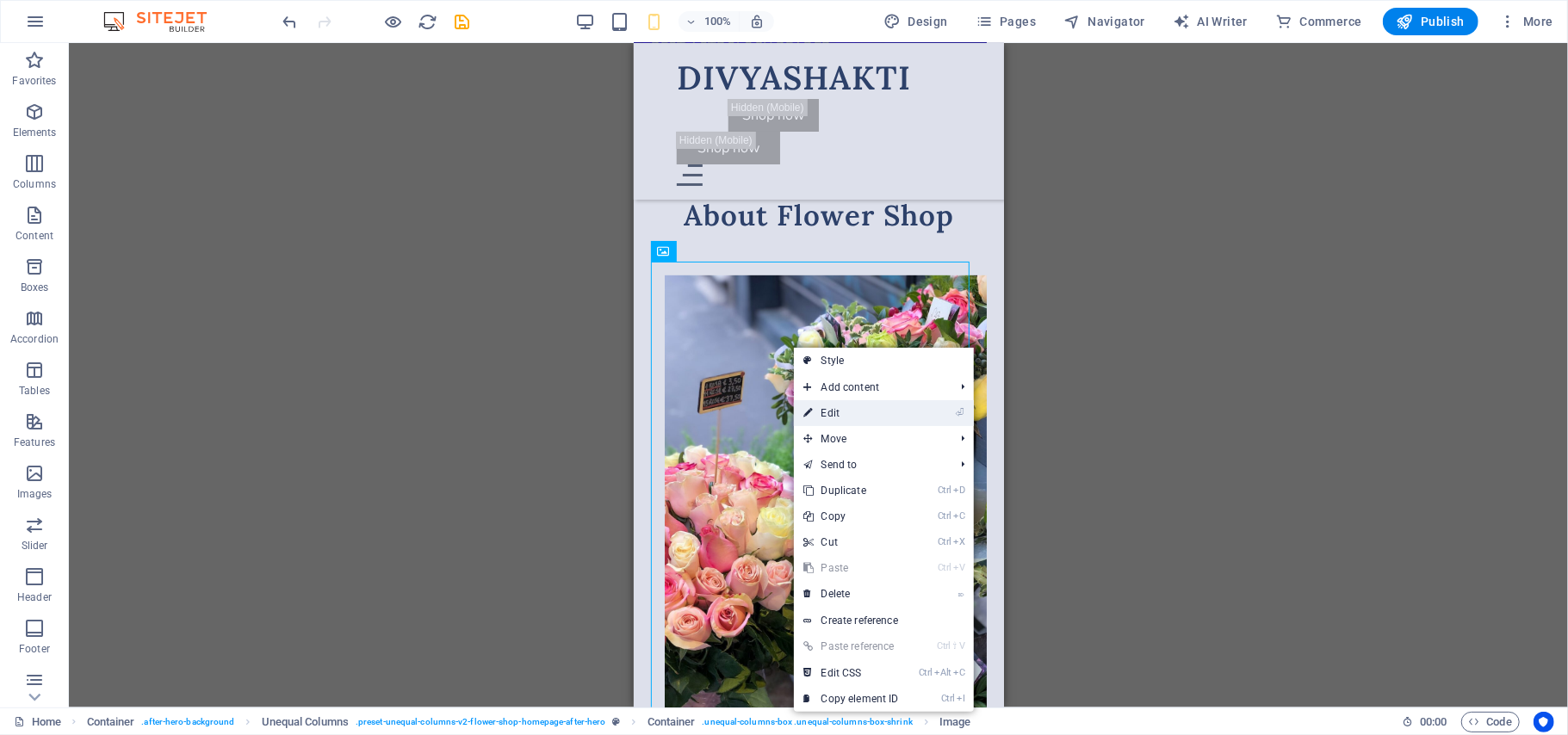 select on "%" 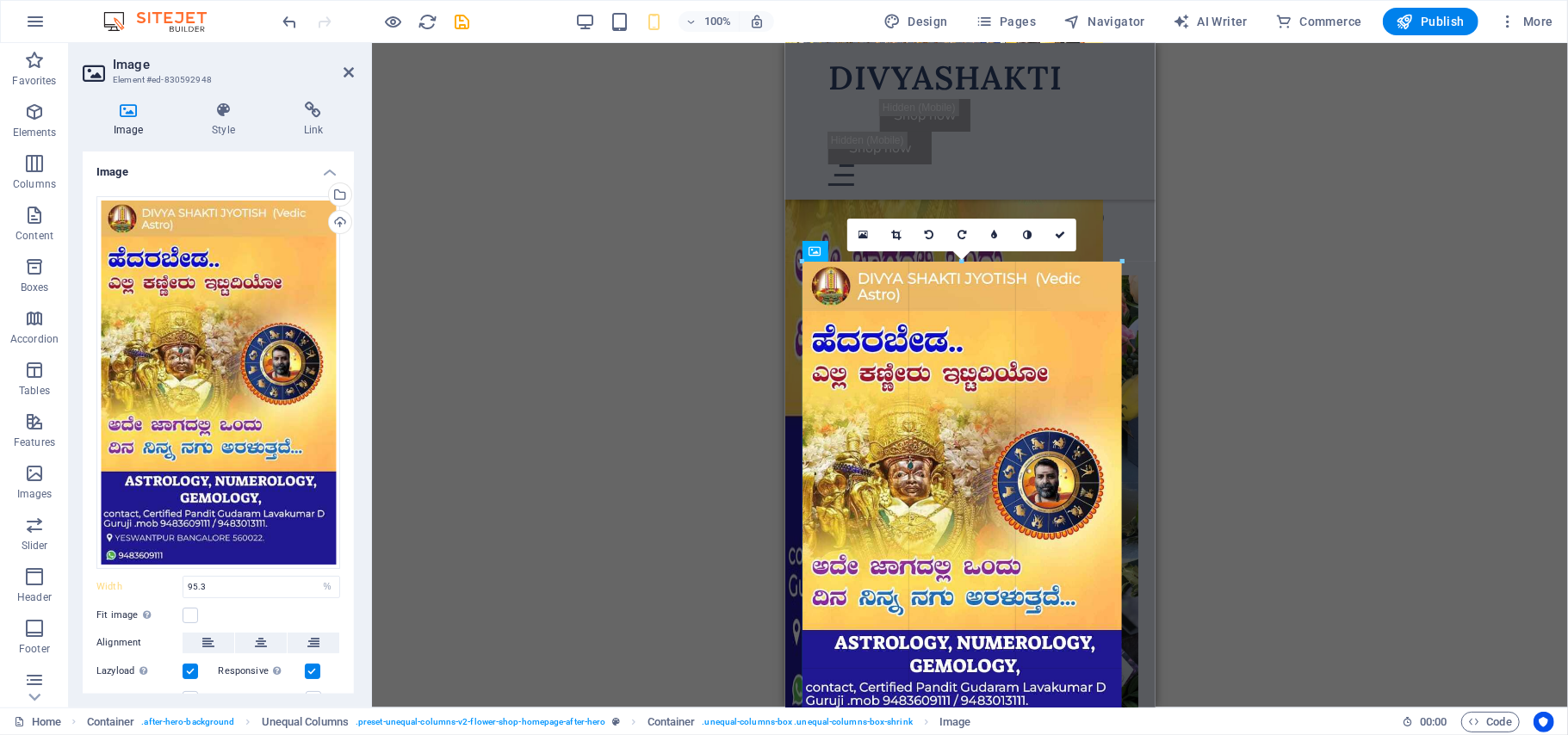 drag, startPoint x: 1106, startPoint y: 497, endPoint x: 1123, endPoint y: 485, distance: 20.808652 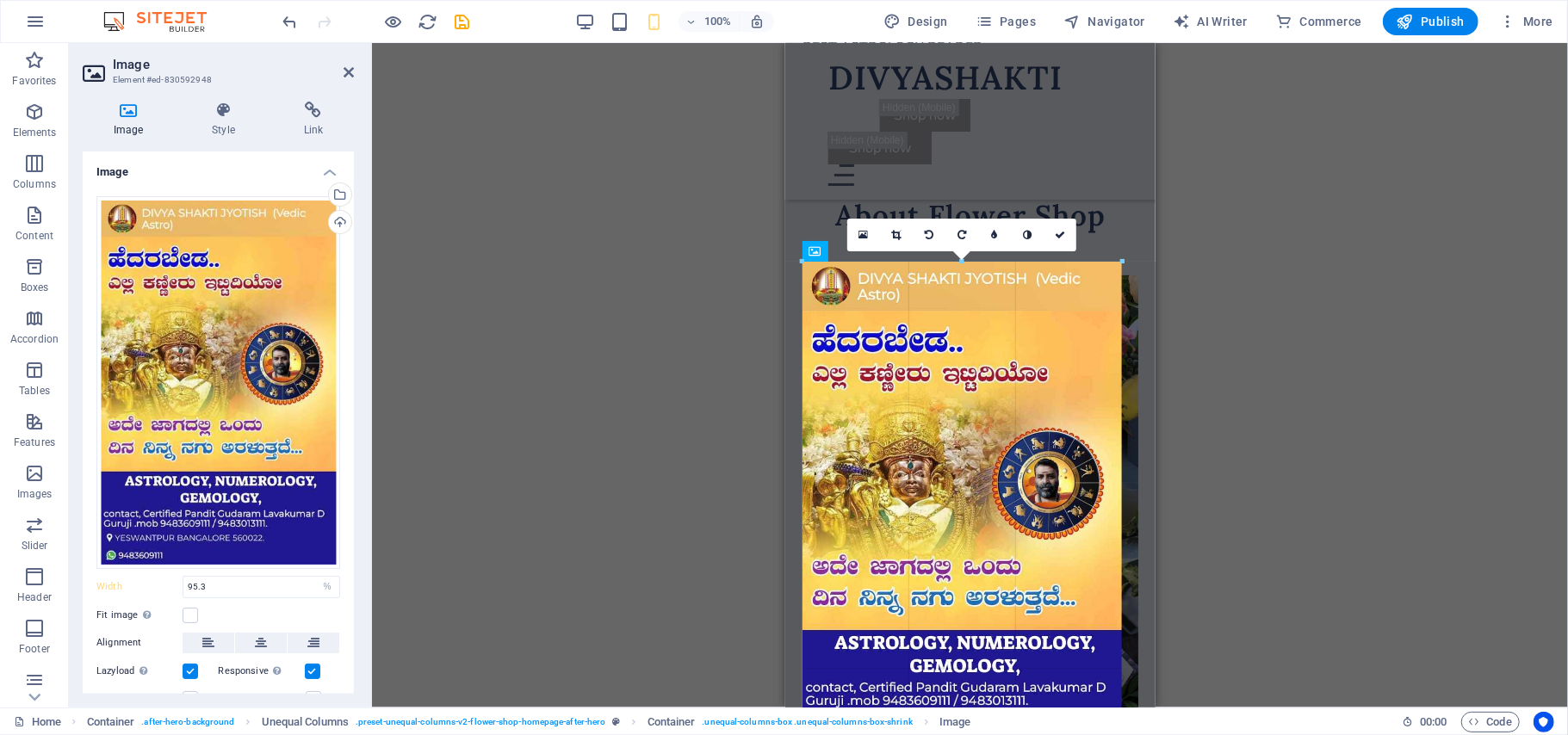 type on "371" 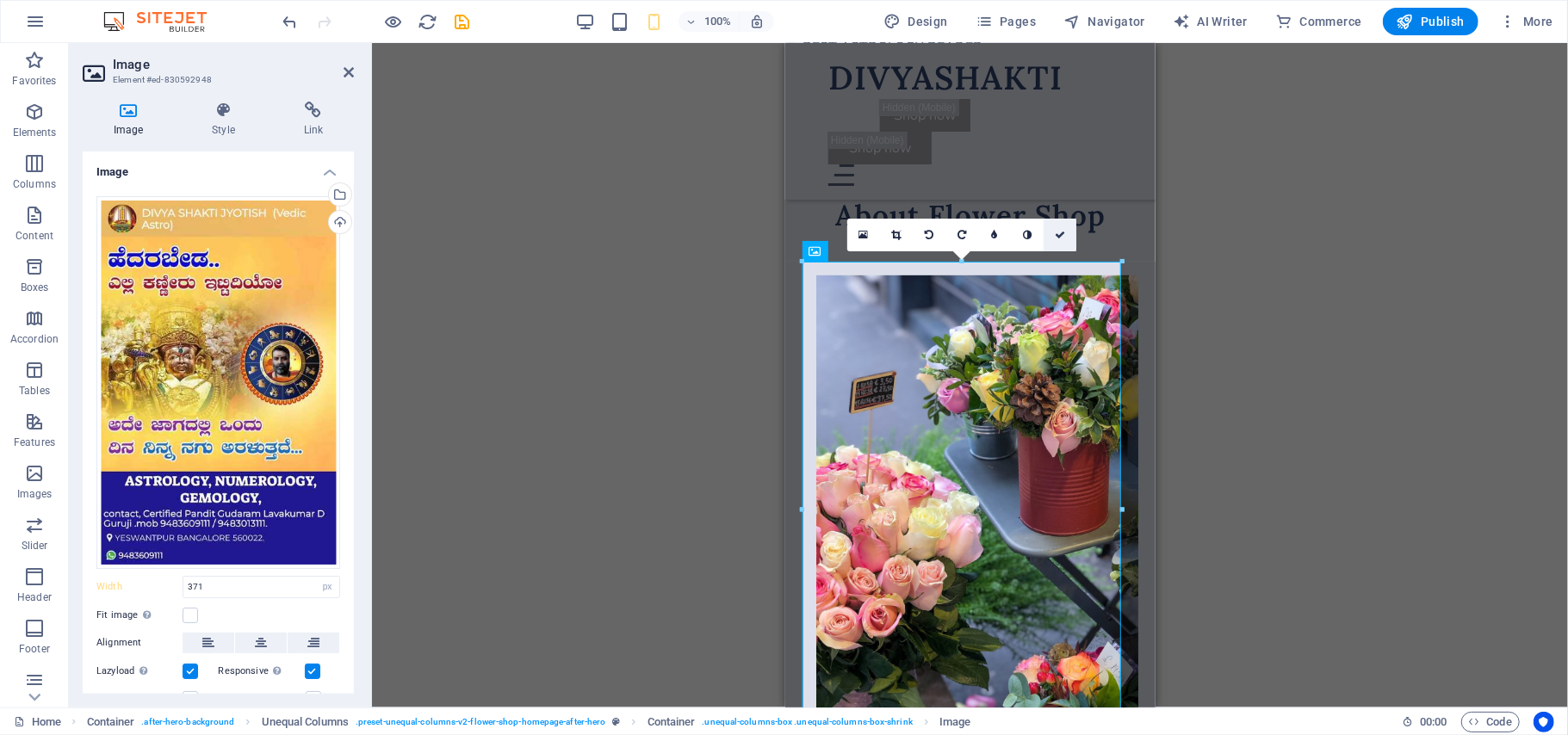 click at bounding box center [1060, 235] 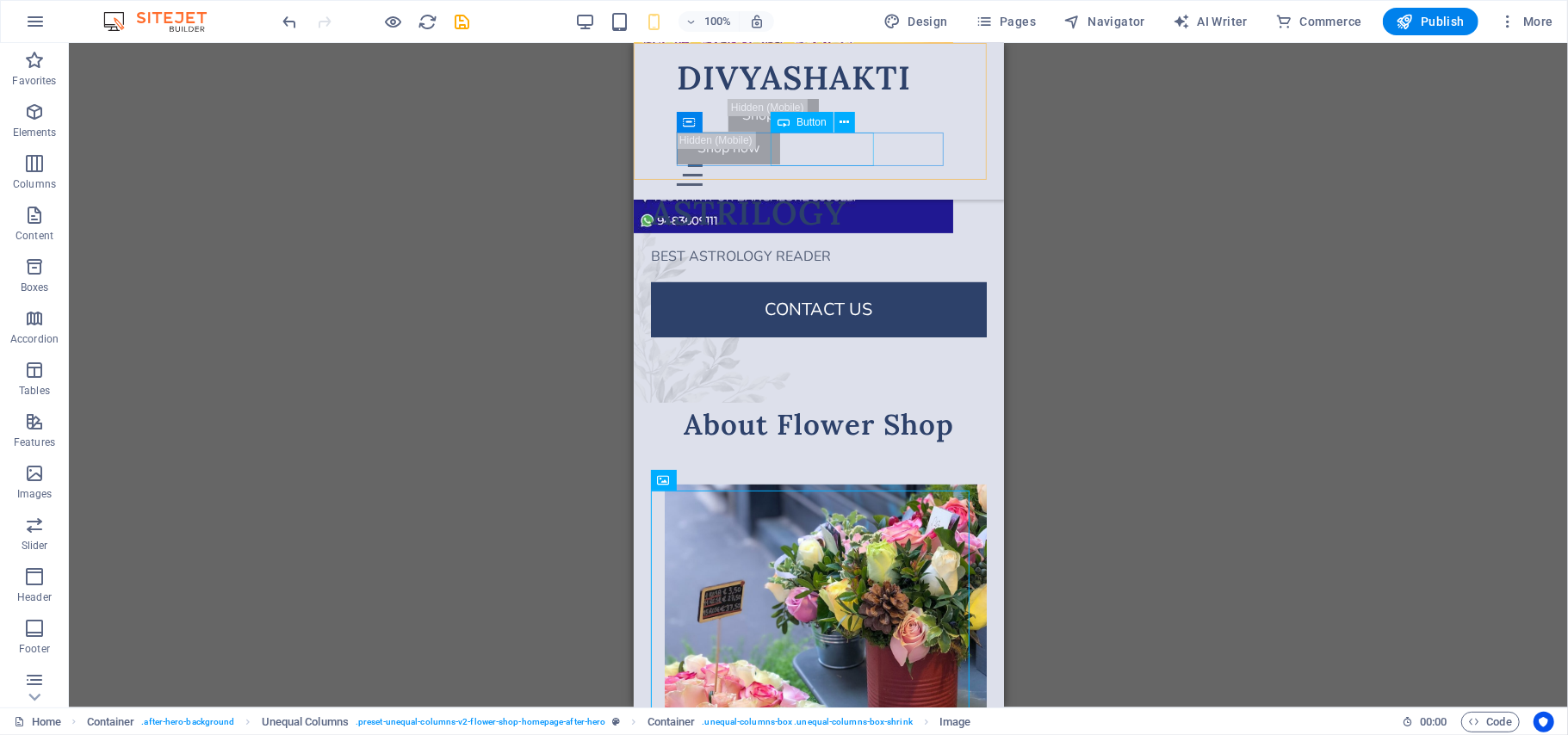 scroll, scrollTop: 286, scrollLeft: 0, axis: vertical 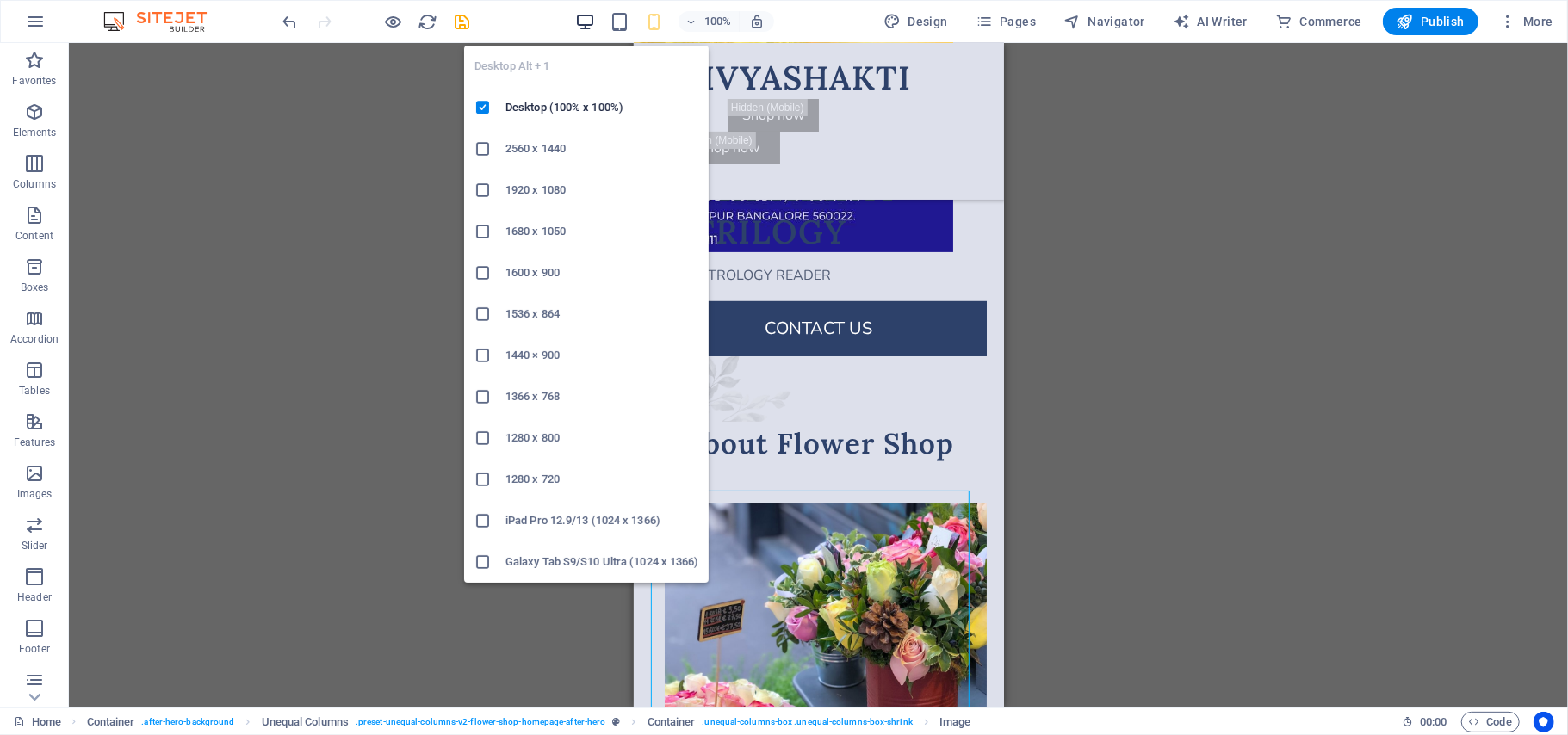 click at bounding box center (585, 22) 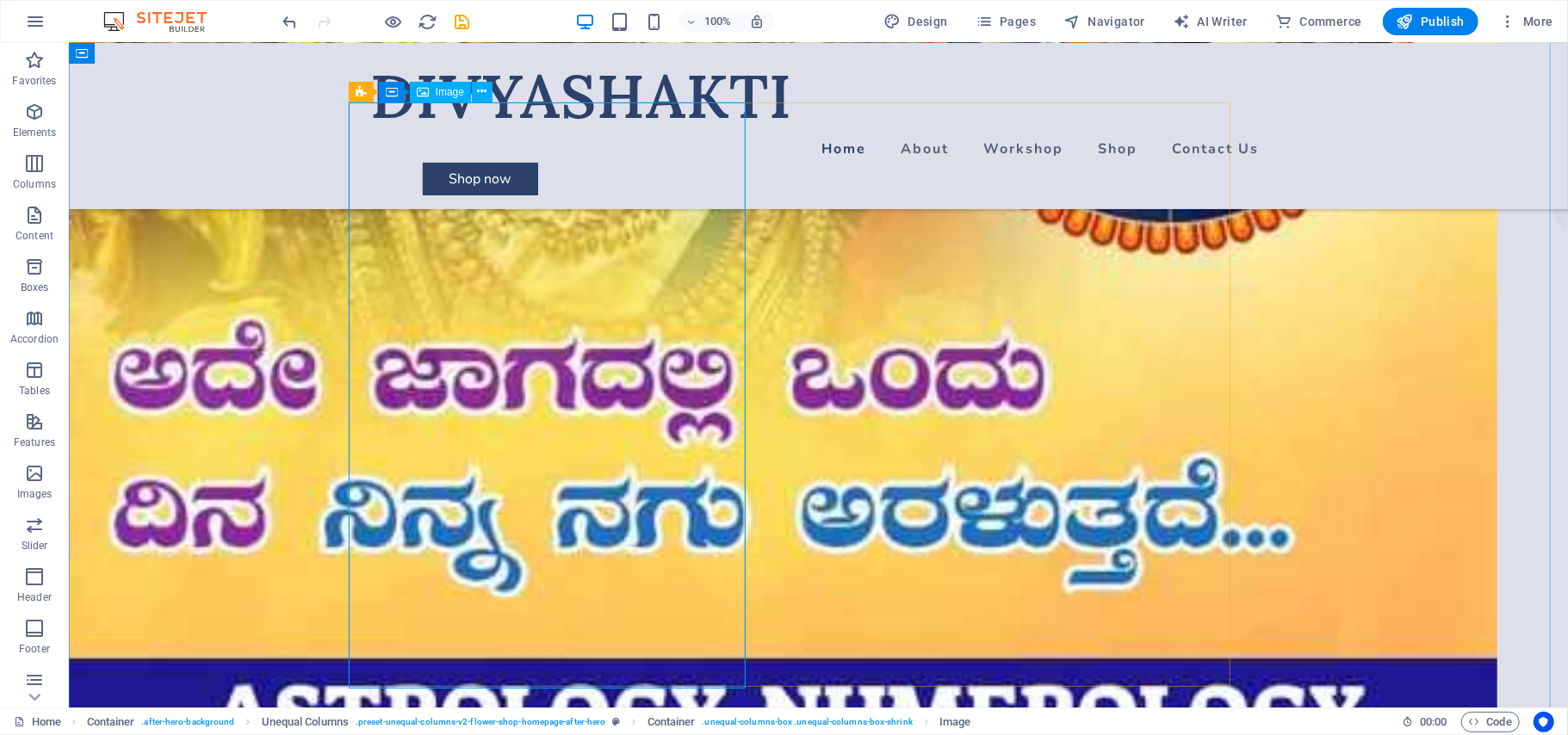 click at bounding box center (817, 116) 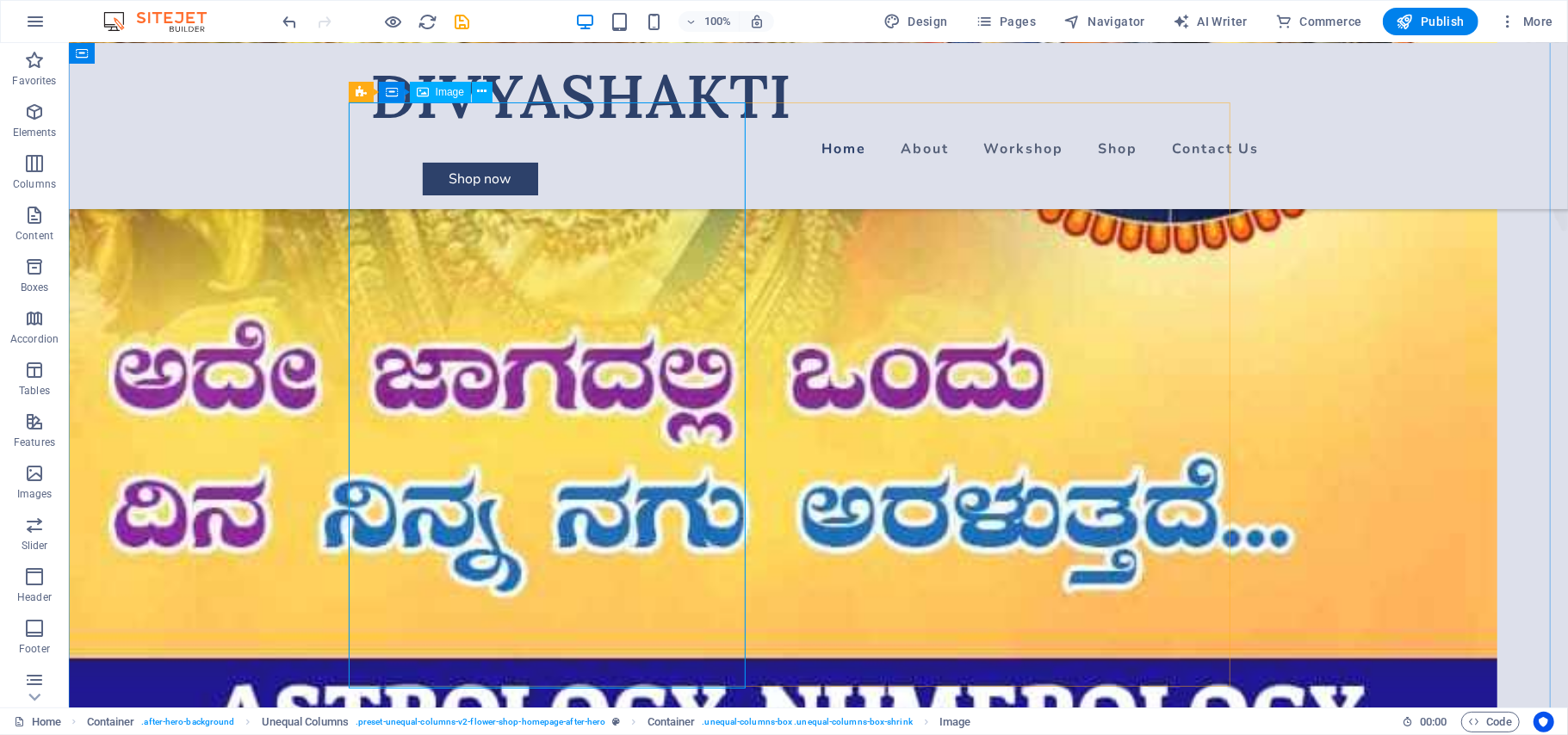 select on "px" 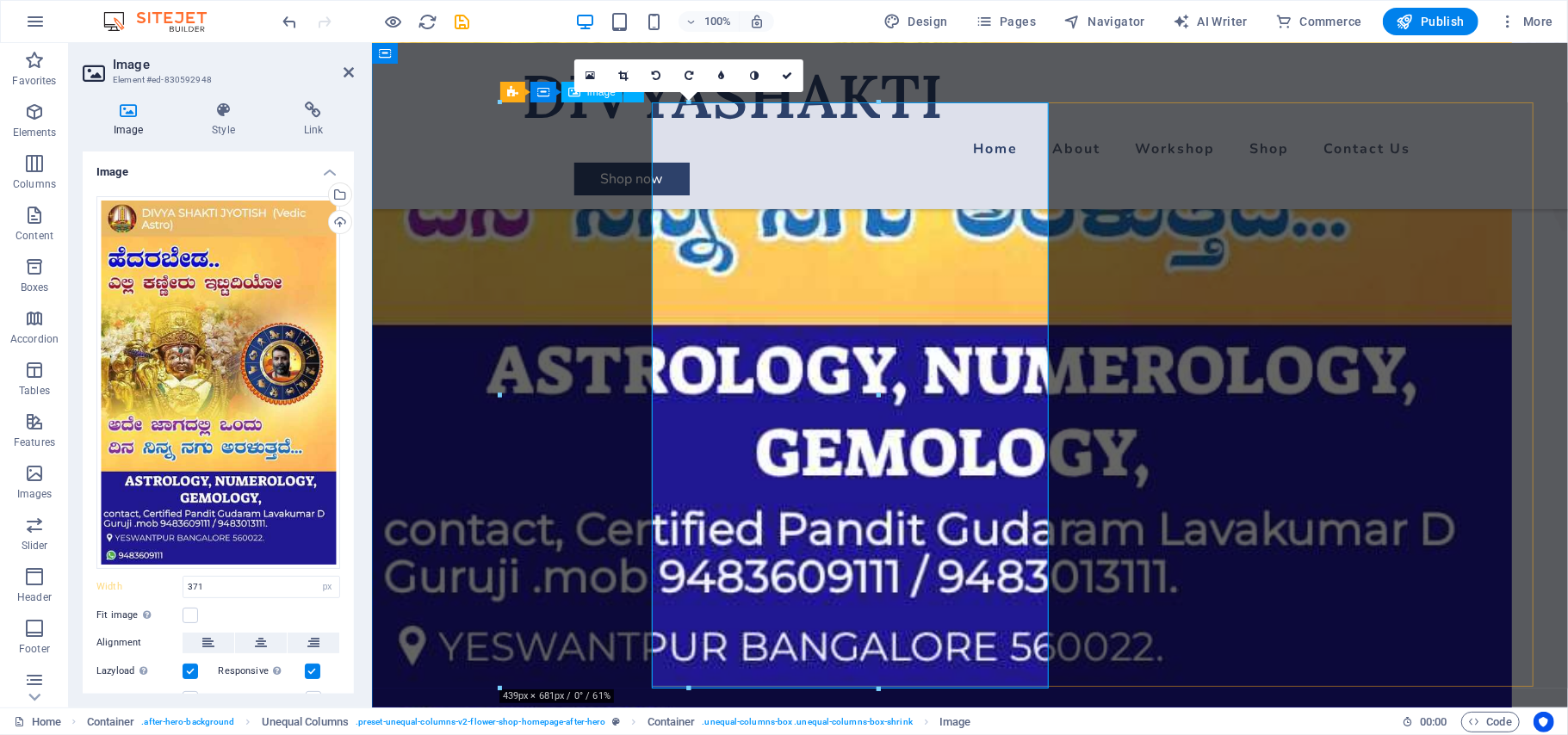 type on "95.3" 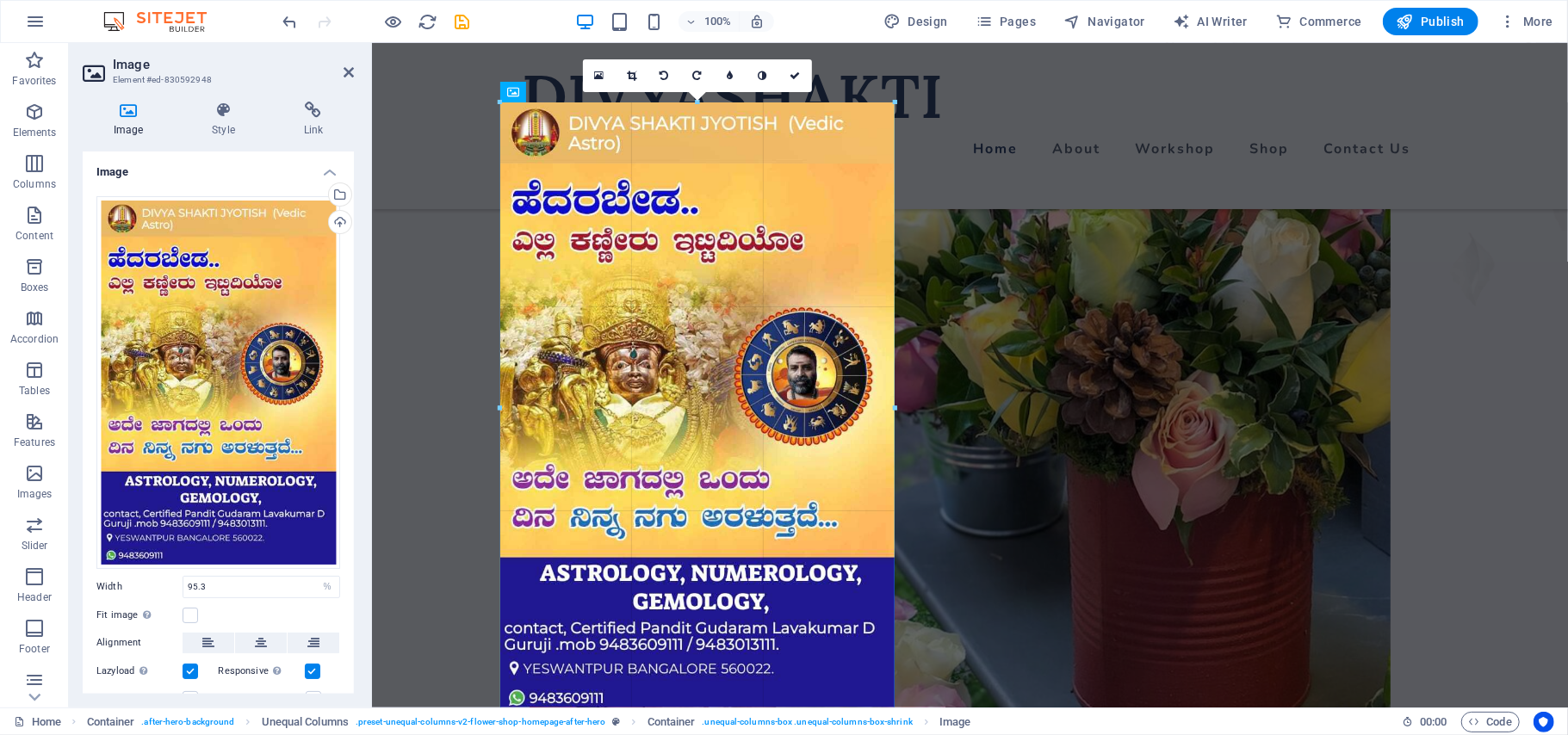 drag, startPoint x: 876, startPoint y: 398, endPoint x: 896, endPoint y: 398, distance: 20 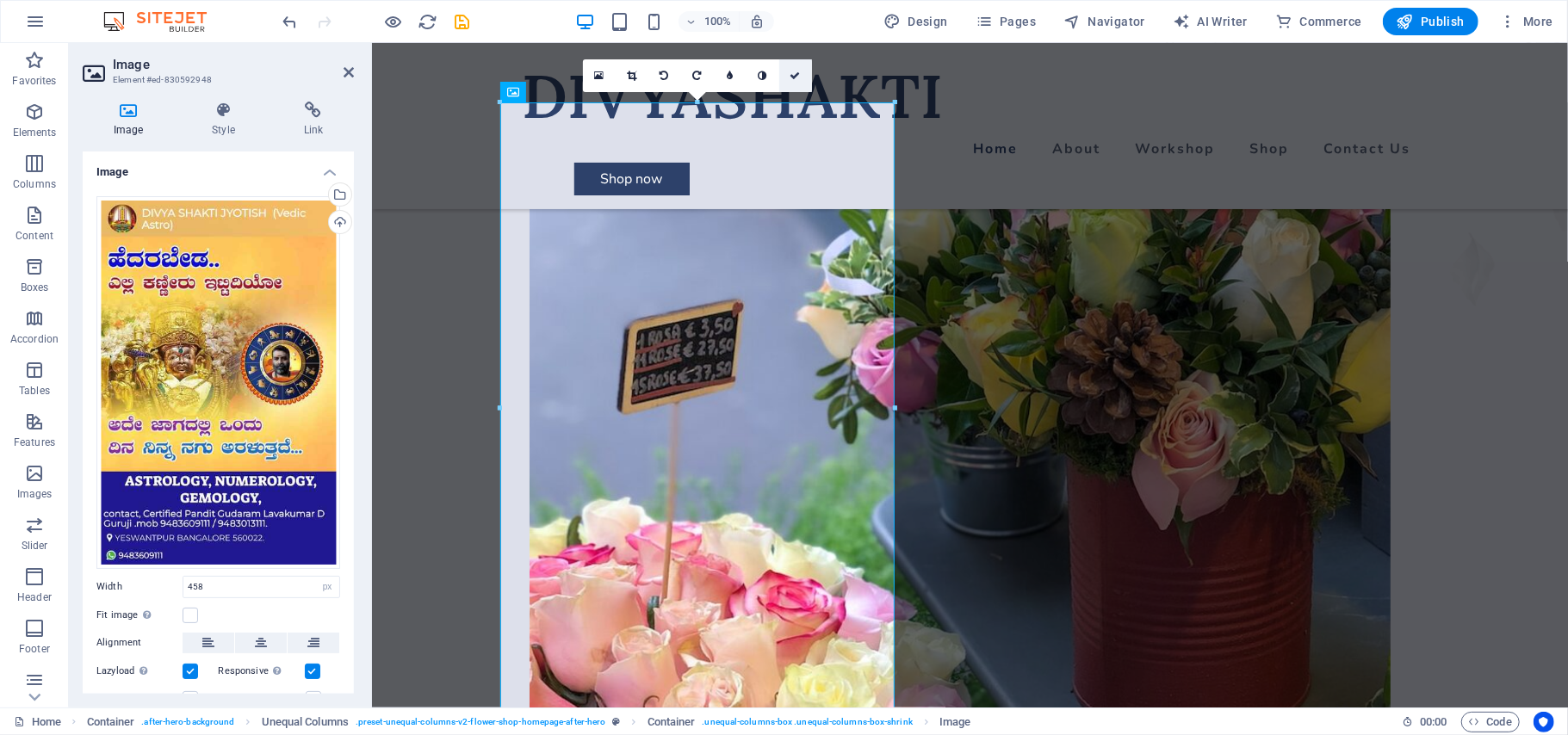 click at bounding box center [796, 76] 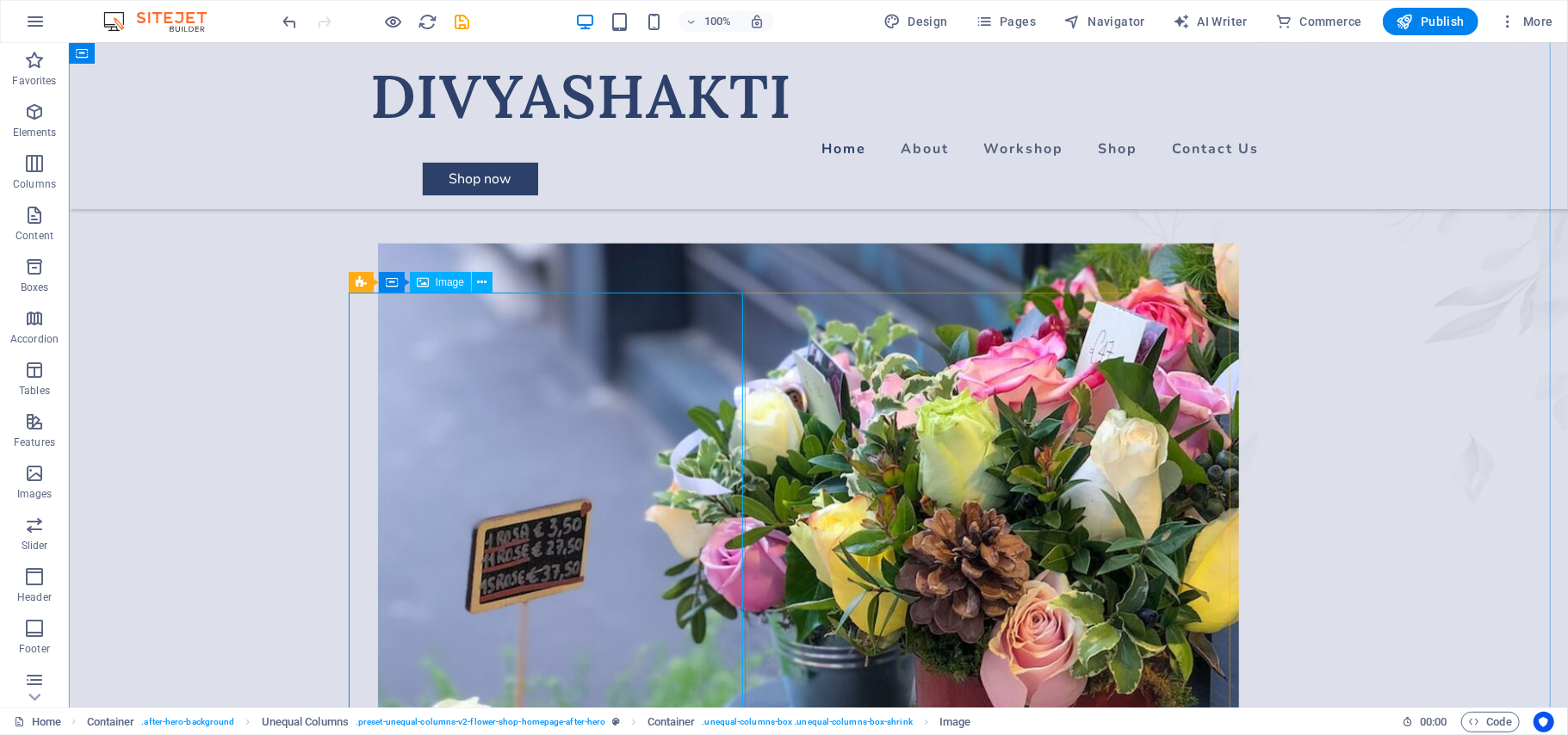 scroll, scrollTop: 818, scrollLeft: 0, axis: vertical 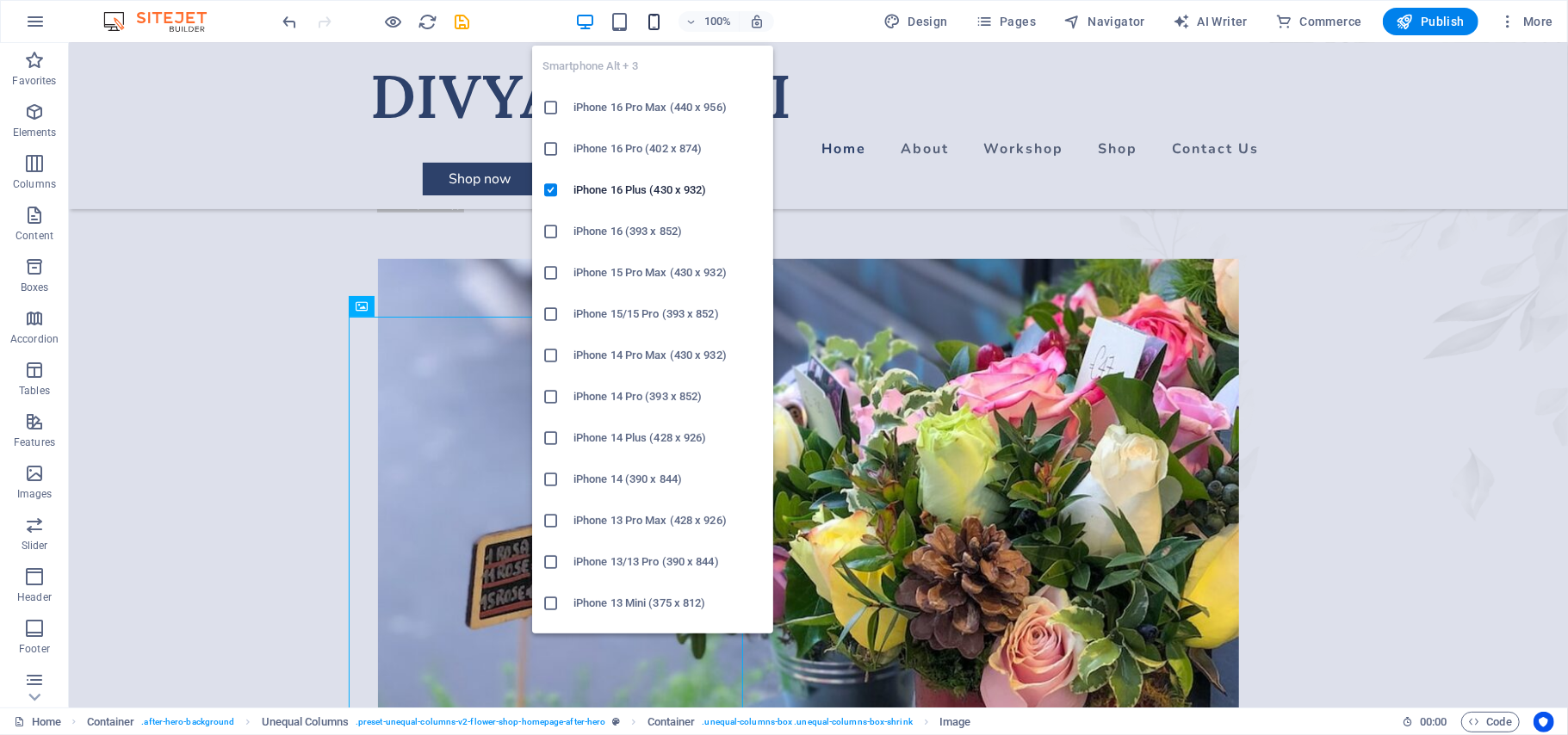click at bounding box center [654, 22] 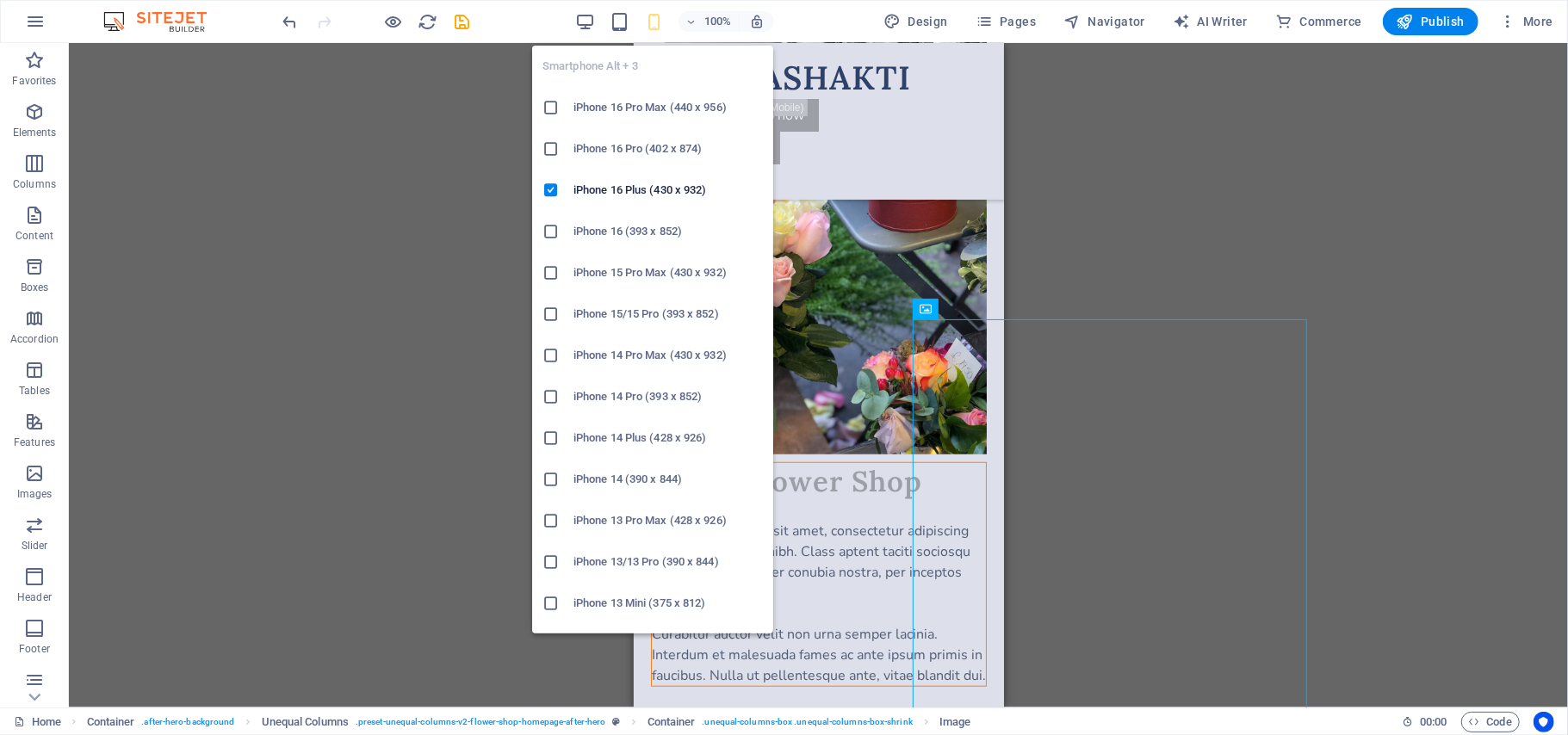 scroll, scrollTop: 816, scrollLeft: 0, axis: vertical 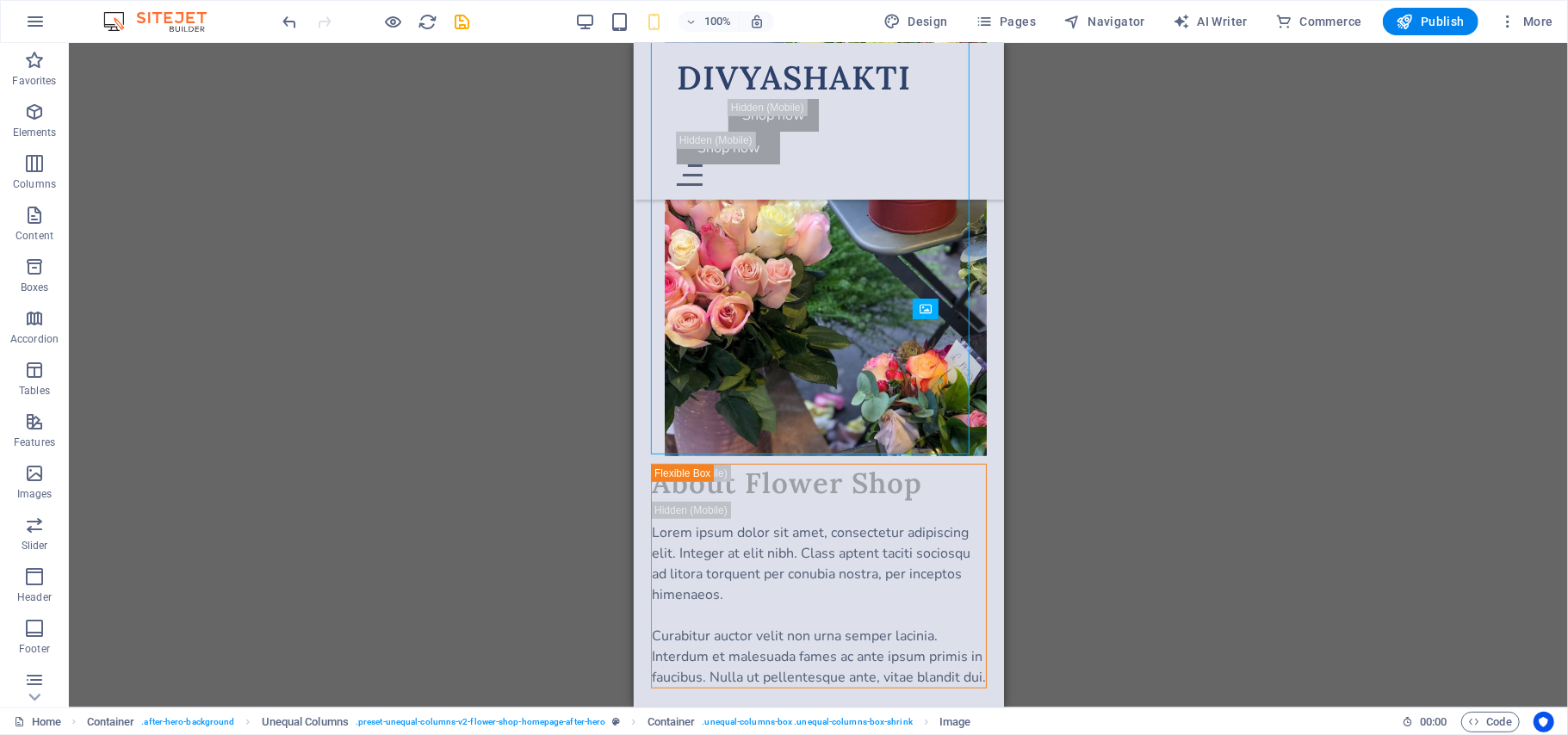 click on "Drag here to replace the existing content. Press “Ctrl” if you want to create a new element.
H1   Container   Image   Spacer   Button   Spacer   Text   Spacer   Menu Bar   H2   Spacer   Unequal Columns   Unequal Columns   Container   Image   Unequal Columns   Container   Container   Logo   Text   Button   H2   Button   Container   Spacer" at bounding box center [818, 375] 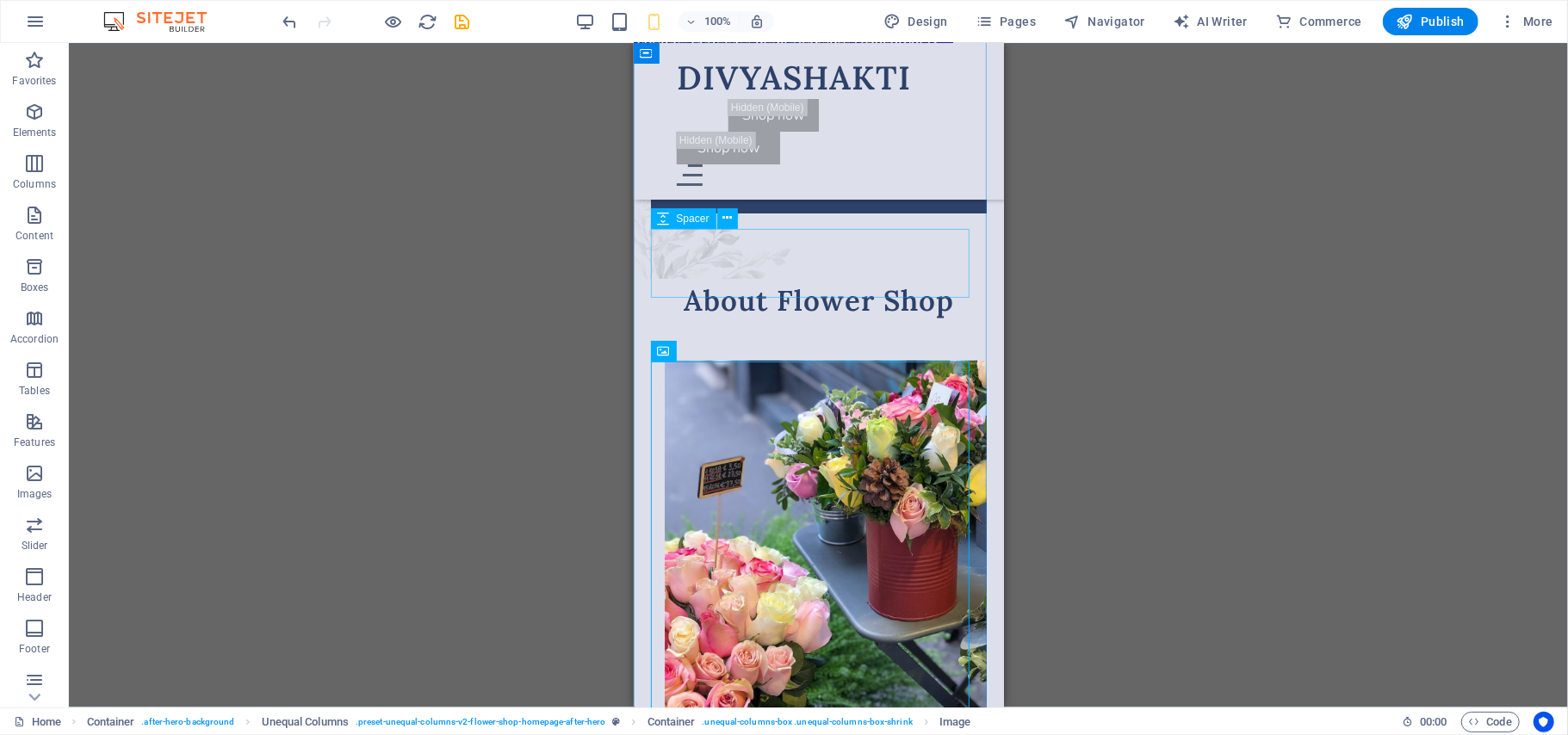 scroll, scrollTop: 414, scrollLeft: 0, axis: vertical 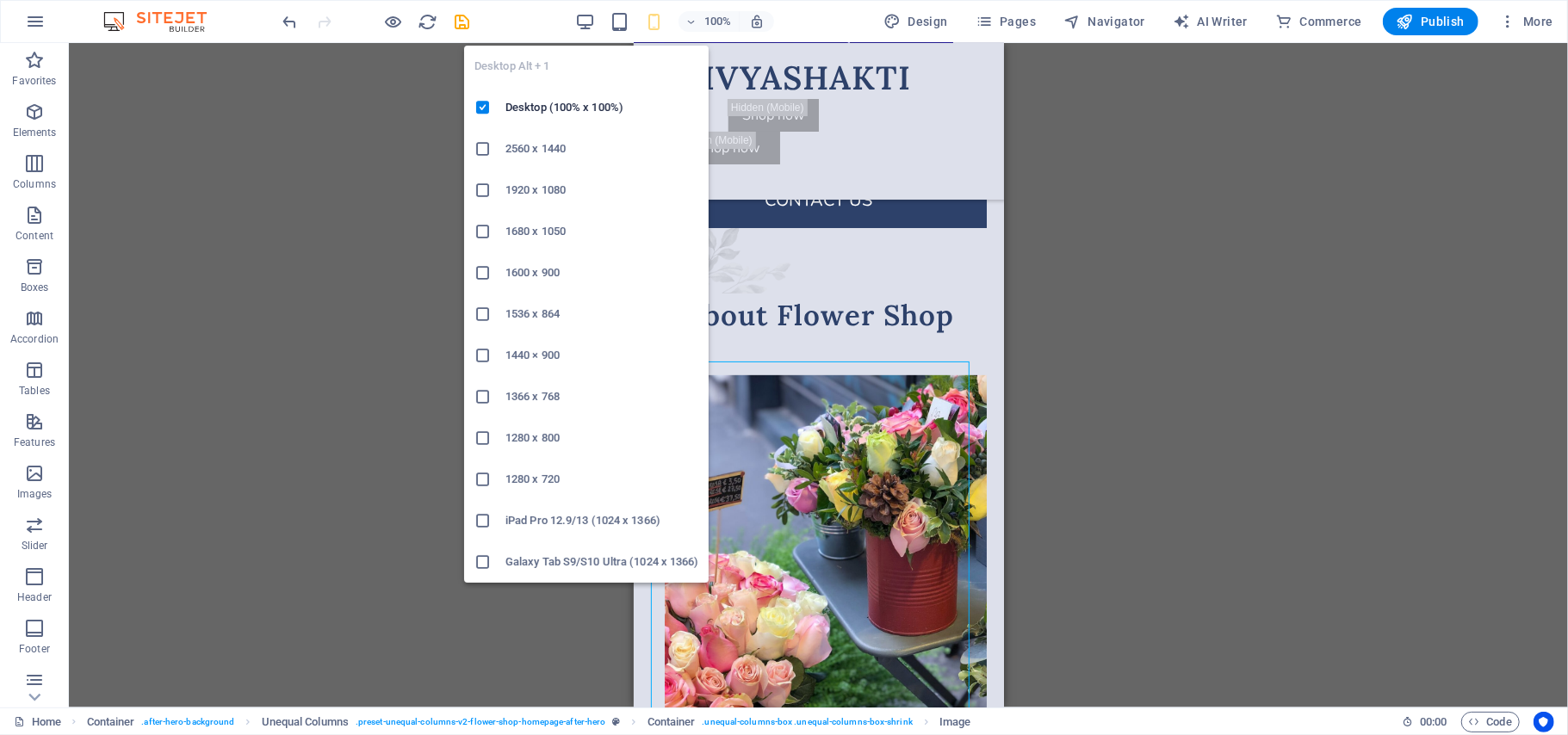 drag, startPoint x: 582, startPoint y: 10, endPoint x: 587, endPoint y: 31, distance: 21.587033 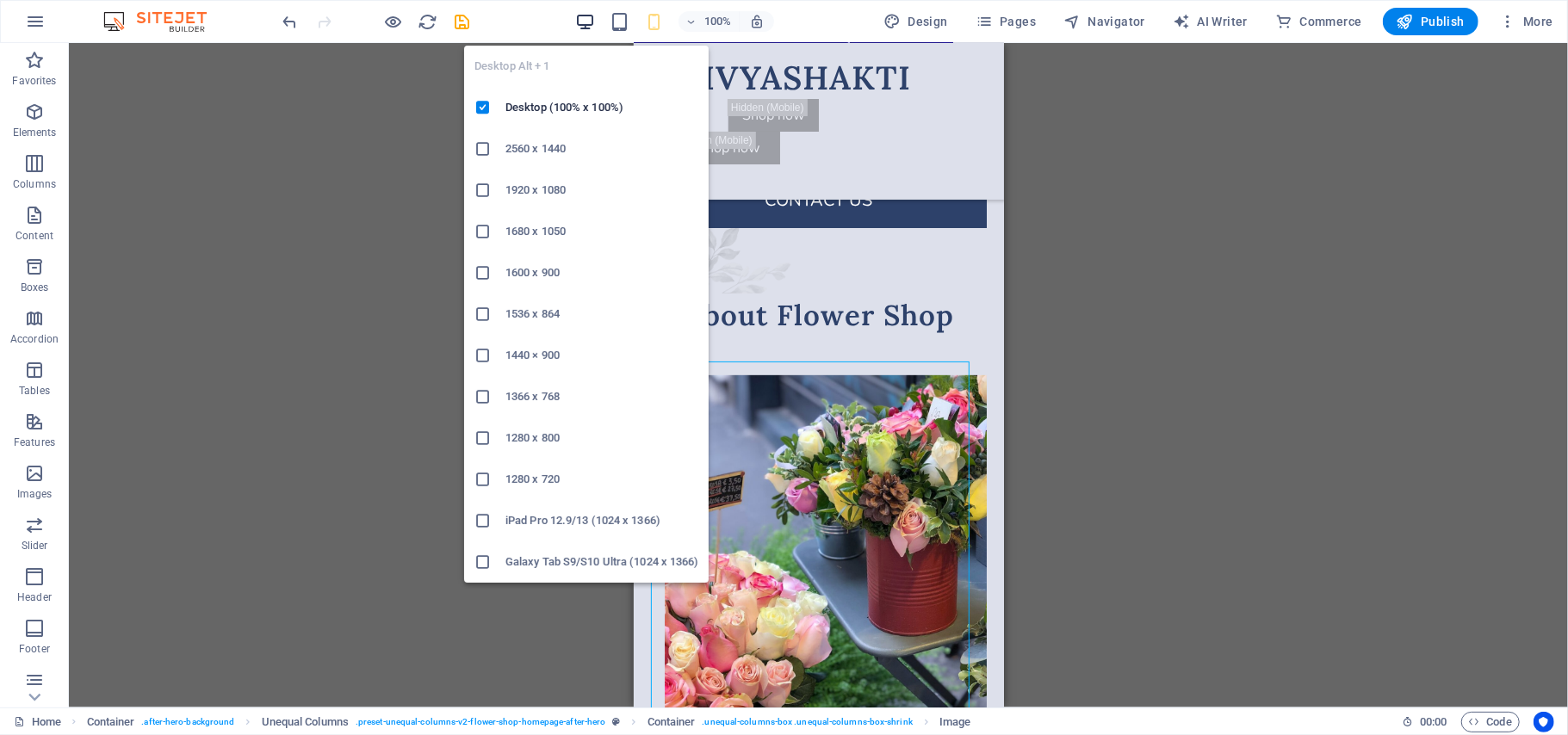 click at bounding box center (585, 22) 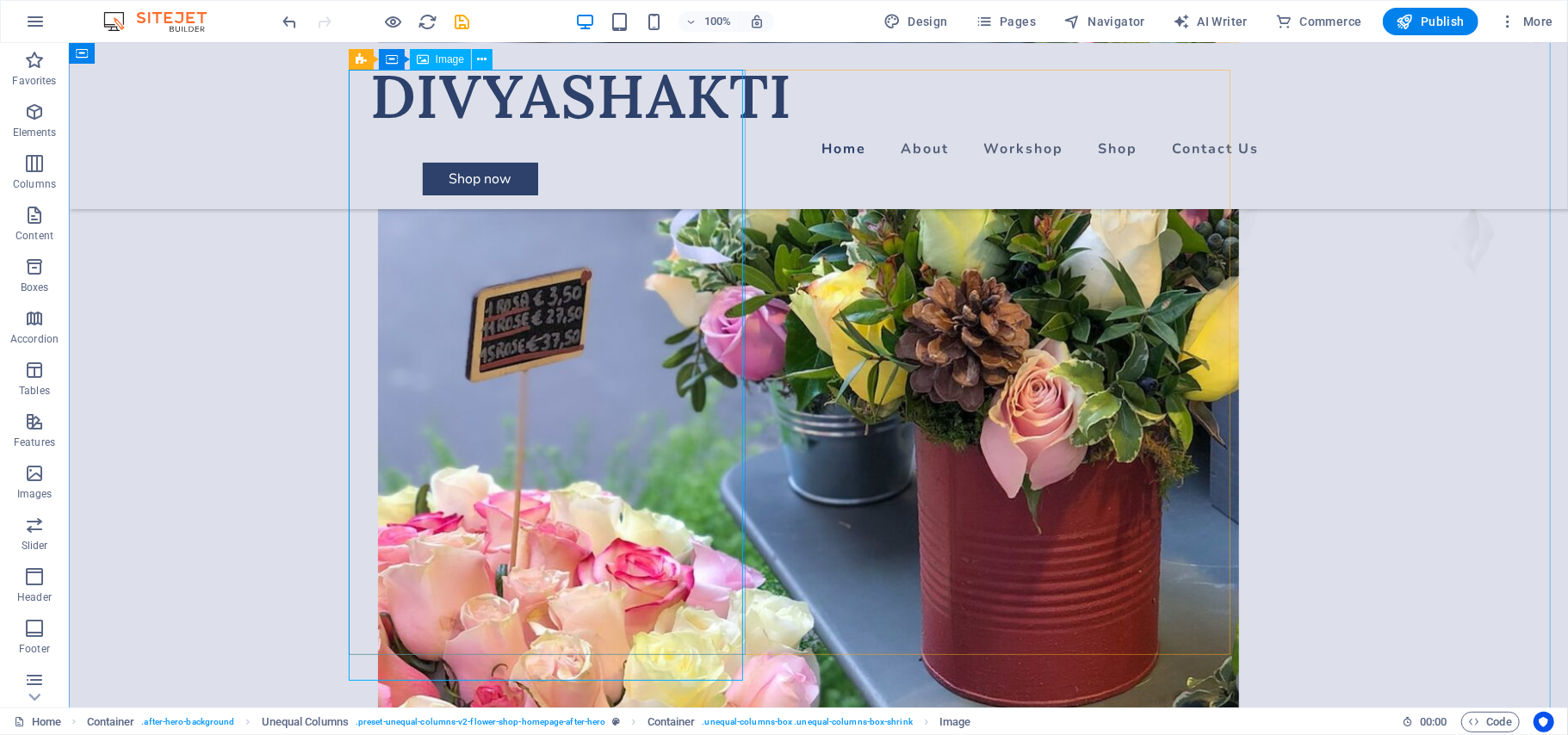 click at bounding box center (265, -717) 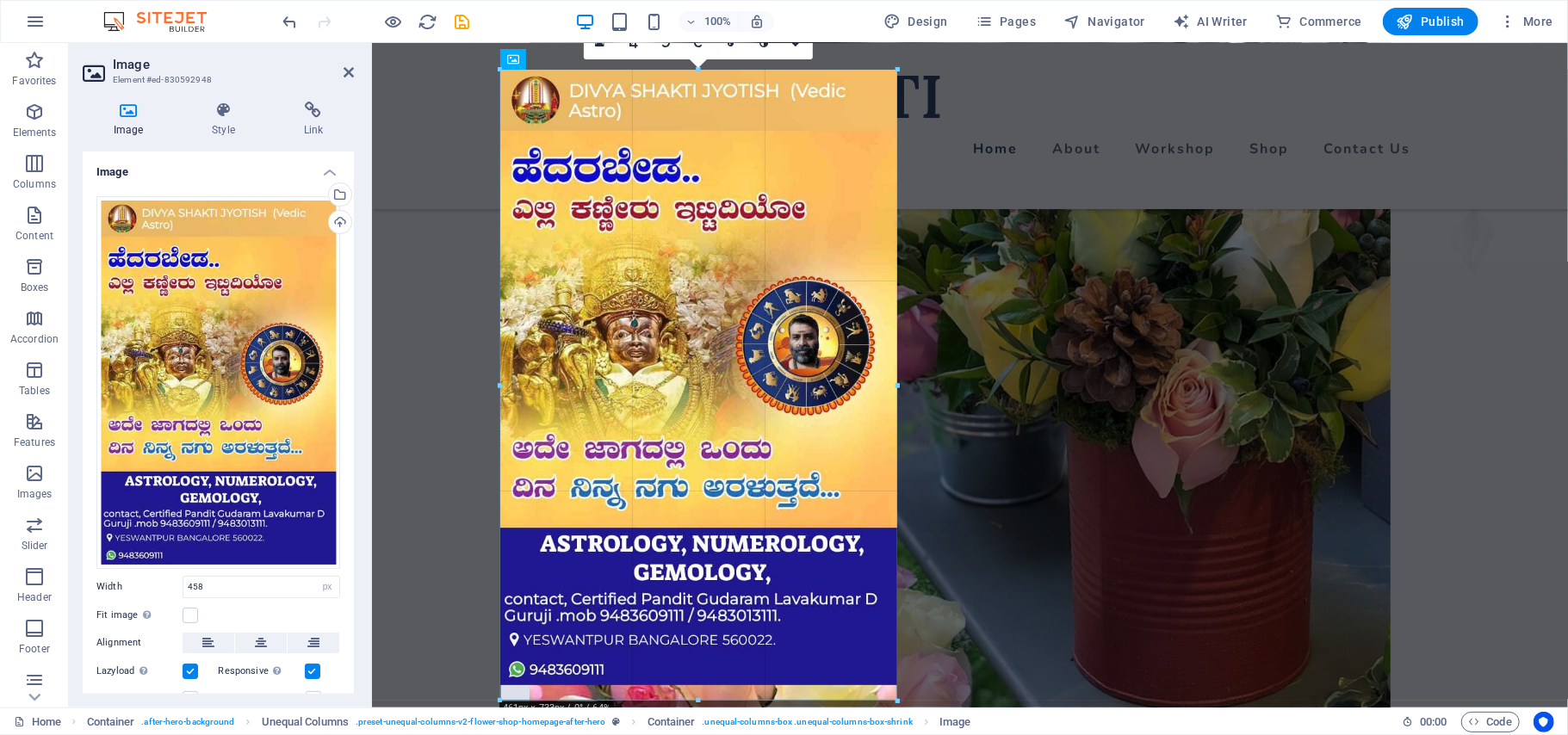 drag, startPoint x: 894, startPoint y: 368, endPoint x: 530, endPoint y: 325, distance: 366.53104 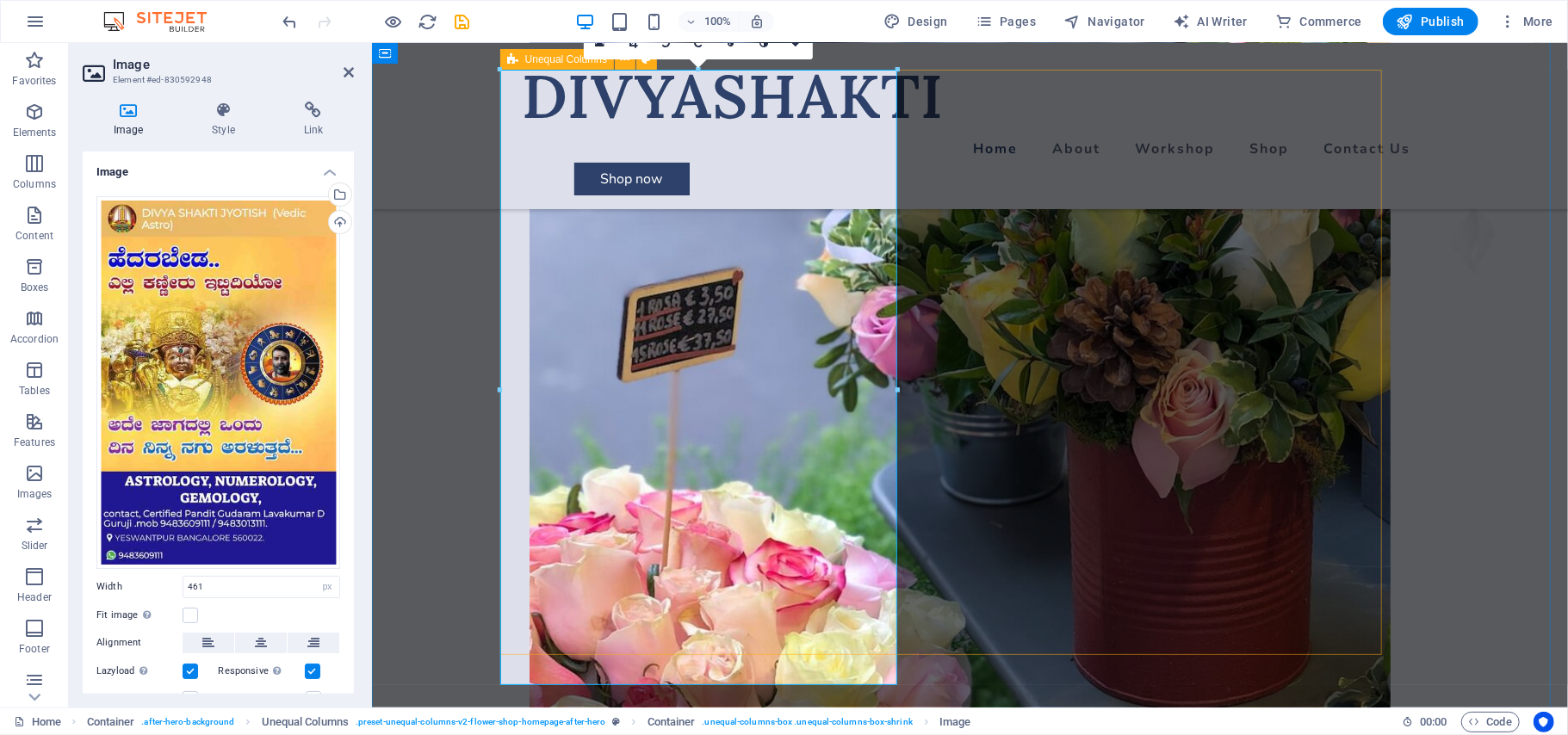 click on "About Flower Shop Lorem ipsum dolor sit amet, consectetur adipiscing elit. Integer at elit nibh. Class aptent taciti sociosqu ad litora torquent per conubia nostra, per inceptos himenaeos. Curabitur auctor velit non urna semper lacinia. Interdum et malesuada fames ac ante ipsum primis in faucibus. Nulla ut pellentesque ante, vitae blandit dui." at bounding box center (949, 757) 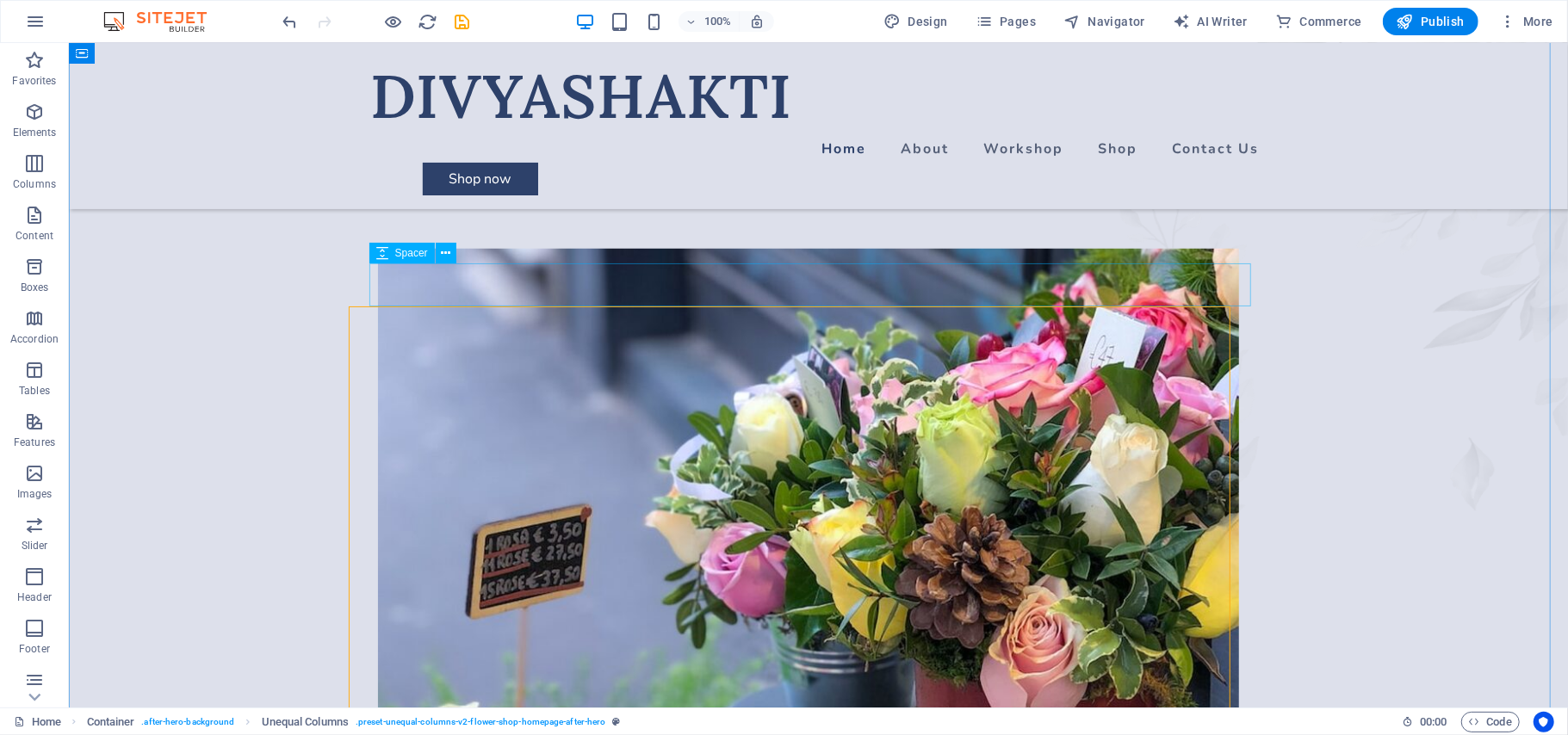 scroll, scrollTop: 827, scrollLeft: 0, axis: vertical 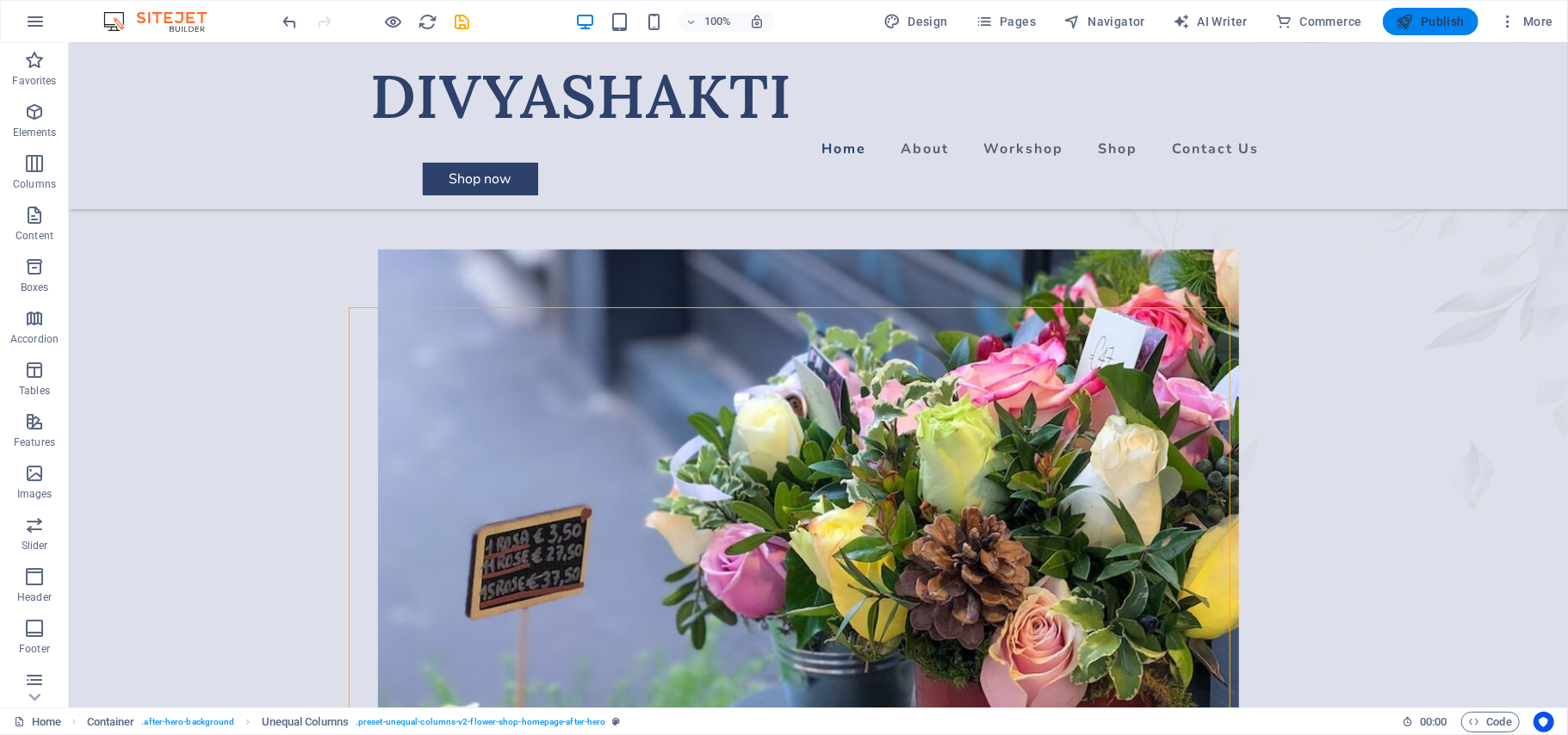 click on "Publish" at bounding box center [1430, 22] 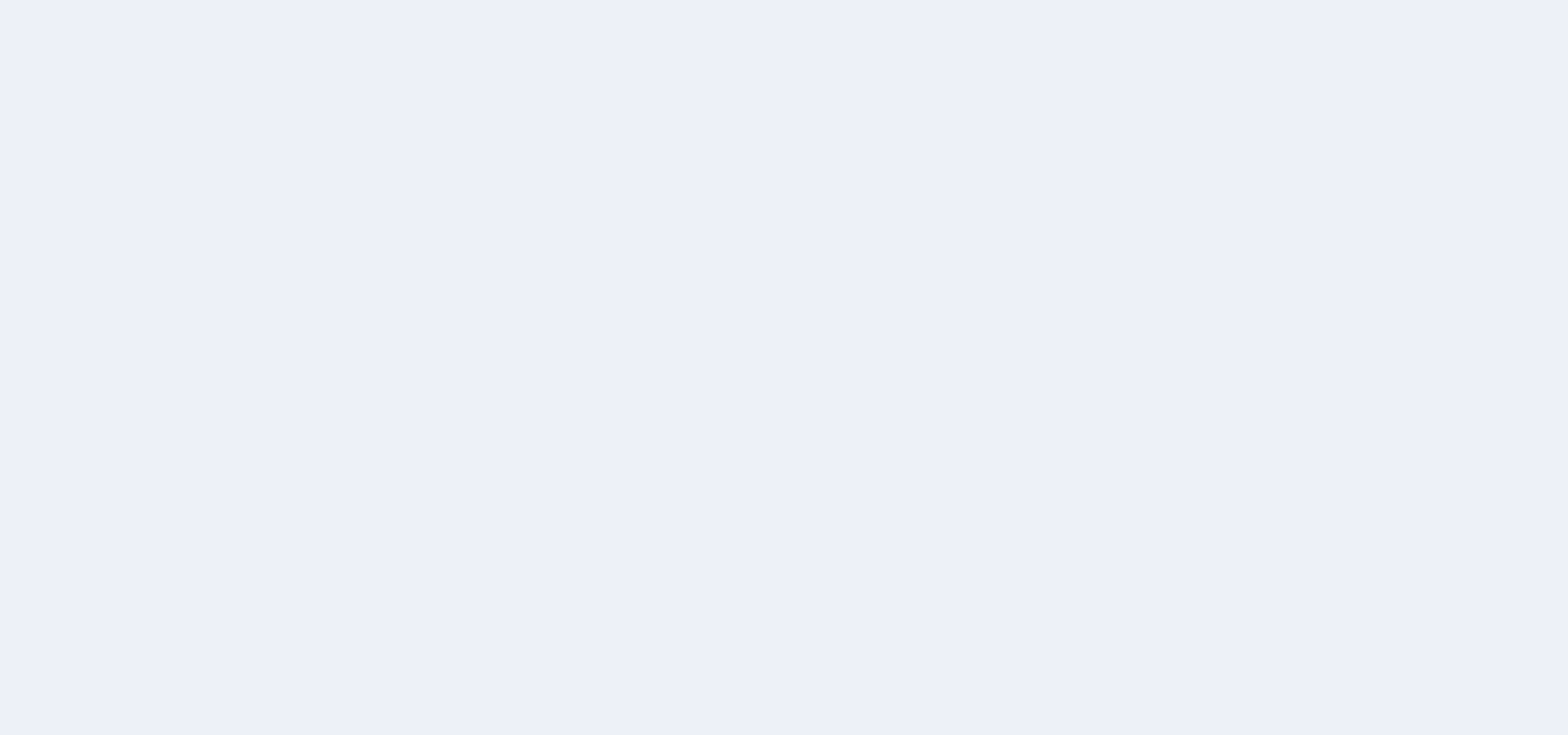 scroll, scrollTop: 0, scrollLeft: 0, axis: both 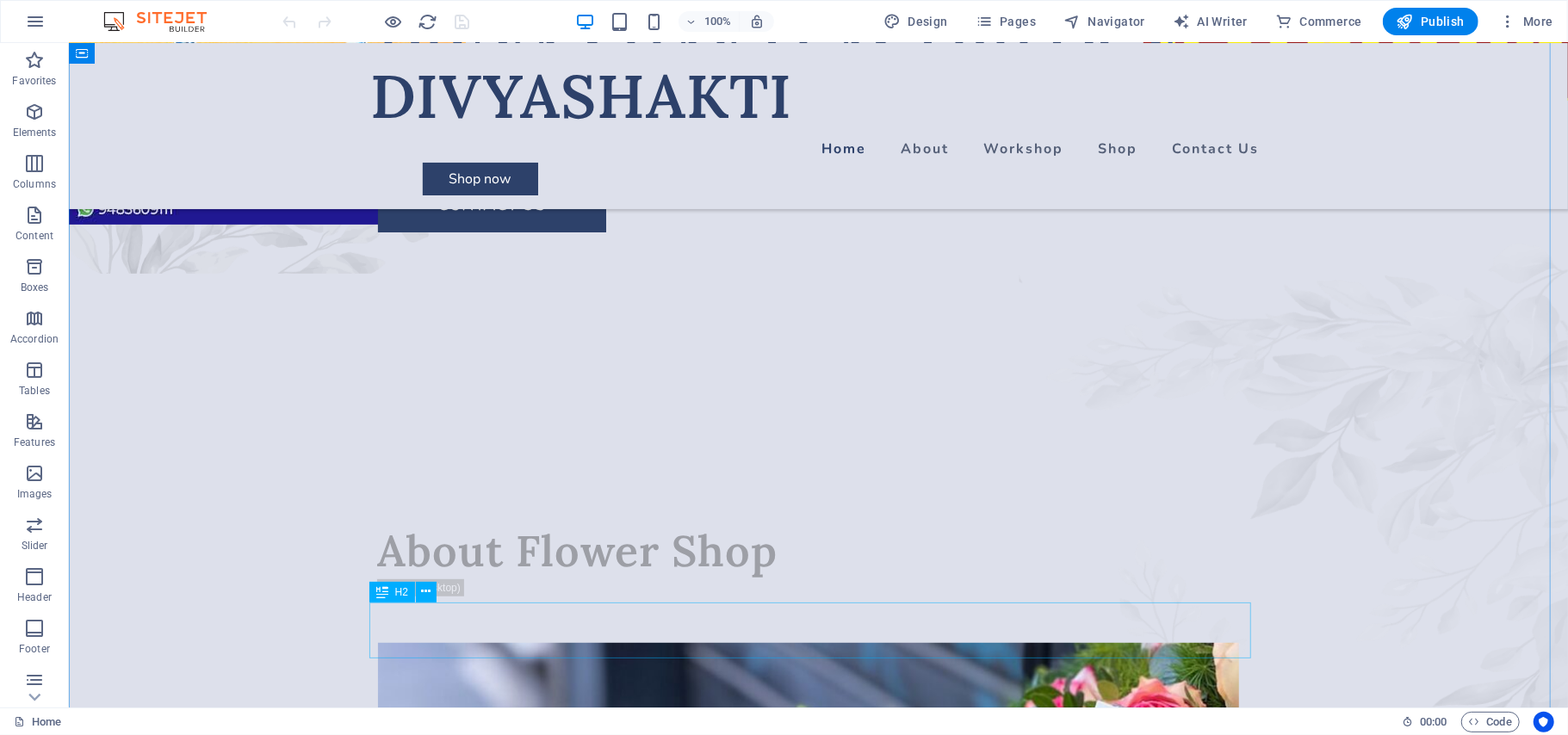click on "About Flower Shop" at bounding box center (818, 550) 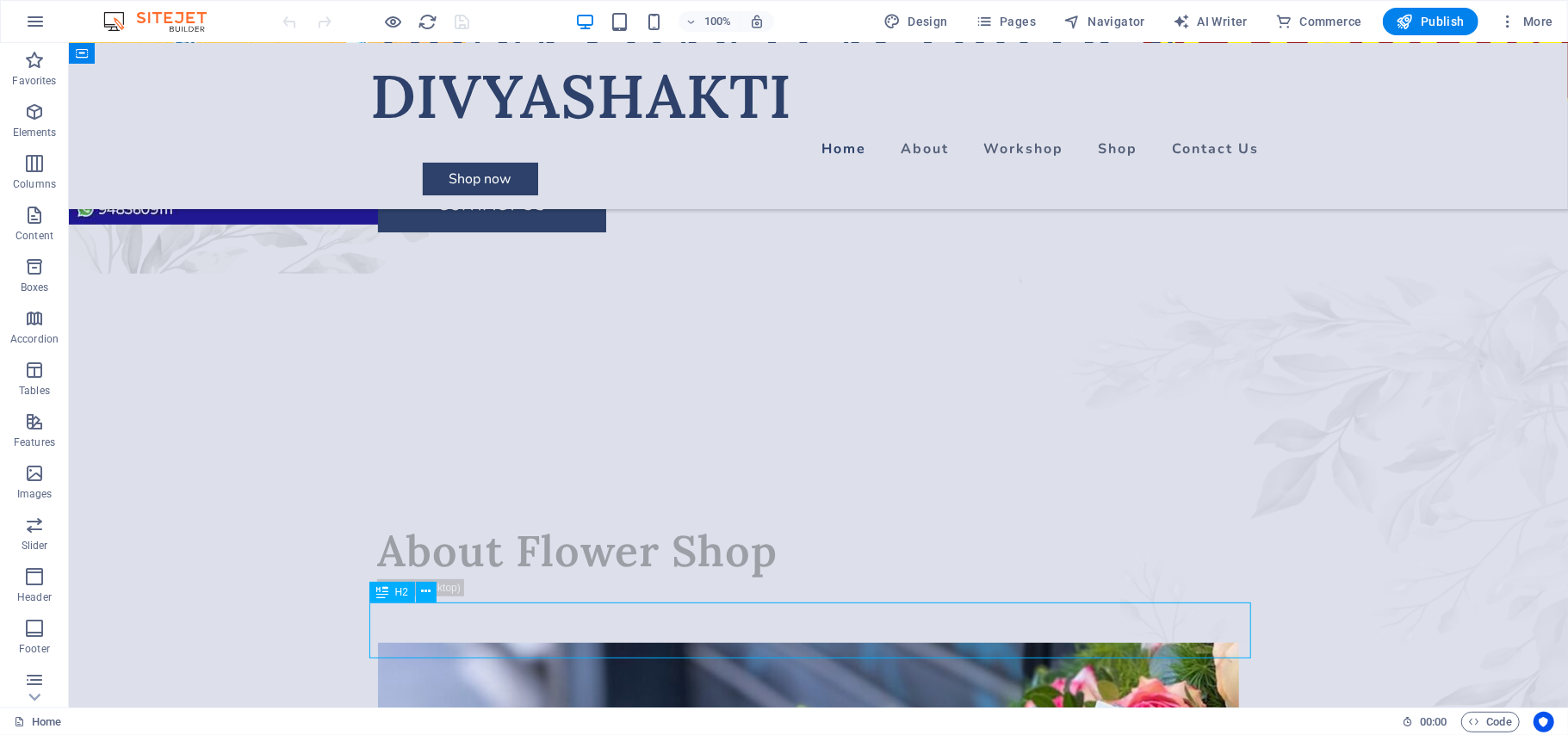 click on "About Flower Shop" at bounding box center (818, 550) 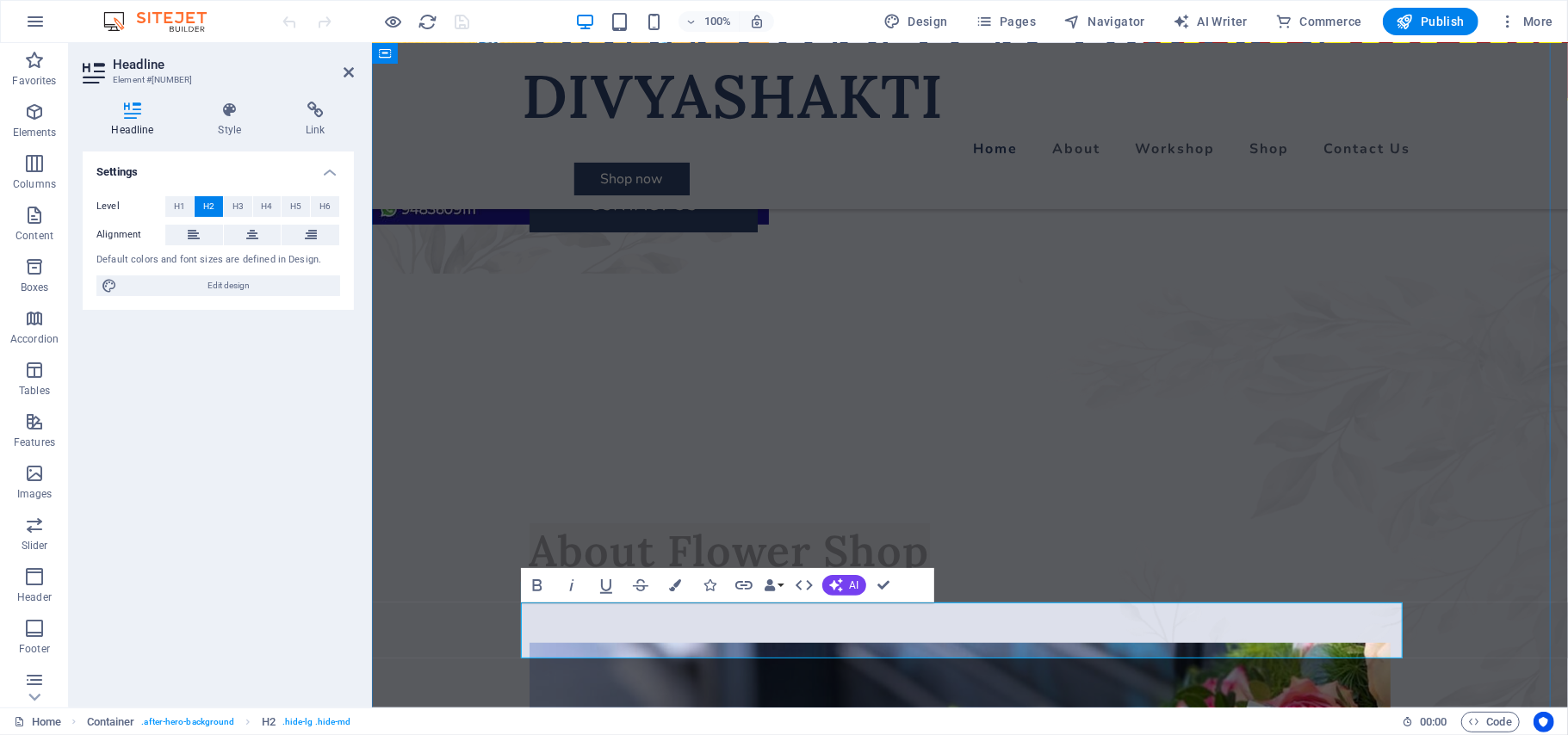 click on "About Flower Shop" at bounding box center [970, 550] 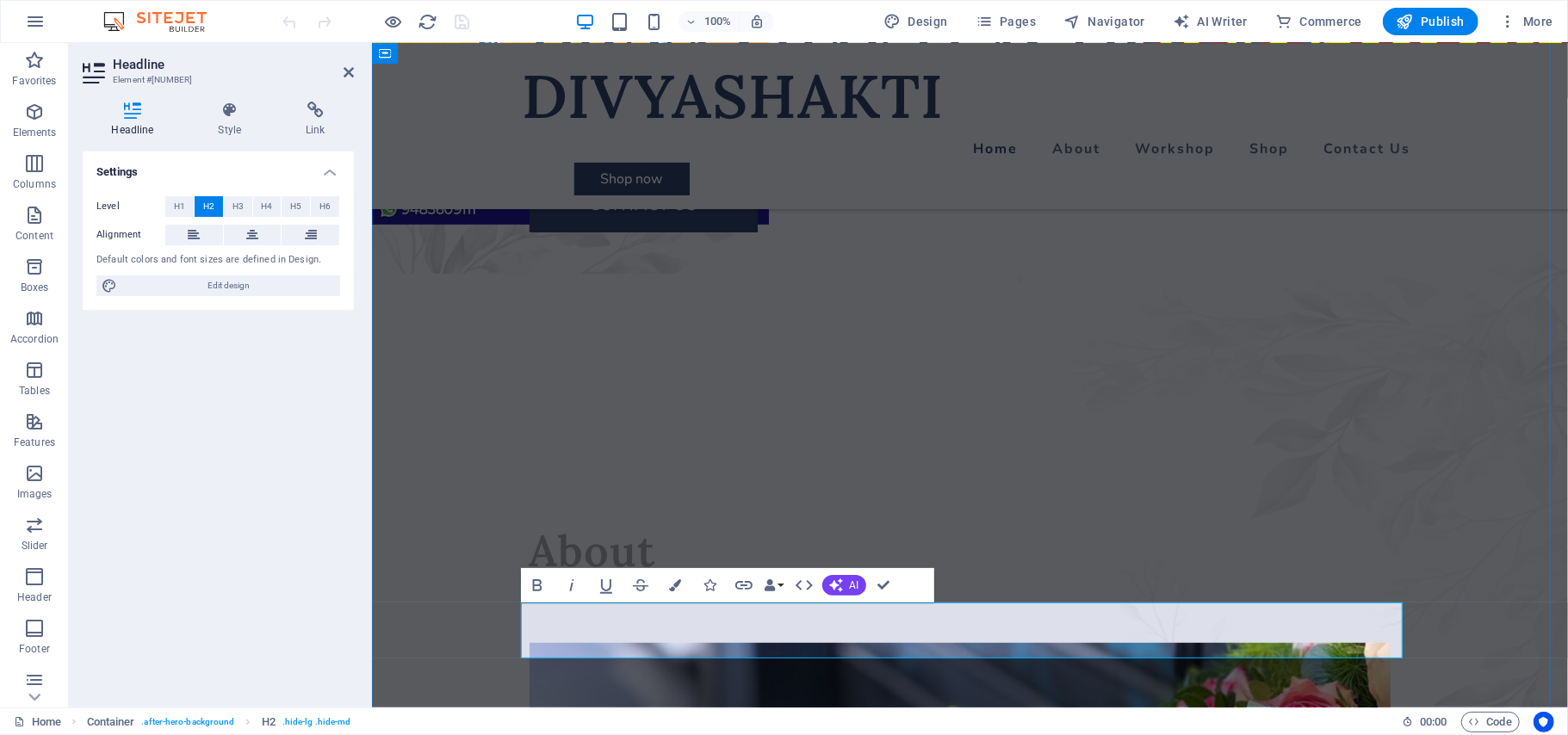 type 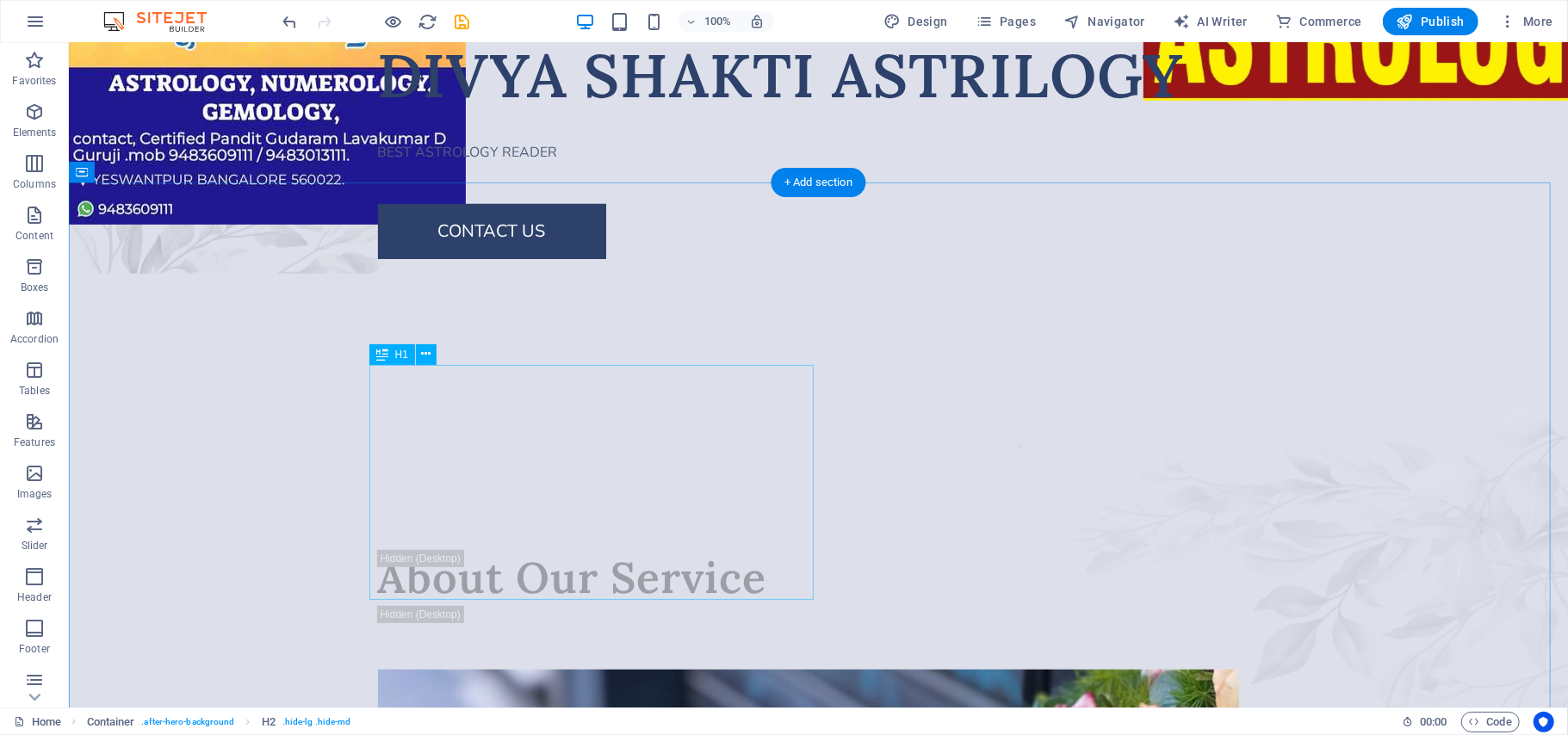 scroll, scrollTop: 0, scrollLeft: 0, axis: both 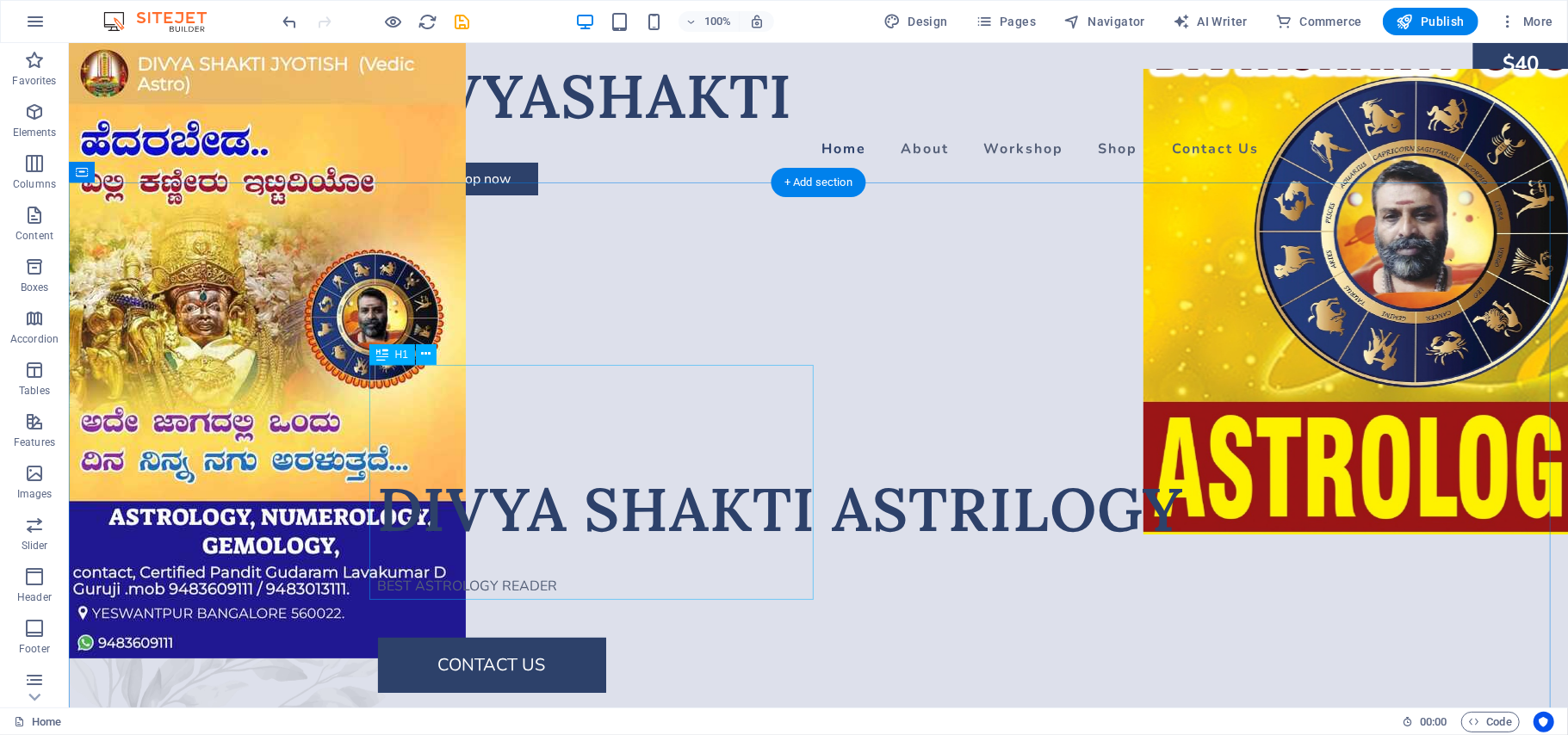 click on "‌DIVYA SHAKTI ASTRILOGY" at bounding box center [818, 469] 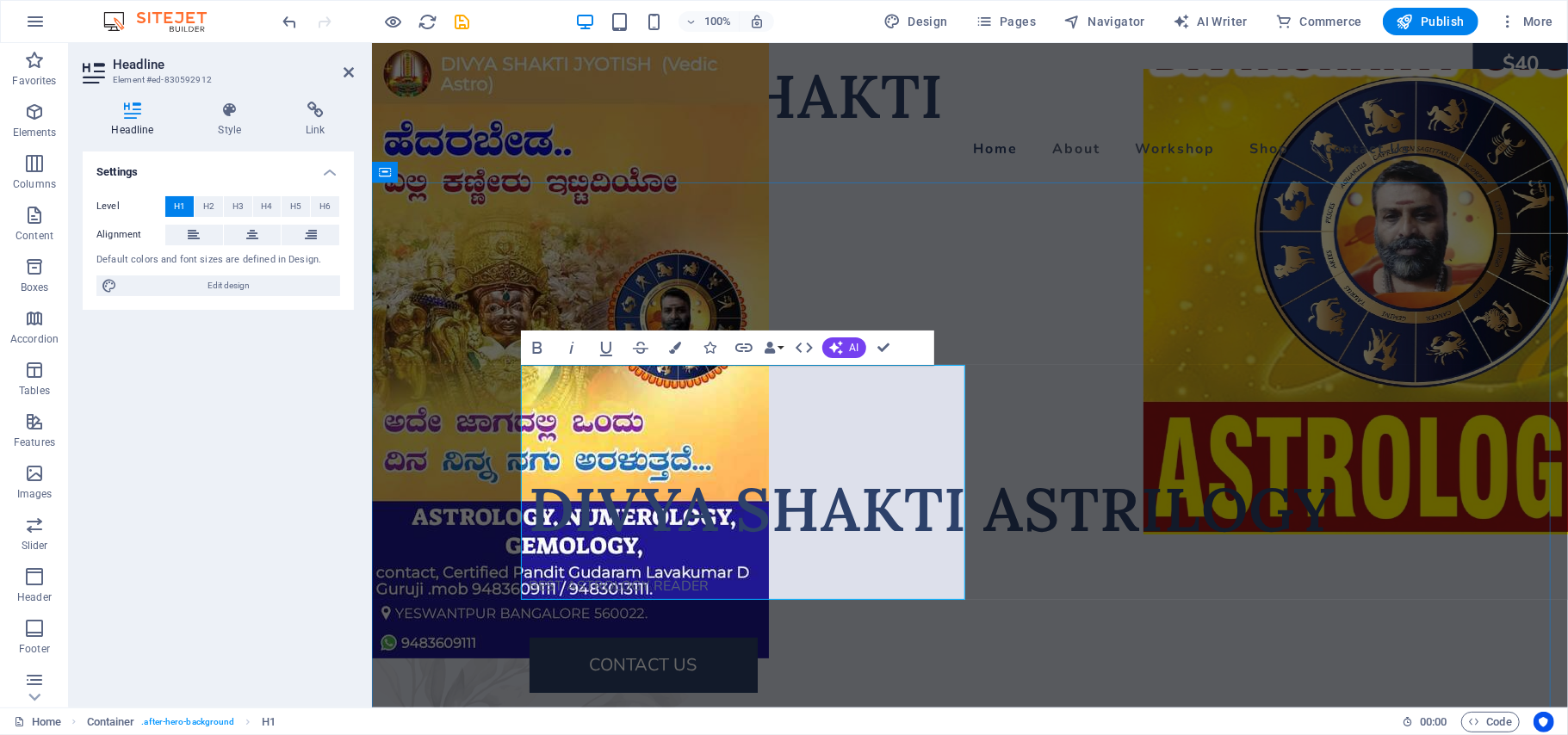 click on "‌DIVYA SHAKTI ASTRILOGY" at bounding box center [970, 469] 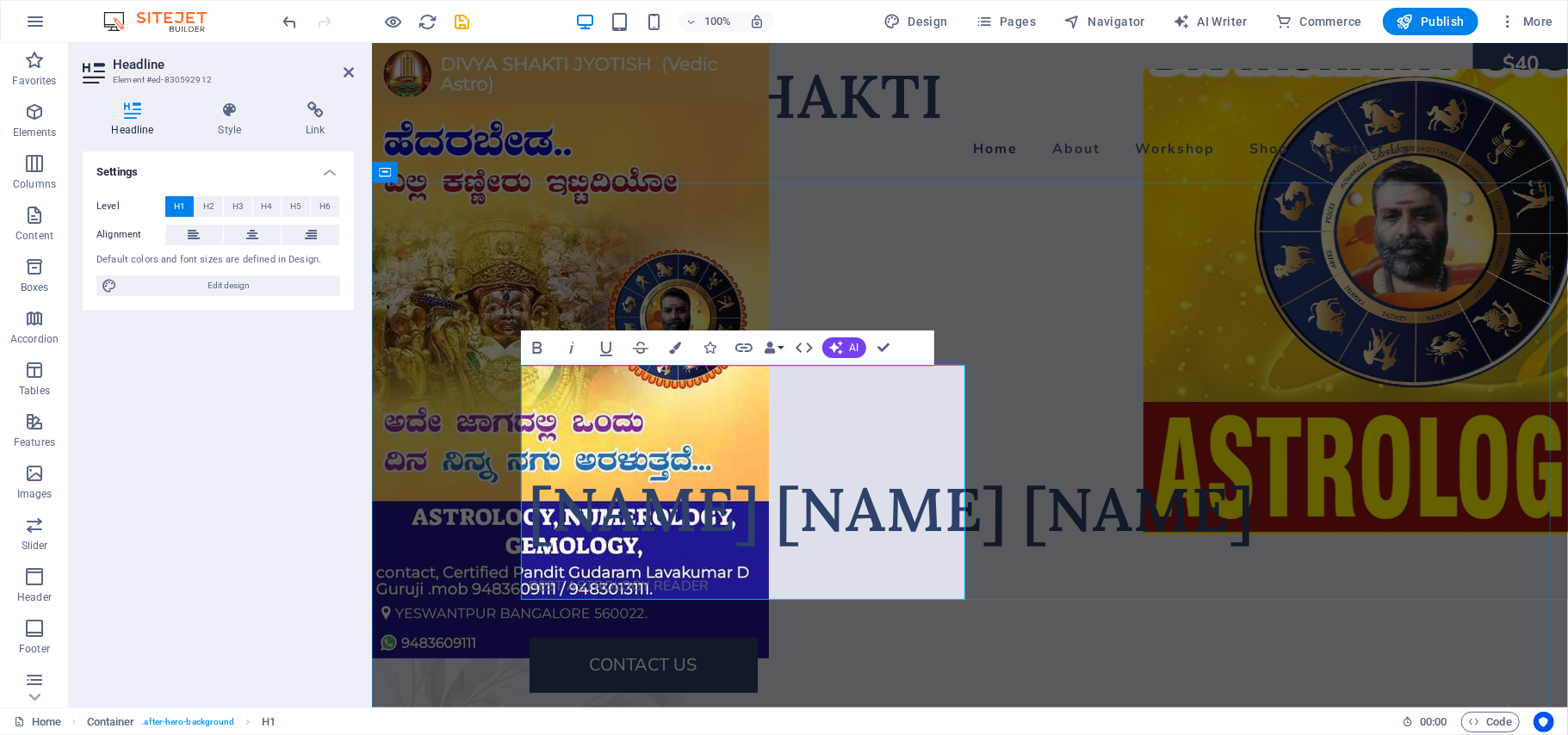 type 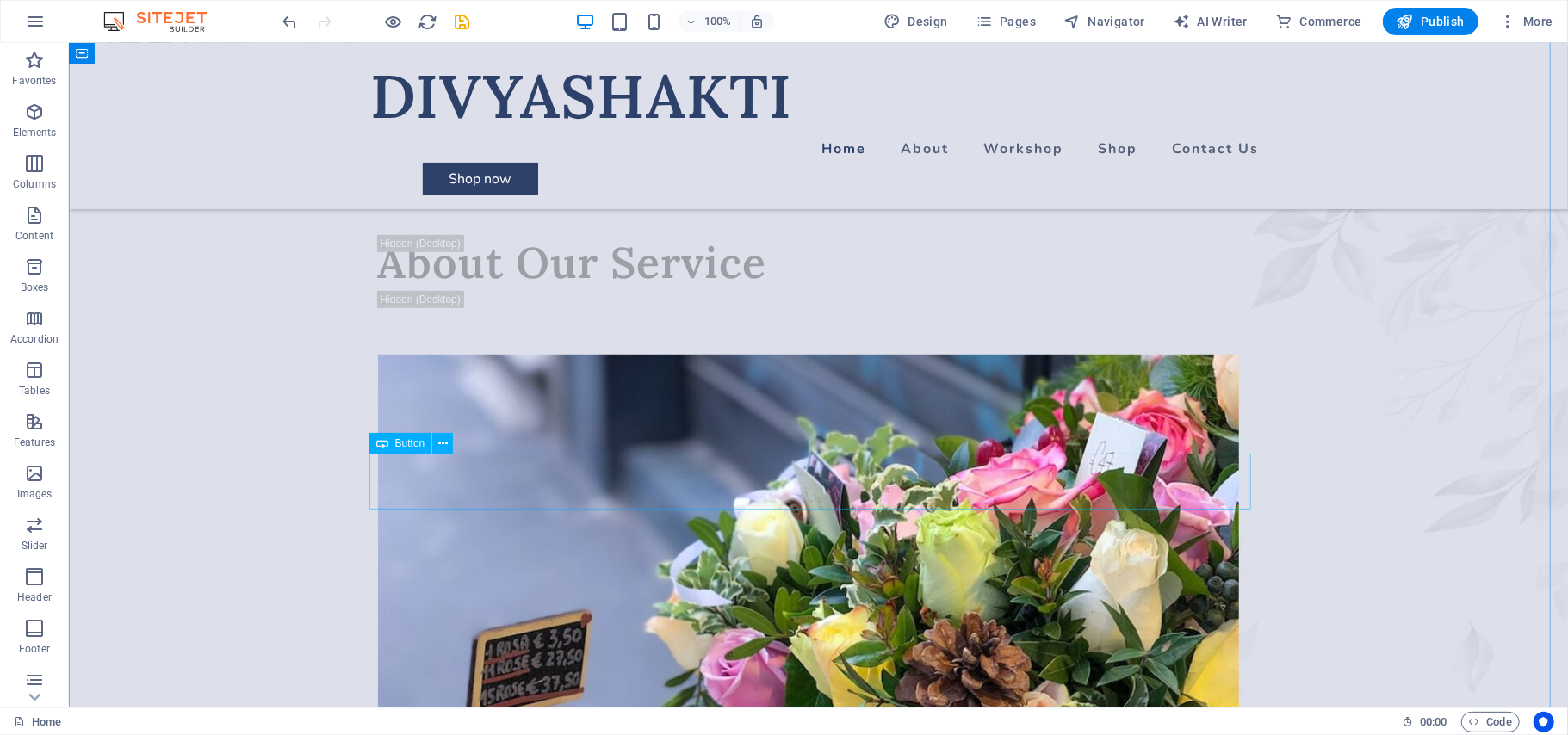 scroll, scrollTop: 95, scrollLeft: 0, axis: vertical 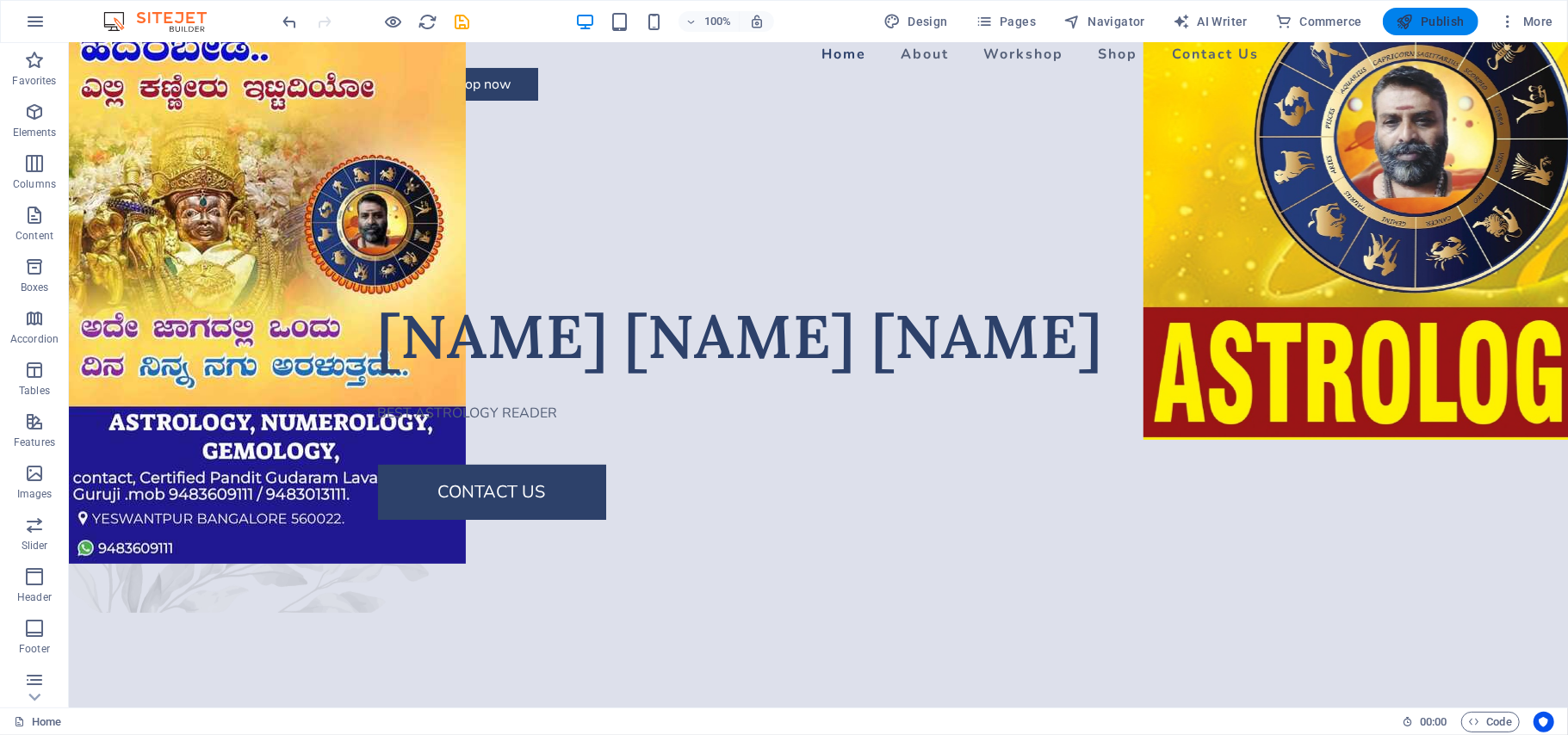 click on "Publish" at bounding box center [1430, 22] 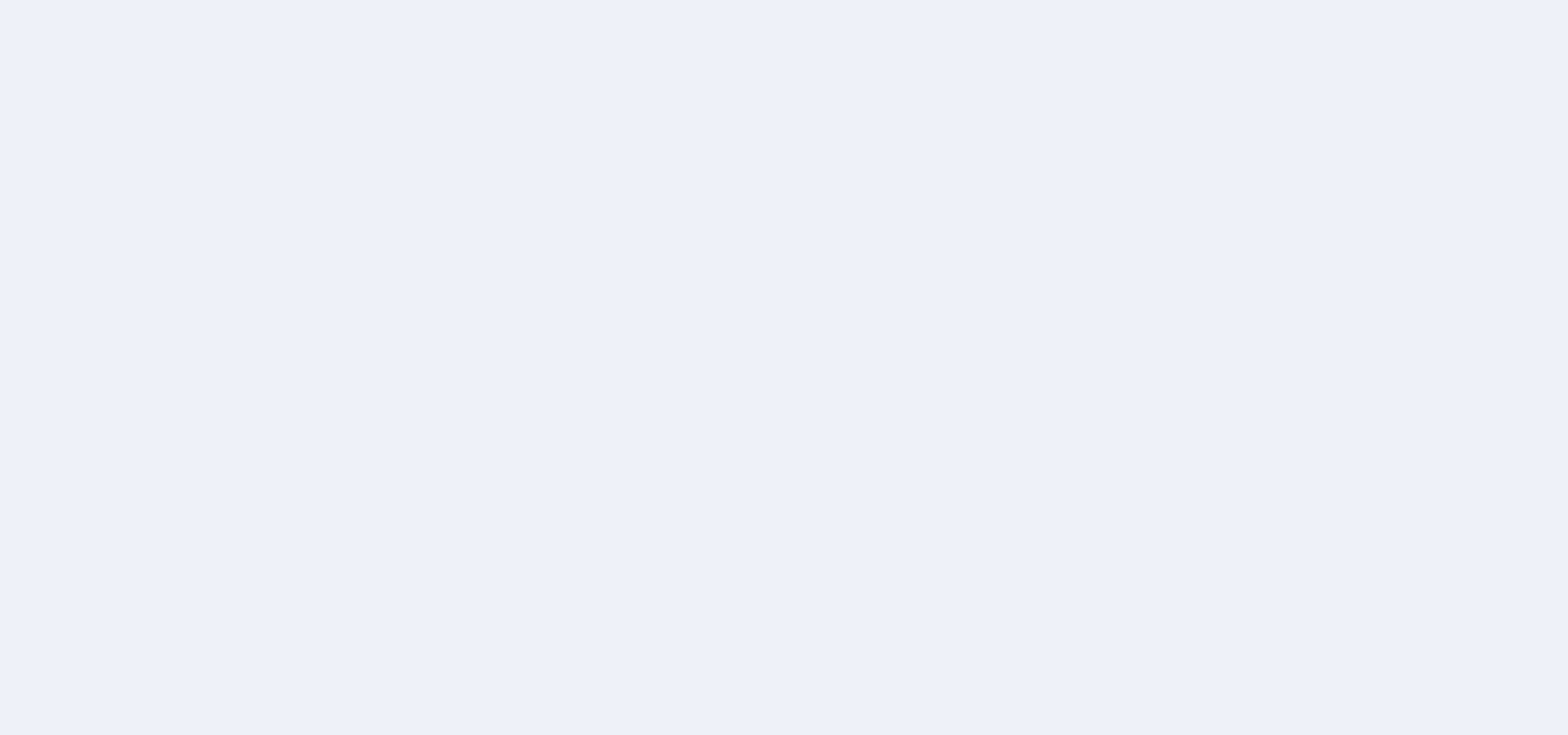 scroll, scrollTop: 0, scrollLeft: 0, axis: both 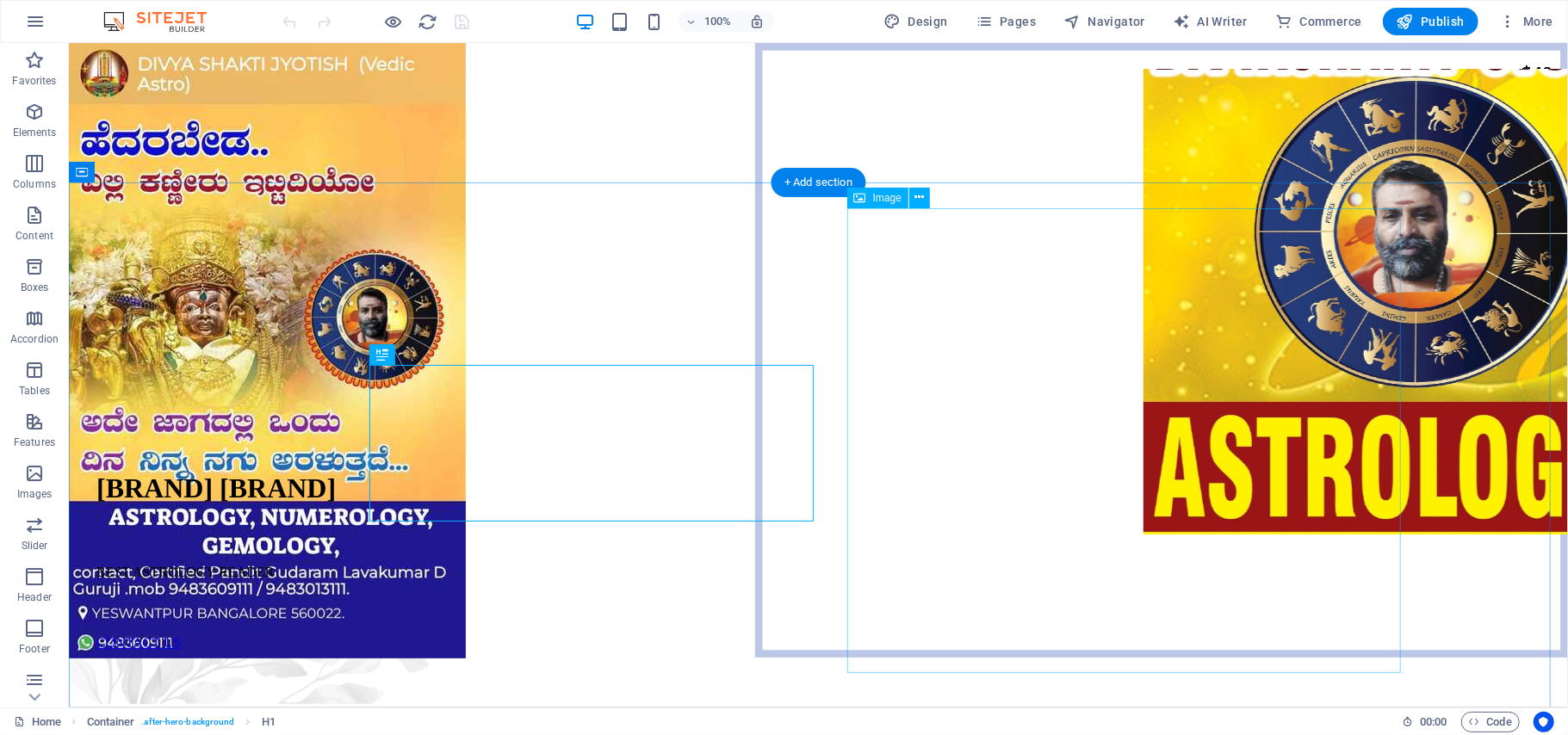 click at bounding box center [1419, 302] 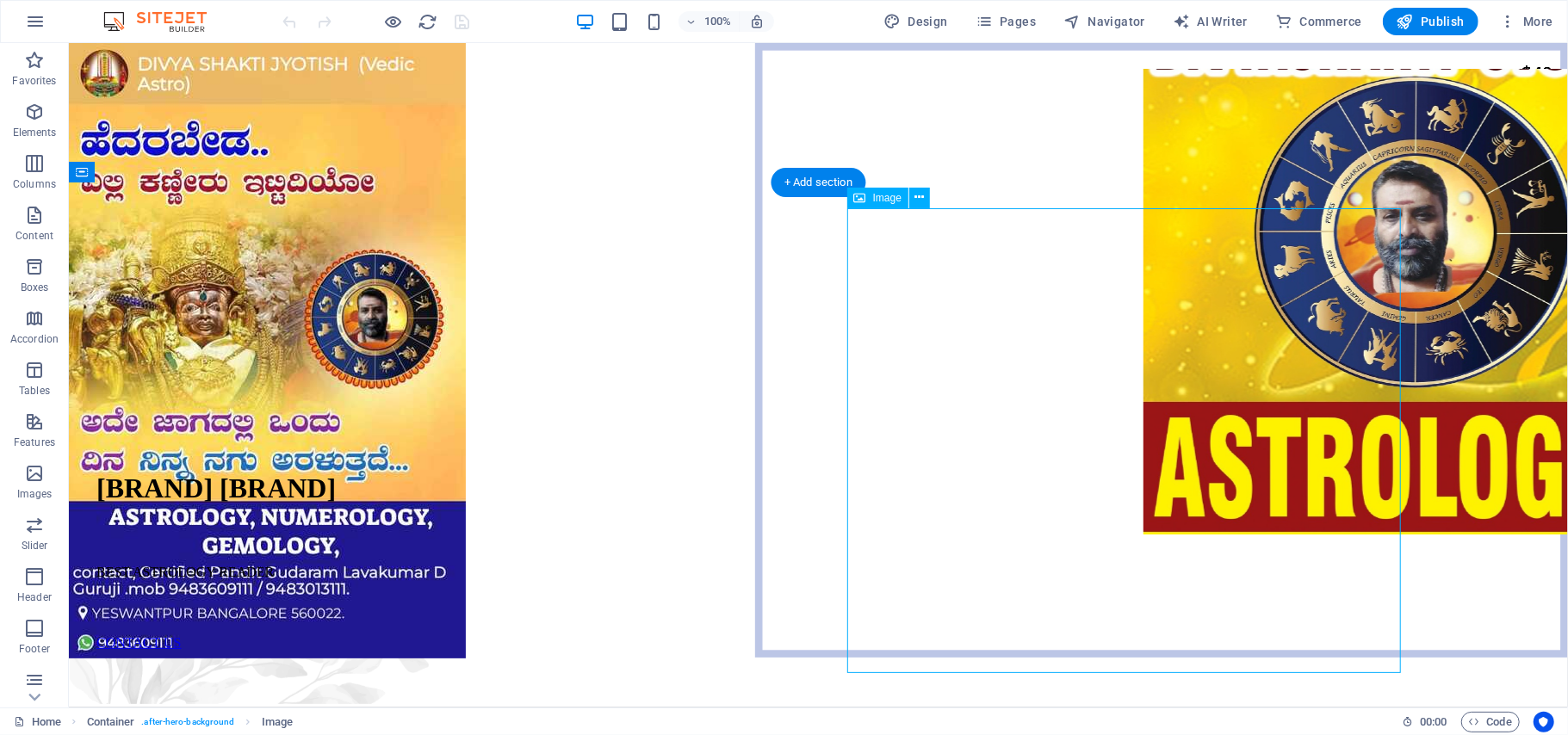 click at bounding box center [1419, 302] 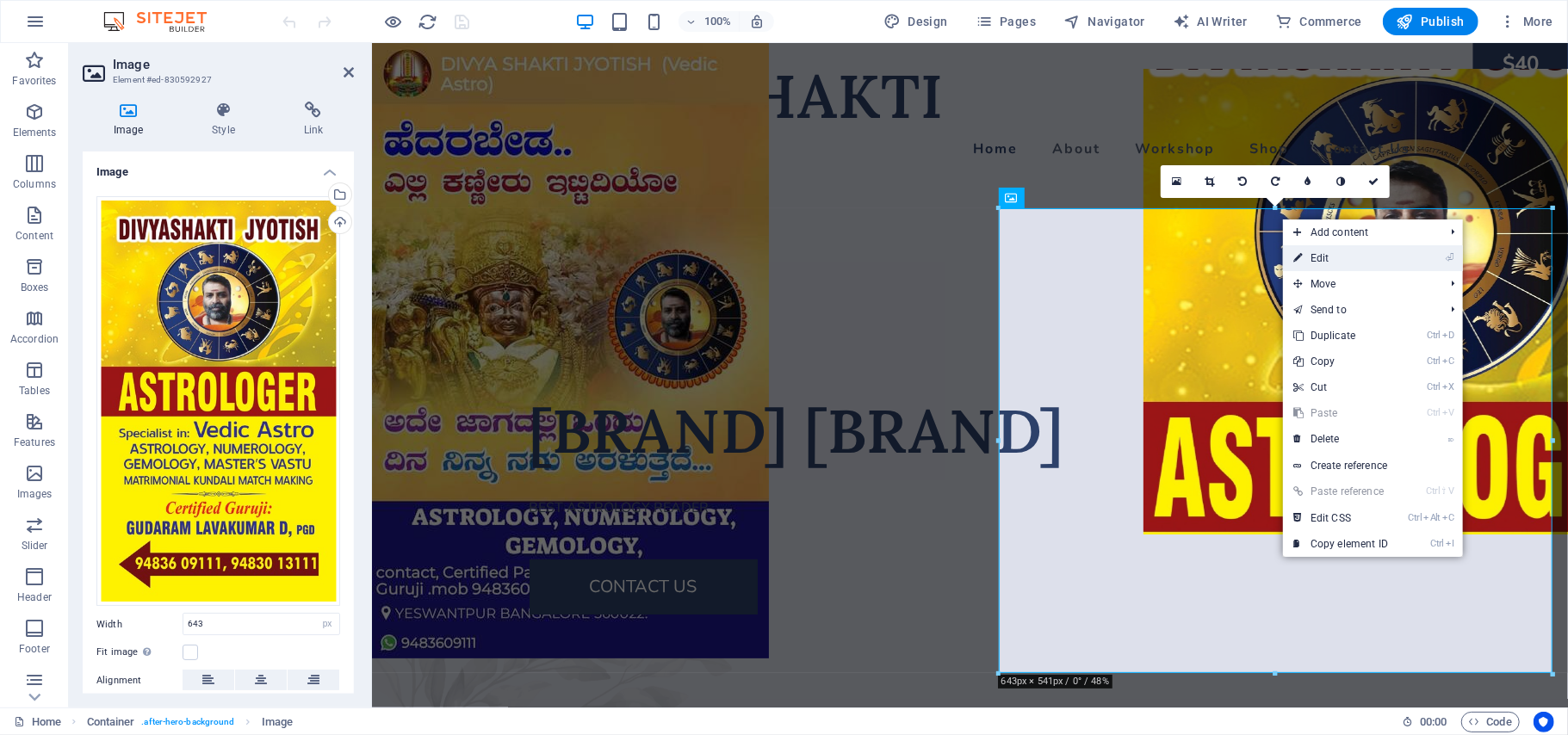 click on "⏎  Edit" at bounding box center (1341, 258) 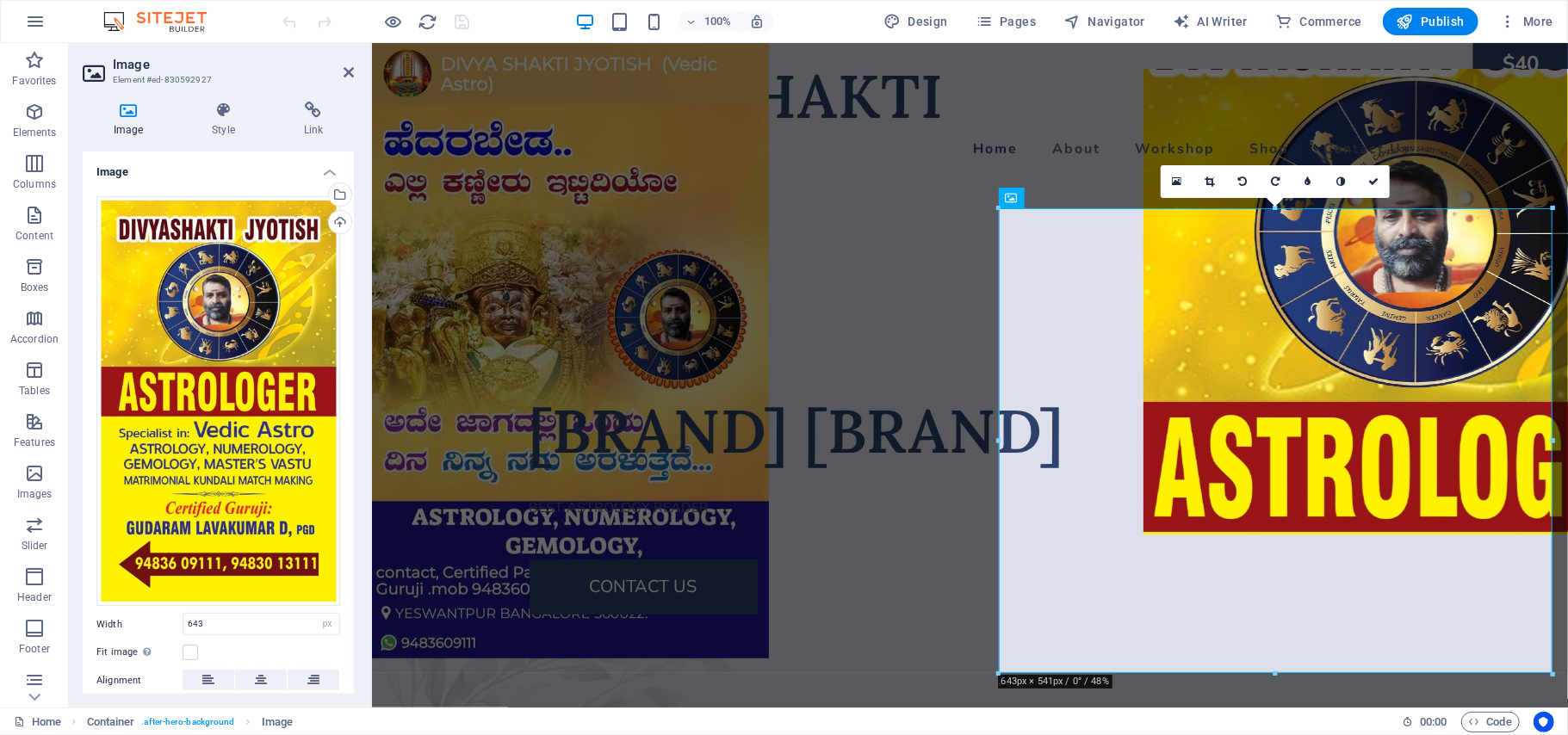 click on "16:10 16:9 4:3 1:1 1:2 0" at bounding box center [1275, 182] 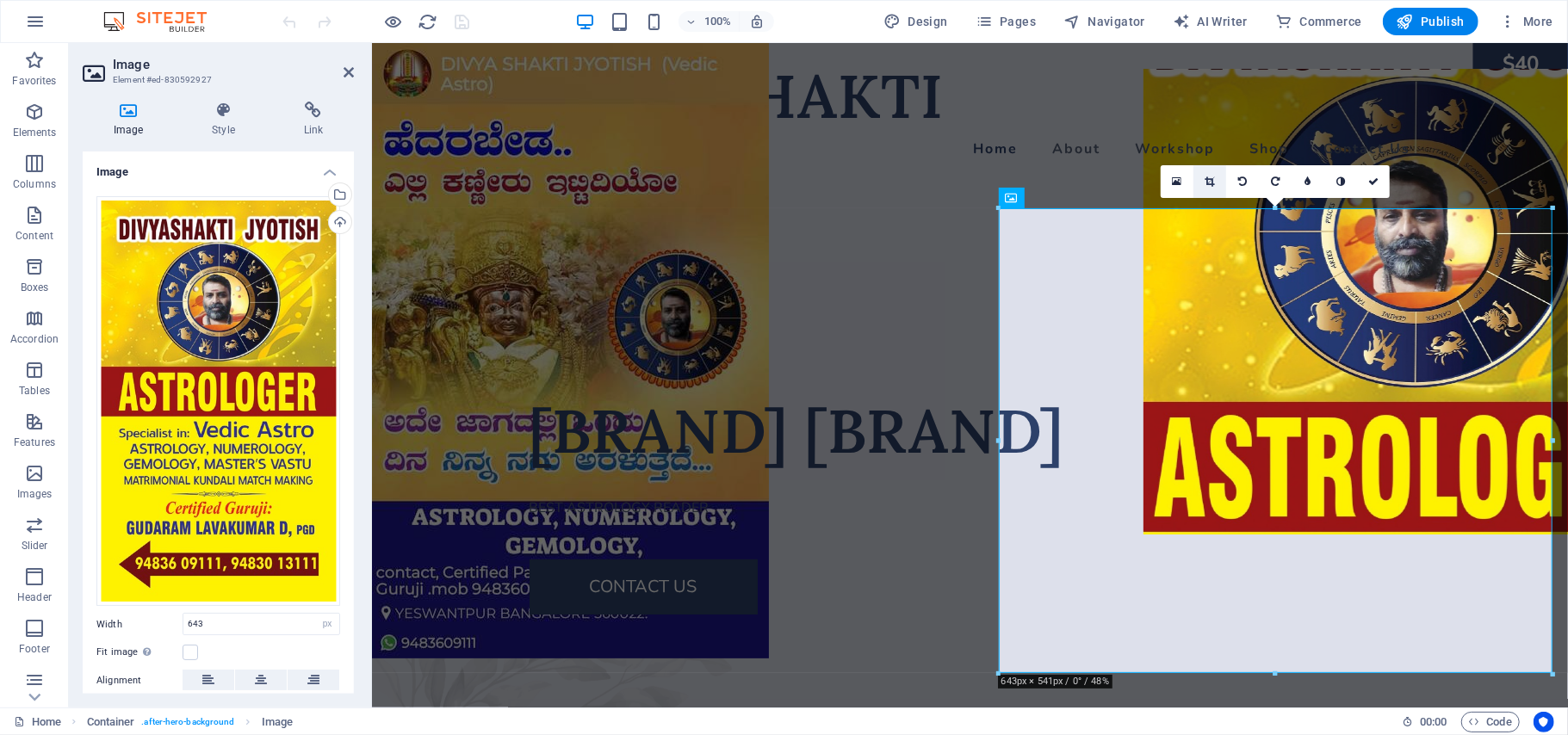 click at bounding box center [1210, 182] 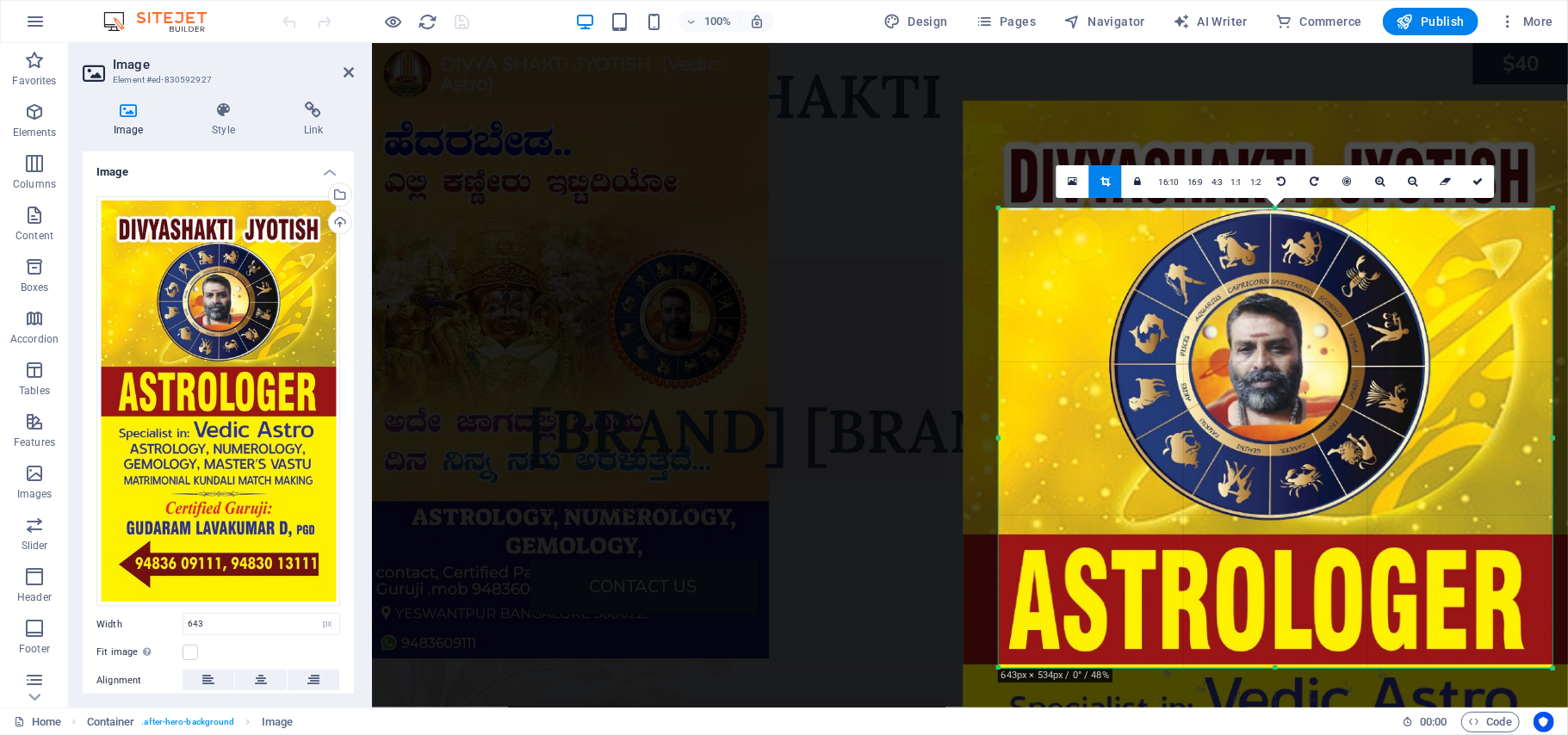 click on "180 170 160 150 140 130 120 110 100 90 80 70 60 50 40 30 20 10 0 -10 -20 -30 -40 -50 -60 -70 -80 -90 -100 -110 -120 -130 -140 -150 -160 -170 643px × 534px / 0° / 48% 16:10 16:9 4:3 1:1 1:2 0" at bounding box center [1275, 438] 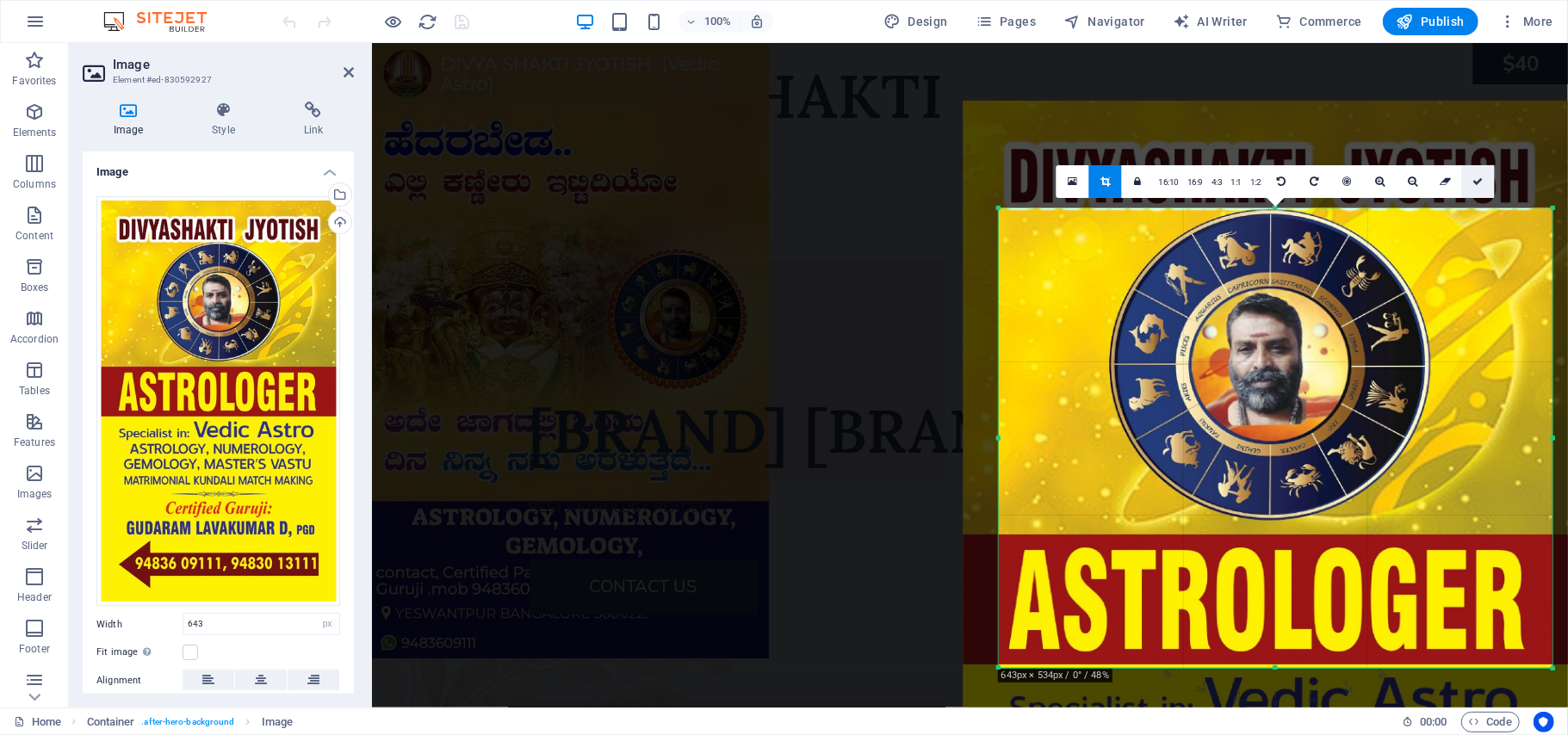 click at bounding box center (1478, 182) 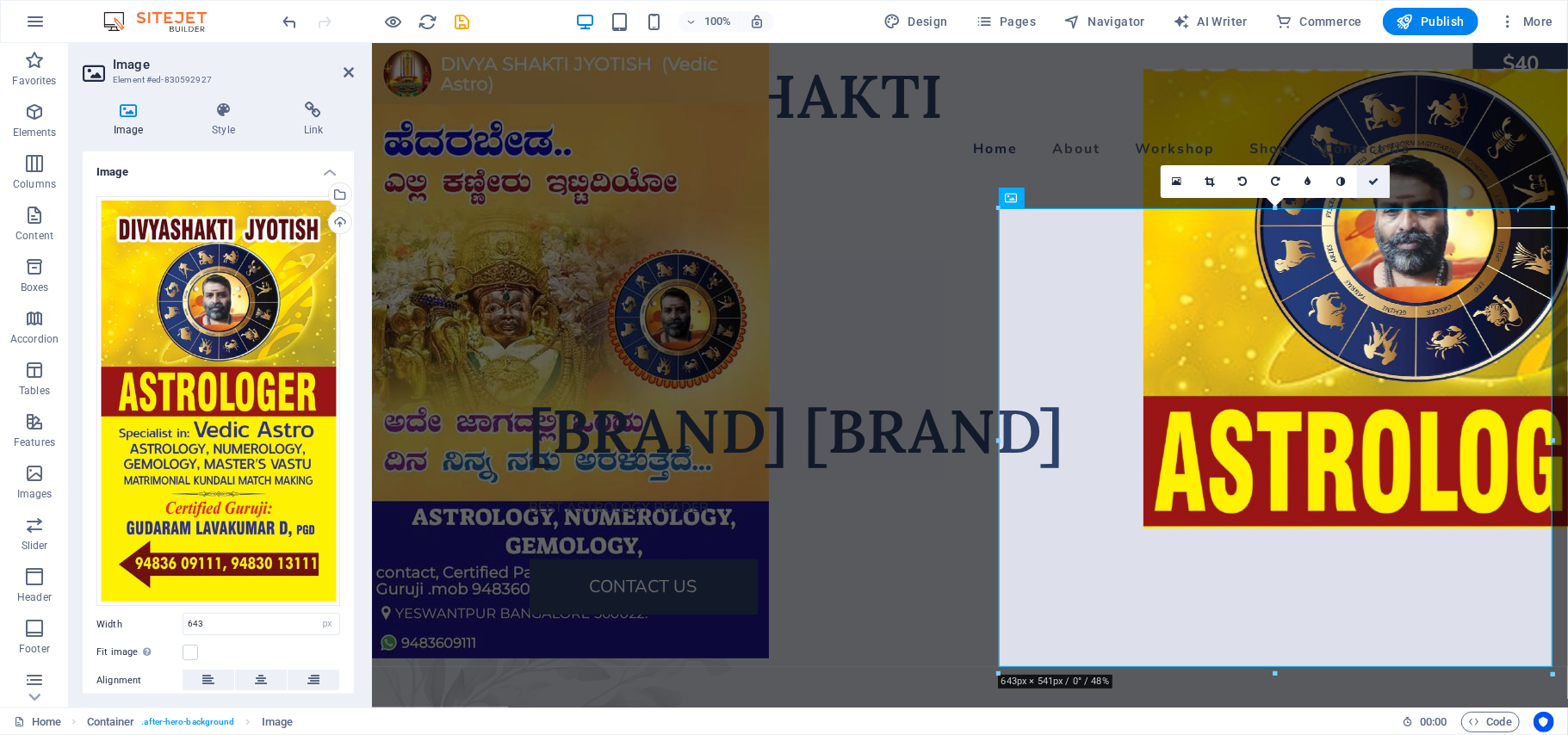 click at bounding box center [1373, 182] 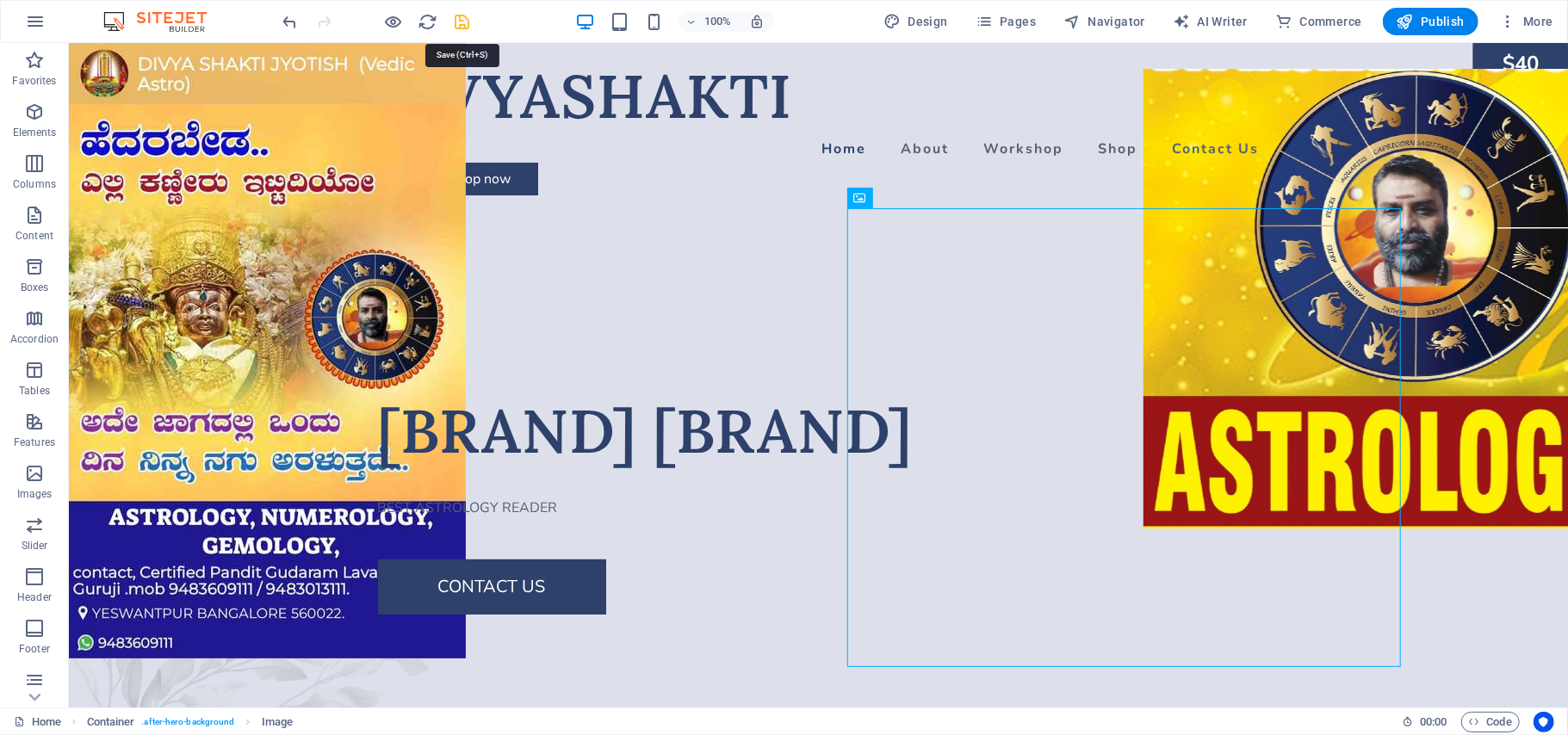 click at bounding box center [462, 22] 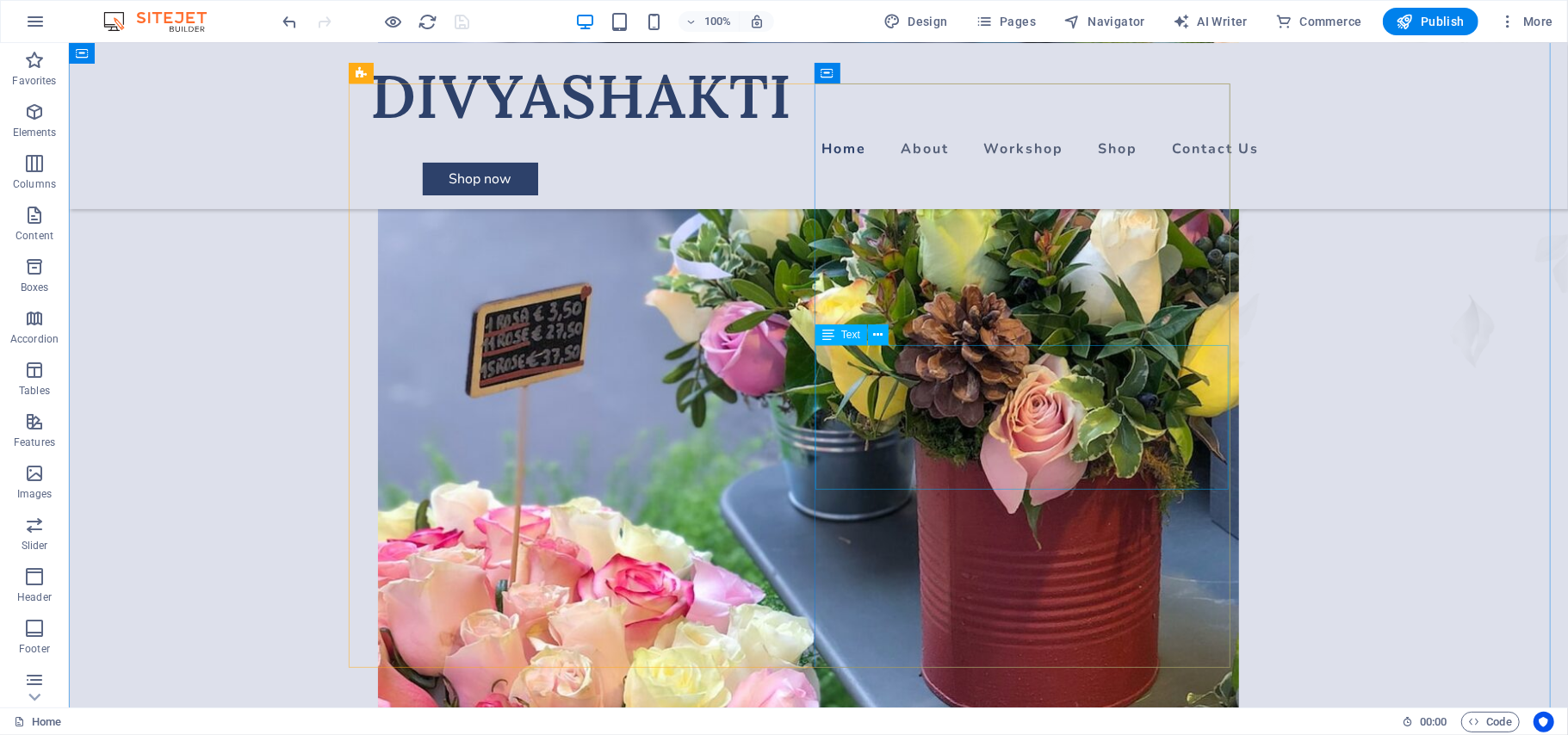 scroll, scrollTop: 974, scrollLeft: 0, axis: vertical 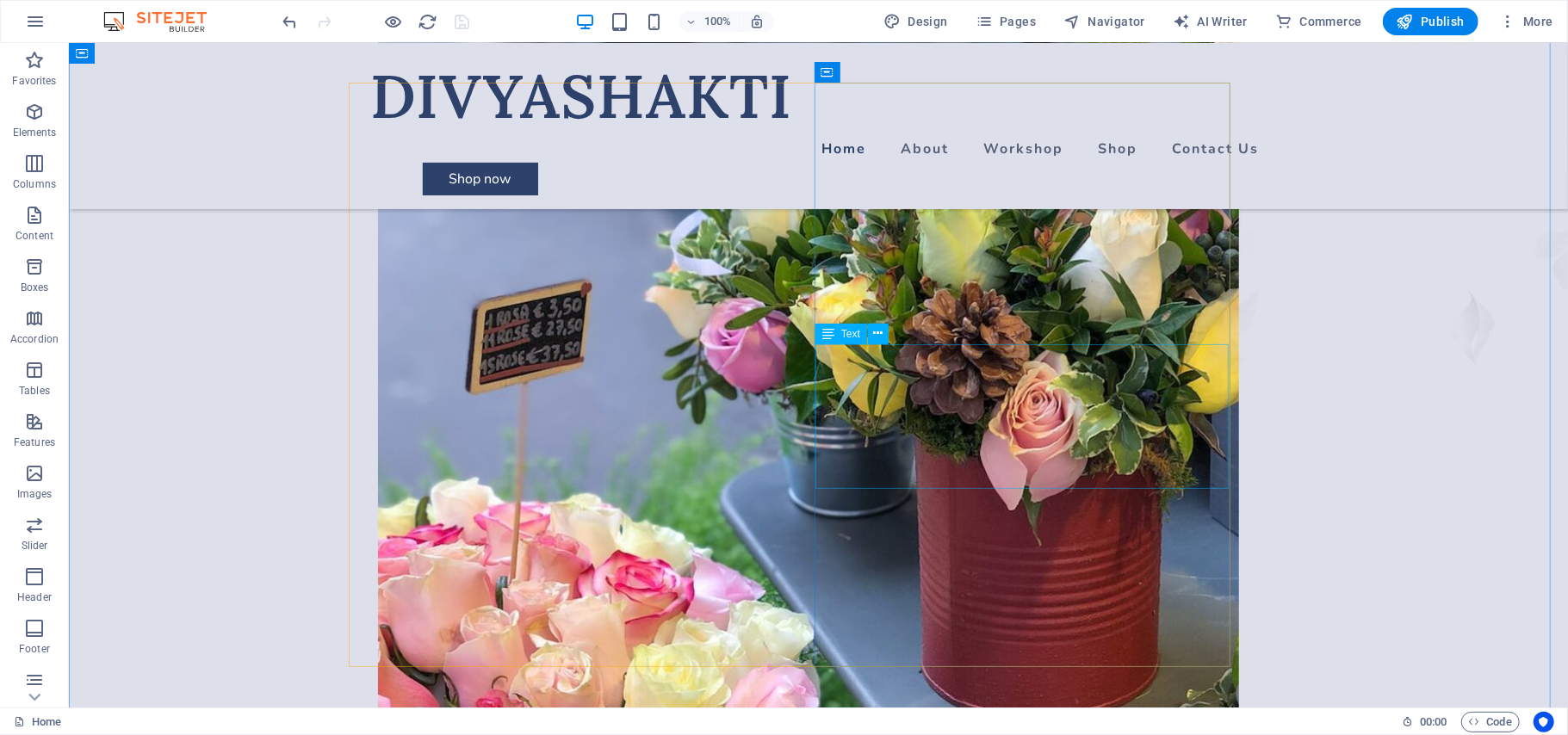 click on "Lorem ipsum dolor sit amet, consectetur adipiscing elit. Integer at elit nibh. Class aptent taciti sociosqu ad litora torquent per conubia nostra, per inceptos himenaeos. Curabitur auctor velit non urna semper lacinia. Interdum et malesuada fames ac ante ipsum primis in faucibus. Nulla ut pellentesque ante, vitae blandit dui." at bounding box center [797, 1485] 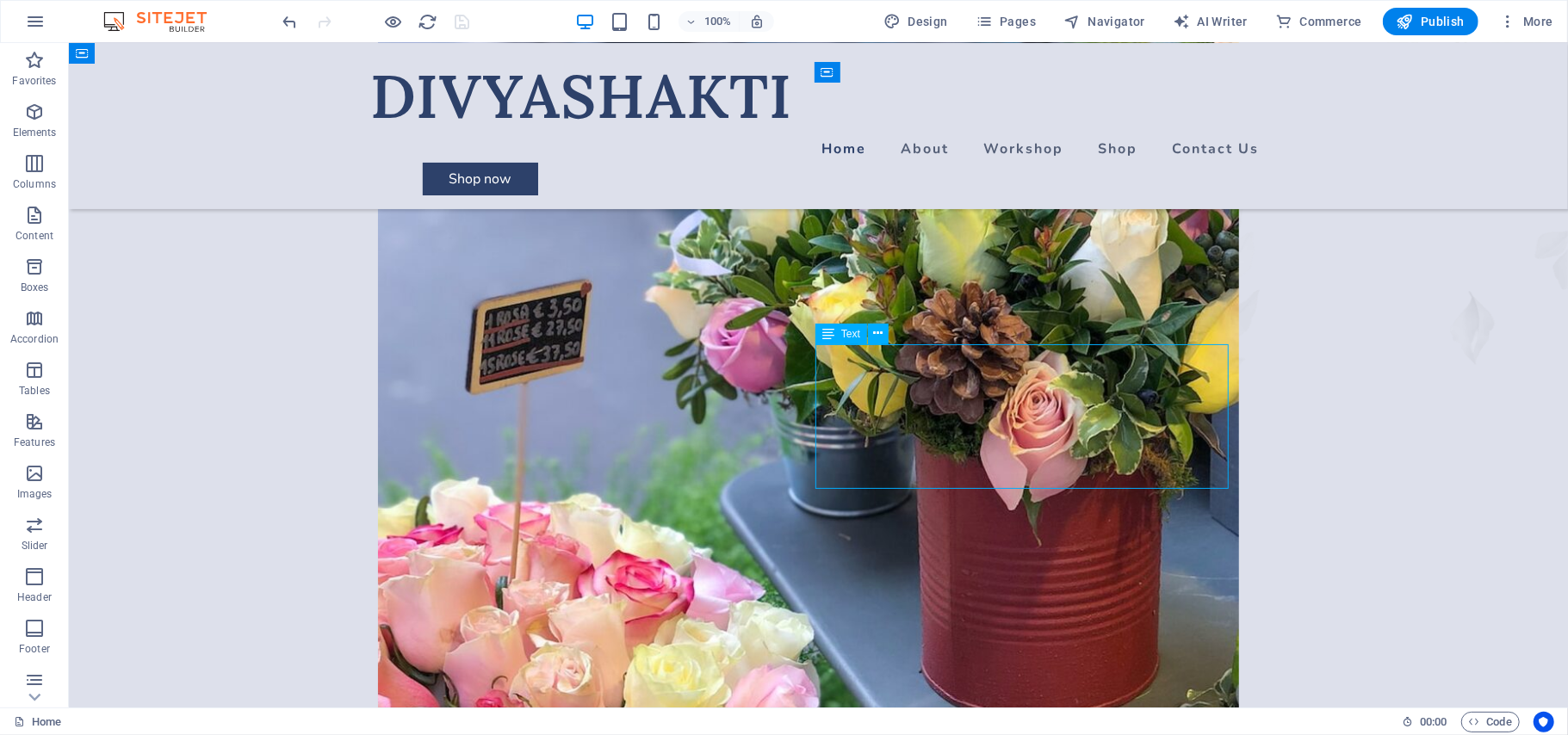 click on "Lorem ipsum dolor sit amet, consectetur adipiscing elit. Integer at elit nibh. Class aptent taciti sociosqu ad litora torquent per conubia nostra, per inceptos himenaeos. Curabitur auctor velit non urna semper lacinia. Interdum et malesuada fames ac ante ipsum primis in faucibus. Nulla ut pellentesque ante, vitae blandit dui." at bounding box center [797, 1485] 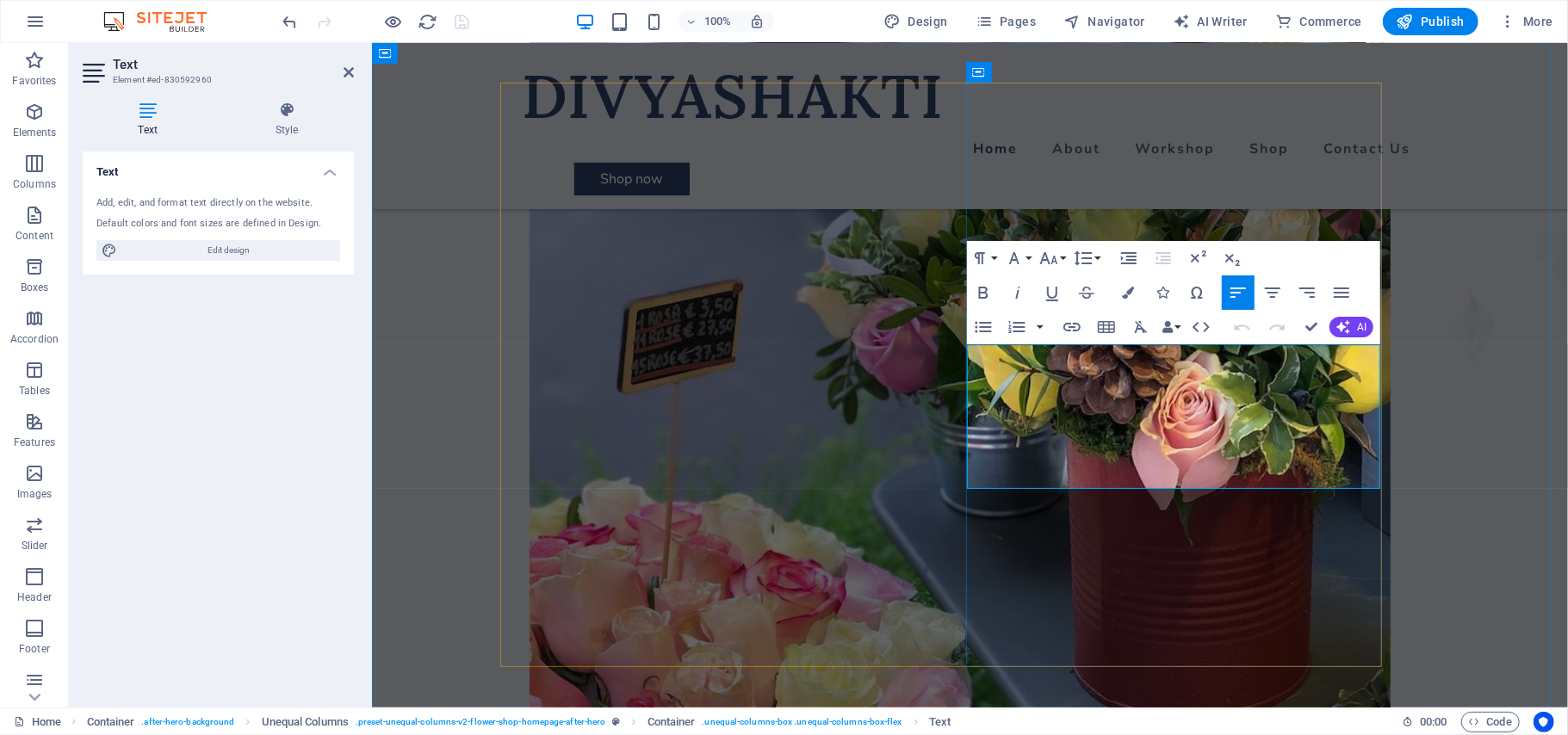 drag, startPoint x: 1170, startPoint y: 404, endPoint x: 965, endPoint y: 344, distance: 213.60009 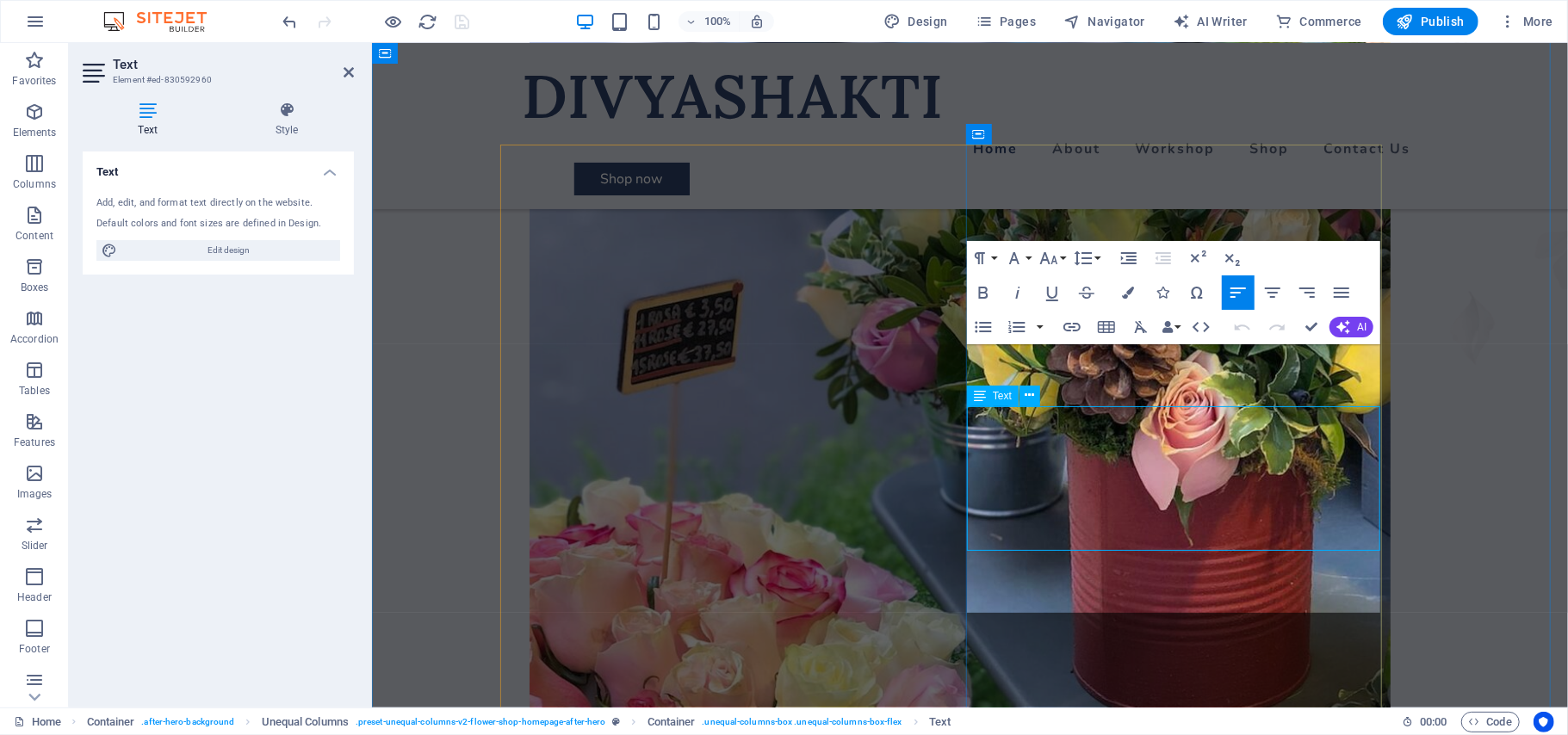 scroll, scrollTop: 912, scrollLeft: 0, axis: vertical 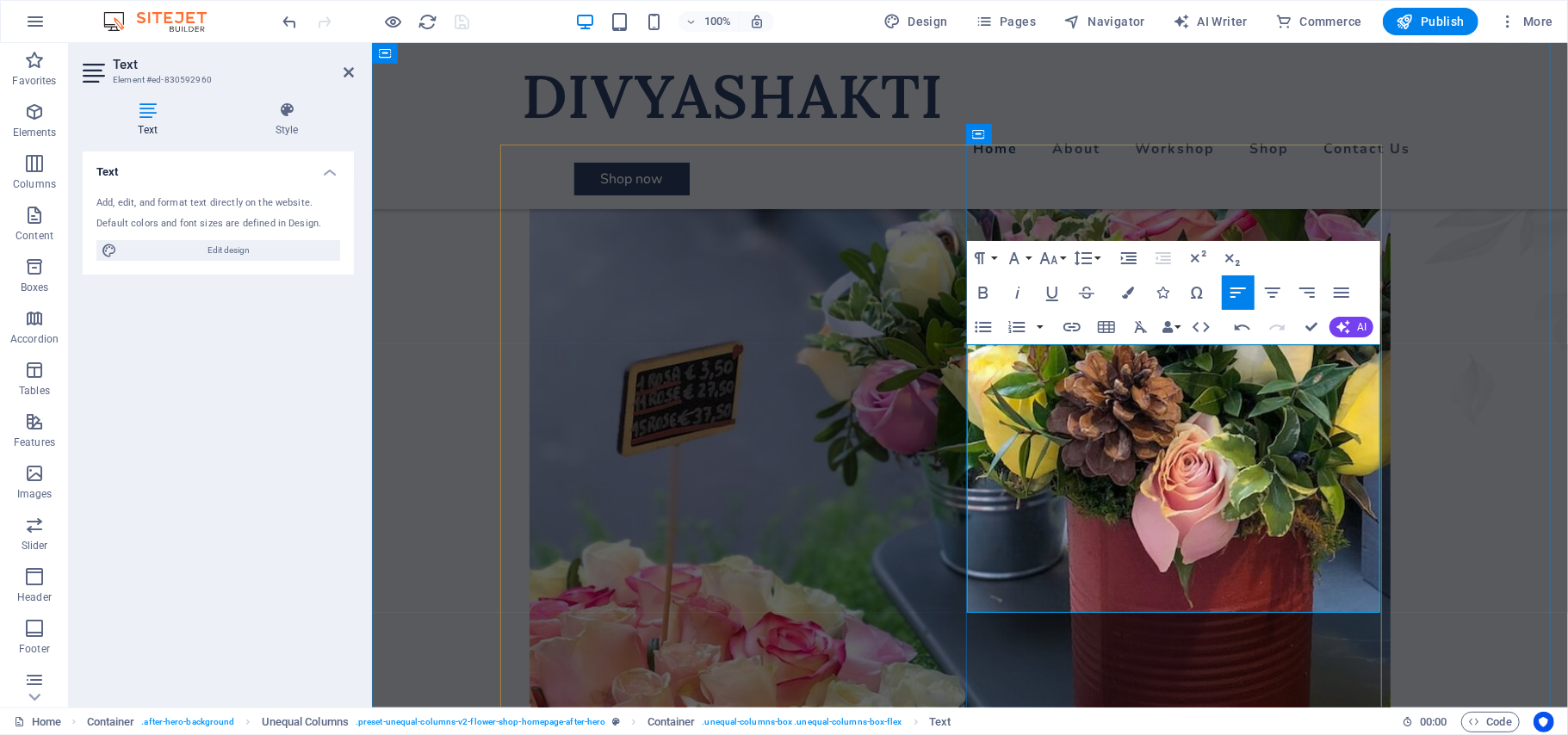 click on "that propose that information about human affairs and terrestrial events may be discerned by studying the apparent positions of" at bounding box center [942, 1515] 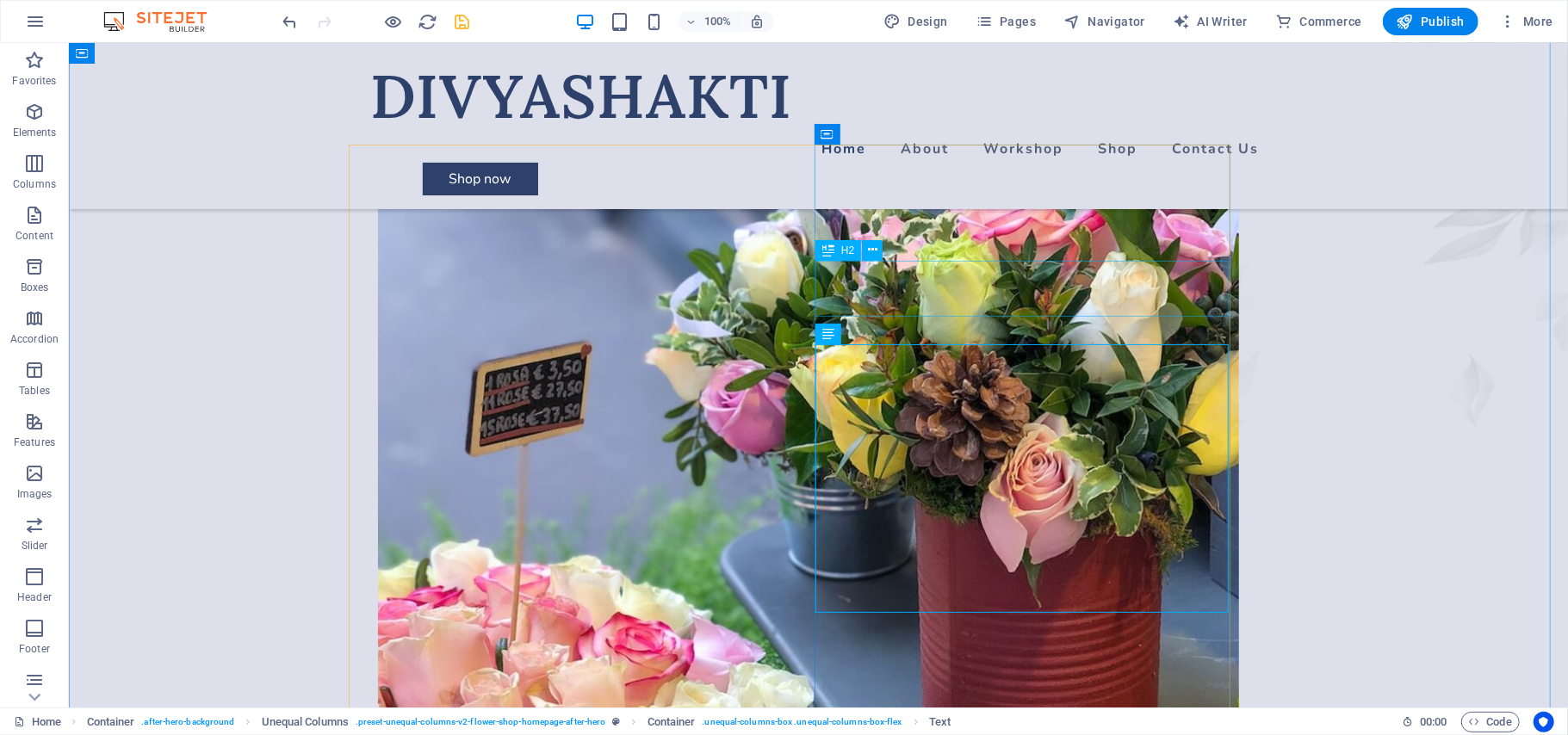 click on "About Flower Shop" at bounding box center (797, 1439) 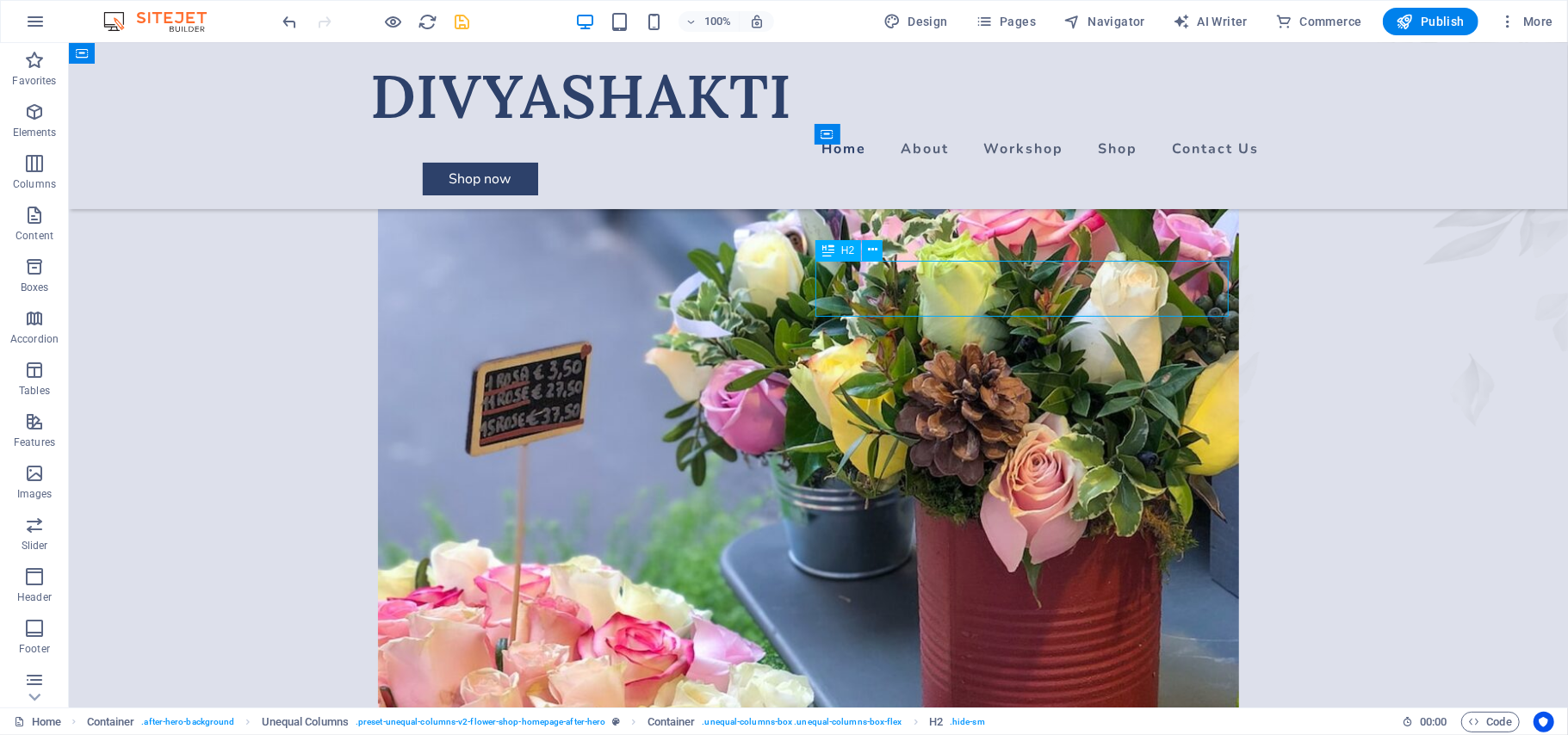 click on "About Flower Shop" at bounding box center (797, 1439) 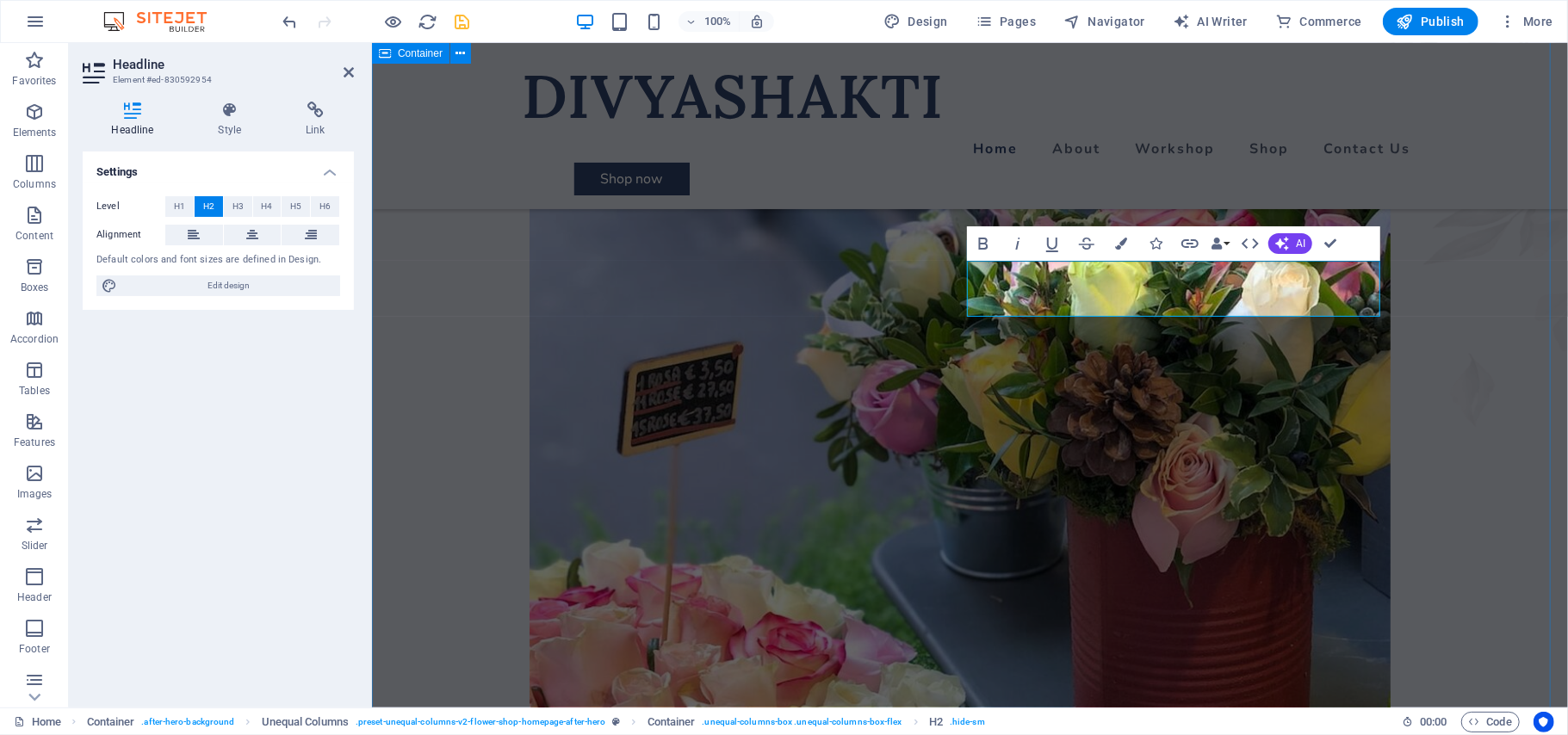 click on "DIVYA SHAKTI ASTROLOGY BEST ASTROLOGY READER CONTACT US About Our Service About Flower Shop Astrology  is a range of  divinatory  practices, recognized as  pseudoscientific  since the 18th century,  that propose that information about human affairs and terrestrial events may be discerned by studying the apparent positions of  celestial objects . [ 3 ] [ 4 ] [ 5 ] [ 6 ] [ 7 ]  Different cultures have employed forms of astrology since at least the 2nd millennium BCE, these practices having originated in  calendrical  systems used to predict seasonal shifts and to interpret celestial cycles as signs of divine communications. Curabitur auctor velit non urna semper lacinia. Interdum et malesuada fames ac ante ipsum primis in faucibus. Nulla ut pellentesque ante, vitae blandit dui." at bounding box center [969, 419] 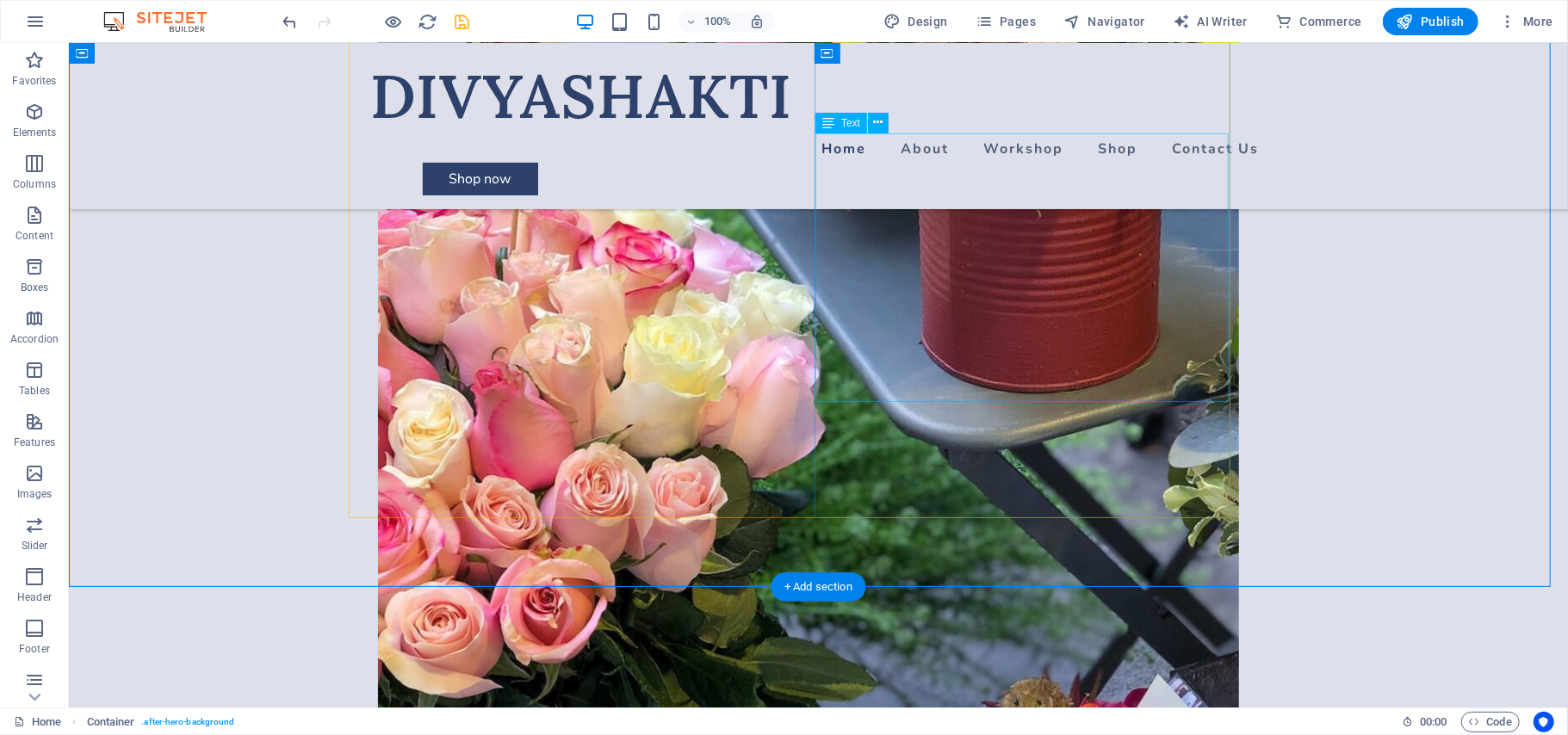scroll, scrollTop: 1119, scrollLeft: 0, axis: vertical 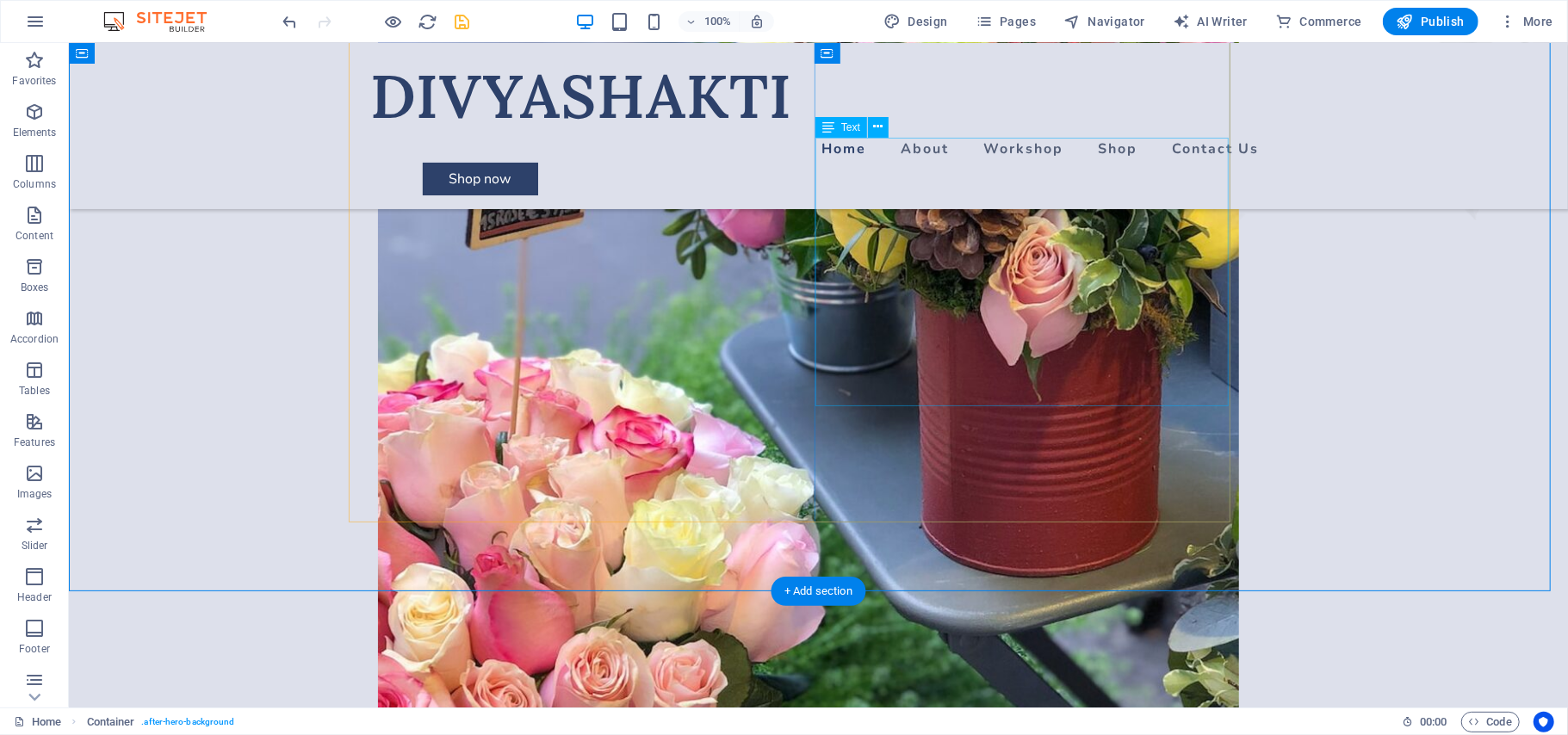 click on "Astrology  is a range of  divinatory  practices, recognized as  pseudoscientific  since the 18th century,  that propose that information about human affairs and terrestrial events may be discerned by studying the apparent positions of  celestial objects . [ 3 ] [ 4 ] [ 5 ] [ 6 ] [ 7 ]  Different cultures have employed forms of astrology since at least the 2nd millennium BCE, these practices having originated in  calendrical  systems used to predict seasonal shifts and to interpret celestial cycles as signs of divine communications. Curabitur auctor velit non urna semper lacinia. Interdum et malesuada fames ac ante ipsum primis in faucibus. Nulla ut pellentesque ante, vitae blandit dui." at bounding box center [797, 1361] 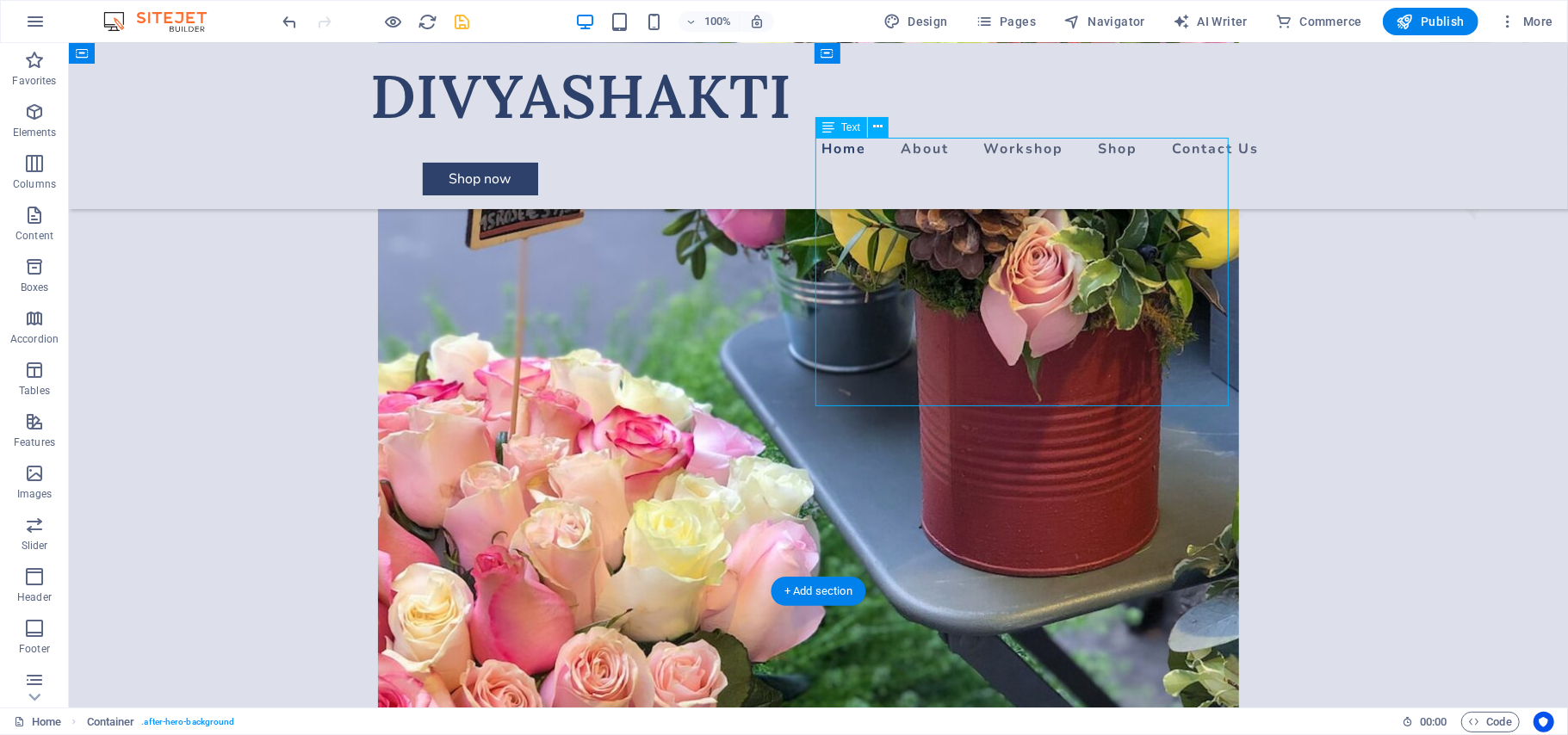 click on "Astrology  is a range of  divinatory  practices, recognized as  pseudoscientific  since the 18th century,  that propose that information about human affairs and terrestrial events may be discerned by studying the apparent positions of  celestial objects . [ 3 ] [ 4 ] [ 5 ] [ 6 ] [ 7 ]  Different cultures have employed forms of astrology since at least the 2nd millennium BCE, these practices having originated in  calendrical  systems used to predict seasonal shifts and to interpret celestial cycles as signs of divine communications. Curabitur auctor velit non urna semper lacinia. Interdum et malesuada fames ac ante ipsum primis in faucibus. Nulla ut pellentesque ante, vitae blandit dui." at bounding box center (797, 1361) 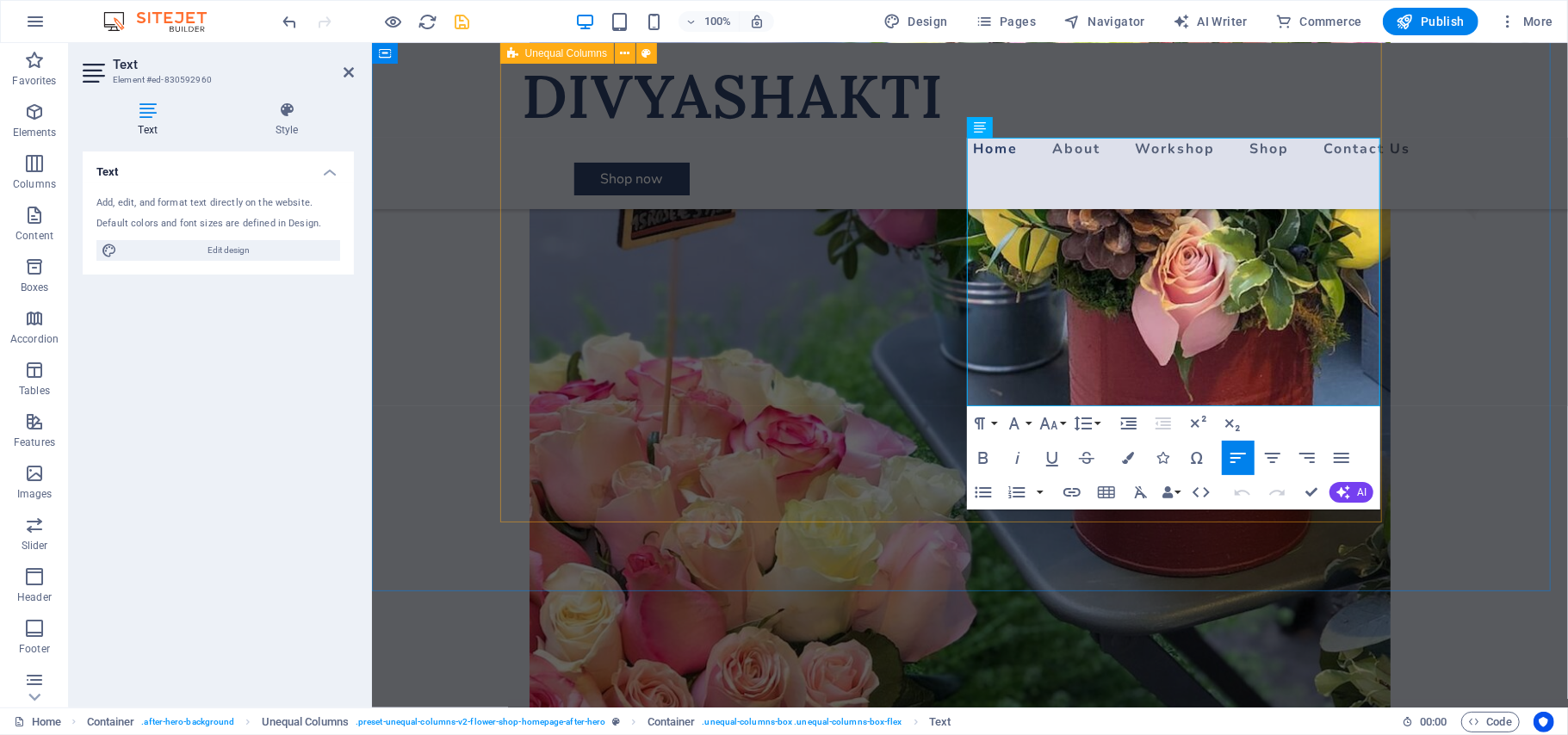 drag, startPoint x: 1188, startPoint y: 396, endPoint x: 958, endPoint y: 352, distance: 234.17088 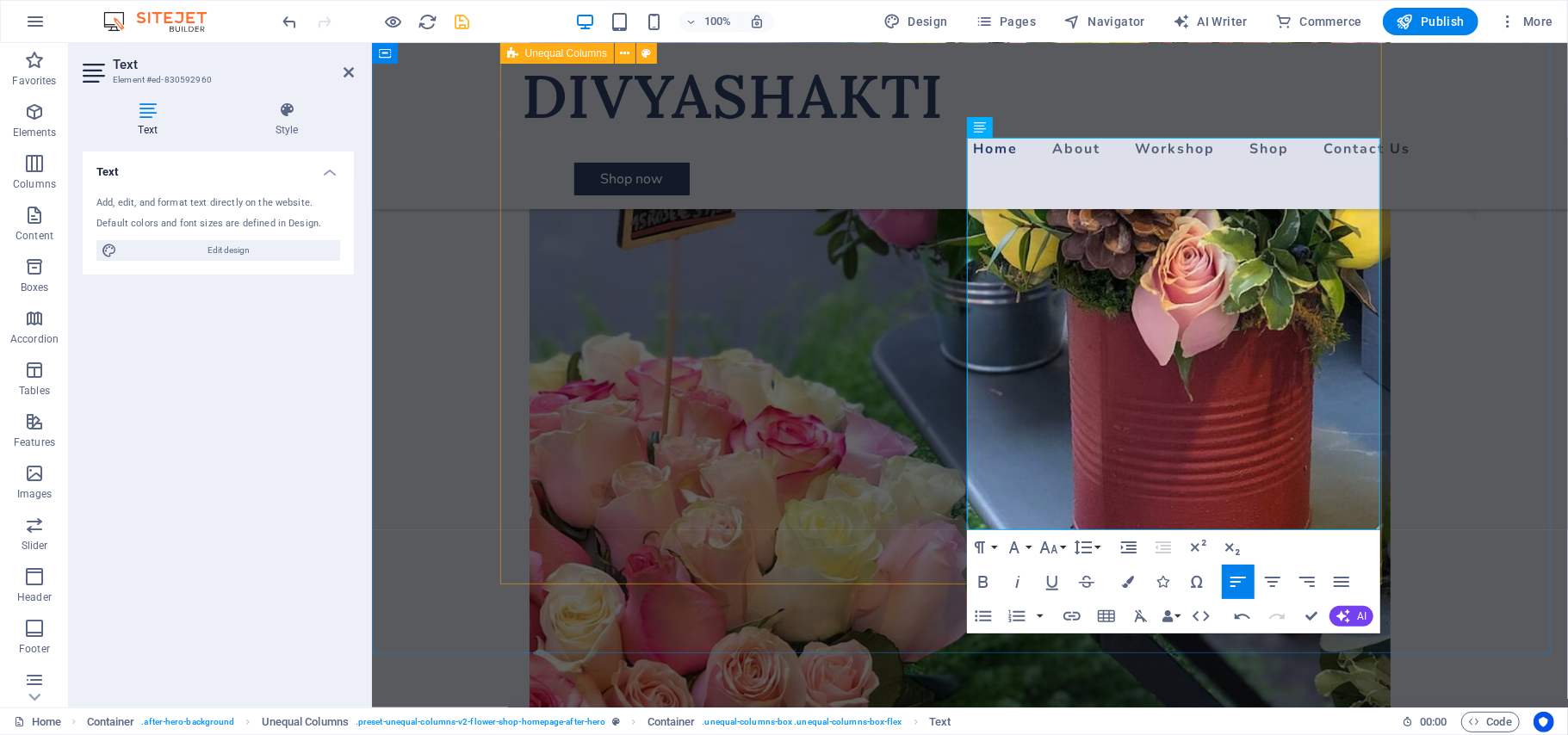 scroll, scrollTop: 1057, scrollLeft: 0, axis: vertical 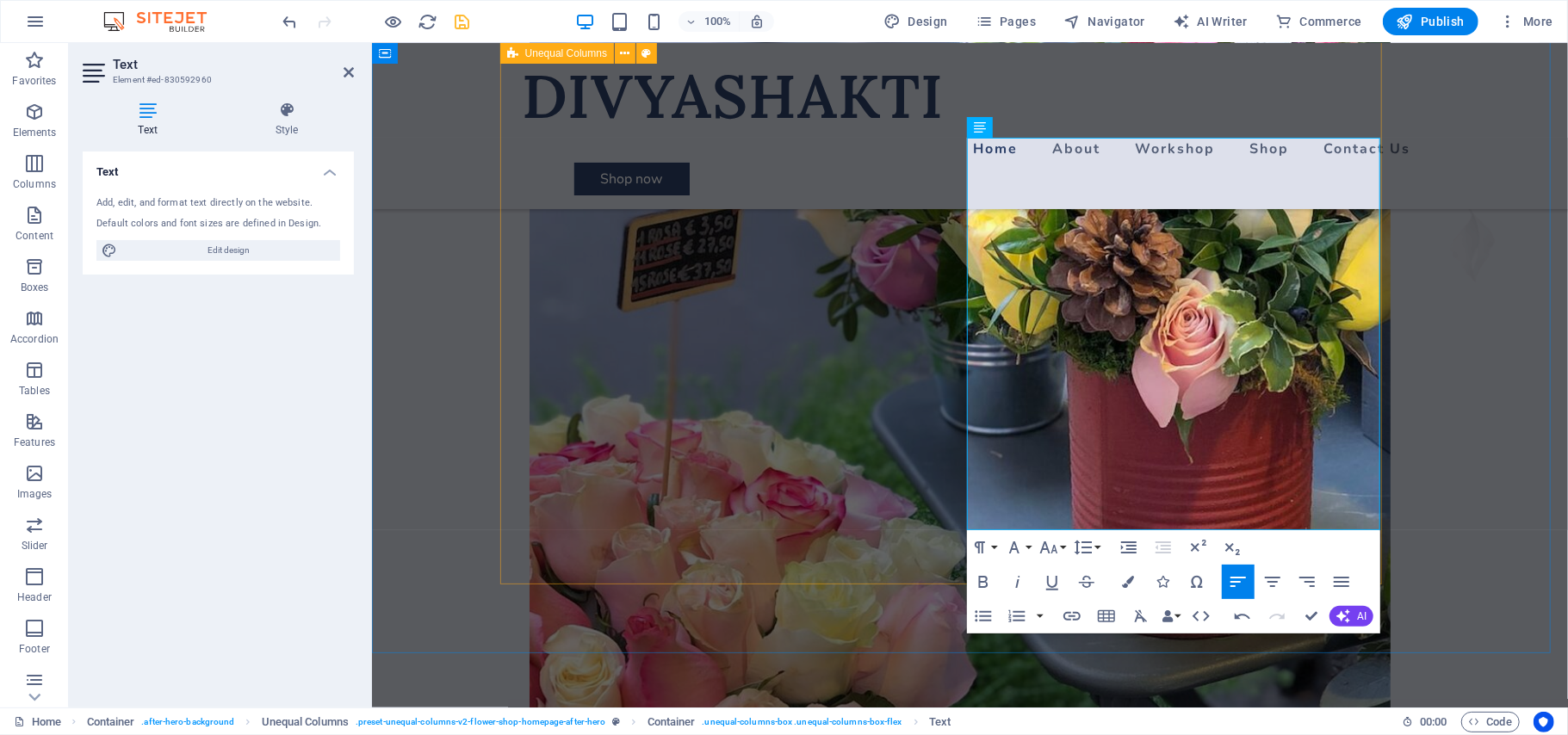 drag, startPoint x: 1070, startPoint y: 324, endPoint x: 946, endPoint y: 190, distance: 182.57053 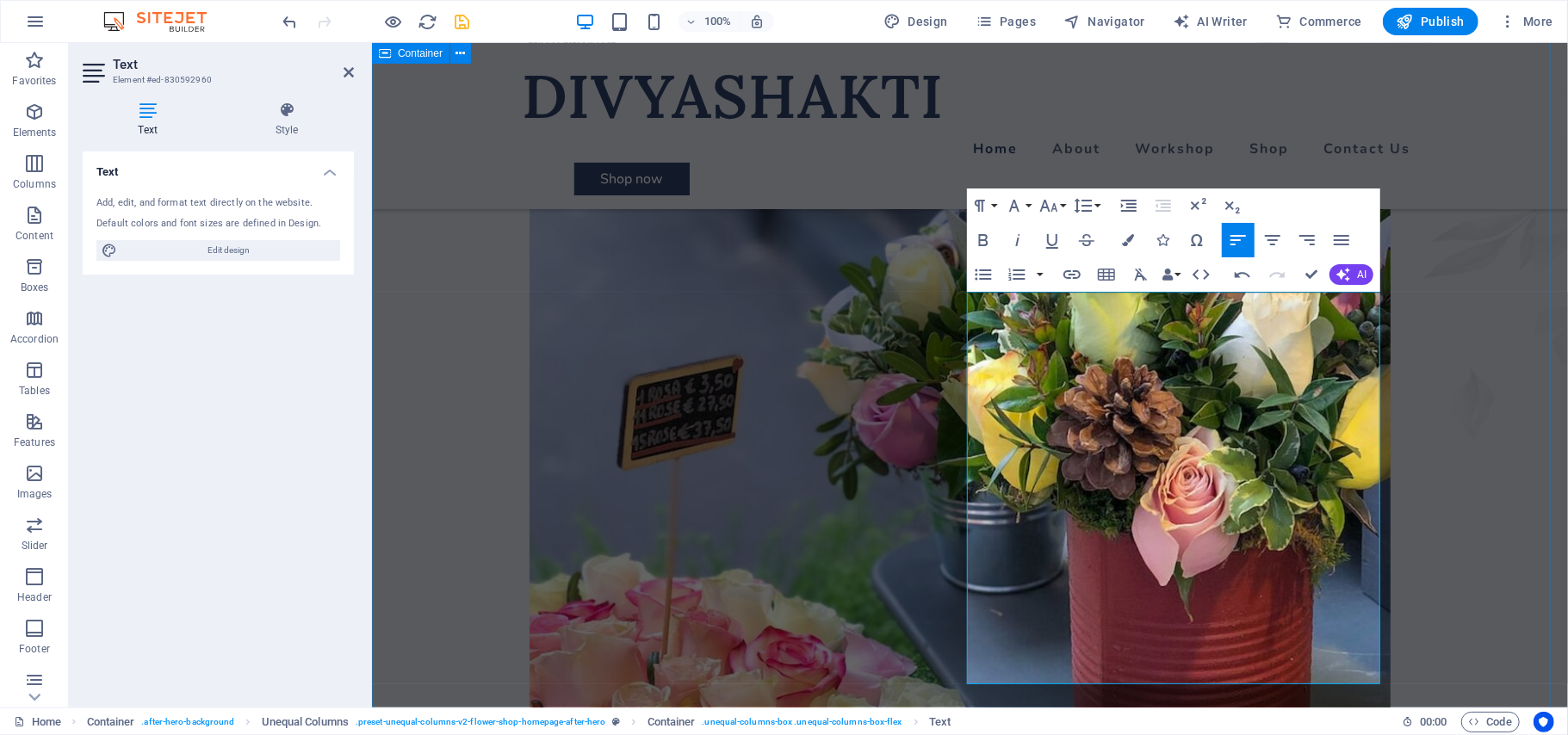 scroll, scrollTop: 897, scrollLeft: 0, axis: vertical 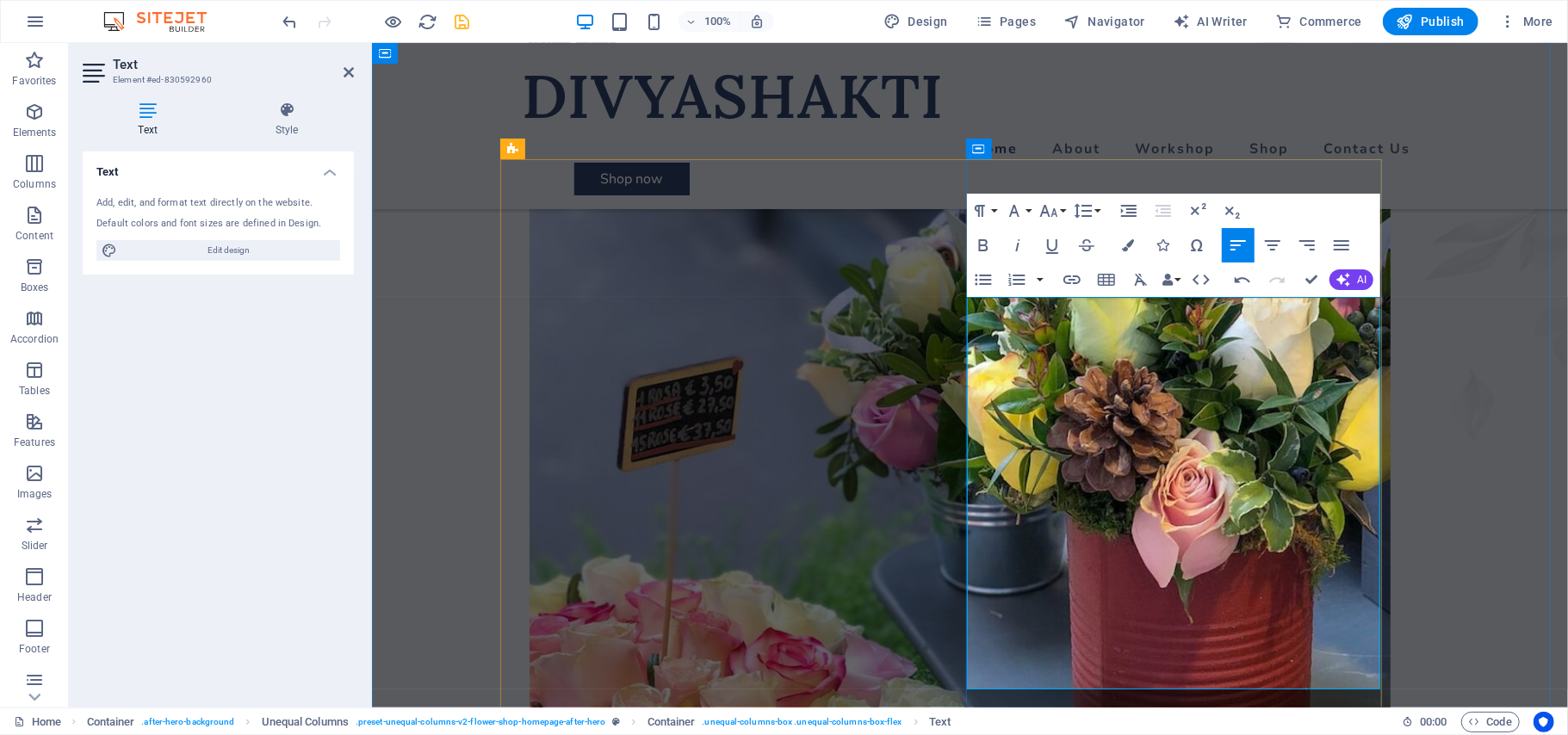 click on "Astrology  is a range of  divinatory  practices, recognized as  pseudoscientific  since the 18th century,  that propose that information about human affairs and terrestrial events may be discerned by studying the apparent positions of  celestial objects . [ 3 ] [ 4 ] [ 5 ] [ 6 ] [ 7 ]  Different cultures have employed forms of astrology since at least the 2nd millennium BCE, these practices having originated in  calendrical  systems used to predict seasonal shifts and to interpret celestial cycles as signs of divine communications." at bounding box center [949, 1552] 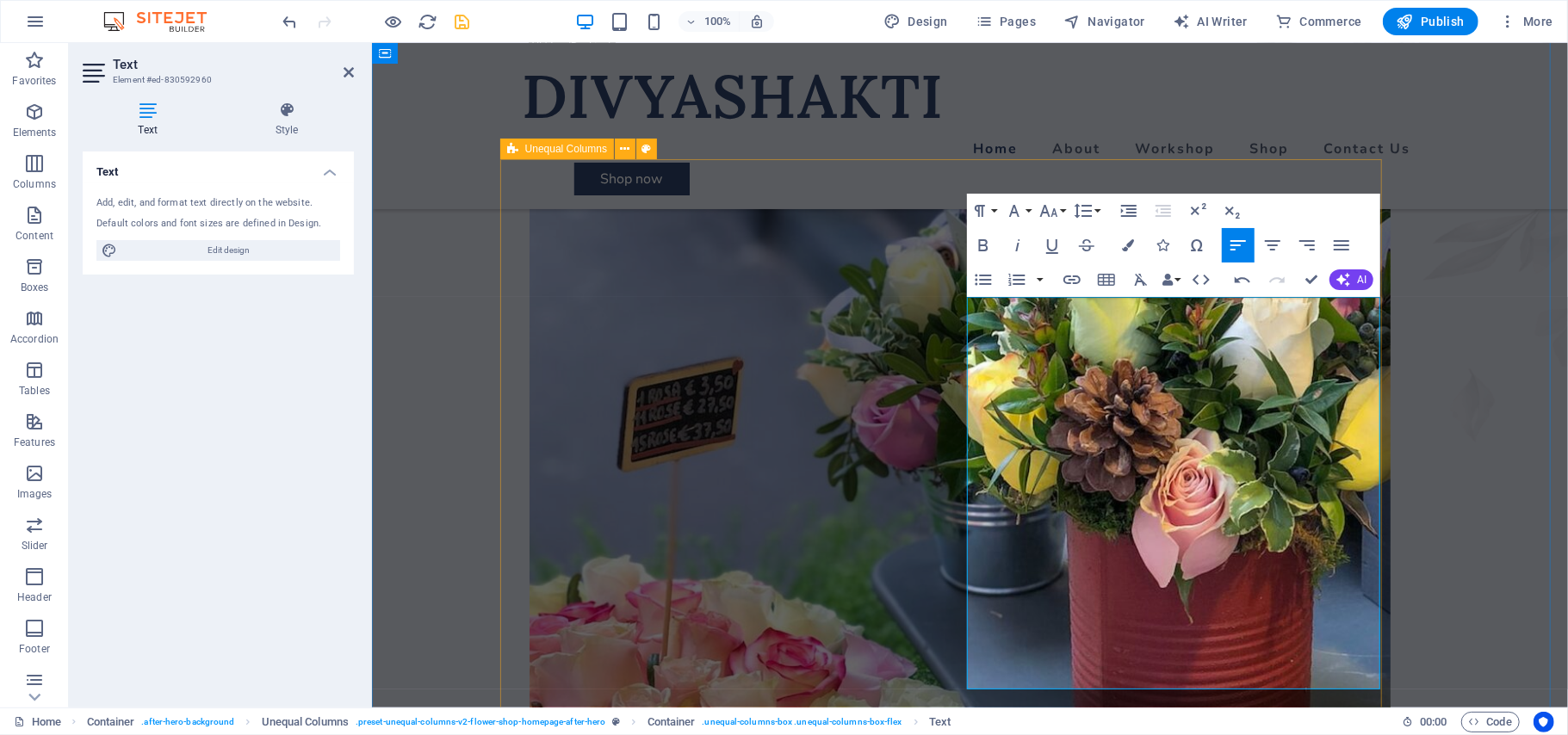 drag, startPoint x: 1069, startPoint y: 472, endPoint x: 958, endPoint y: 302, distance: 203.02955 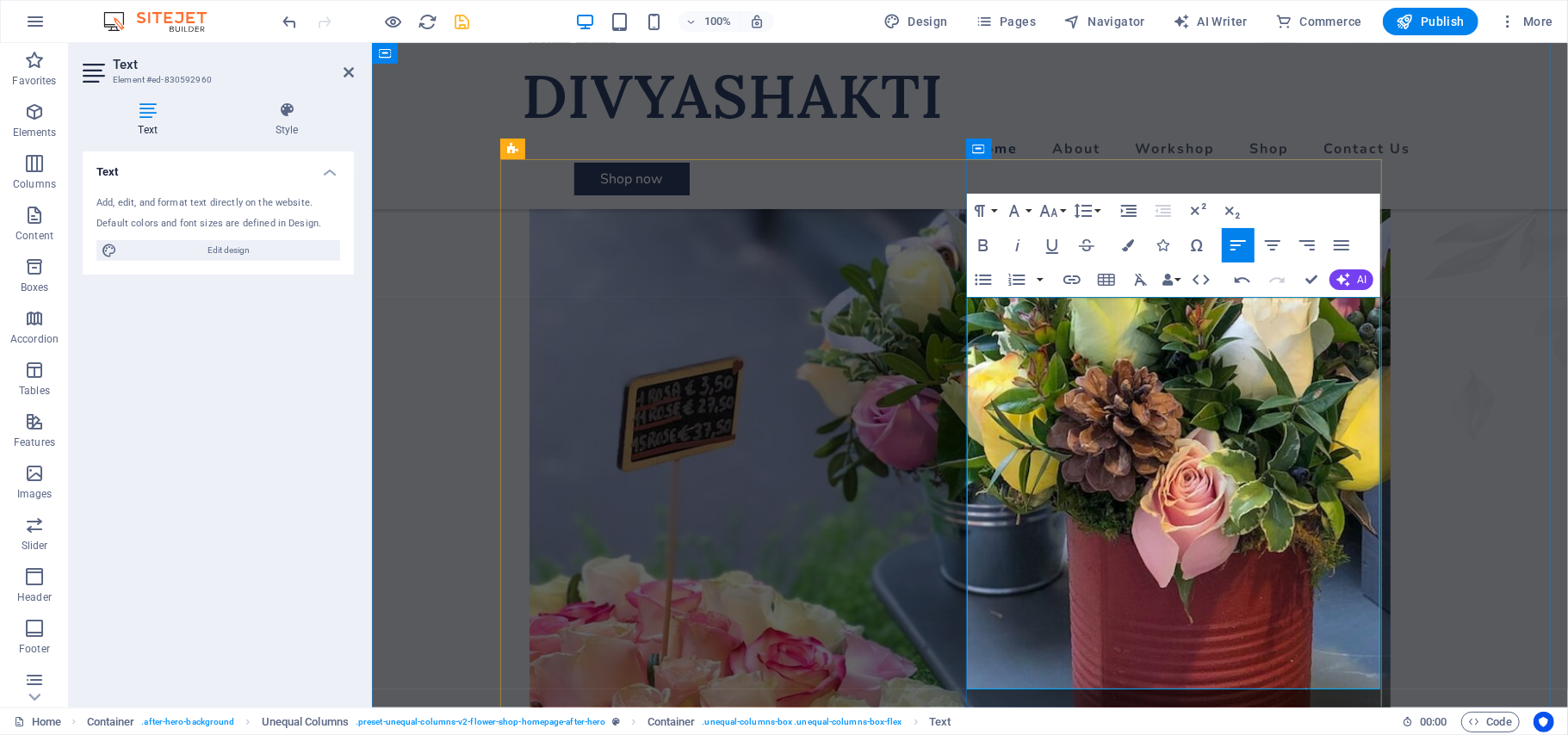 click on "Astrology  is a range of  divinatory  practices, recognized as  pseudoscientific  since the 18th century,  that propose that information about human affairs and terrestrial events may be discerned by studying the apparent positions of  celestial objects . [ 3 ] [ 4 ] [ 5 ] [ 6 ] [ 7 ]  Different cultures have employed forms of astrology since at least the 2nd millennium BCE, these practices having originated in  calendrical  systems used to predict seasonal shifts and to interpret celestial cycles as signs of divine communications." at bounding box center (949, 1552) 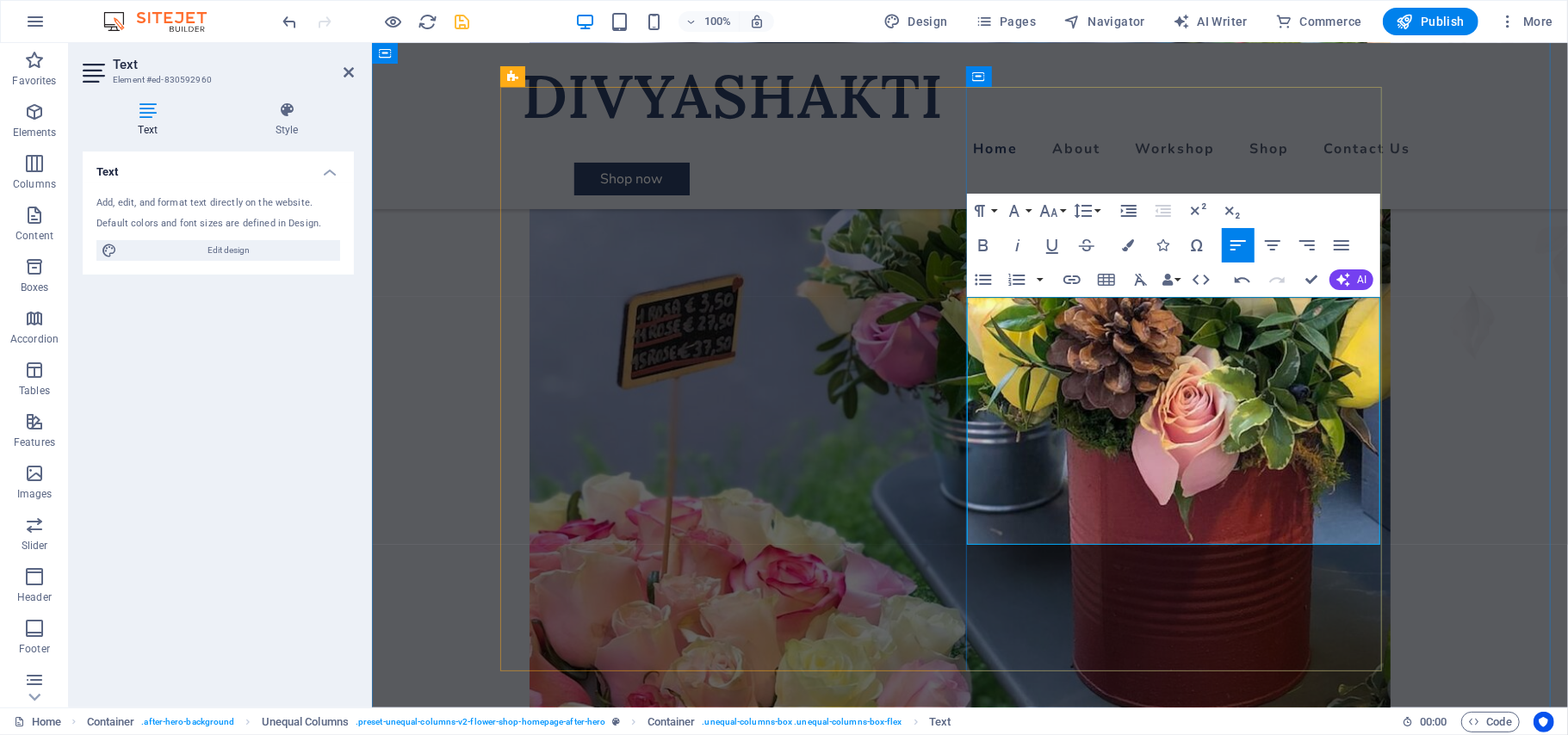 scroll, scrollTop: 969, scrollLeft: 0, axis: vertical 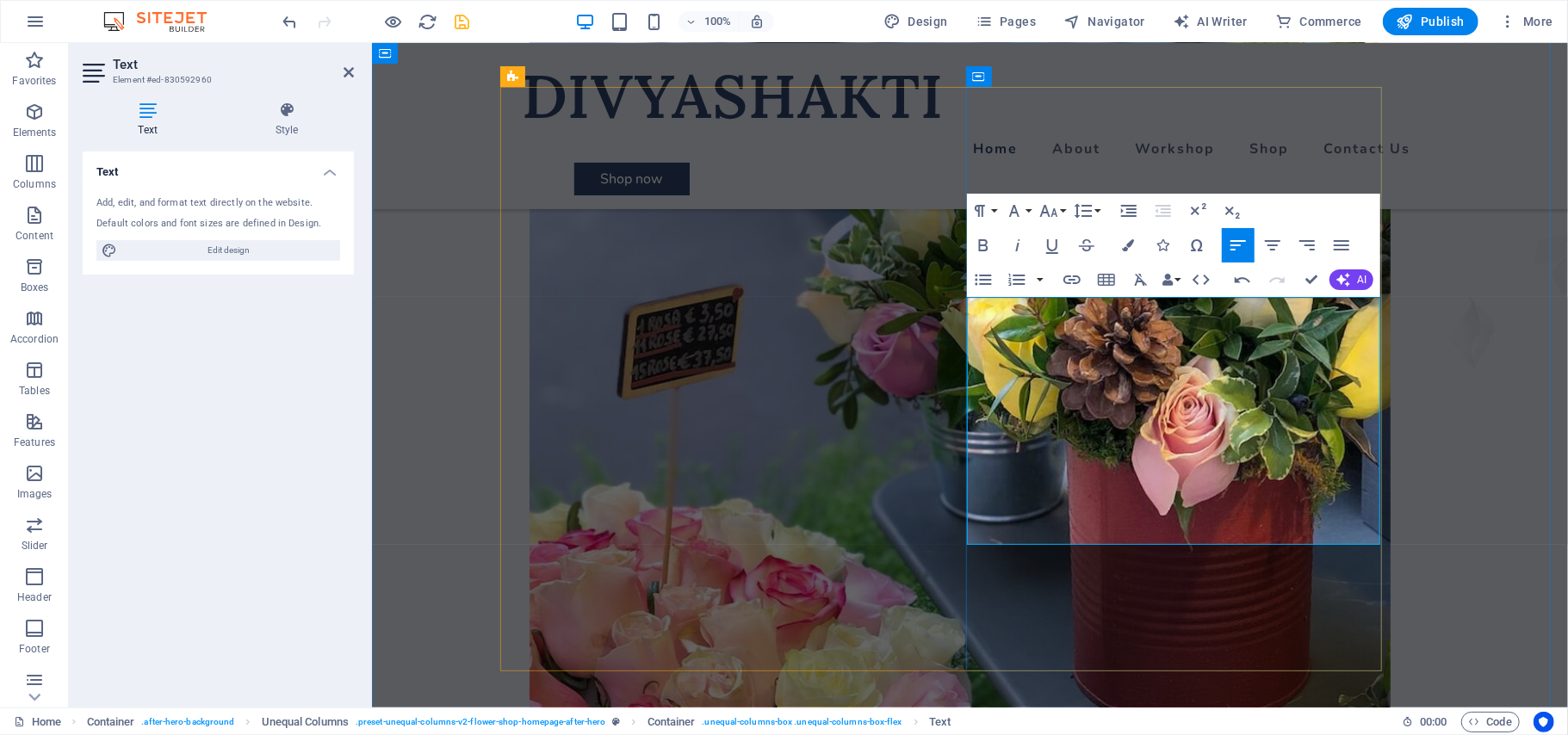 type 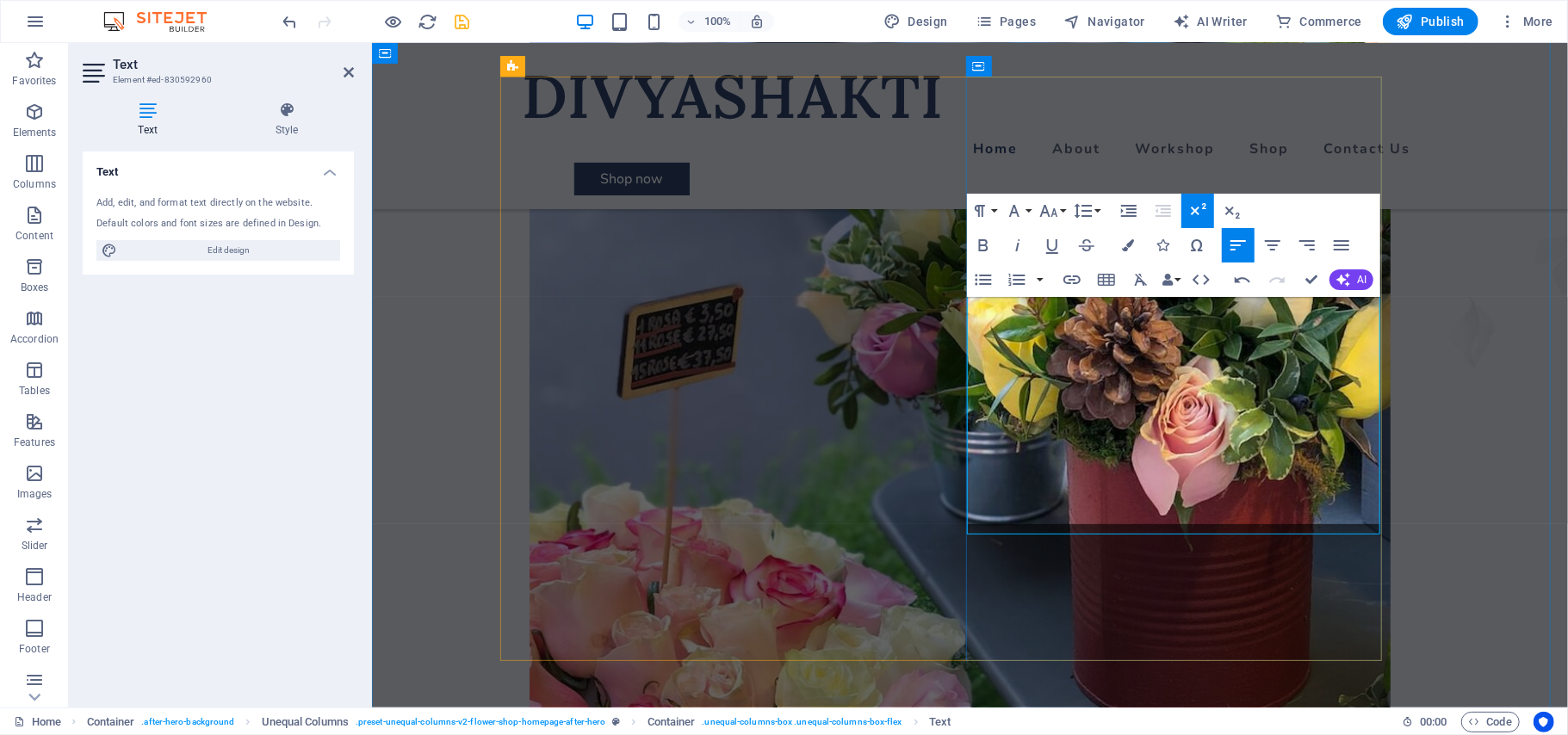 scroll, scrollTop: 979, scrollLeft: 0, axis: vertical 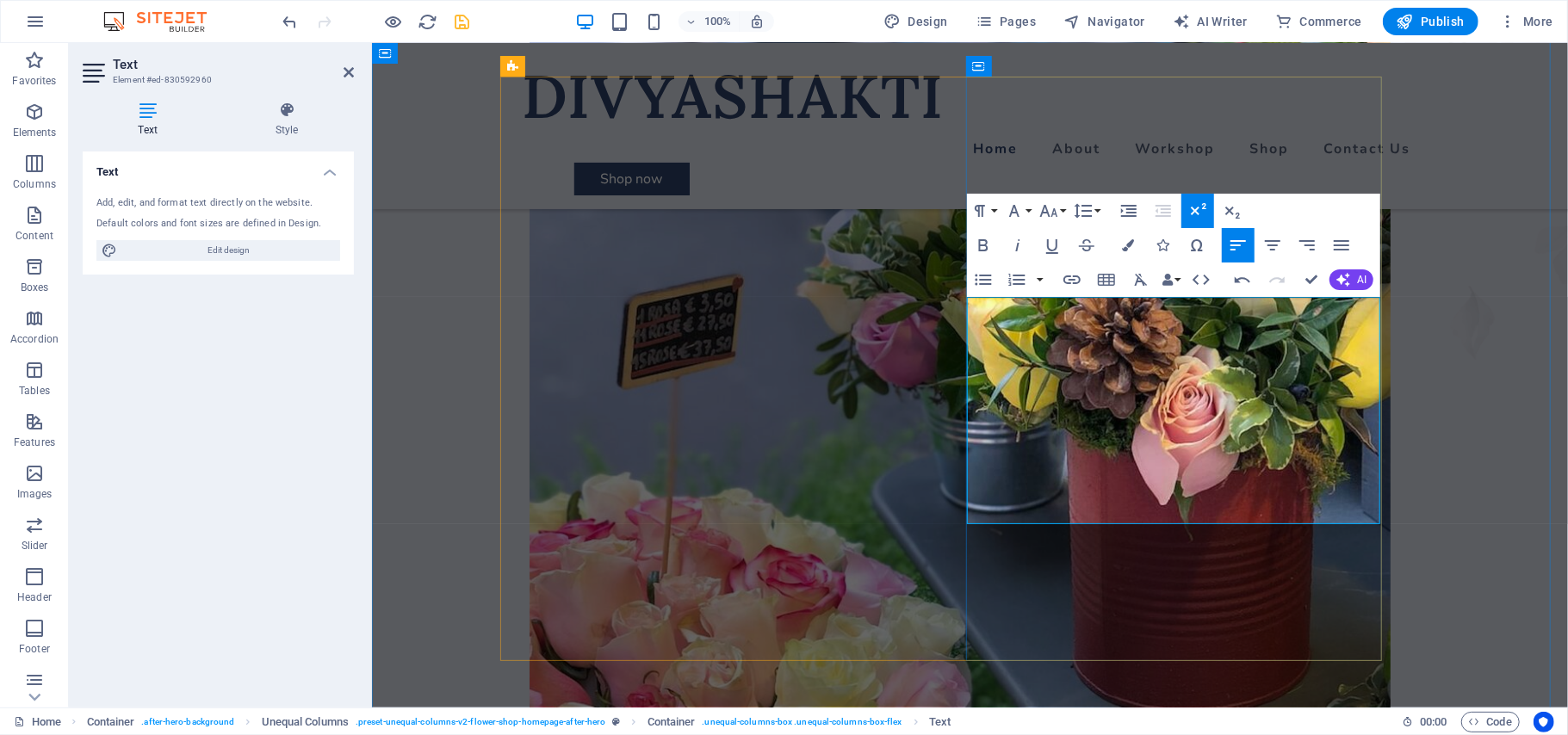click on "[ 2 ]" at bounding box center [1110, 1495] 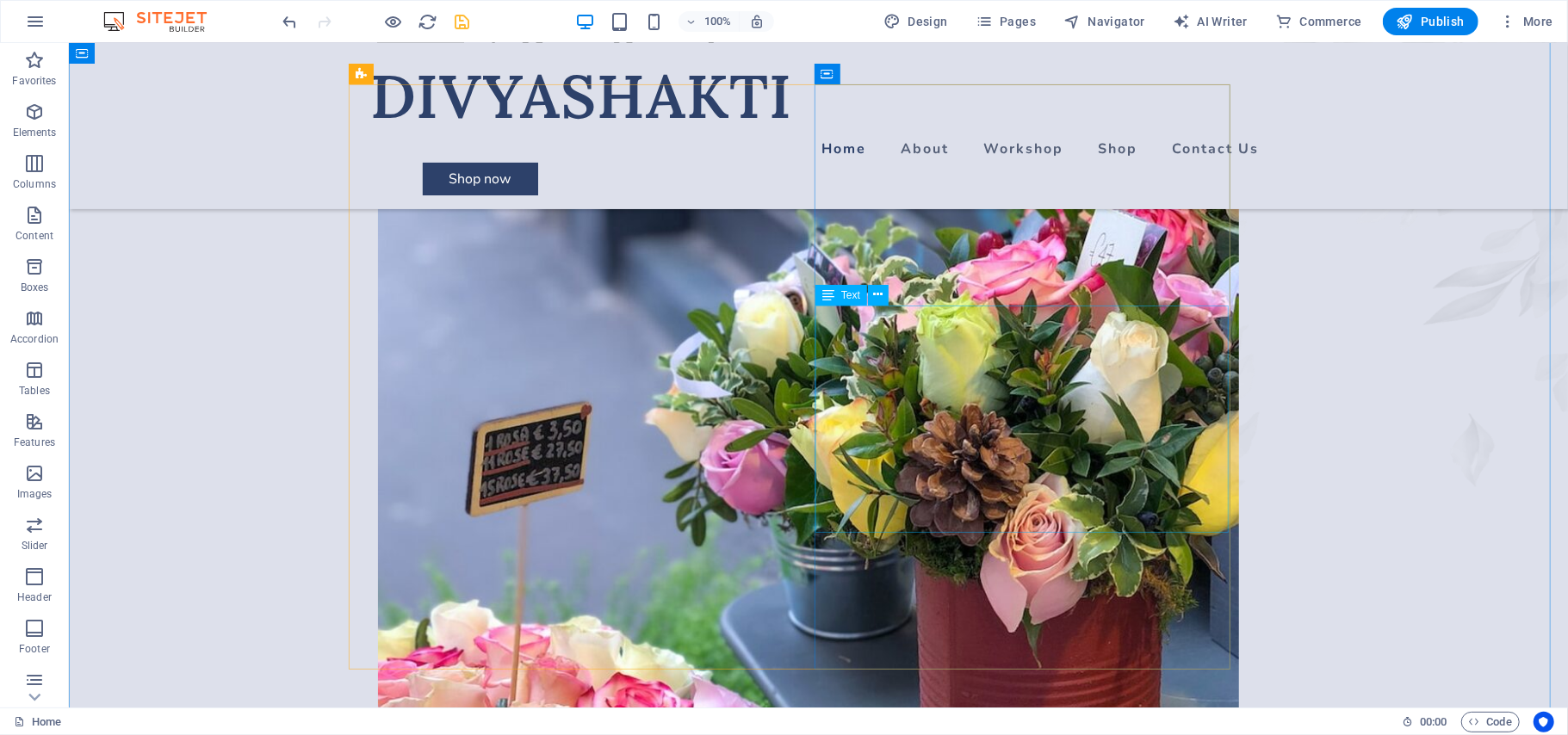 scroll, scrollTop: 1002, scrollLeft: 0, axis: vertical 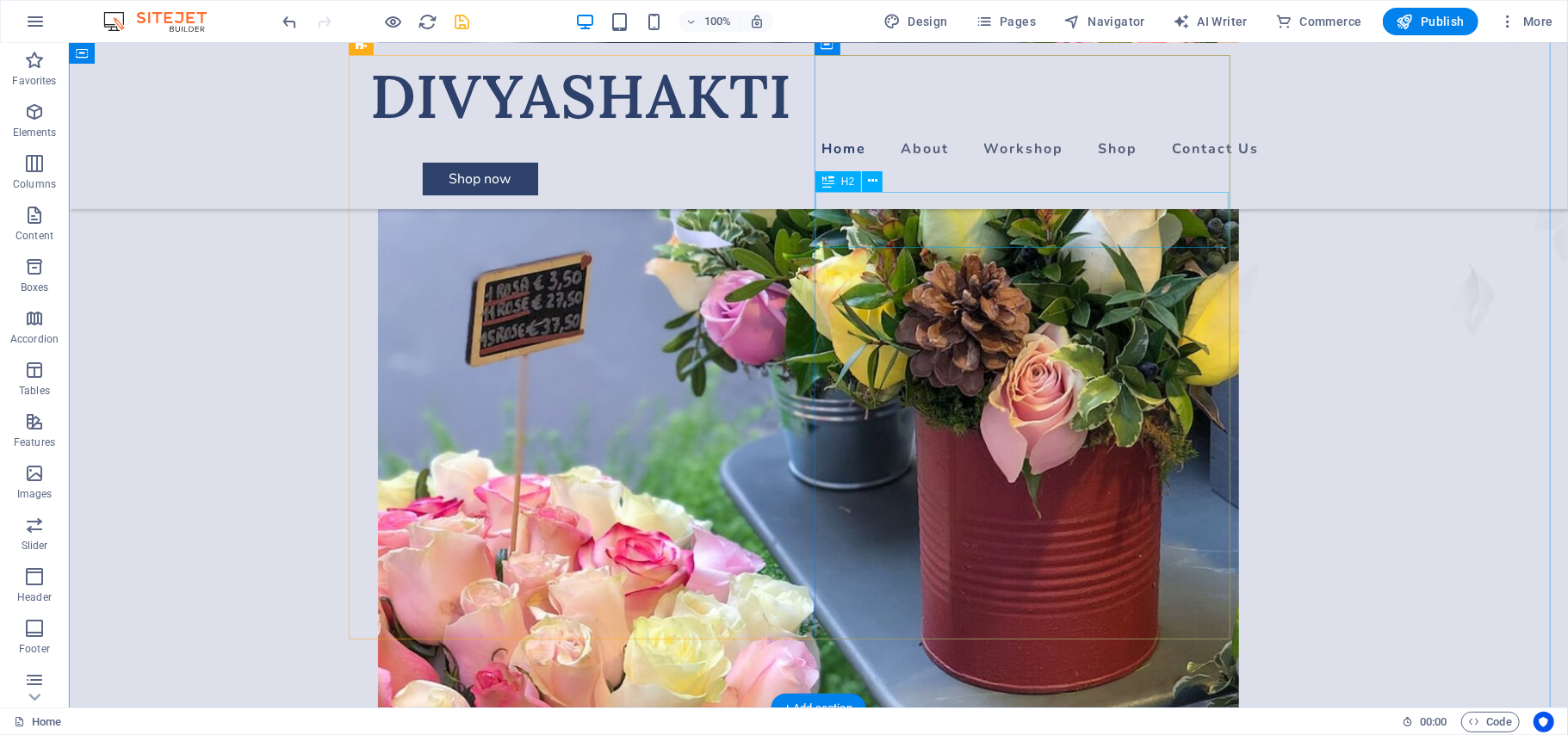 click on "About Flower Shop" at bounding box center [797, 1350] 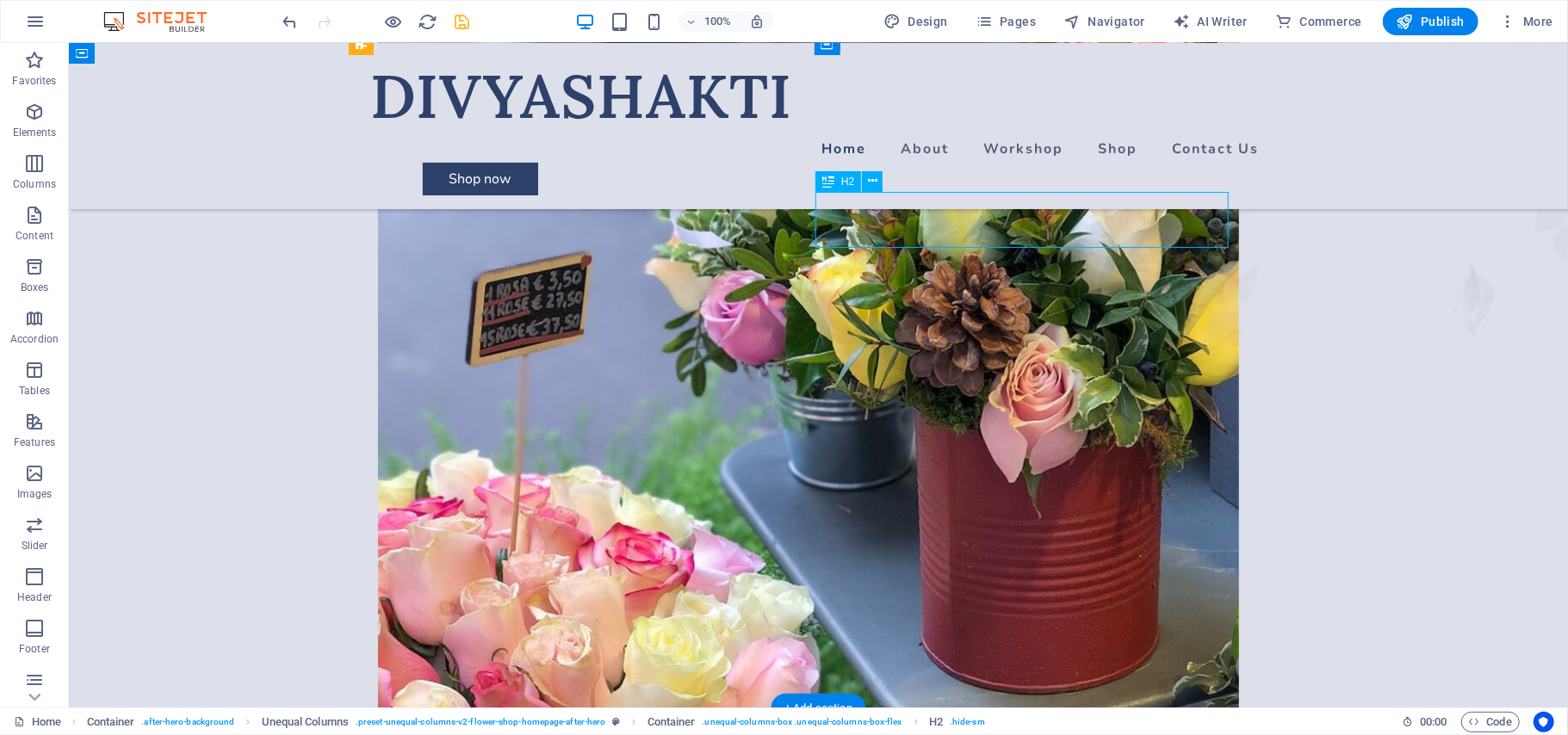 click on "About Flower Shop" at bounding box center [797, 1350] 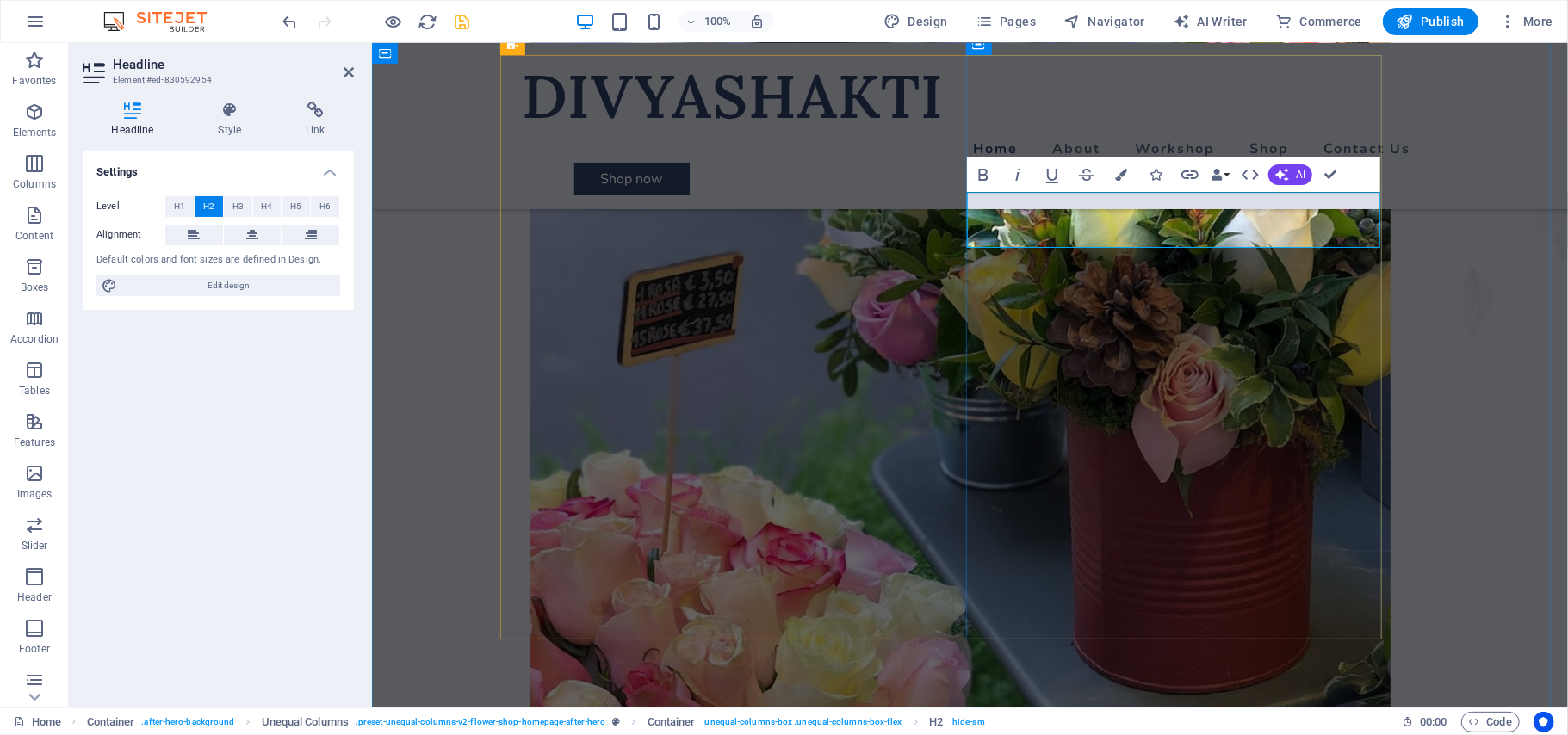 click on "About Flower Shop" at bounding box center [949, 1350] 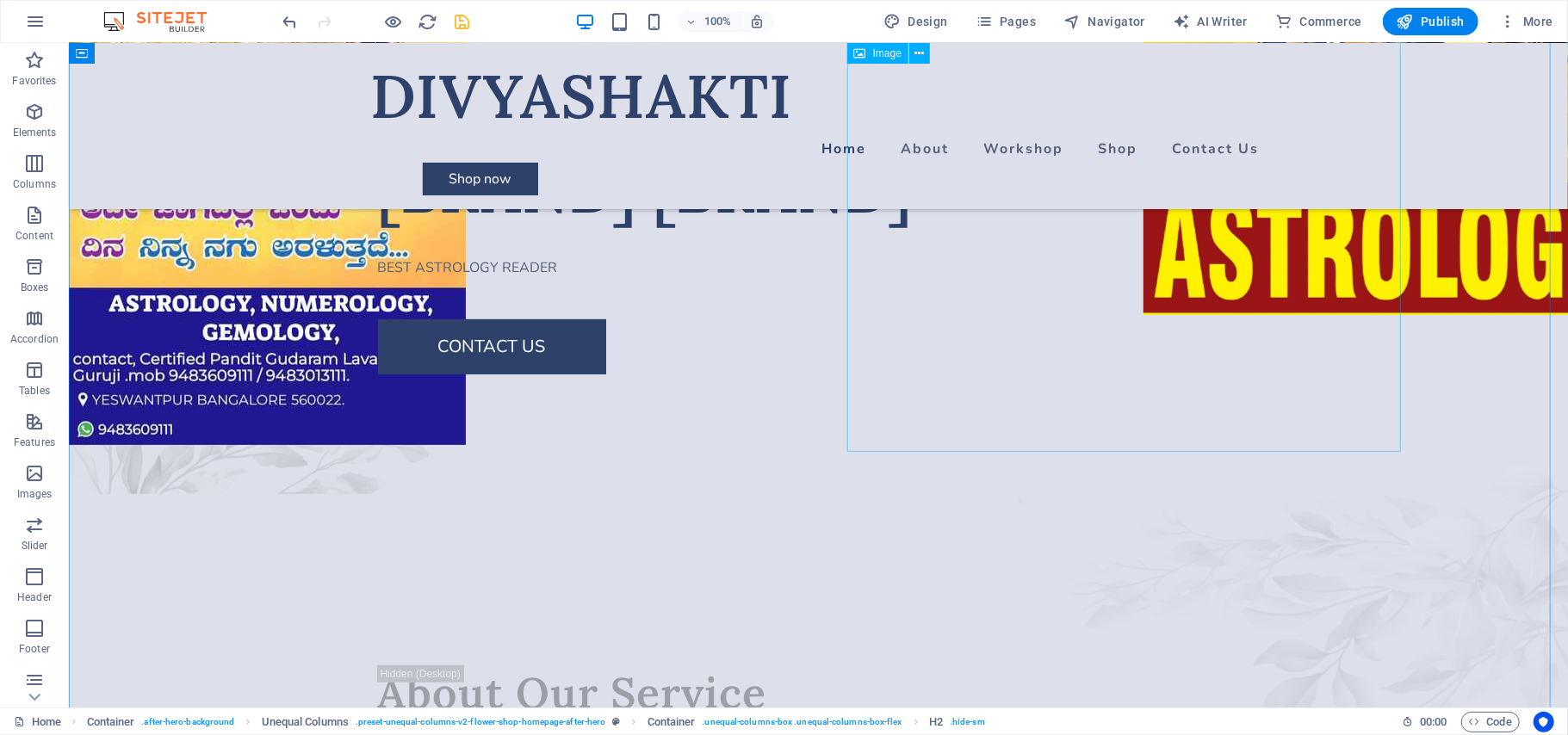 scroll, scrollTop: 212, scrollLeft: 0, axis: vertical 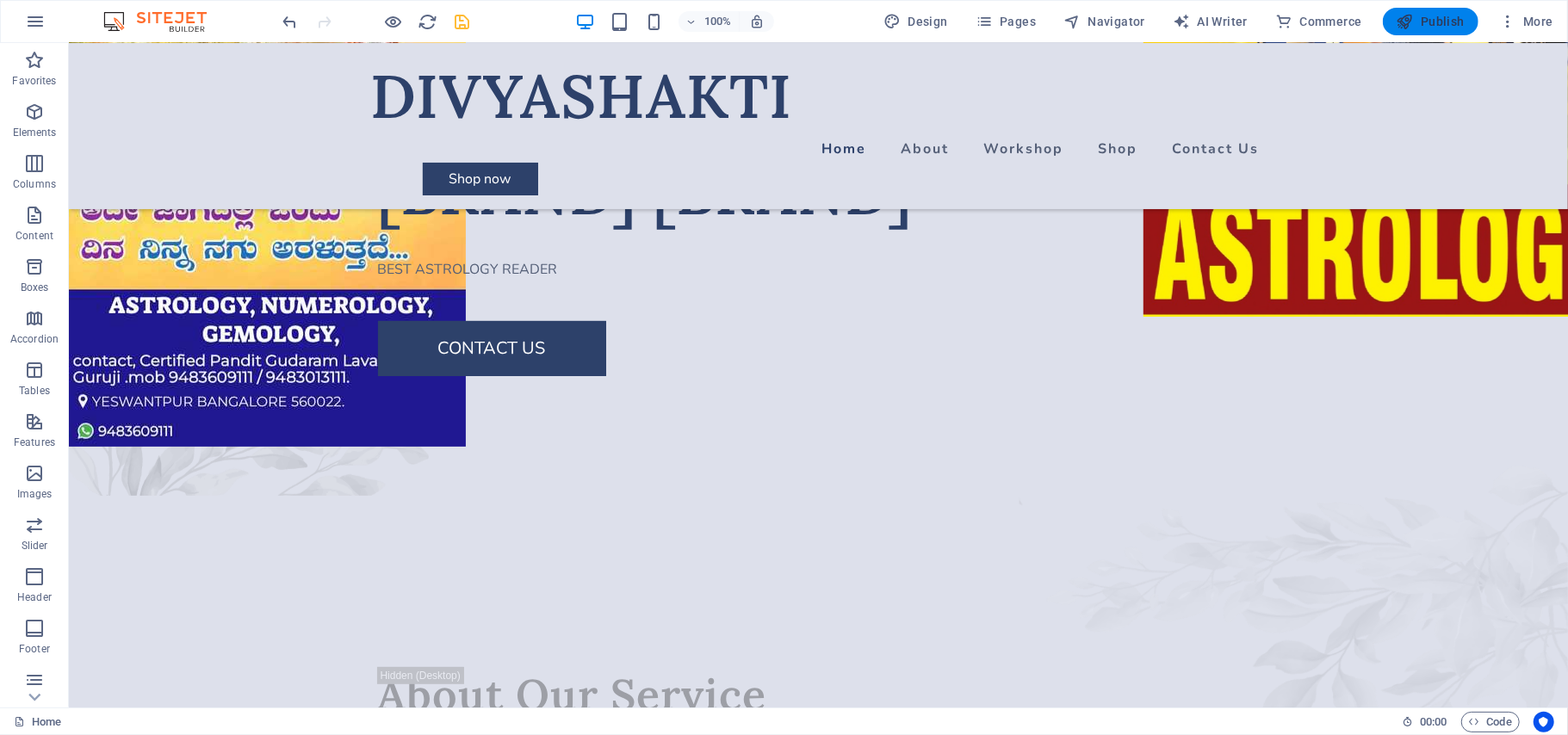 click on "Publish" at bounding box center [1430, 22] 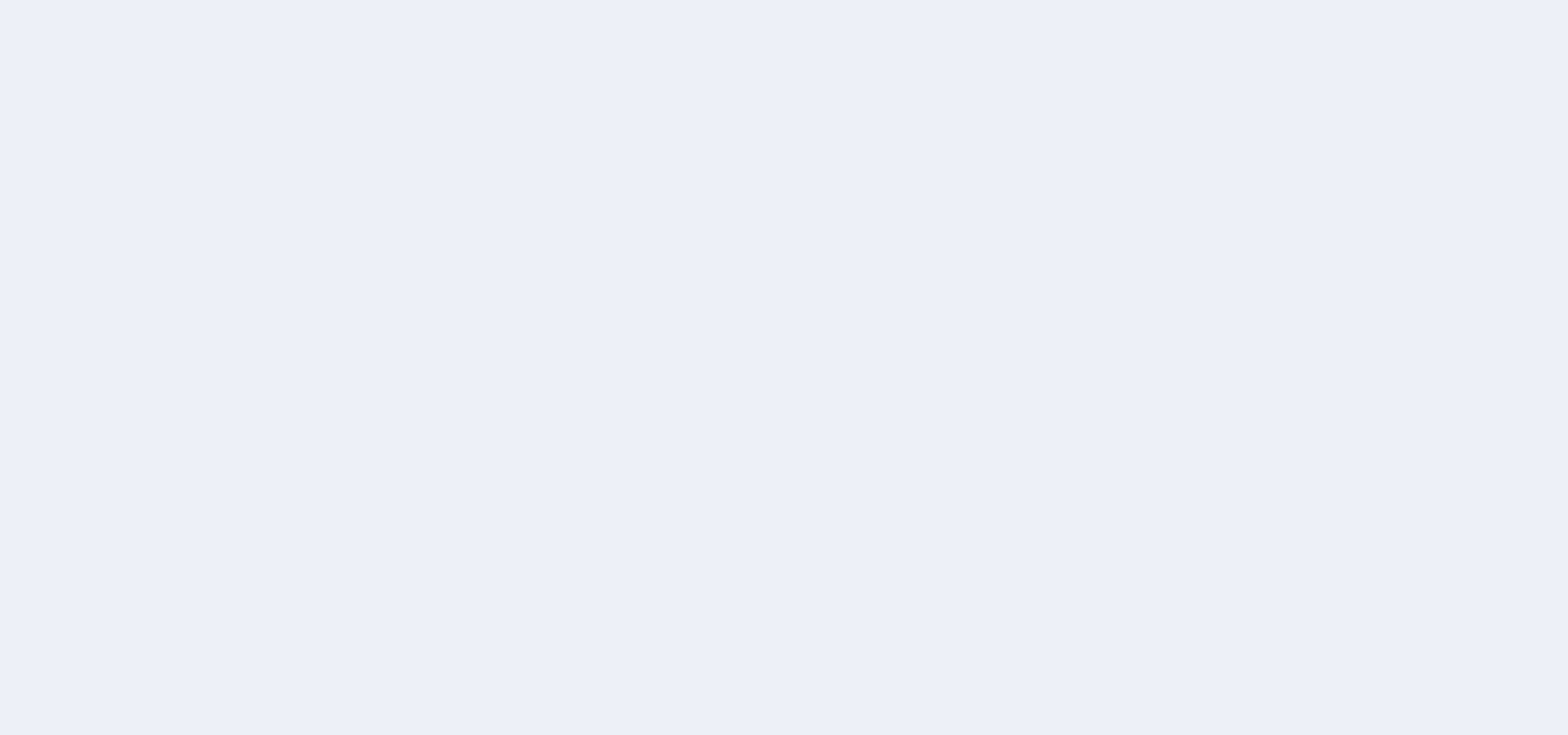 scroll, scrollTop: 0, scrollLeft: 0, axis: both 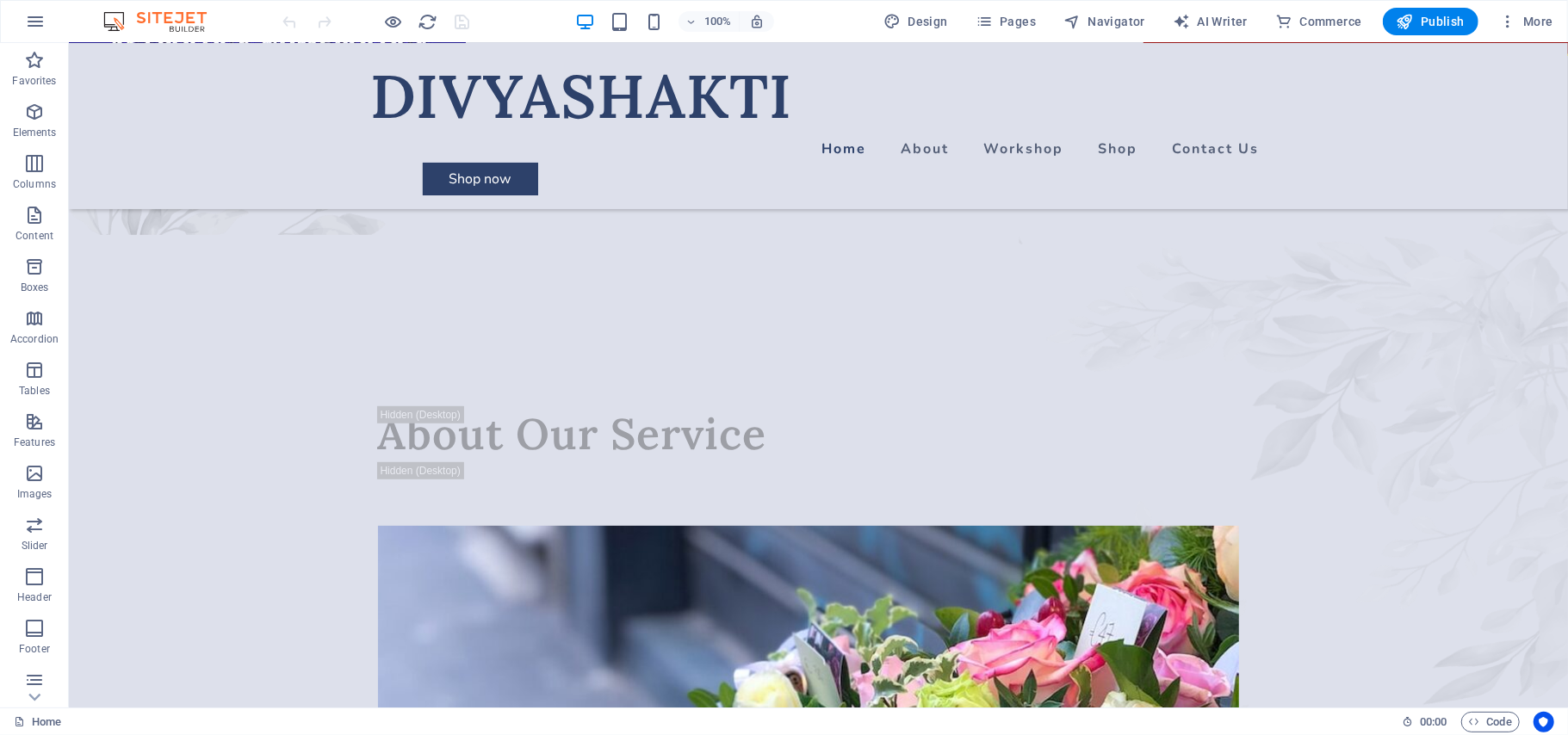 click on "100% Design Pages Navigator AI Writer Commerce Publish More" at bounding box center [784, 22] 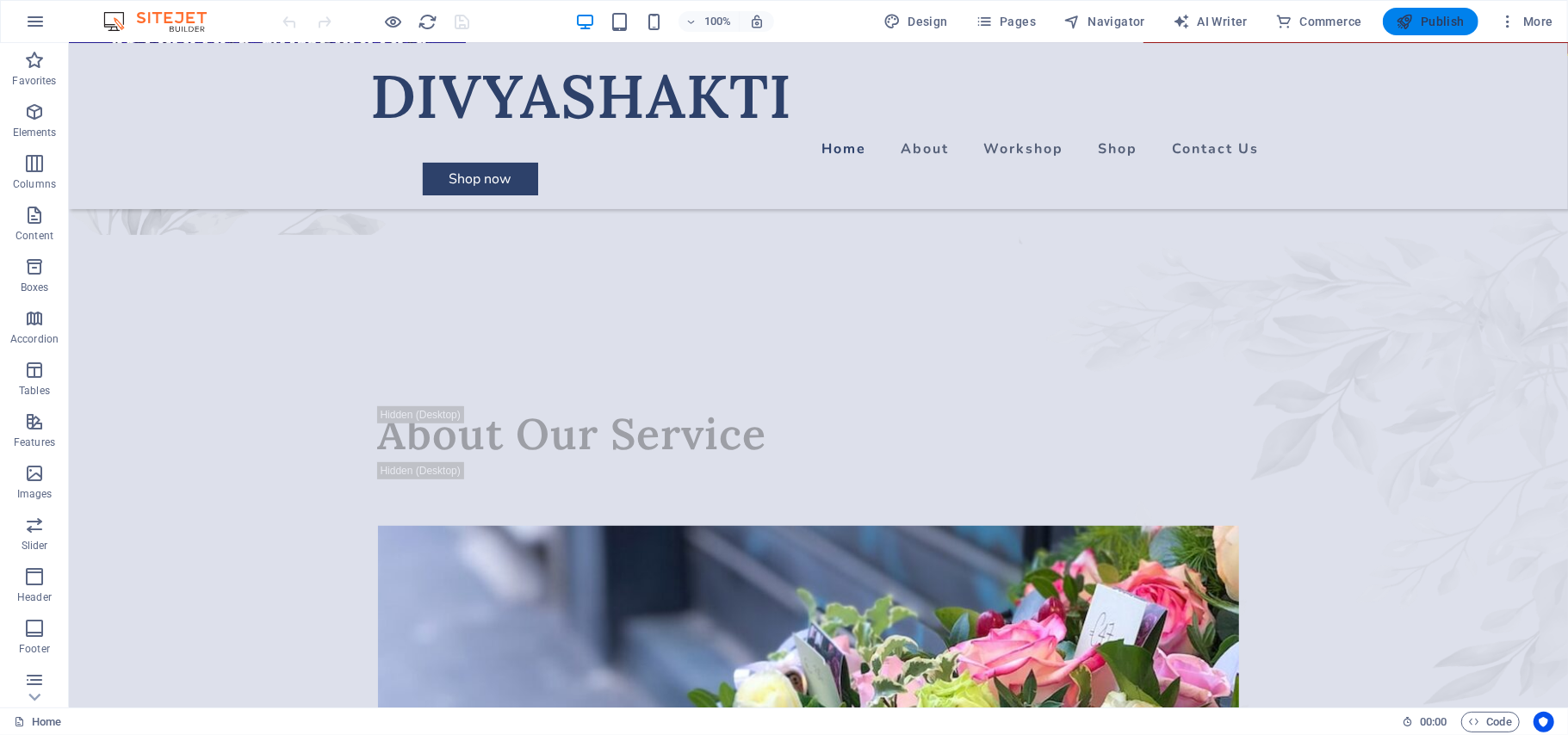 click on "Publish" at bounding box center [1430, 22] 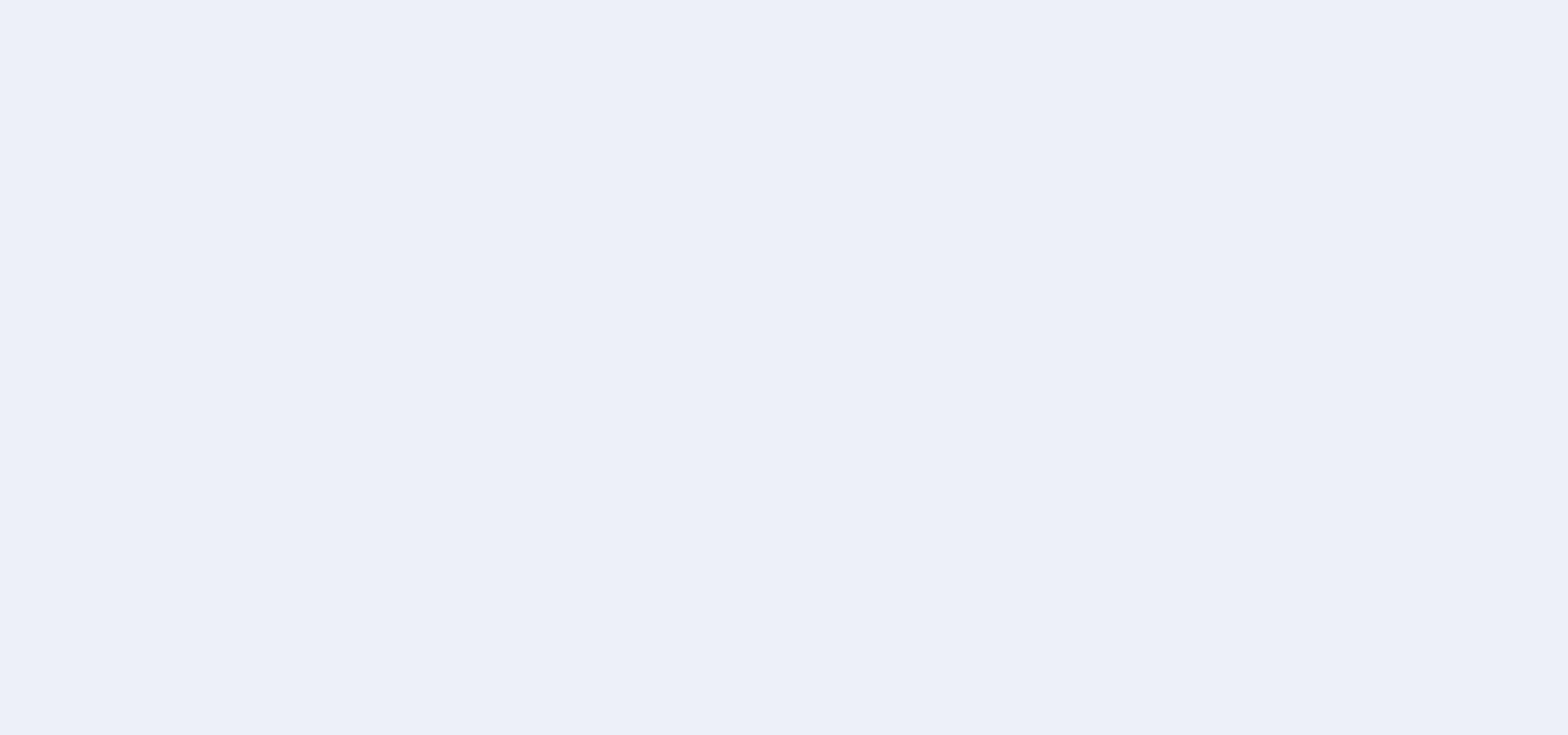 scroll, scrollTop: 0, scrollLeft: 0, axis: both 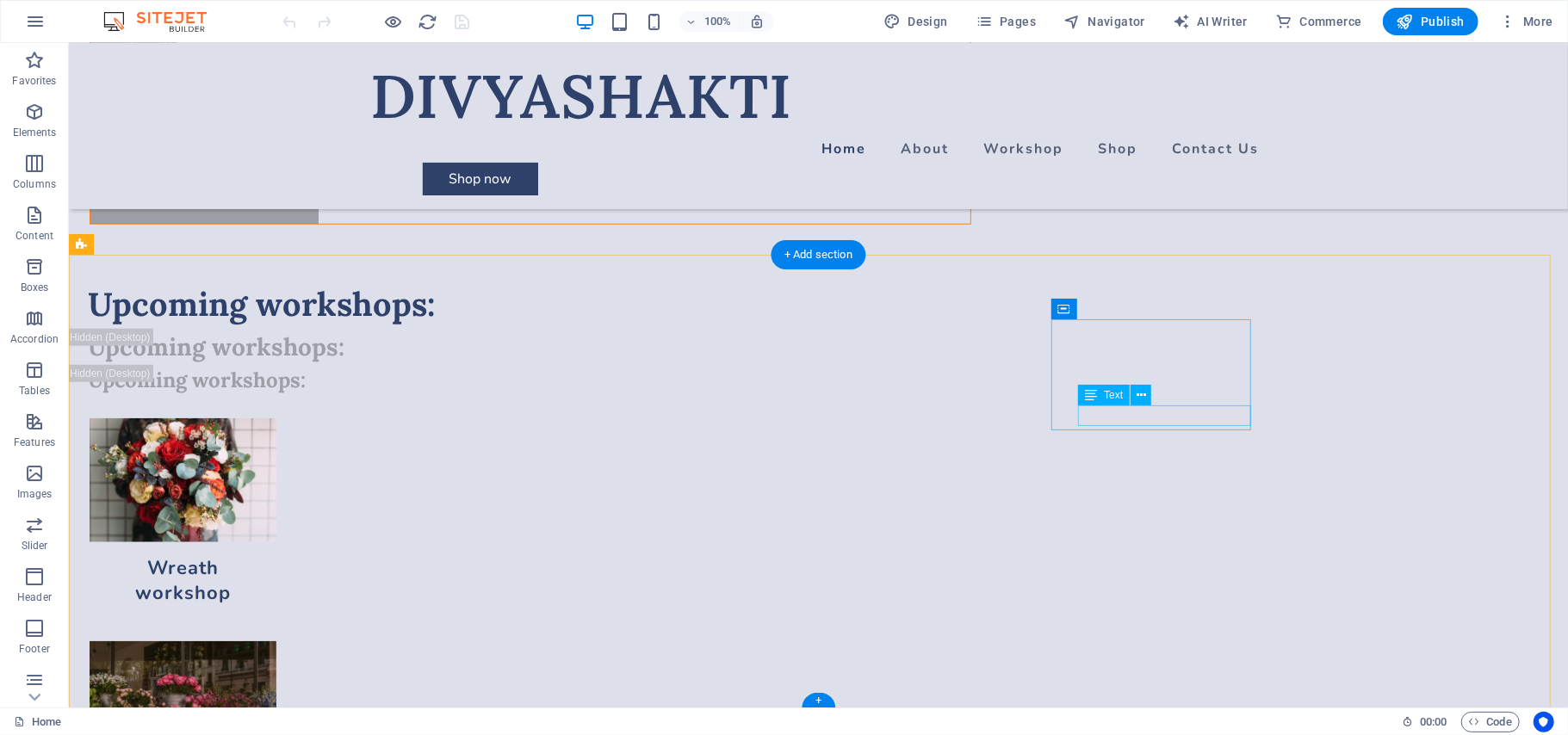 click on "0123 - 456789" at bounding box center (138, 6229) 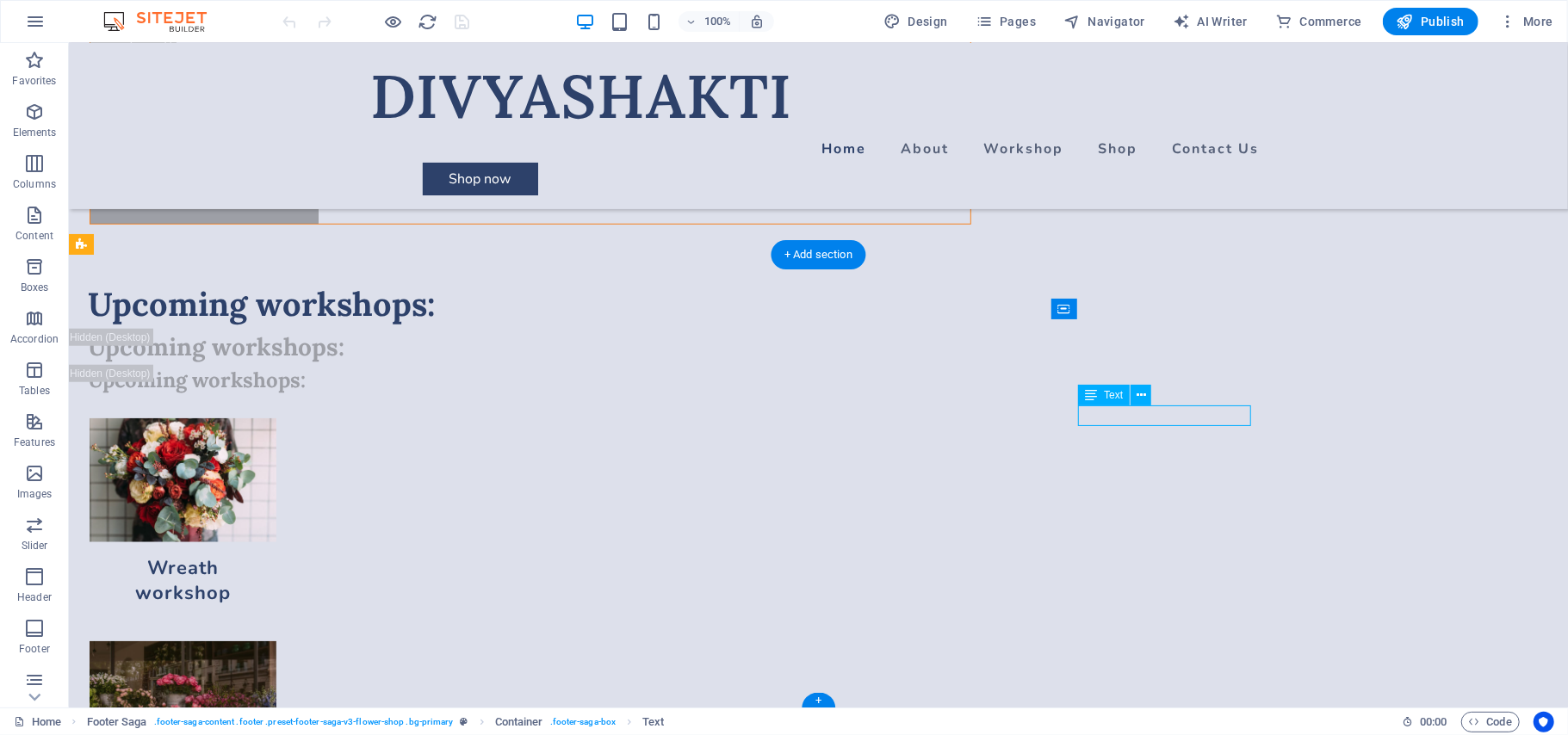 click on "0123 - 456789" at bounding box center (138, 6229) 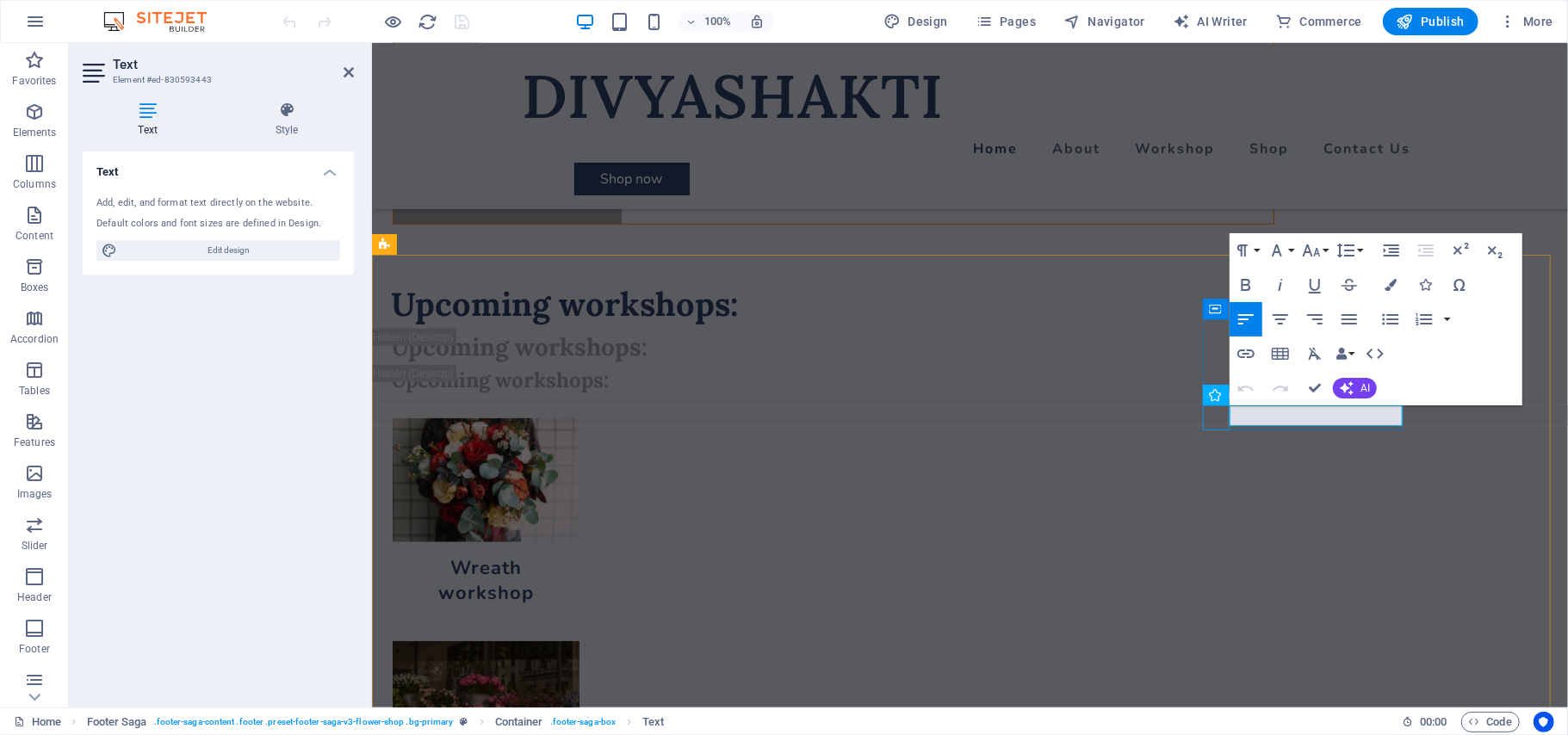 drag, startPoint x: 1326, startPoint y: 412, endPoint x: 1220, endPoint y: 414, distance: 106.01887 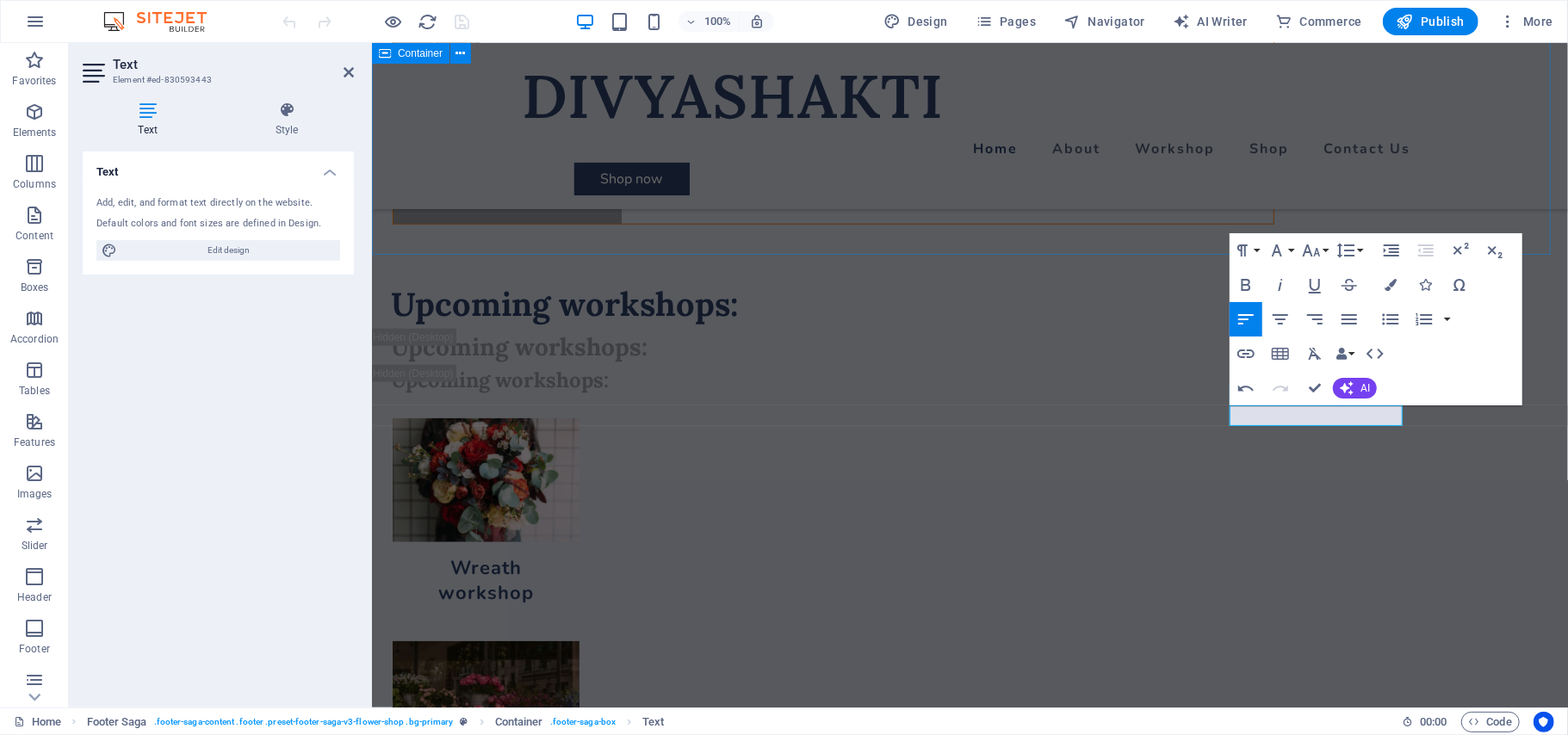 click on "Do you like our work? Shop now" at bounding box center [969, 5258] 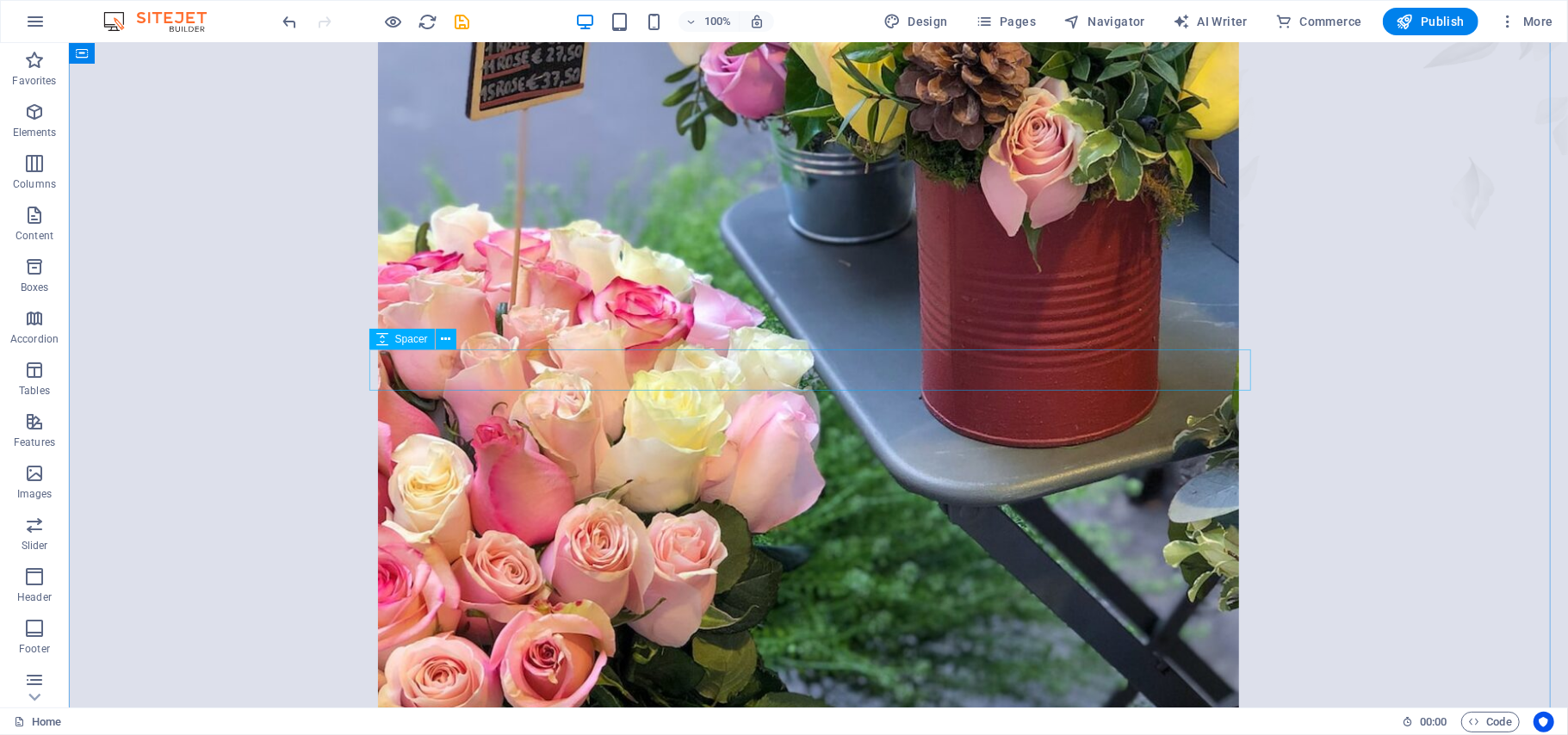 scroll, scrollTop: 0, scrollLeft: 0, axis: both 